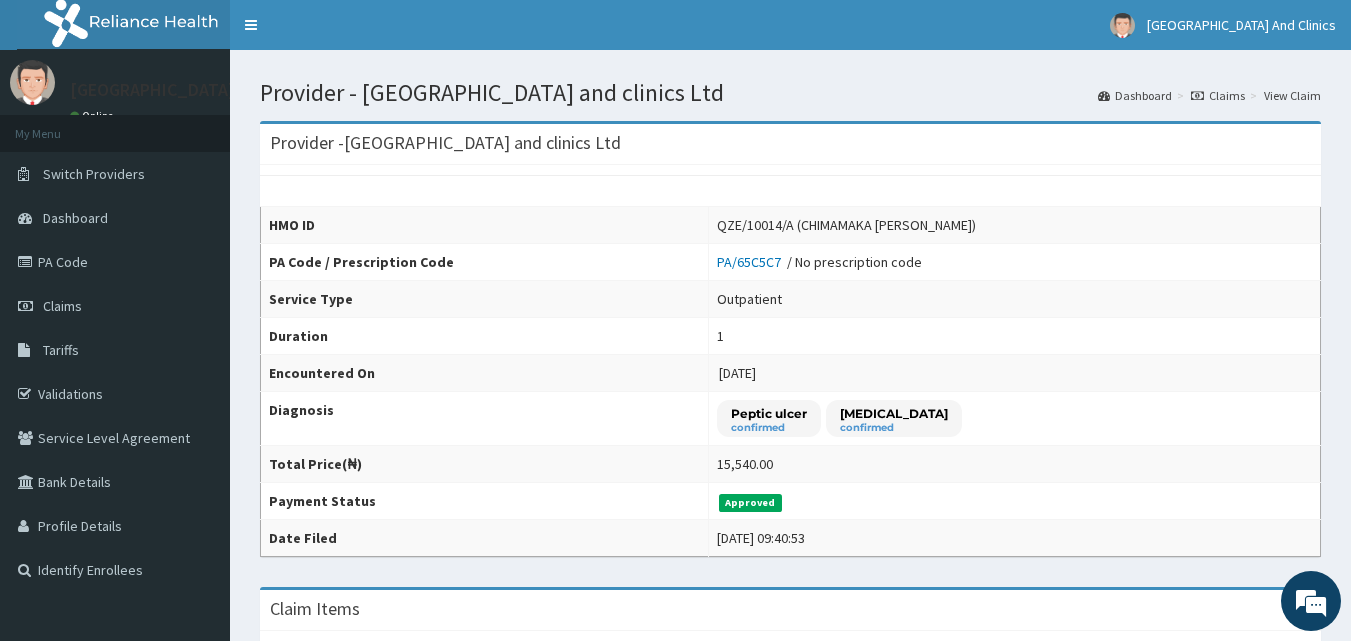 scroll, scrollTop: 0, scrollLeft: 0, axis: both 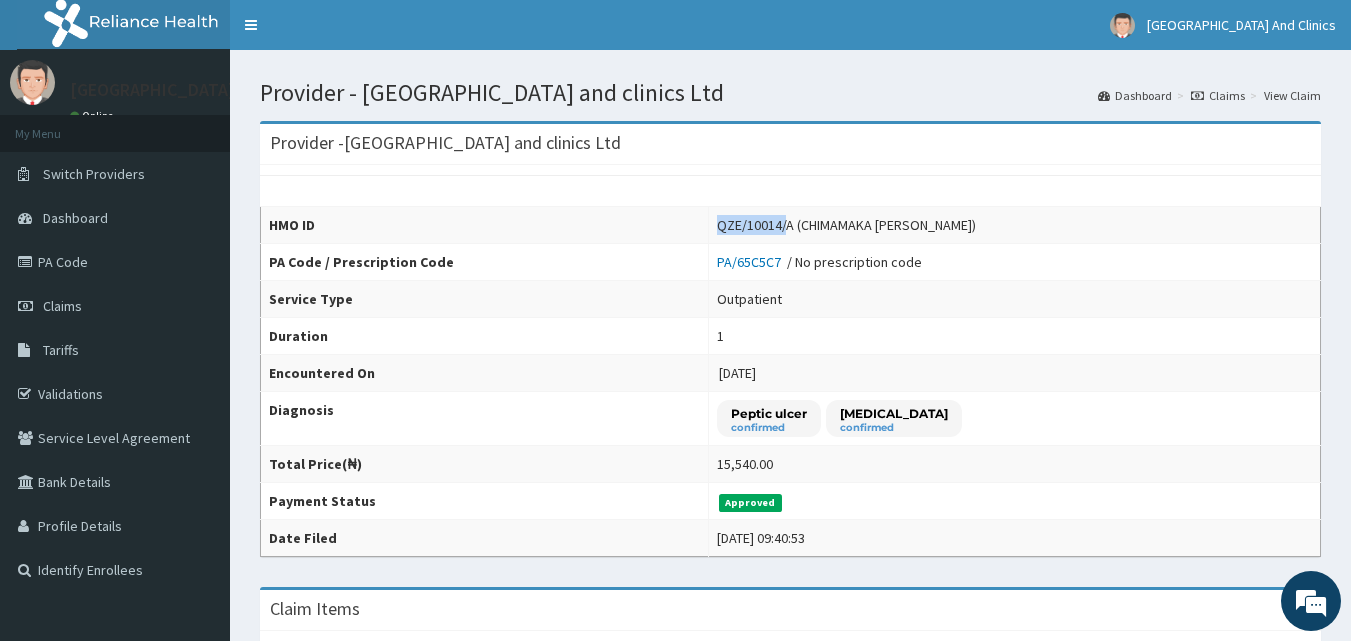 drag, startPoint x: 633, startPoint y: 228, endPoint x: 699, endPoint y: 222, distance: 66.27216 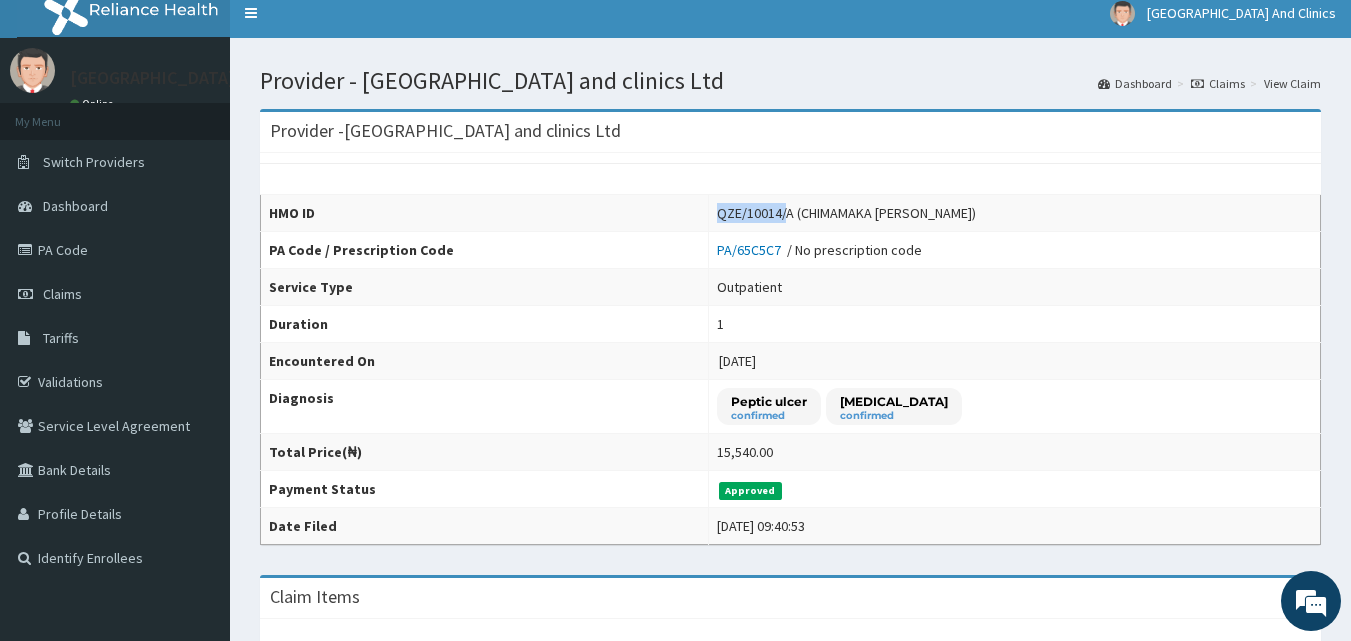 scroll, scrollTop: 0, scrollLeft: 0, axis: both 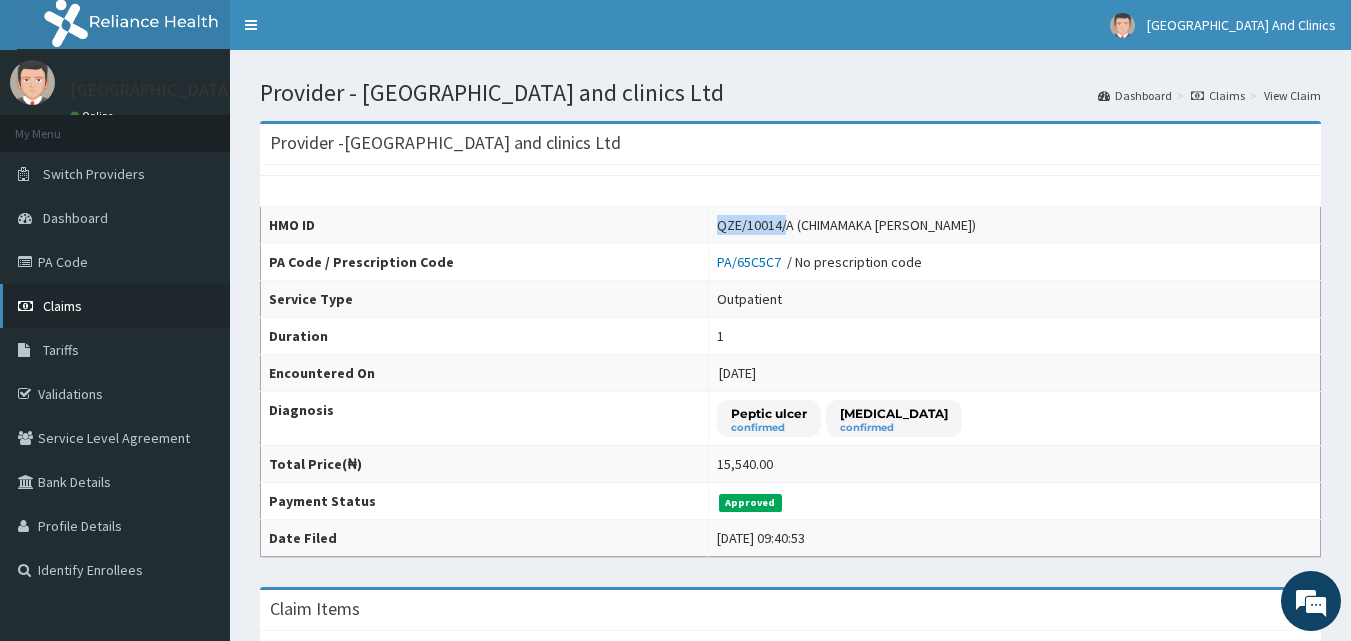 click on "Claims" at bounding box center (115, 306) 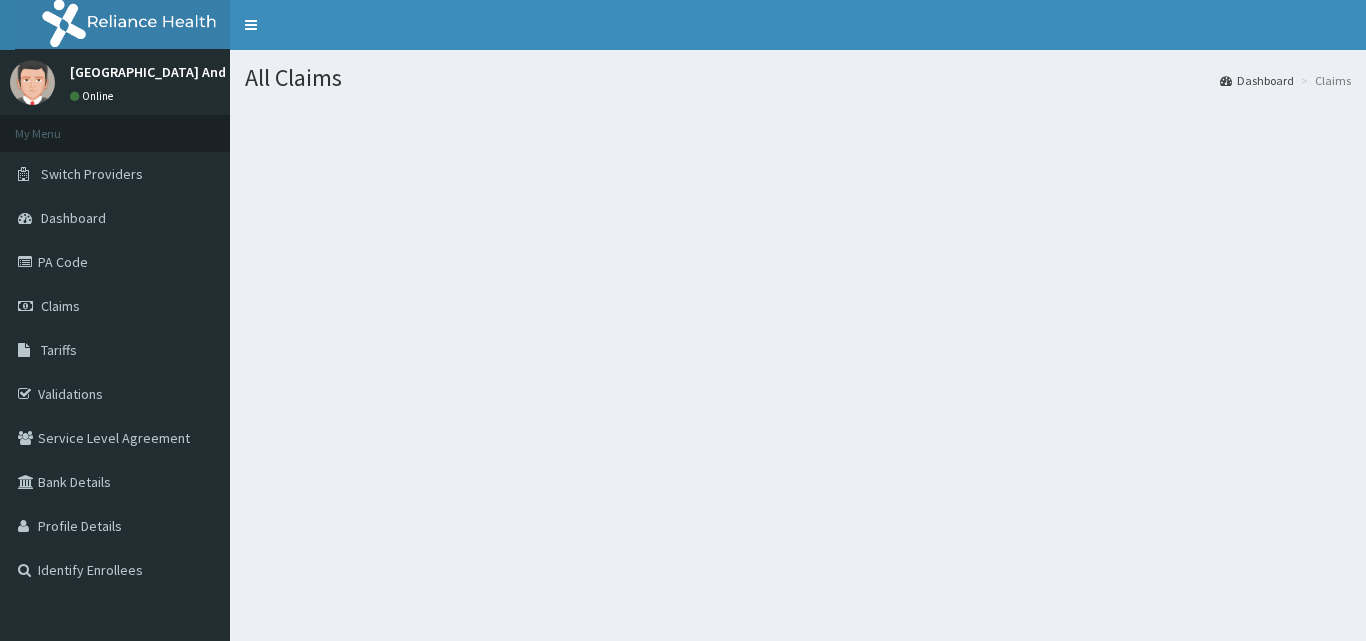 scroll, scrollTop: 0, scrollLeft: 0, axis: both 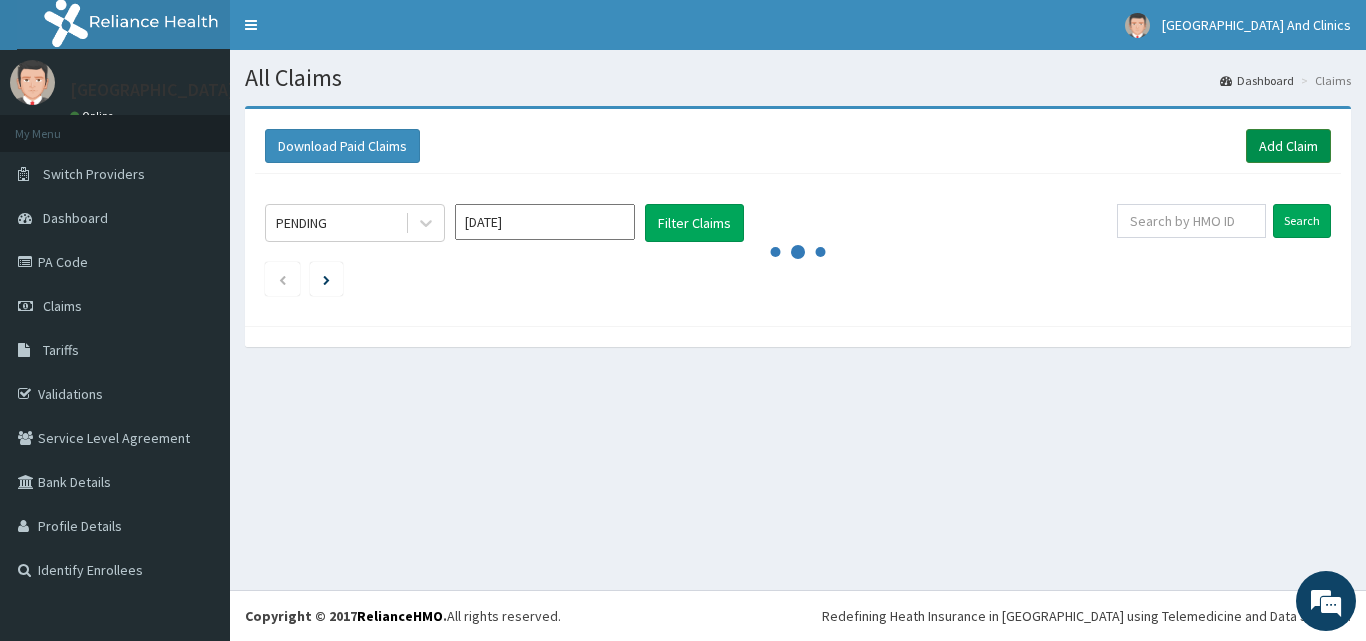 click on "Add Claim" at bounding box center [1288, 146] 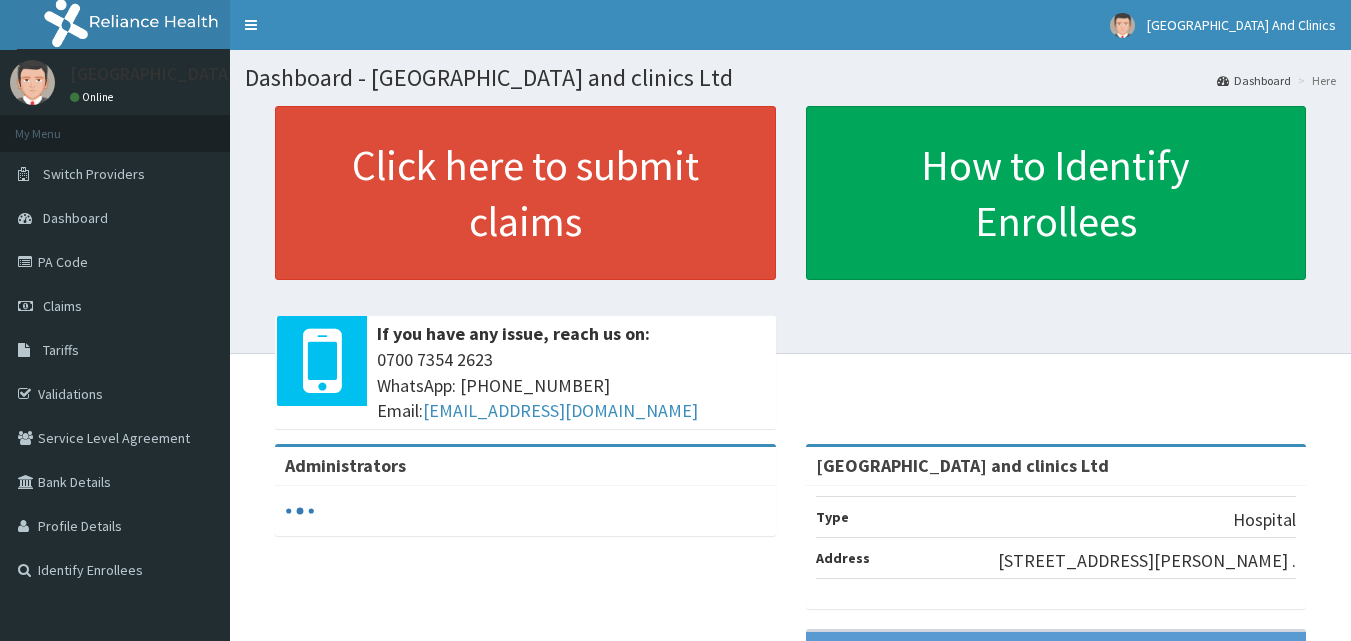 scroll, scrollTop: 0, scrollLeft: 0, axis: both 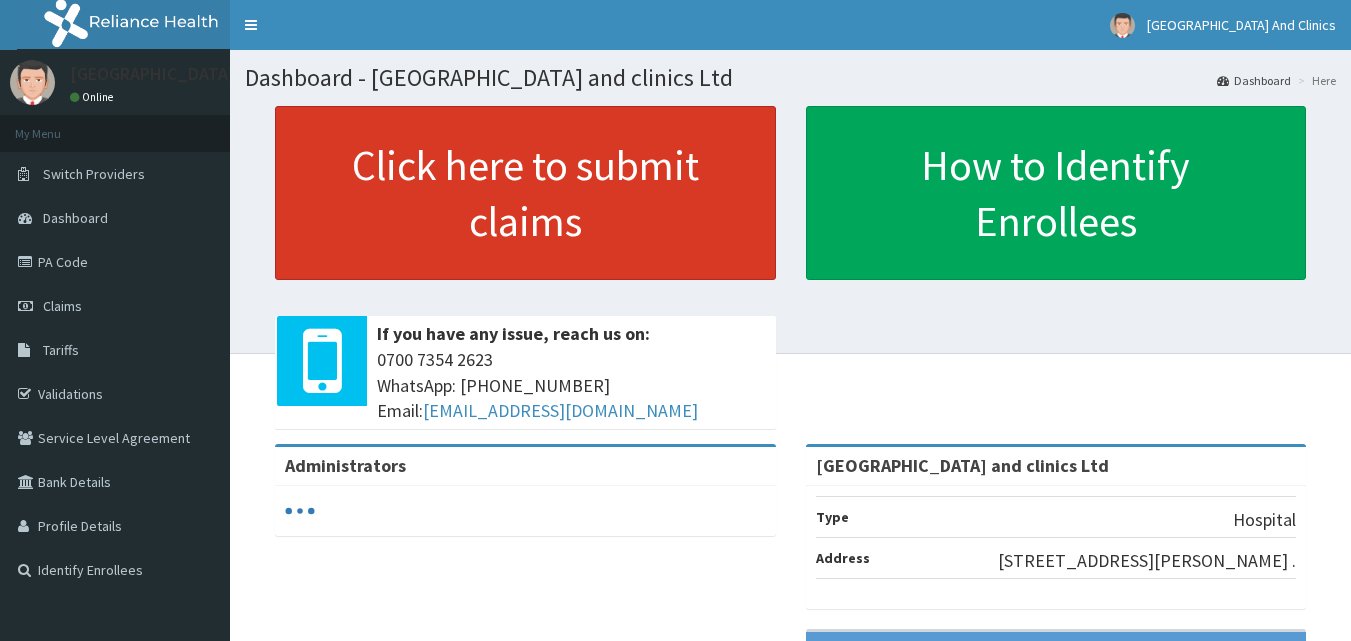 click on "Click here to submit claims" at bounding box center [525, 193] 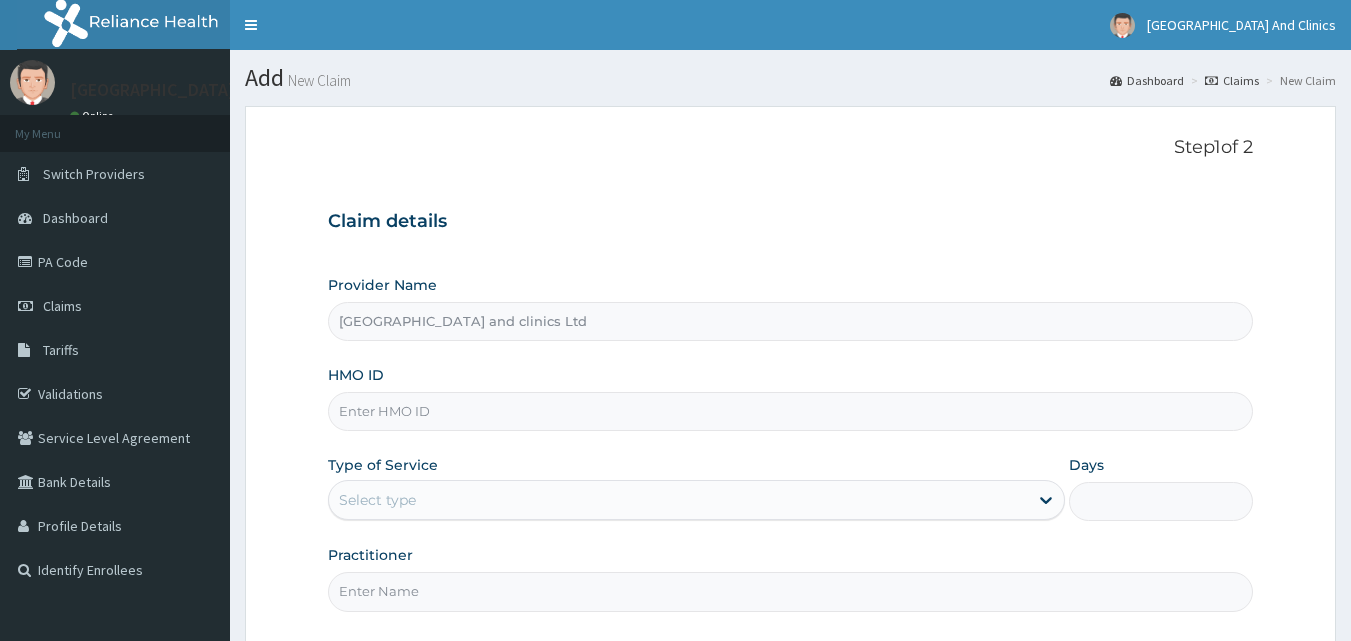 scroll, scrollTop: 0, scrollLeft: 0, axis: both 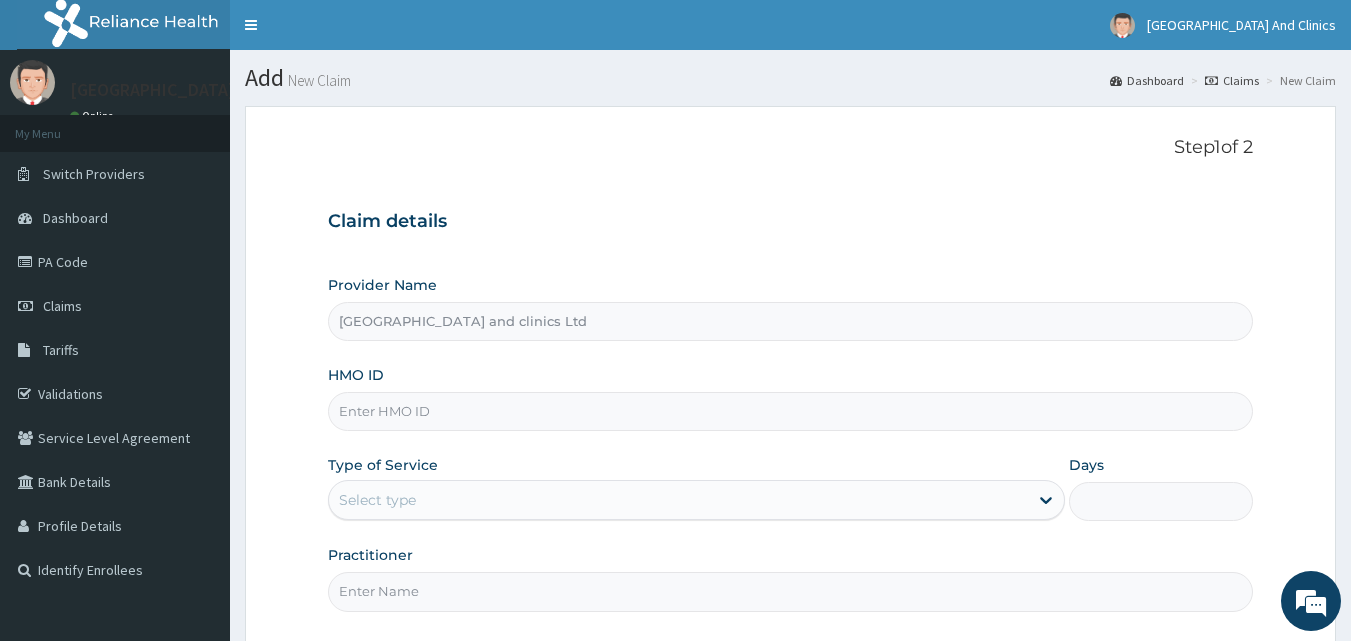 click on "HMO ID" at bounding box center (791, 411) 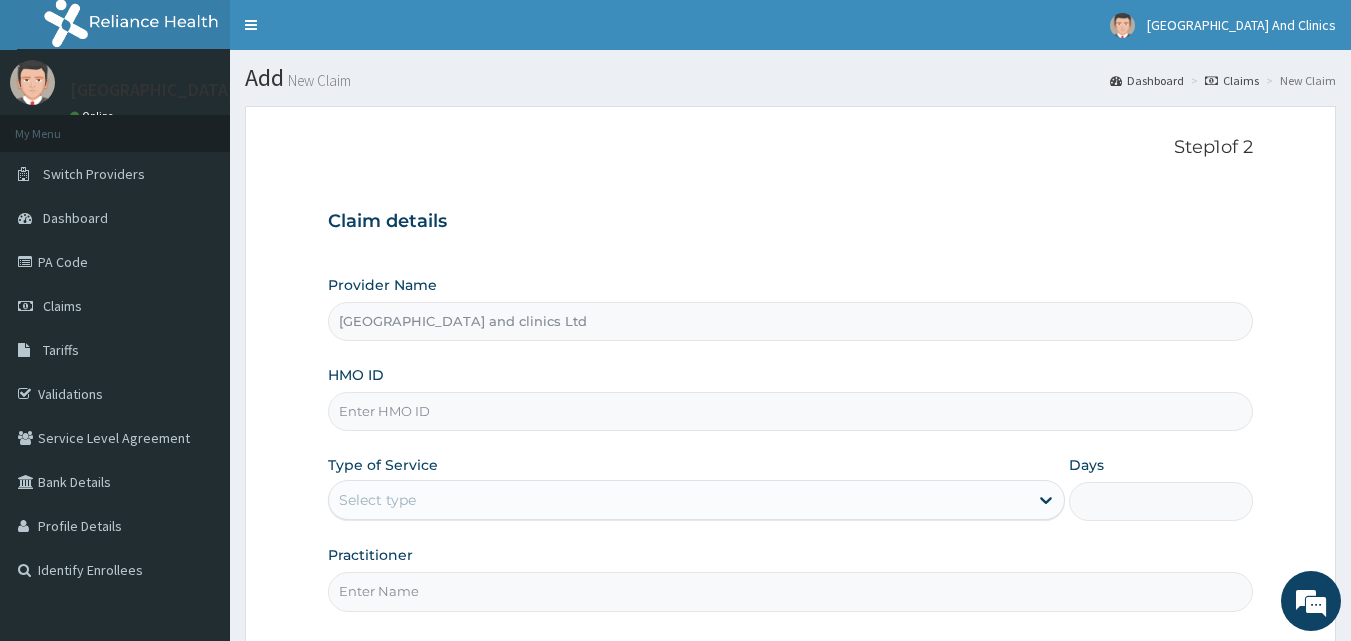 paste on "QZE/10014/" 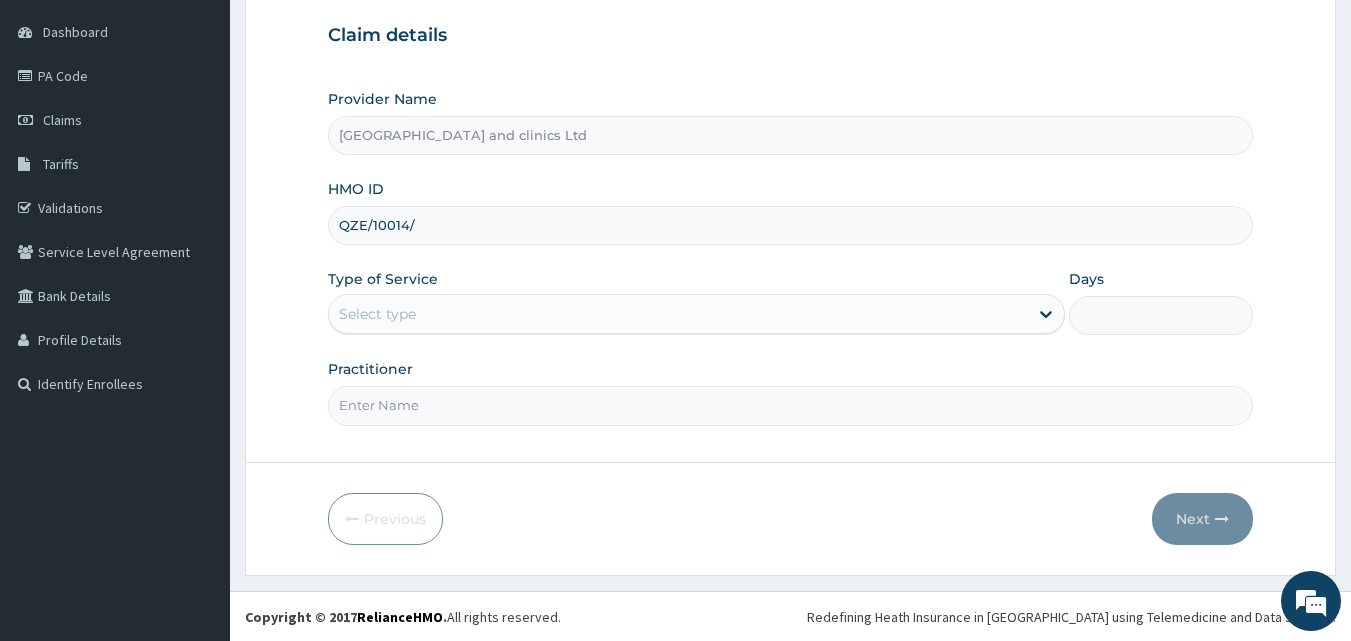 scroll, scrollTop: 187, scrollLeft: 0, axis: vertical 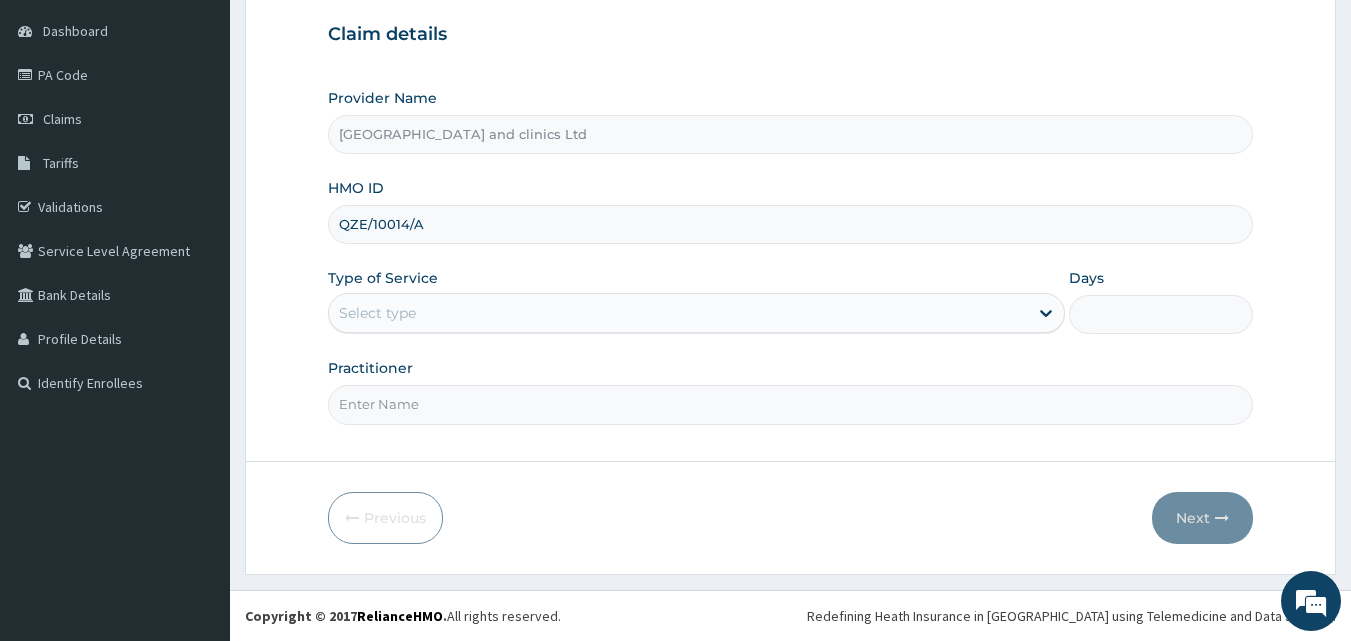 type on "QZE/10014/A" 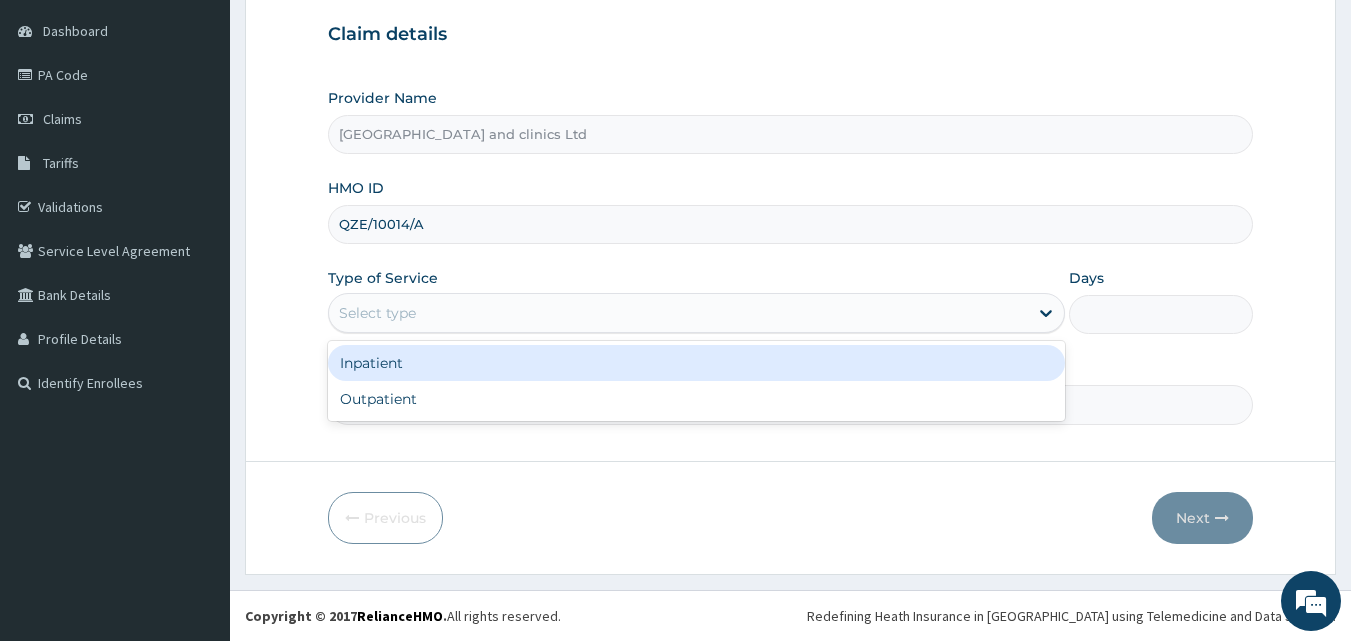 click on "Select type" at bounding box center [377, 313] 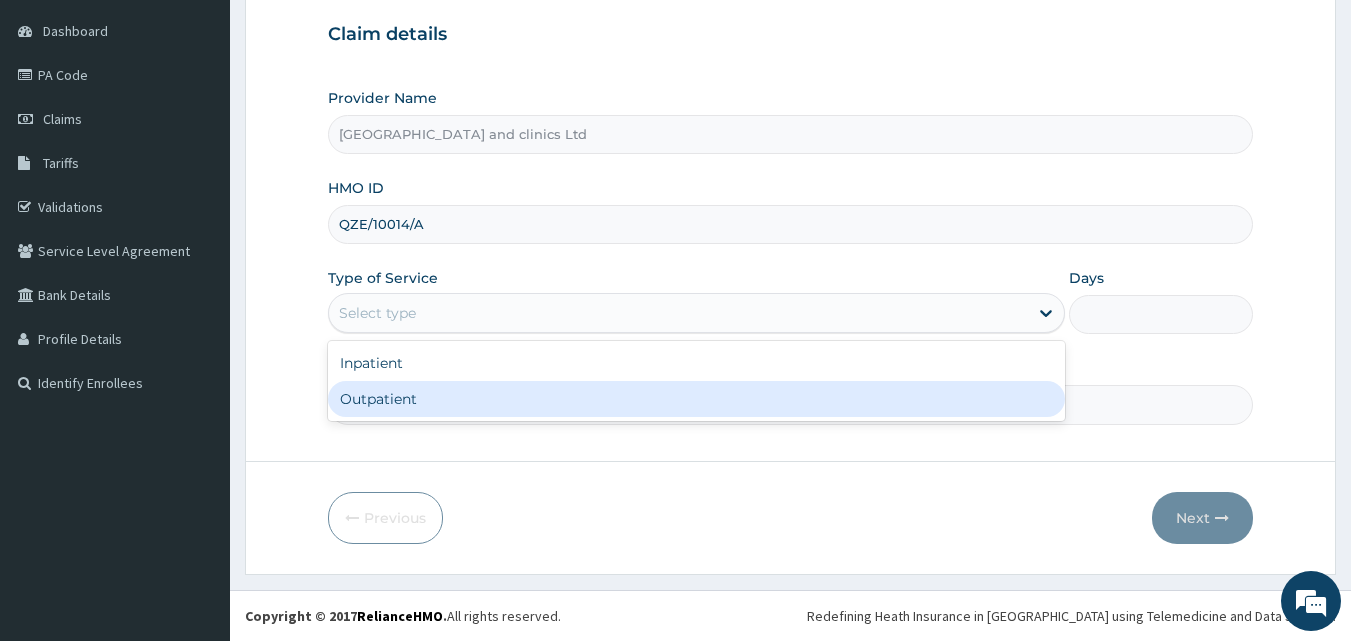 click on "Outpatient" at bounding box center (696, 399) 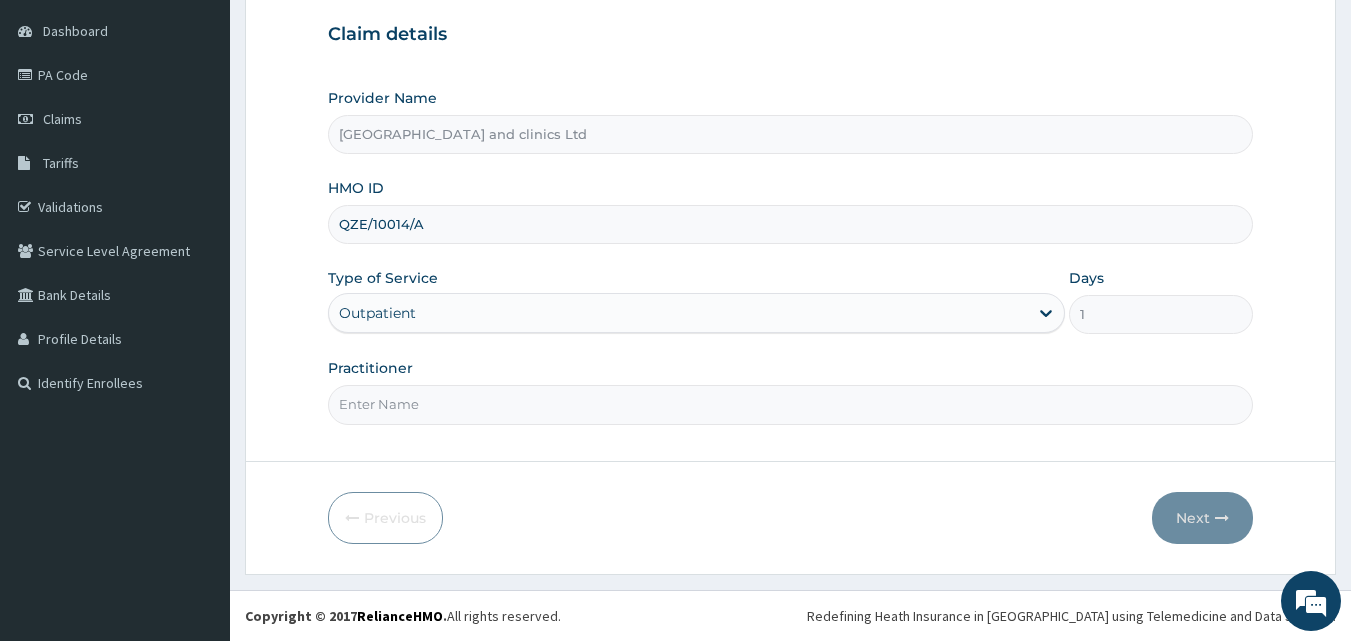 click on "Practitioner" at bounding box center (791, 404) 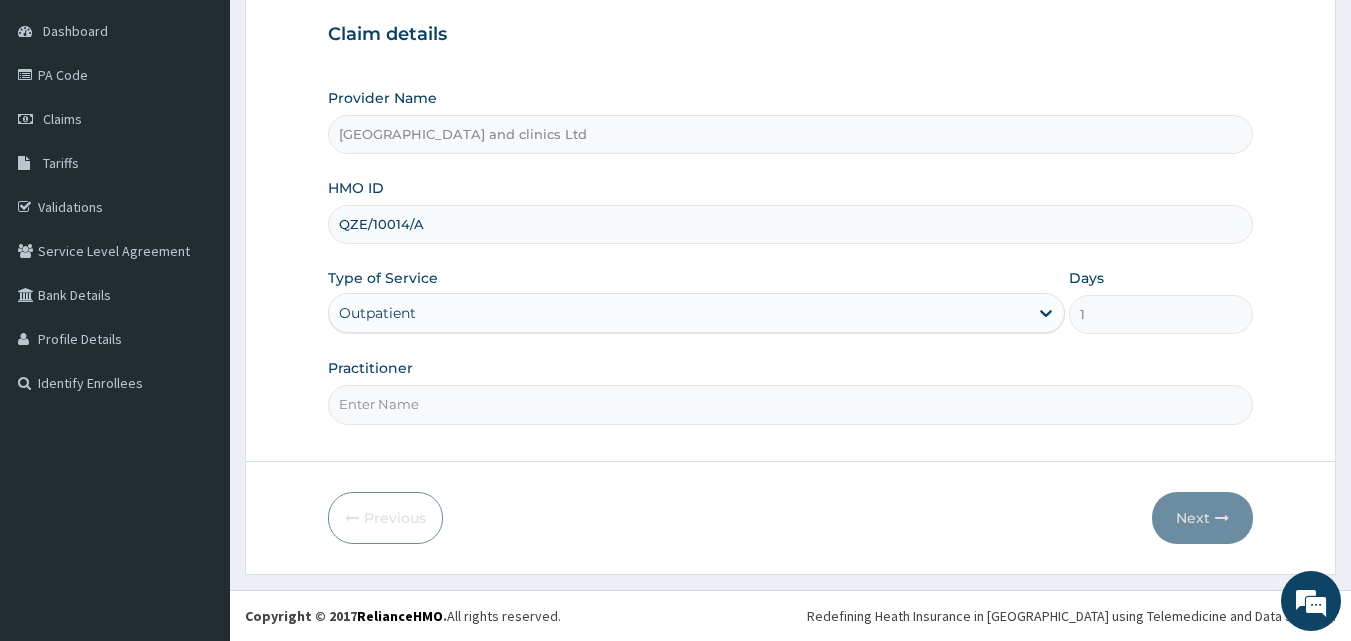 type on "DR GODWIN" 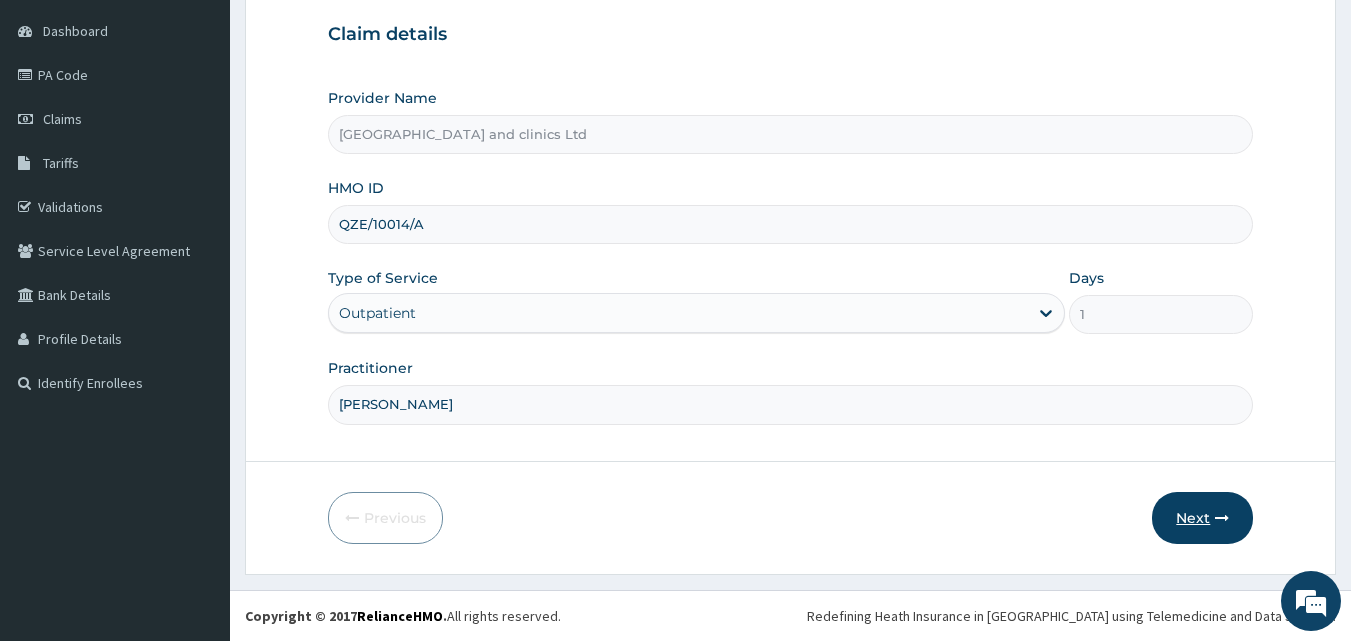 click on "Next" at bounding box center (1202, 518) 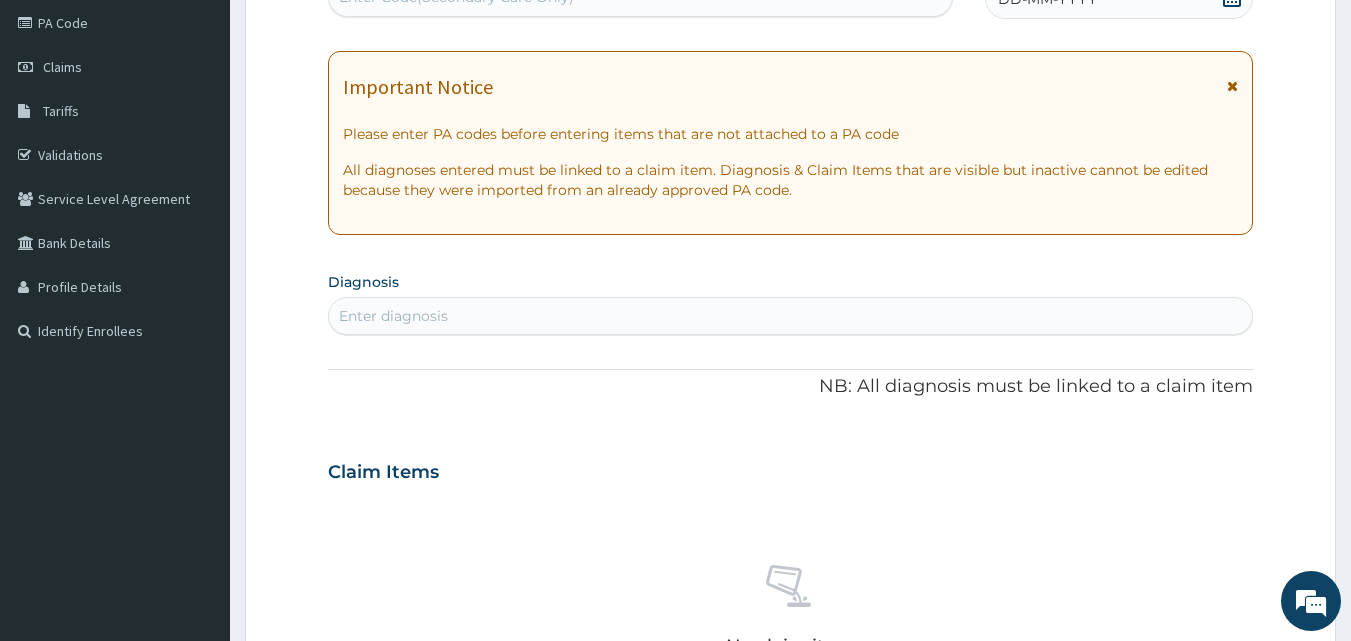 scroll, scrollTop: 287, scrollLeft: 0, axis: vertical 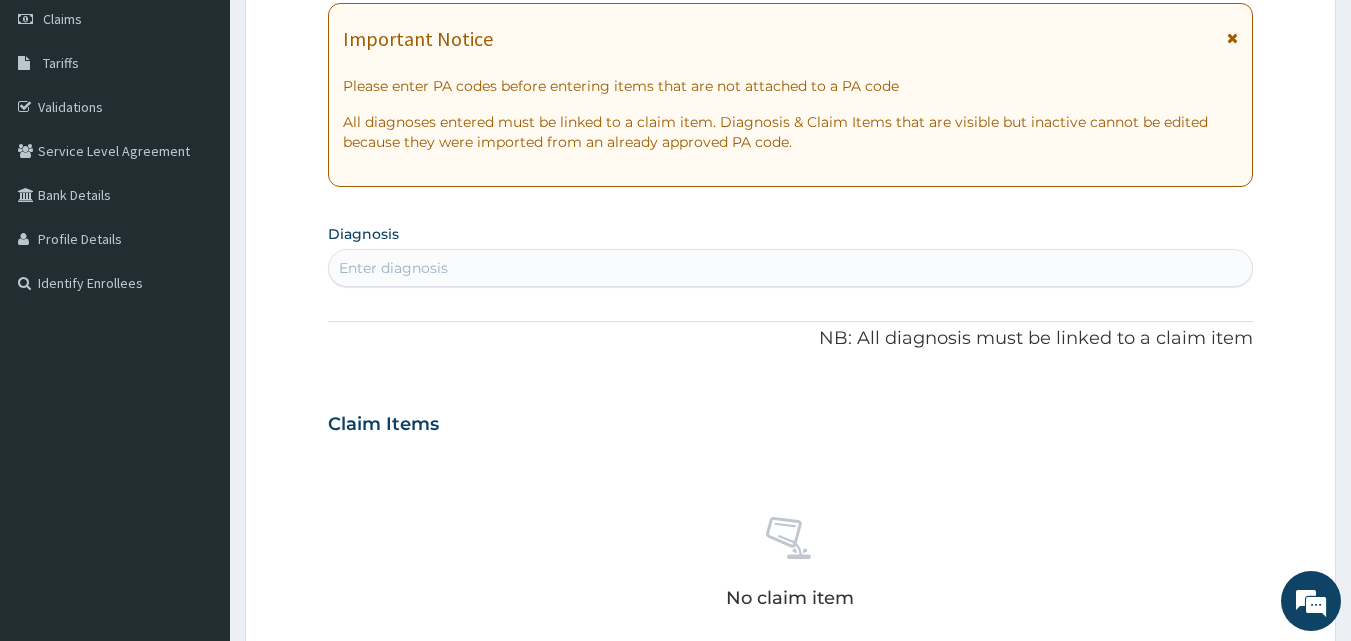 click on "Enter diagnosis" at bounding box center (393, 268) 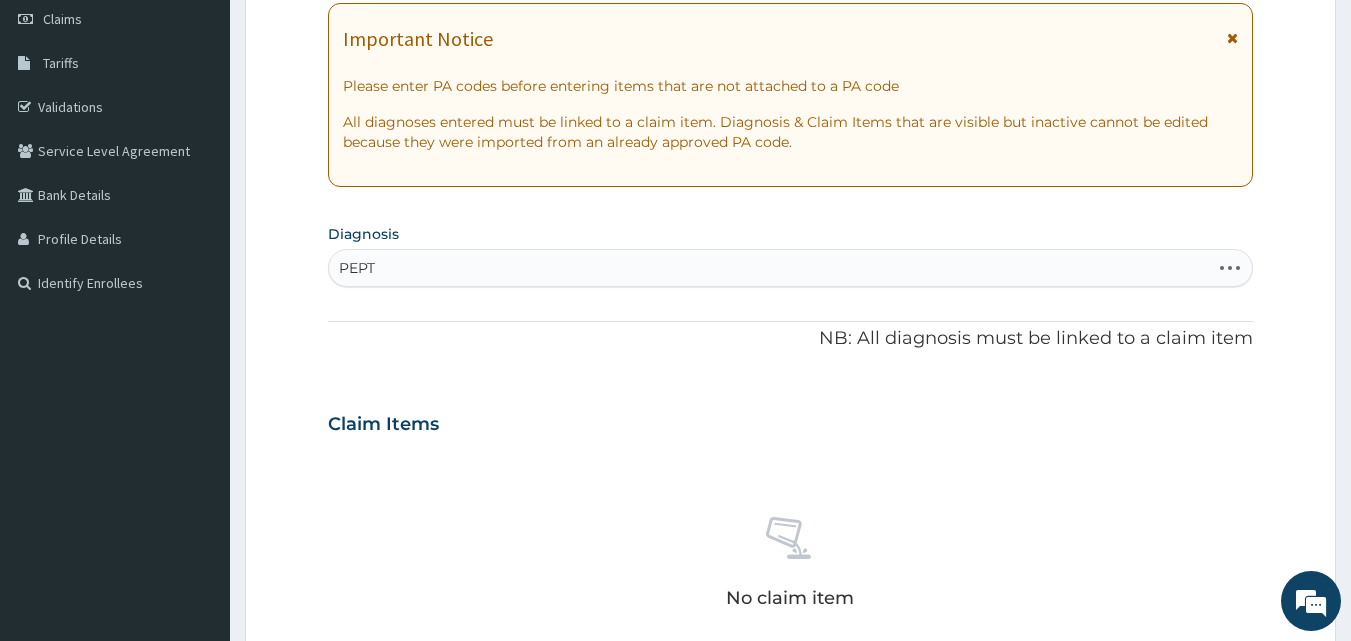 type on "PEPTI" 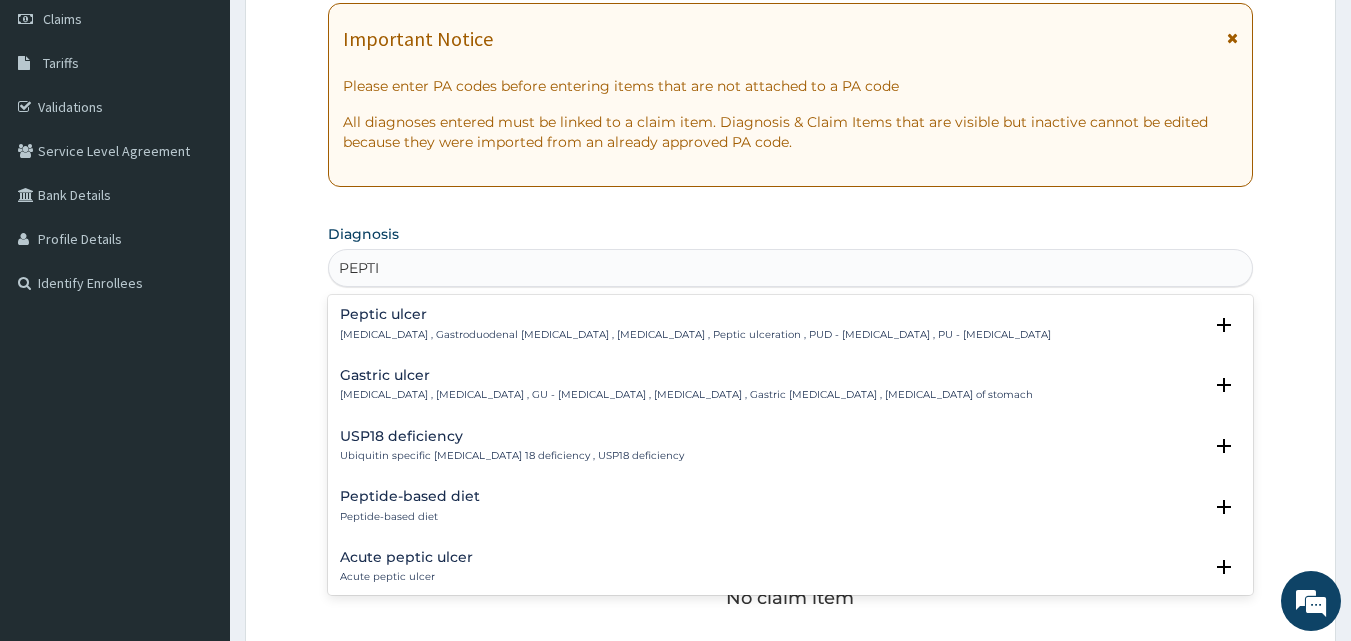 click on "Peptic ulcer" at bounding box center [695, 314] 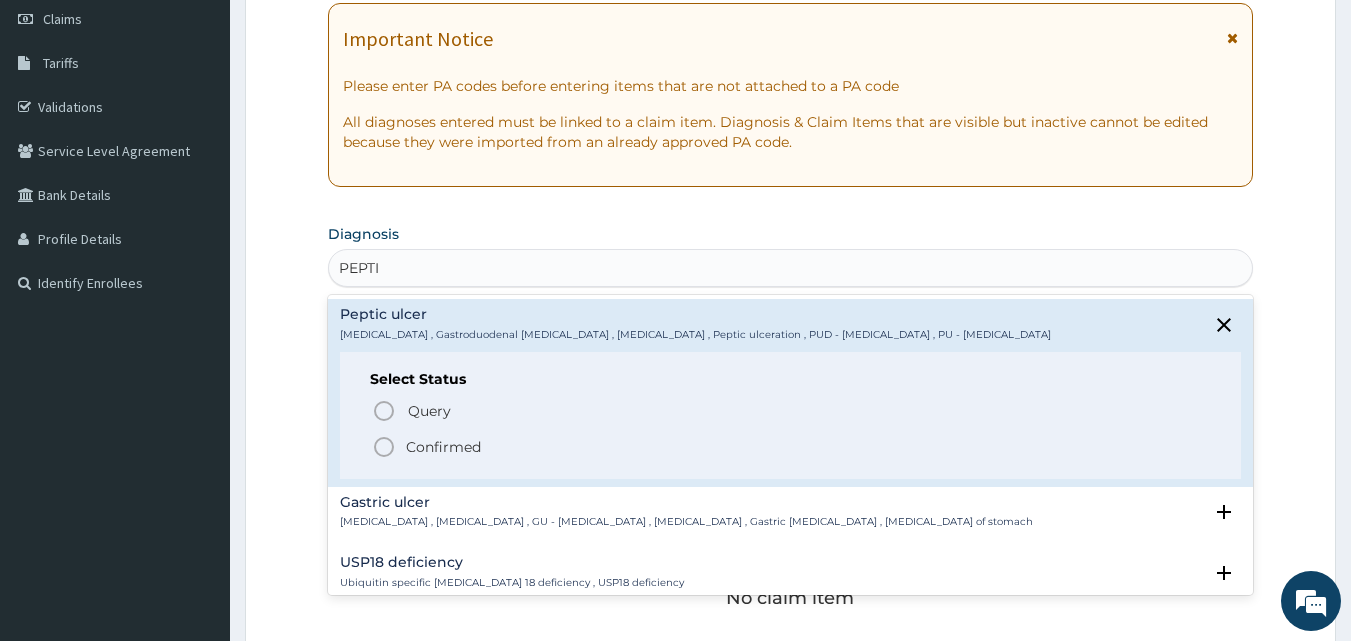 click 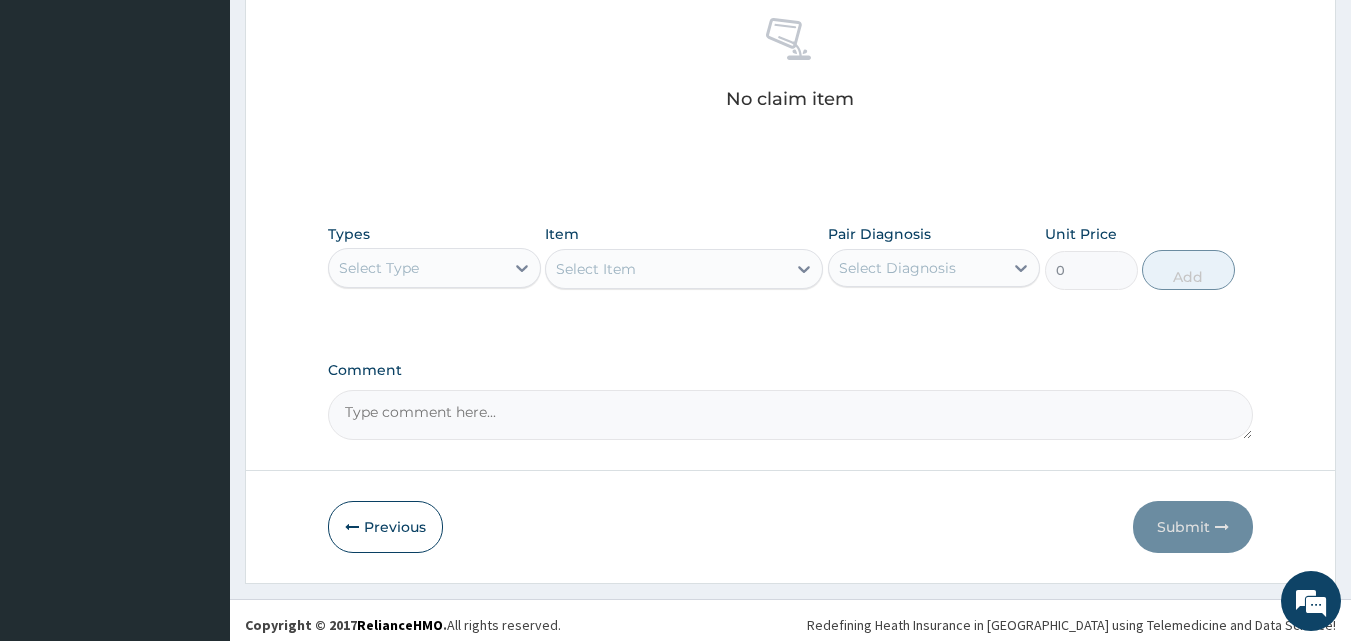 scroll, scrollTop: 801, scrollLeft: 0, axis: vertical 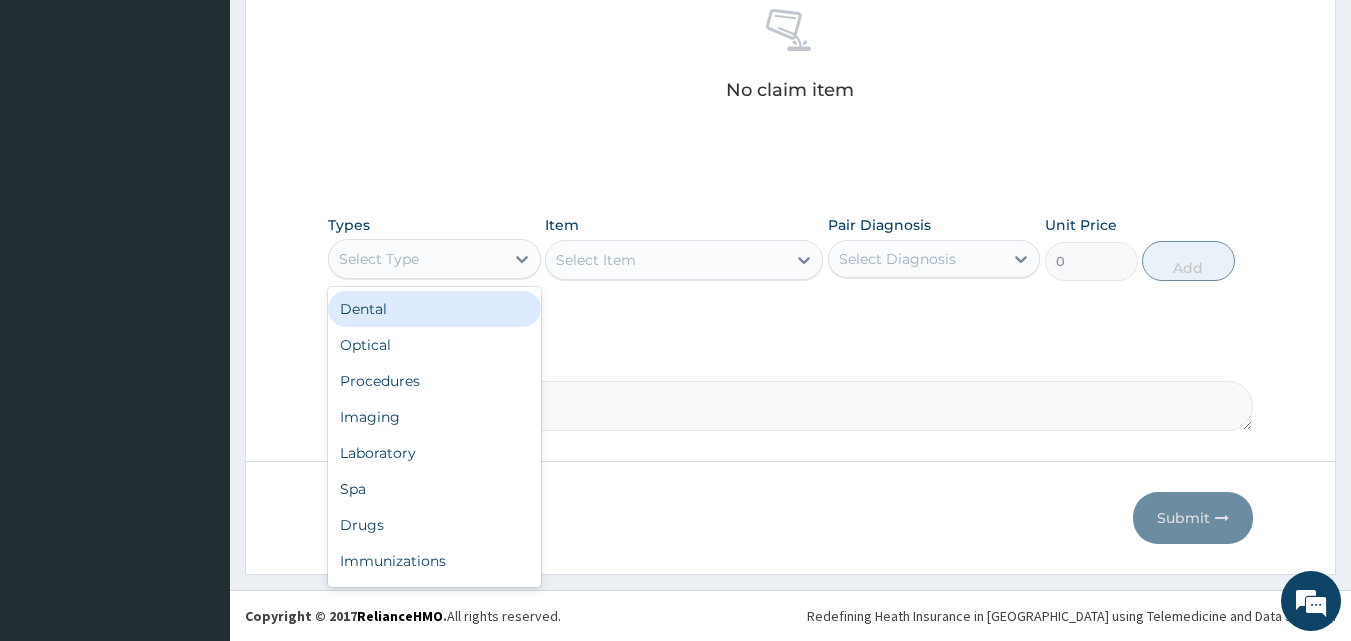 click on "Select Type" at bounding box center [379, 259] 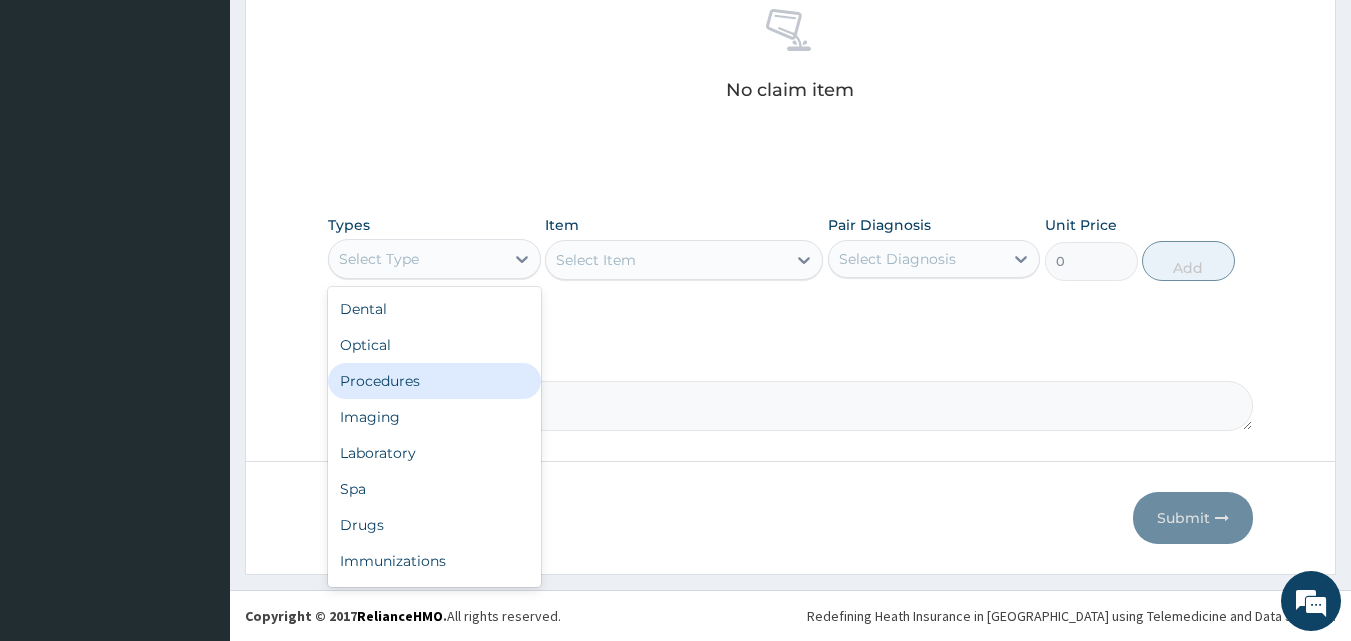 click on "Procedures" at bounding box center (434, 381) 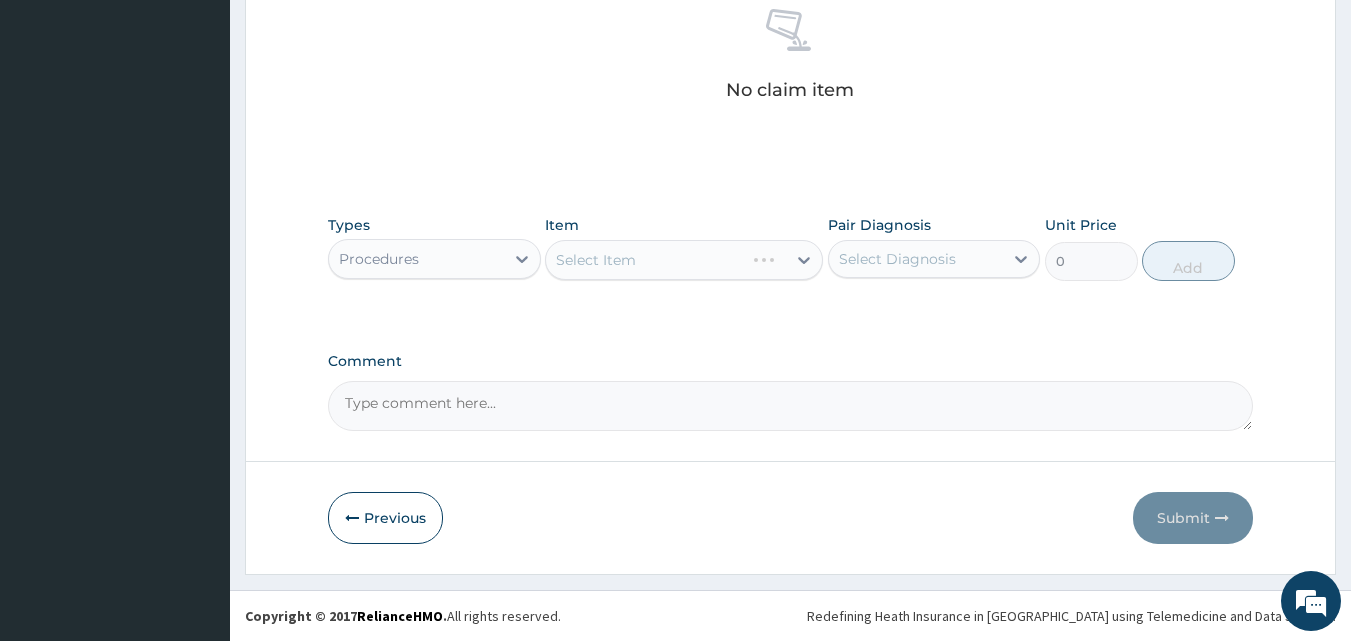 click on "Select Item" at bounding box center (684, 260) 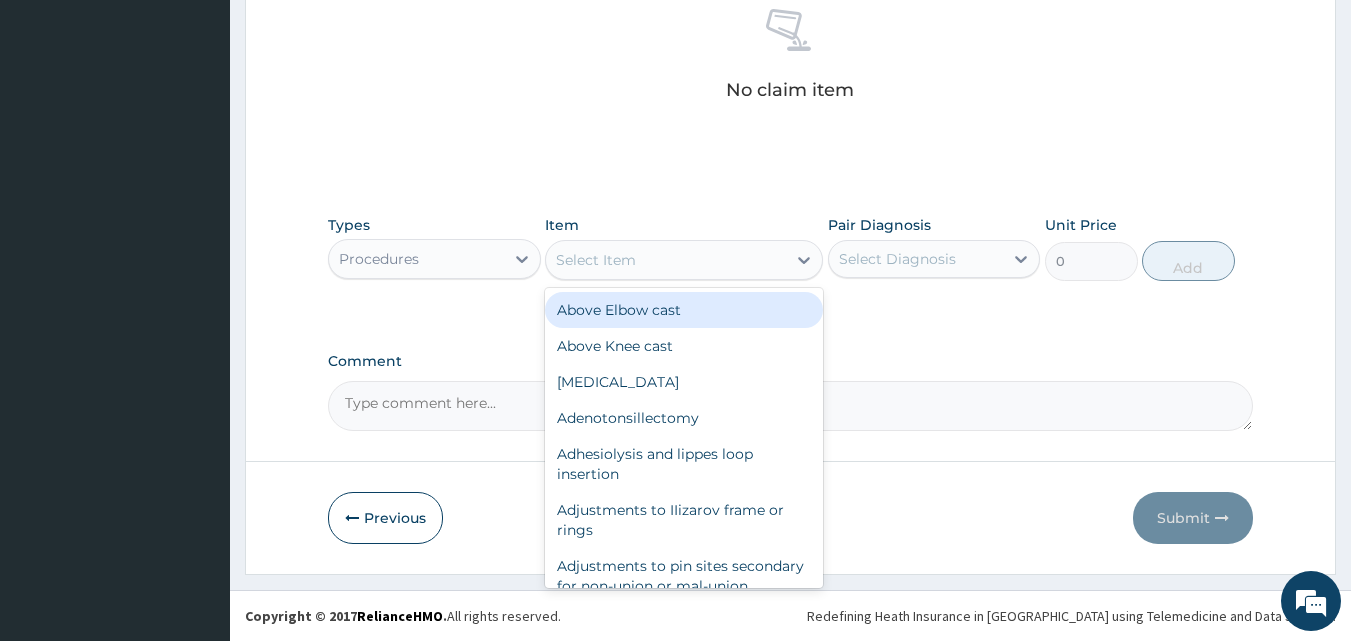 click on "Select Item" at bounding box center (666, 260) 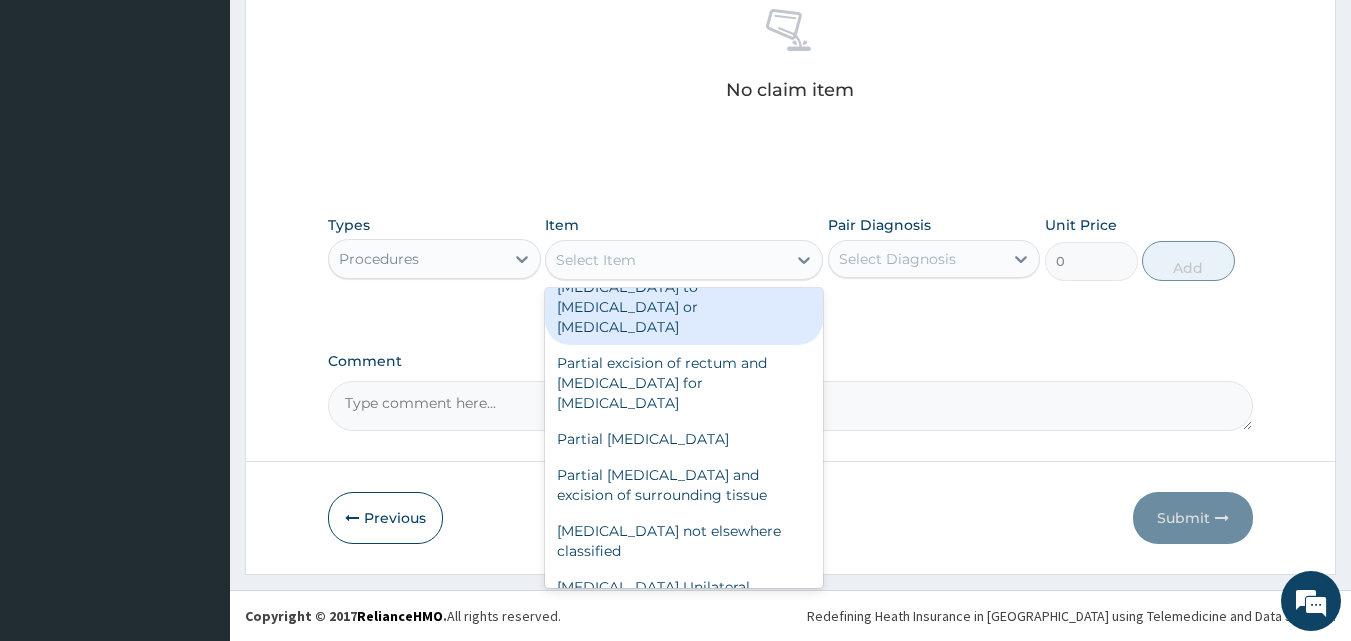 scroll, scrollTop: 14500, scrollLeft: 0, axis: vertical 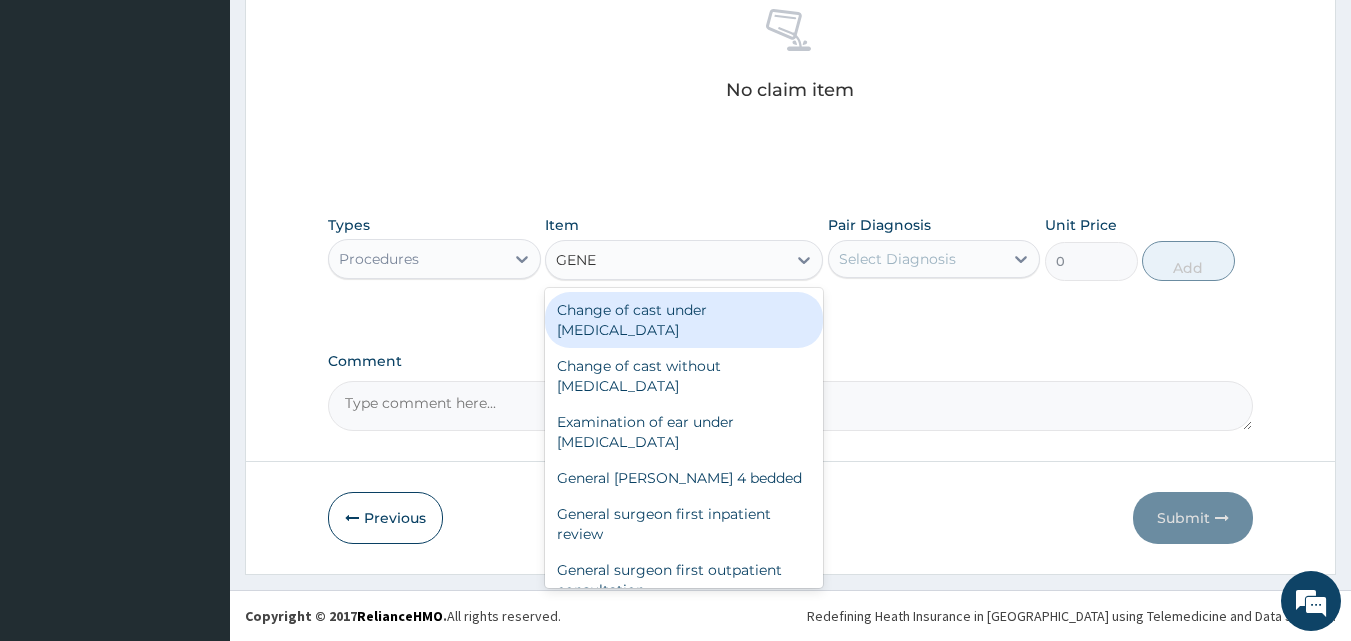 type on "GENER" 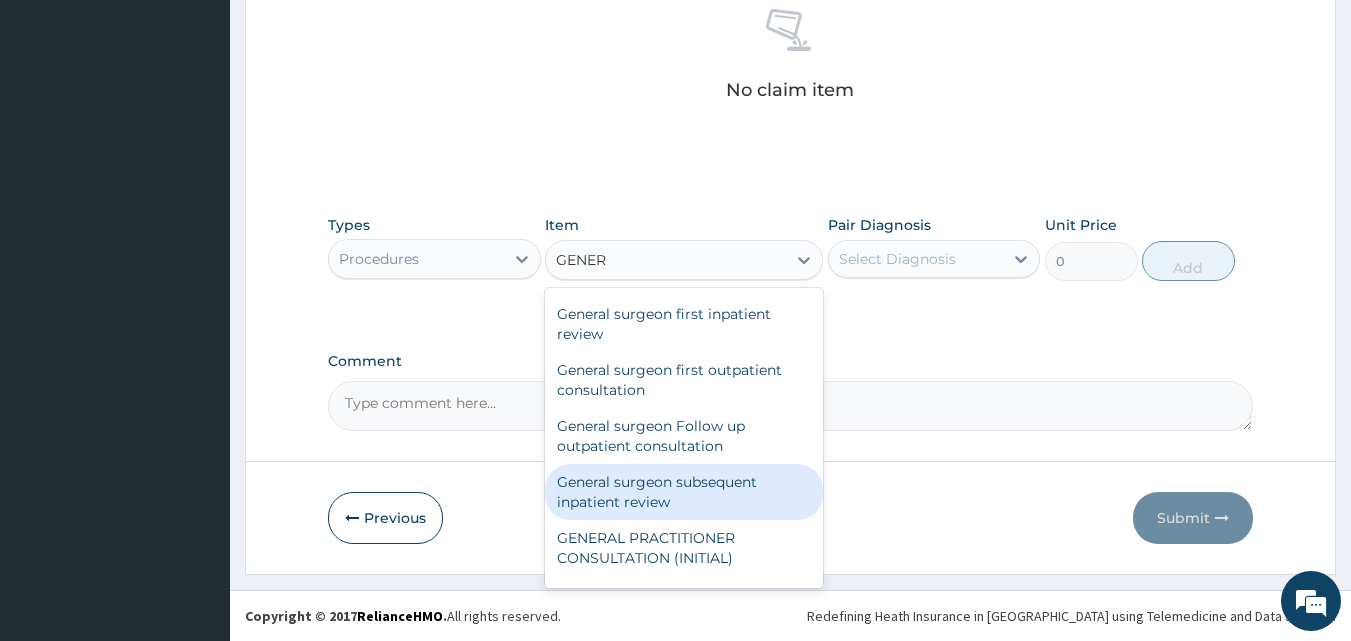 scroll, scrollTop: 248, scrollLeft: 0, axis: vertical 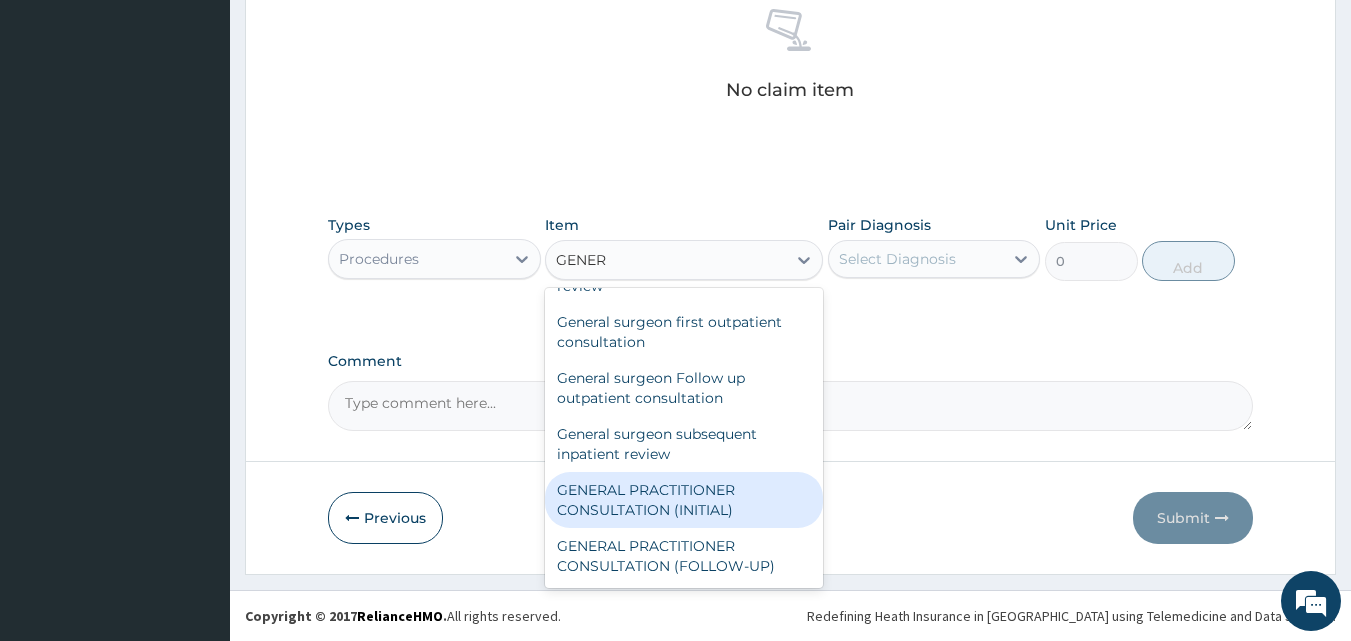 click on "GENERAL PRACTITIONER CONSULTATION (INITIAL)" at bounding box center (684, 500) 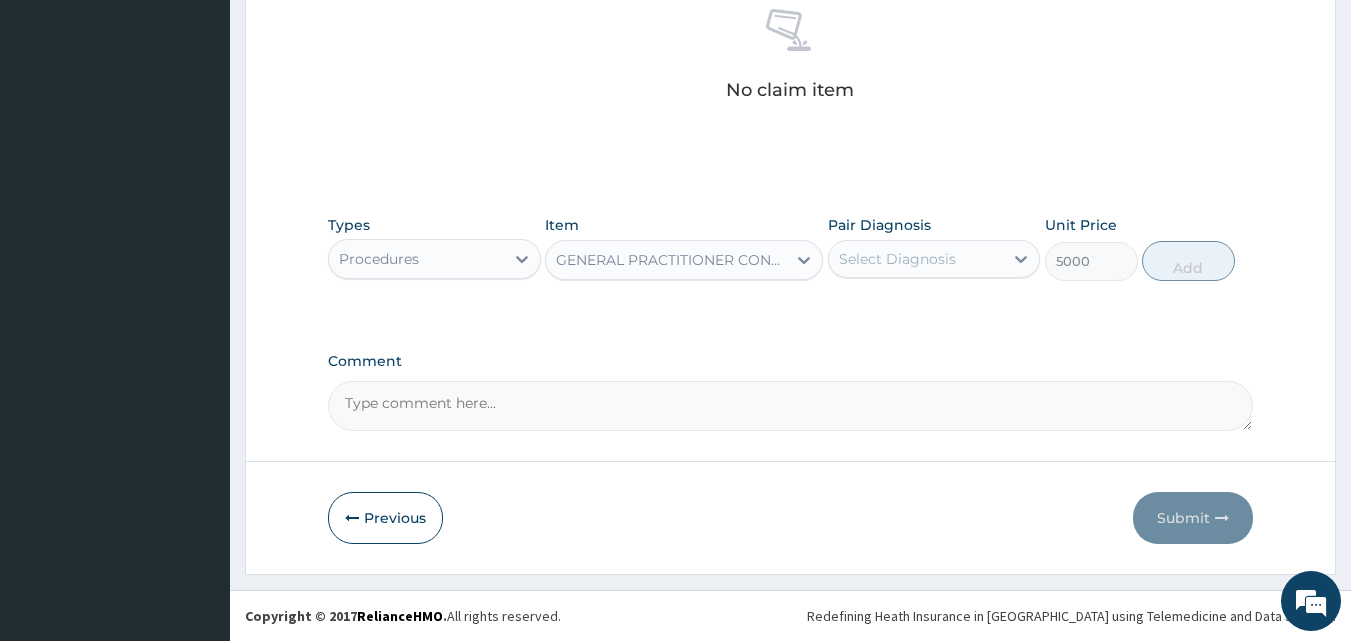 click on "Select Diagnosis" at bounding box center (897, 259) 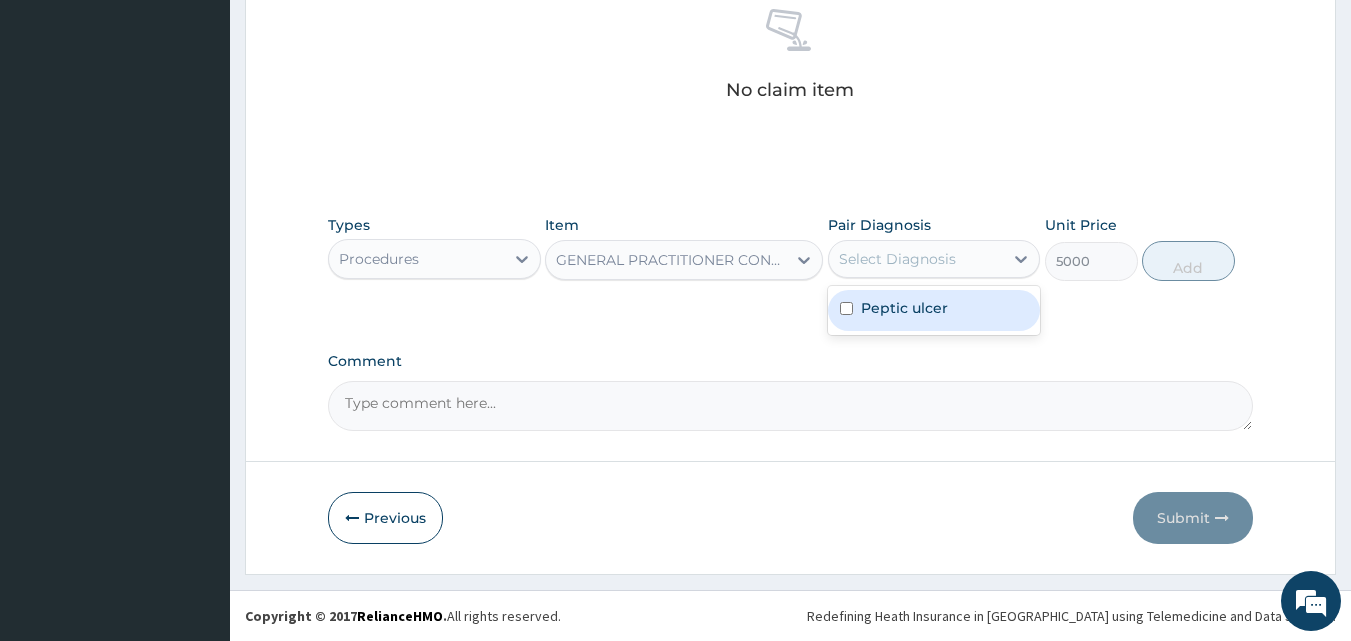 click on "Peptic ulcer" at bounding box center (904, 308) 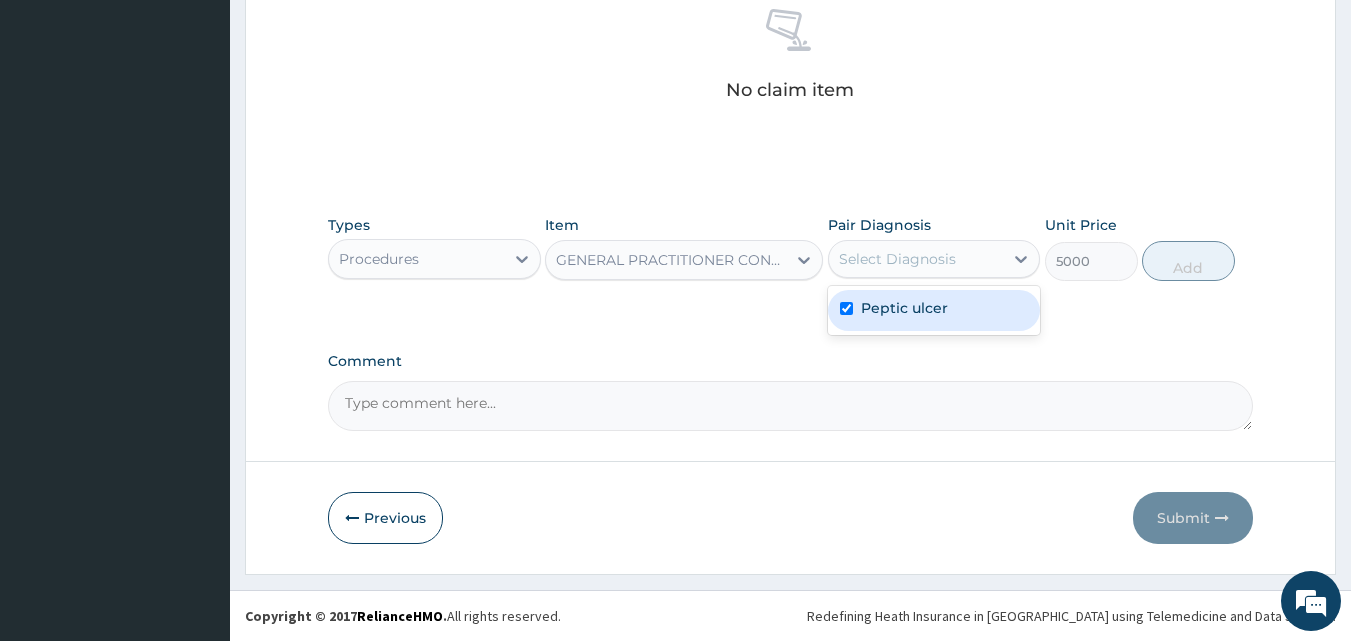 checkbox on "true" 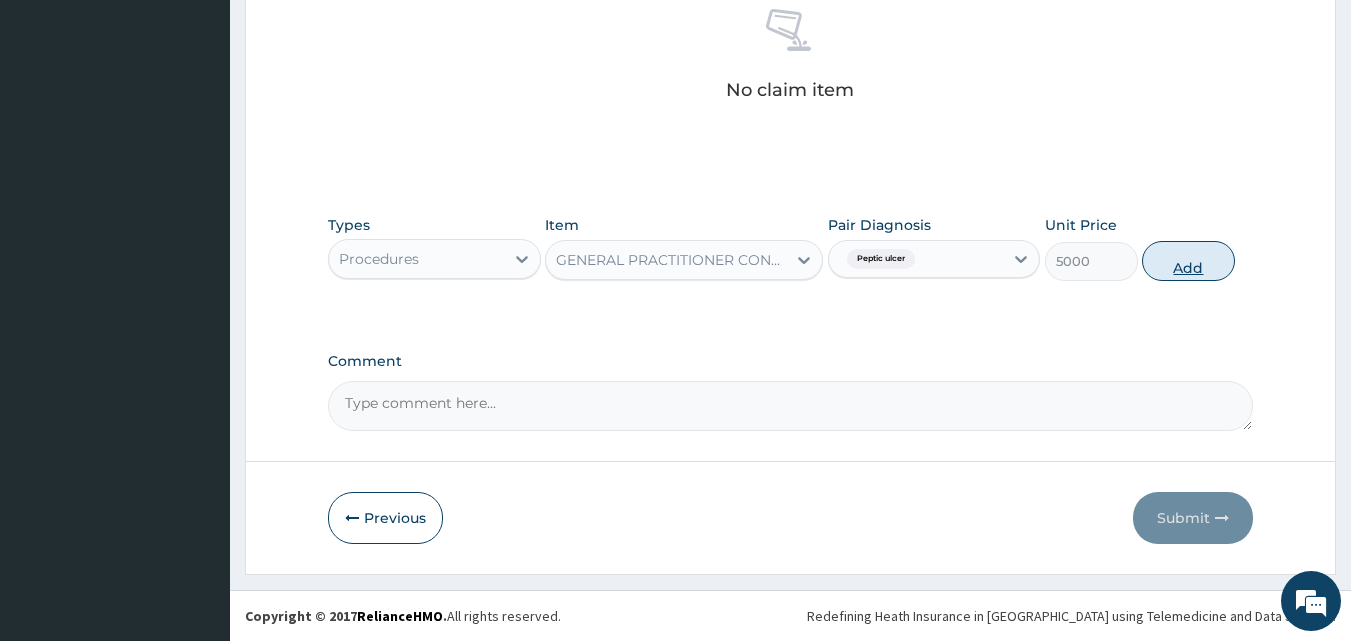 click on "Add" at bounding box center (1188, 261) 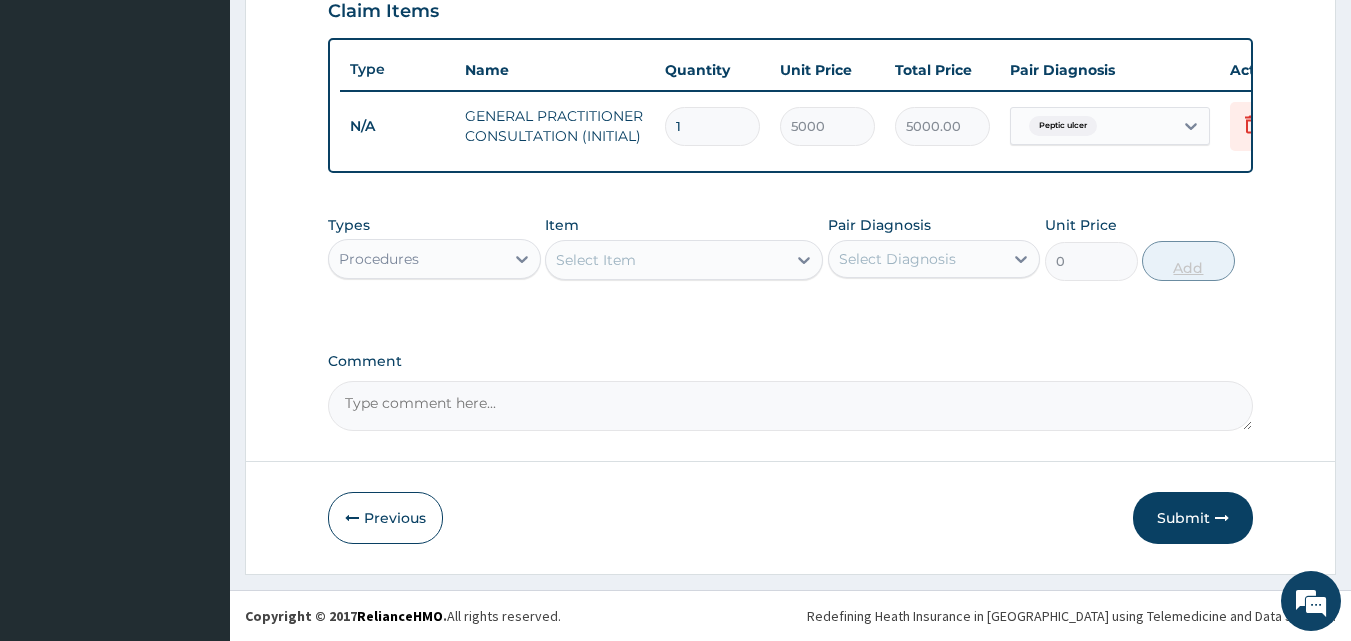 scroll, scrollTop: 721, scrollLeft: 0, axis: vertical 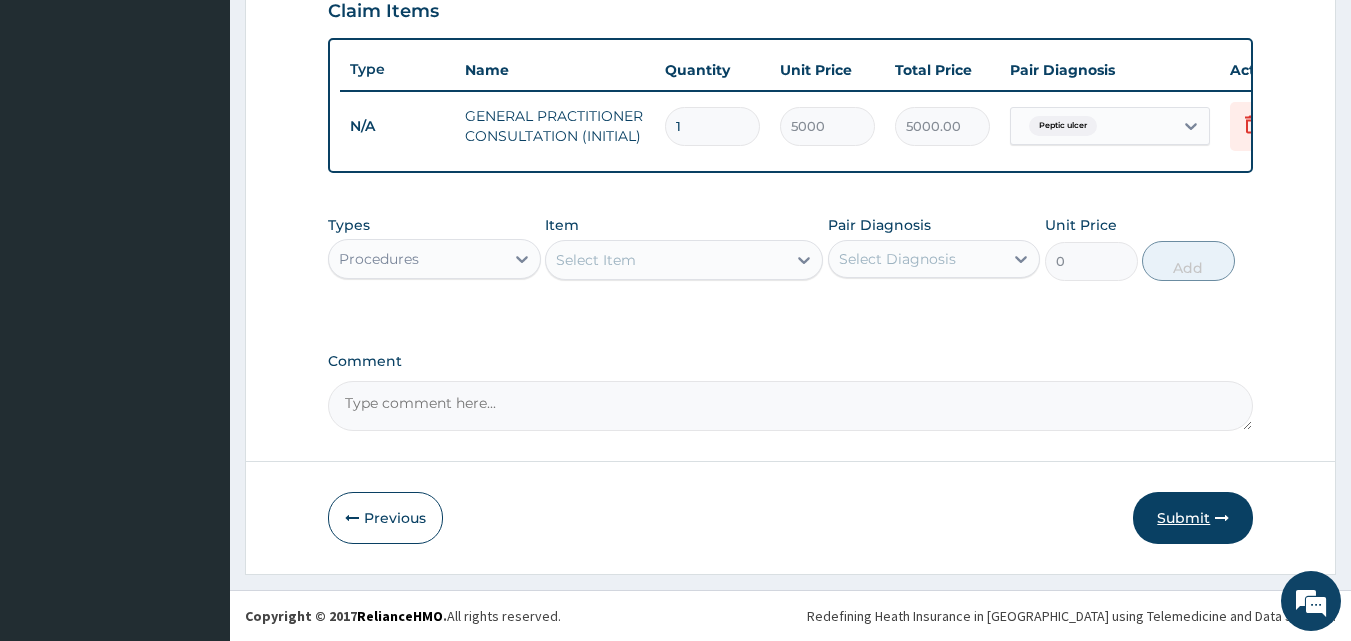 click on "Submit" at bounding box center [1193, 518] 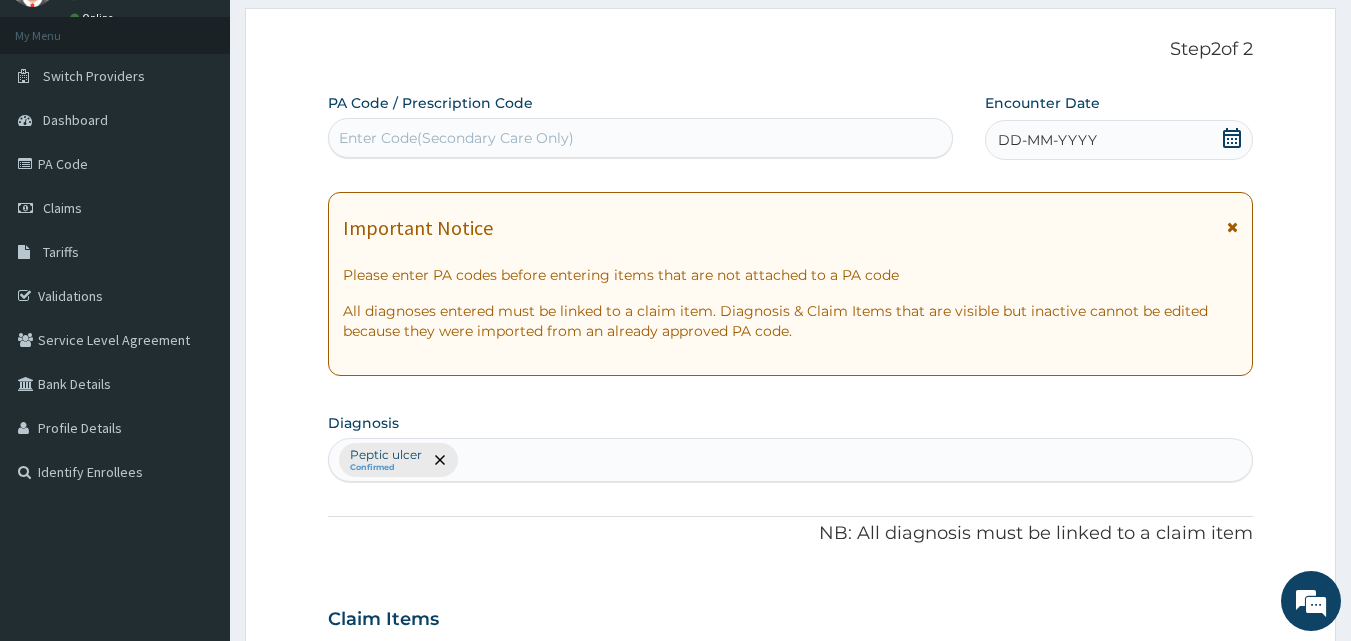 scroll, scrollTop: 0, scrollLeft: 0, axis: both 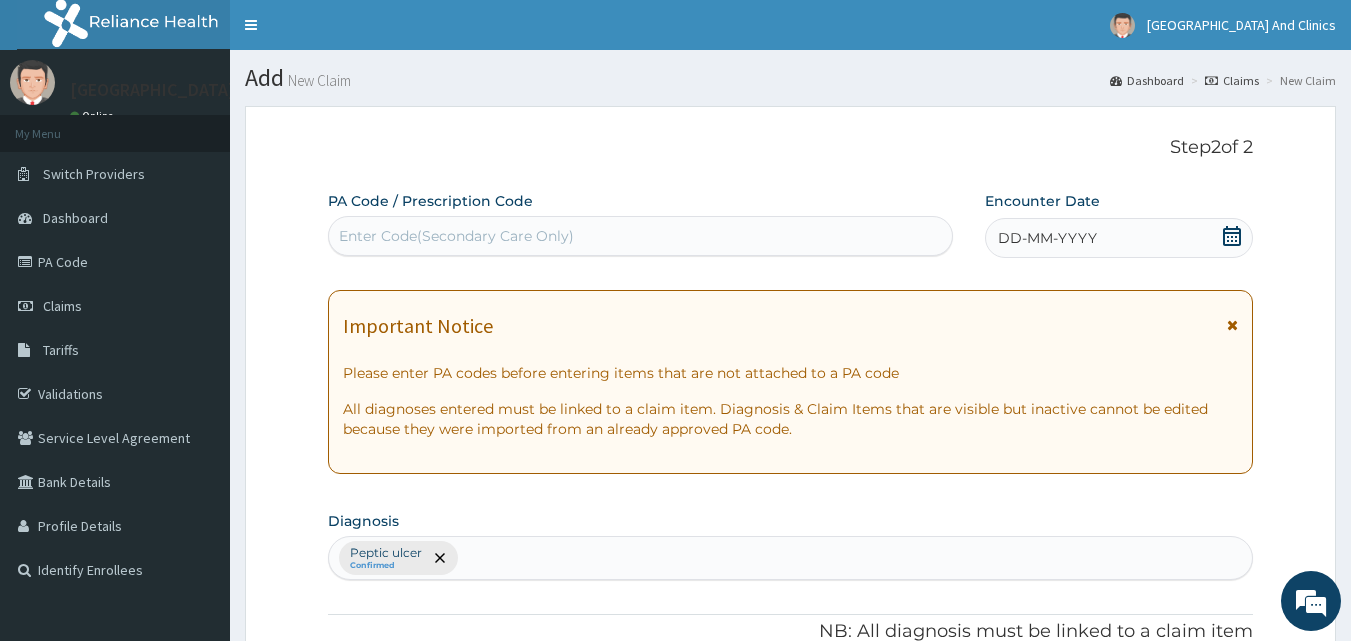 click on "DD-MM-YYYY" at bounding box center (1047, 238) 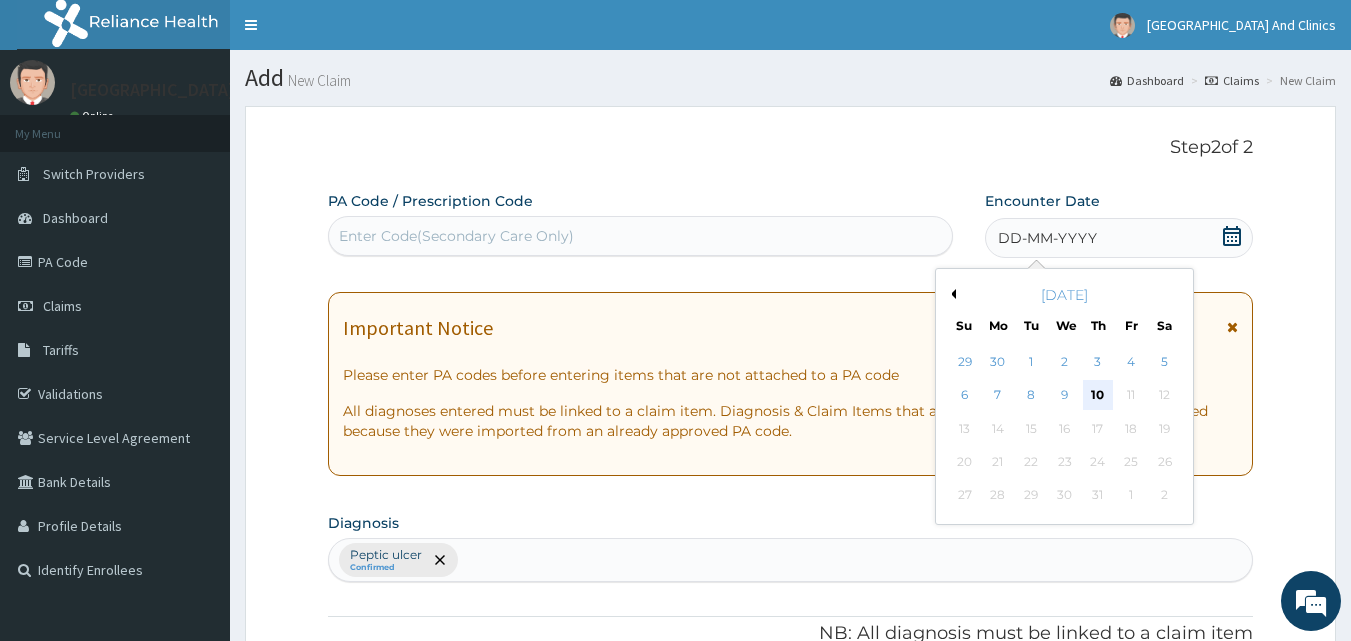 click on "10" at bounding box center [1098, 396] 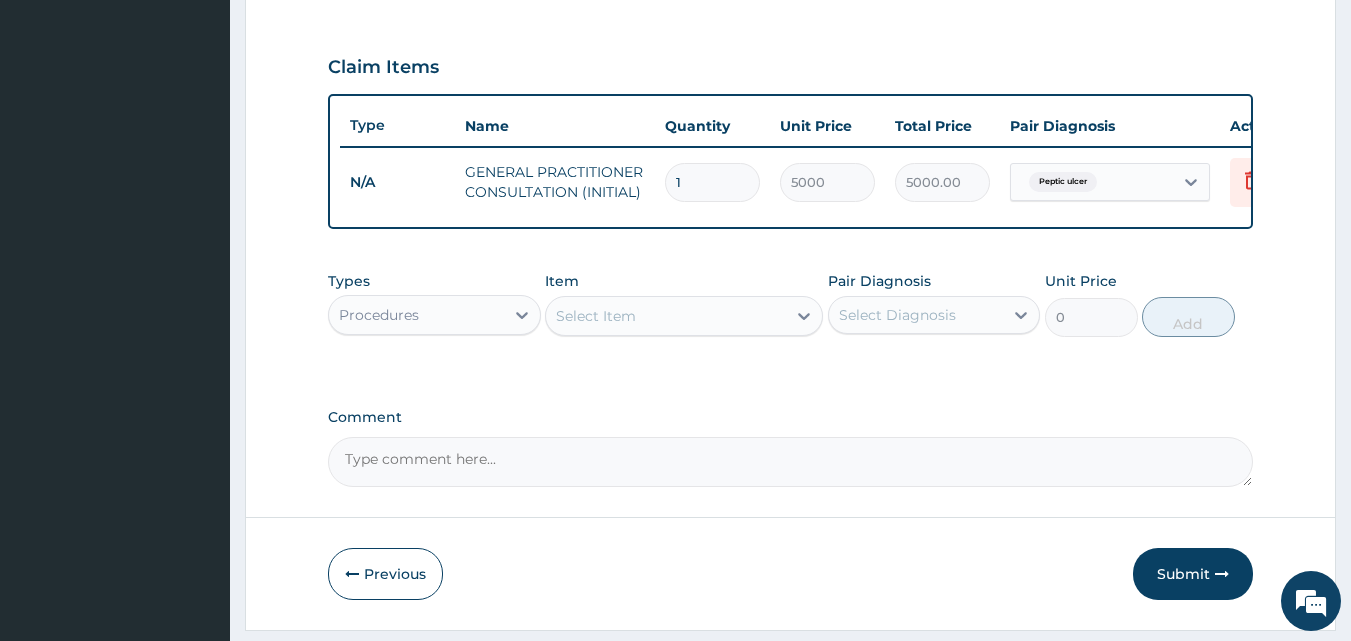 scroll, scrollTop: 721, scrollLeft: 0, axis: vertical 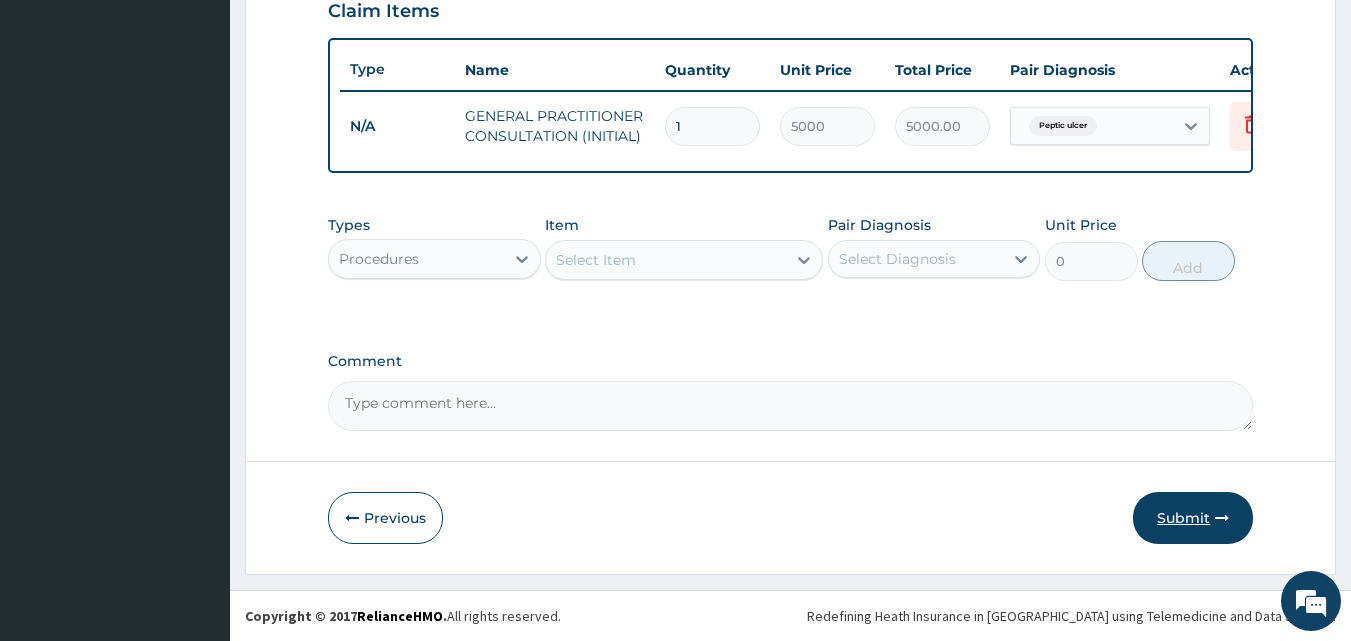 click on "Submit" at bounding box center (1193, 518) 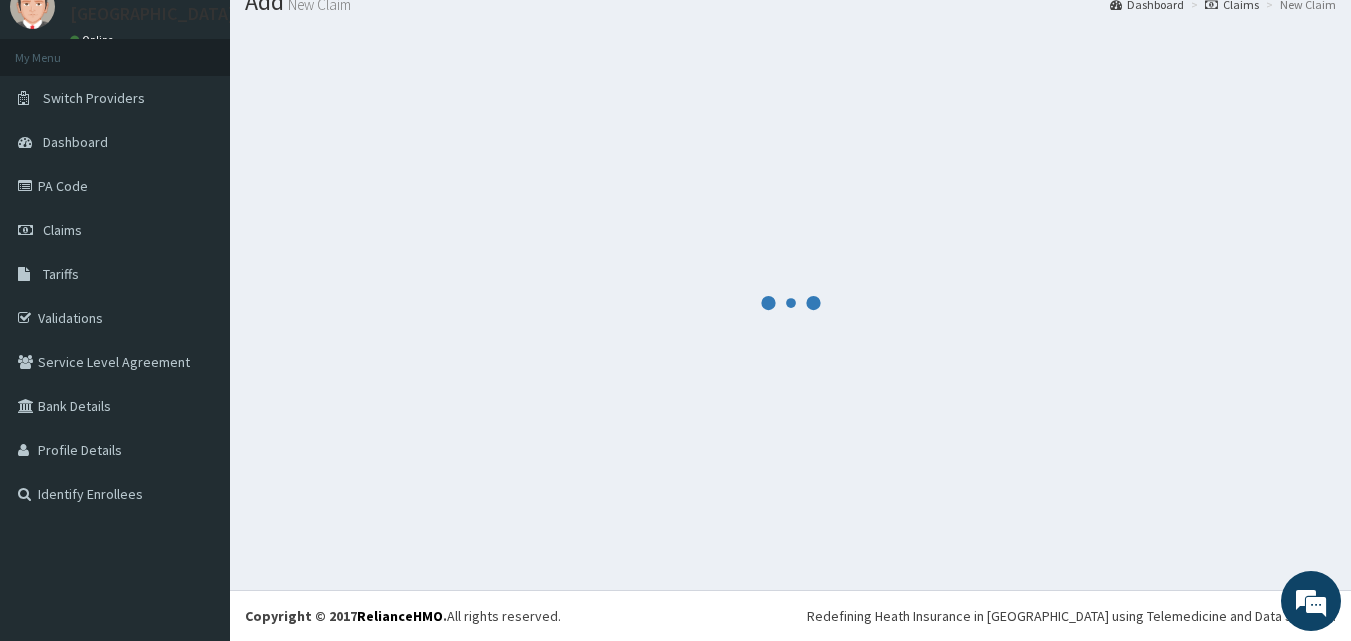 scroll, scrollTop: 721, scrollLeft: 0, axis: vertical 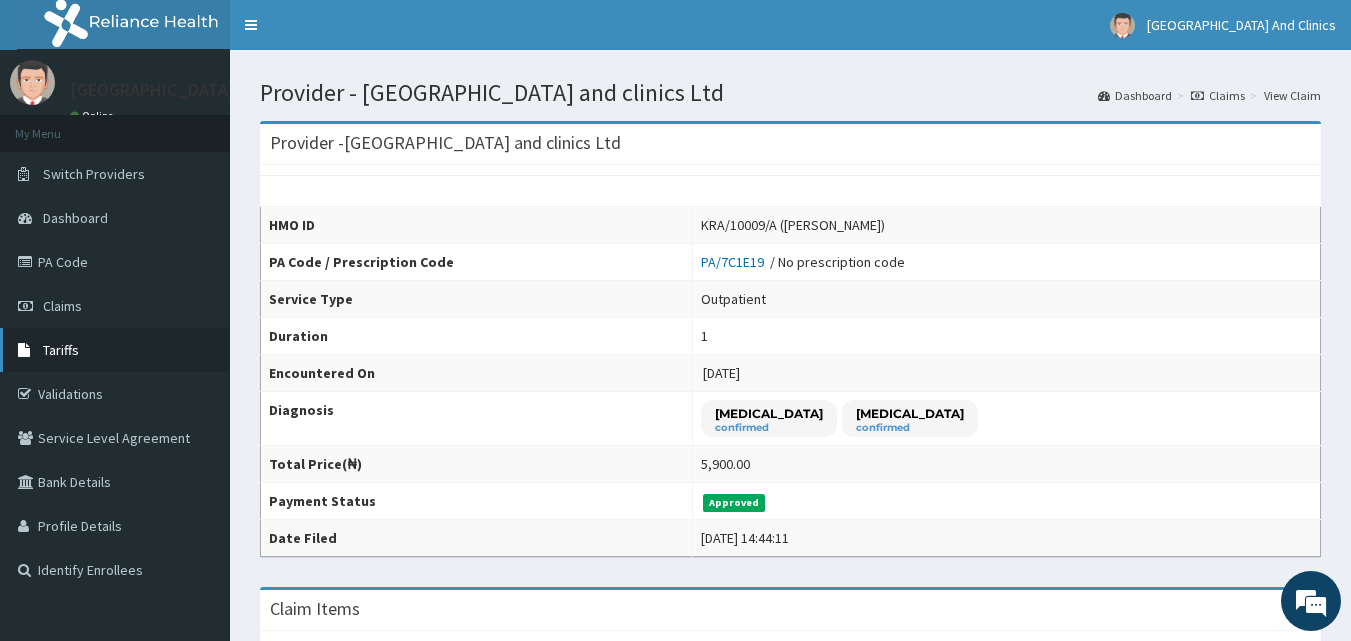 click on "Tariffs" at bounding box center (61, 350) 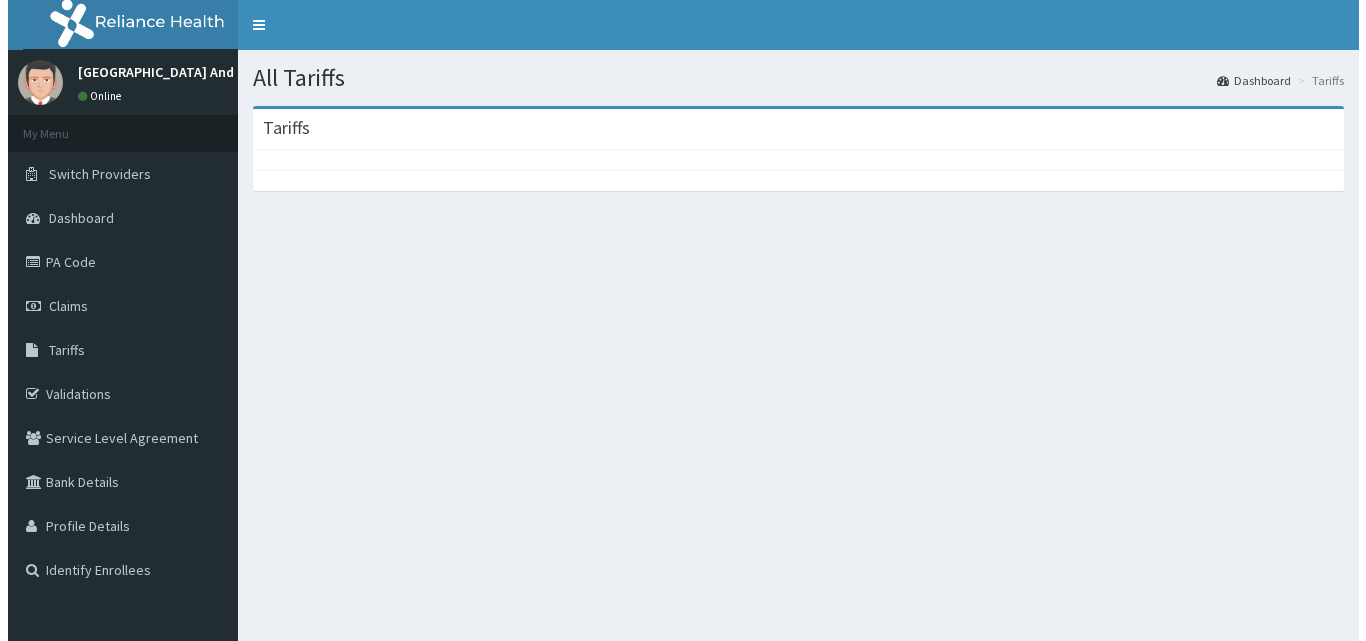 scroll, scrollTop: 0, scrollLeft: 0, axis: both 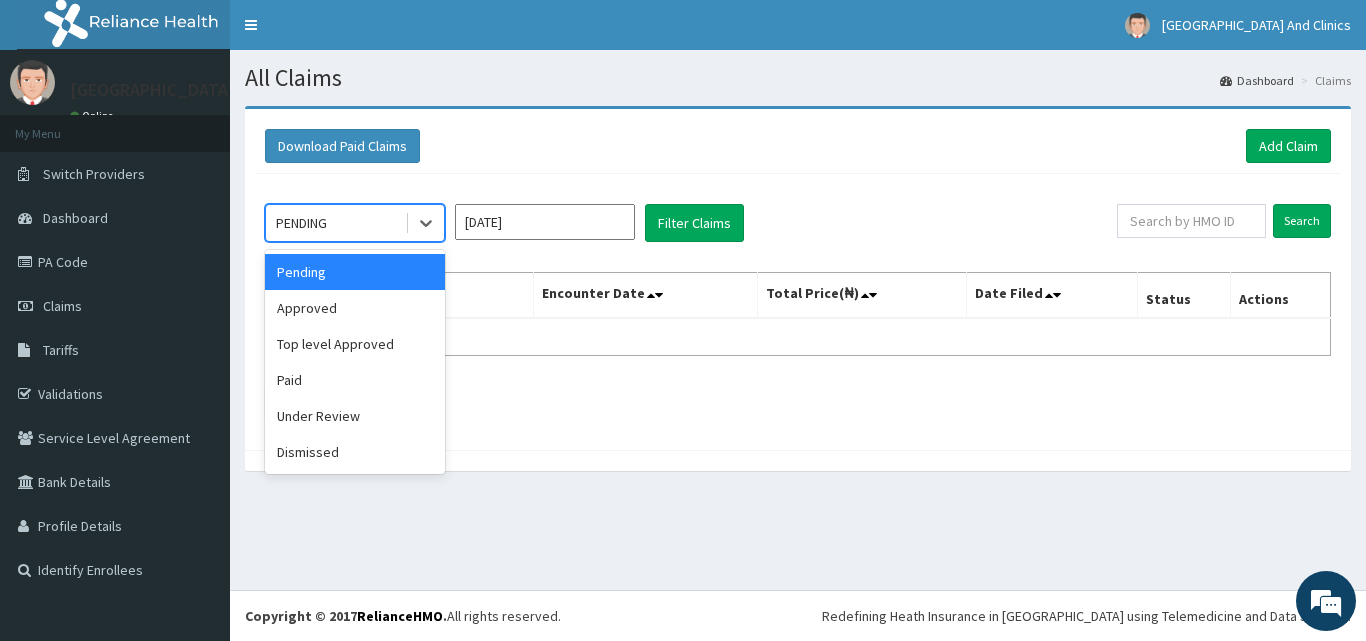 click on "PENDING" at bounding box center [335, 223] 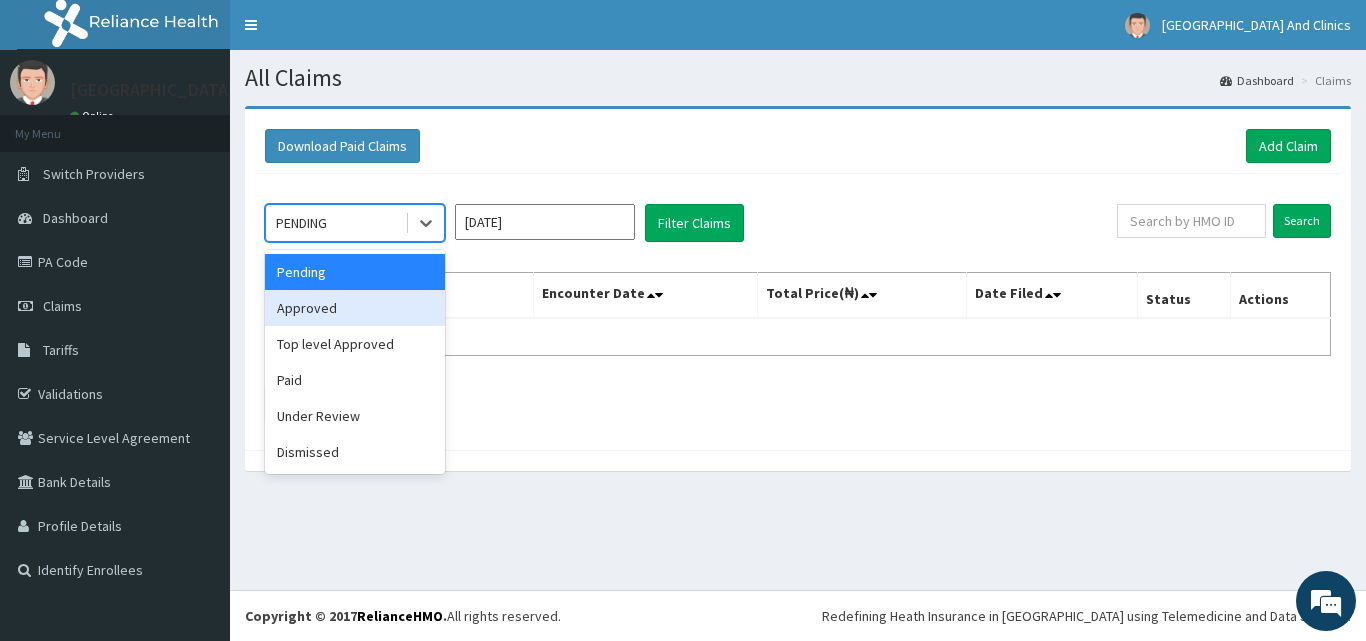 click on "Approved" at bounding box center [355, 308] 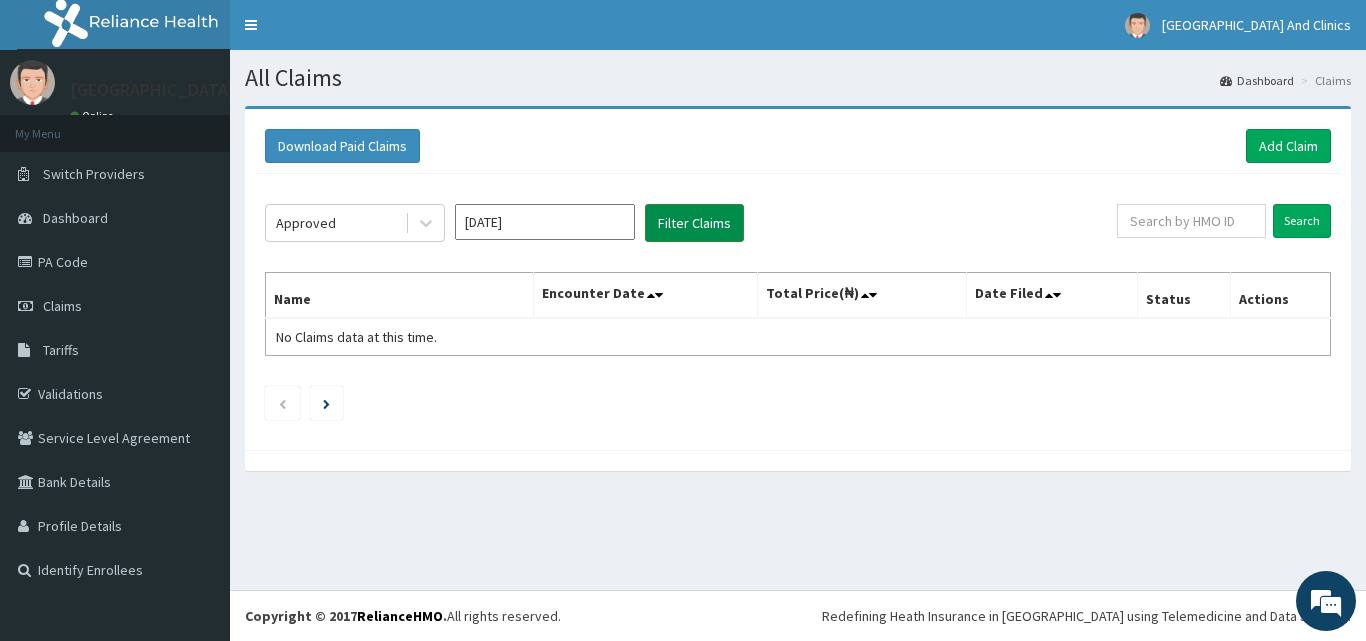 click on "Filter Claims" at bounding box center [694, 223] 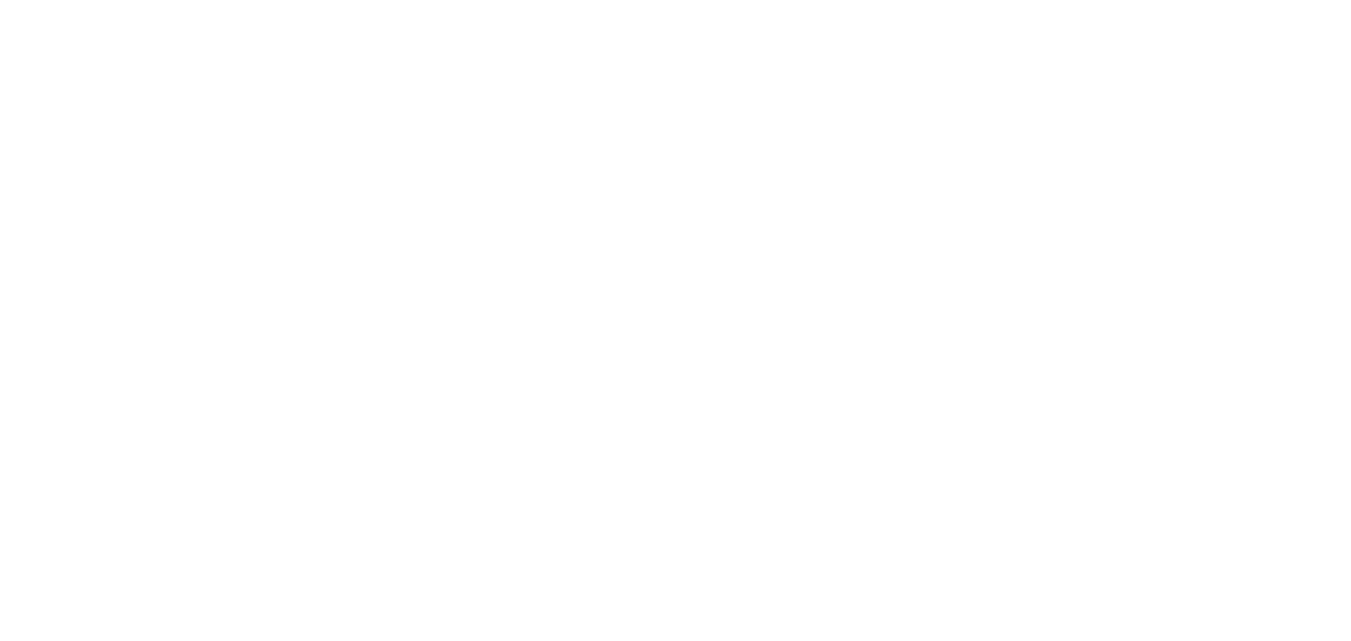 scroll, scrollTop: 0, scrollLeft: 0, axis: both 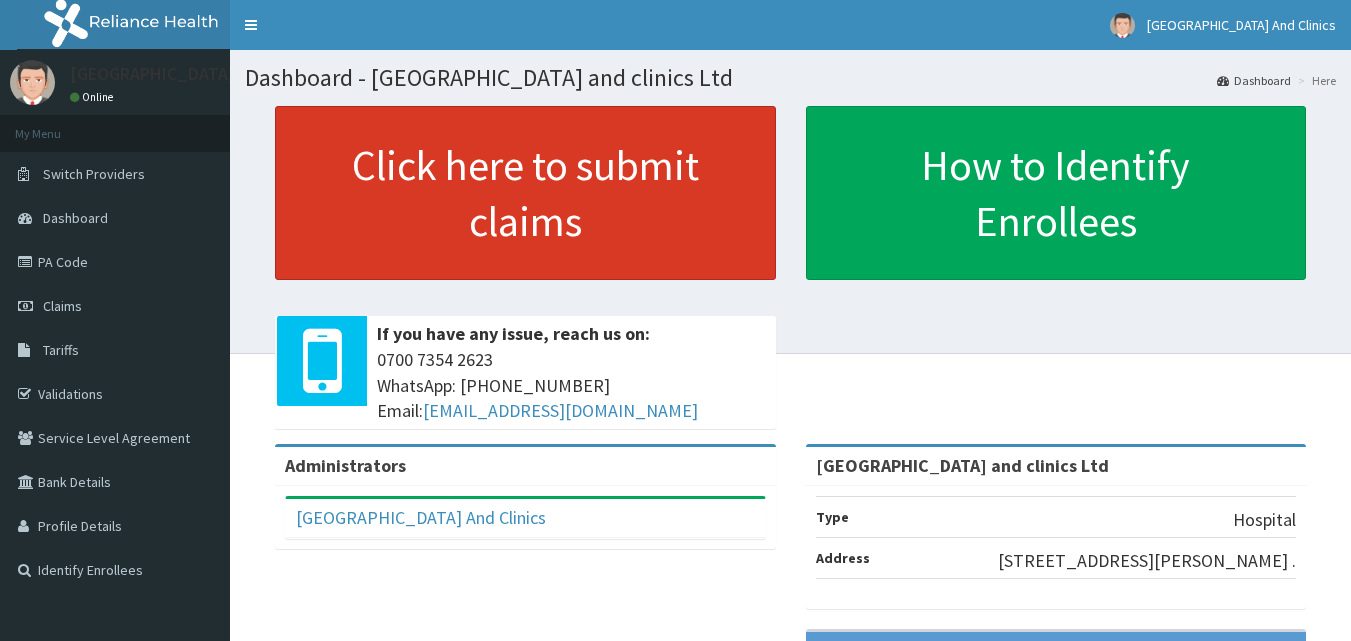 click on "Click here to submit claims" at bounding box center (525, 193) 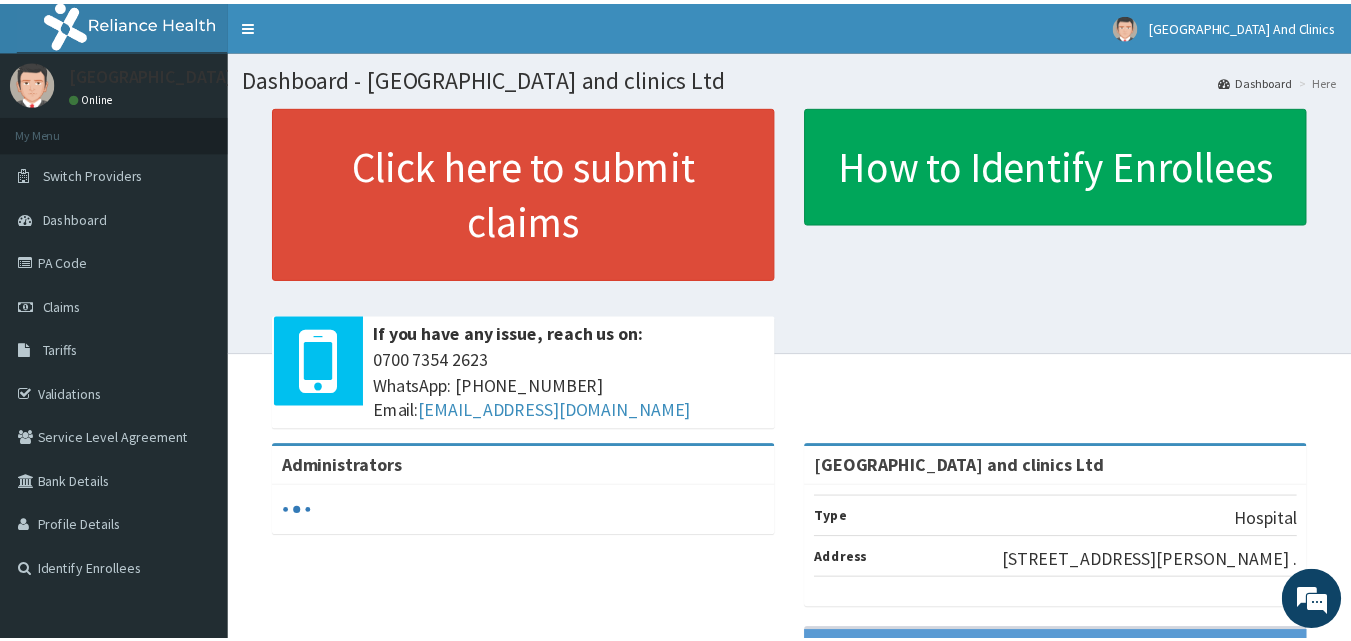 scroll, scrollTop: 0, scrollLeft: 0, axis: both 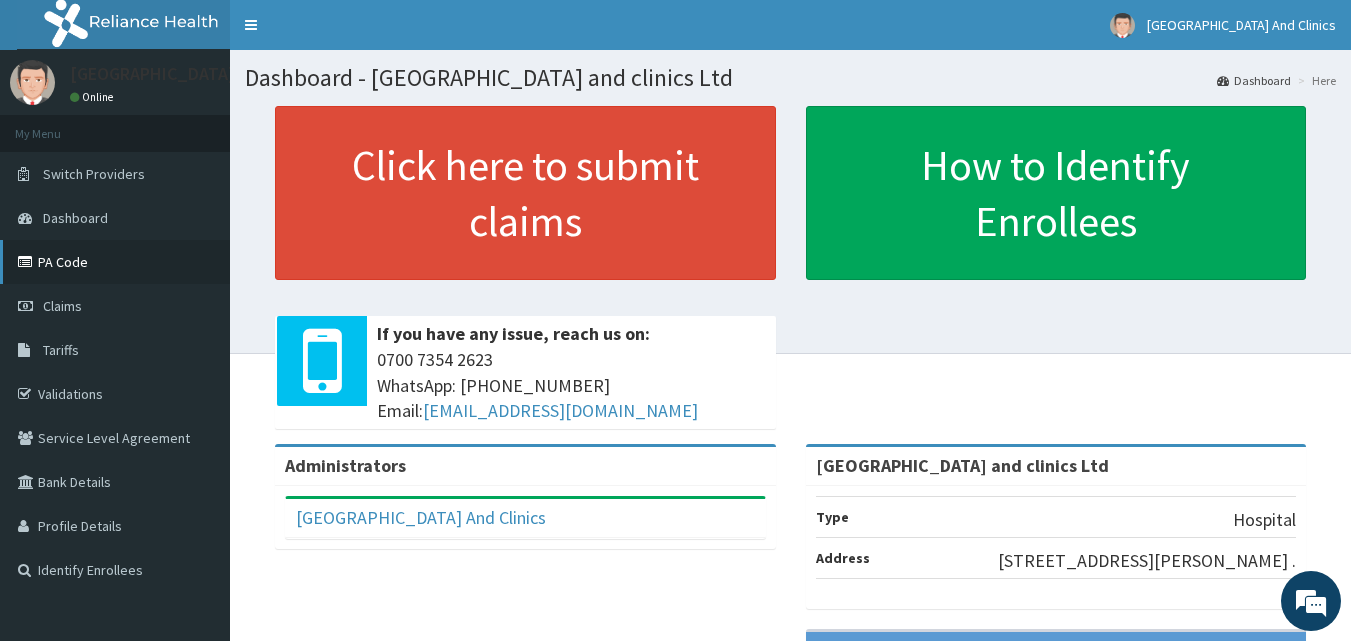click on "PA Code" at bounding box center [115, 262] 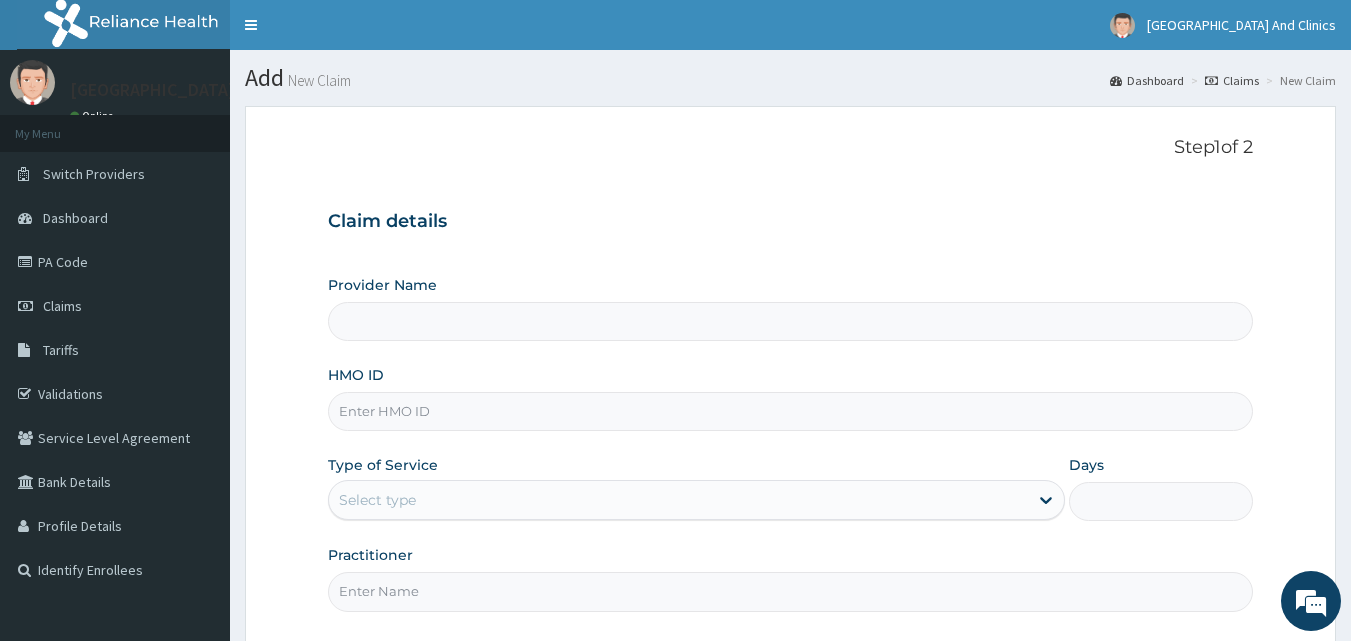 type on "[GEOGRAPHIC_DATA] and clinics Ltd" 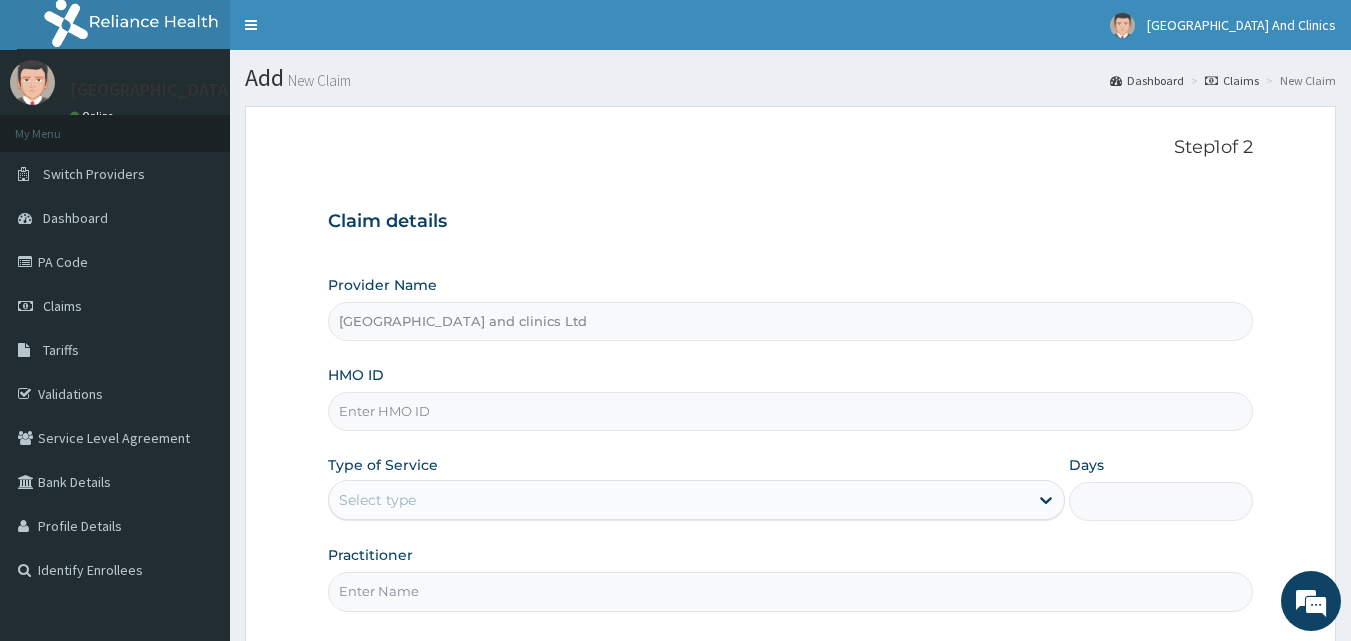 scroll, scrollTop: 0, scrollLeft: 0, axis: both 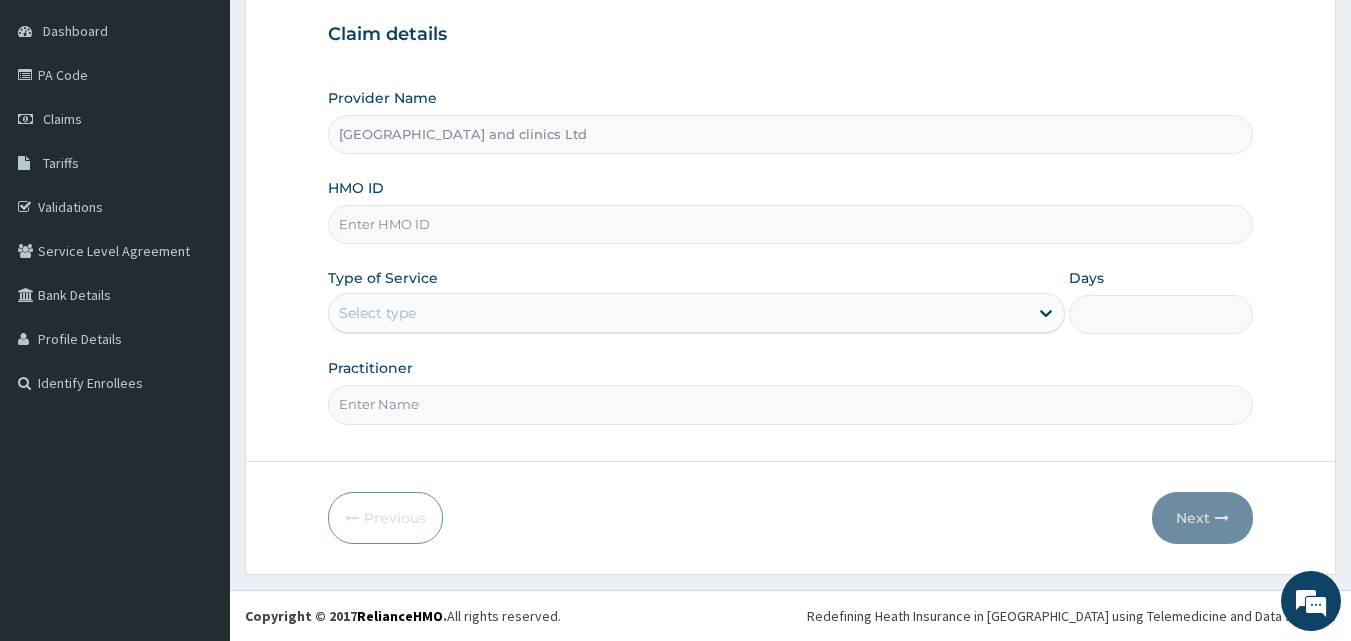click on "HMO ID" at bounding box center (791, 224) 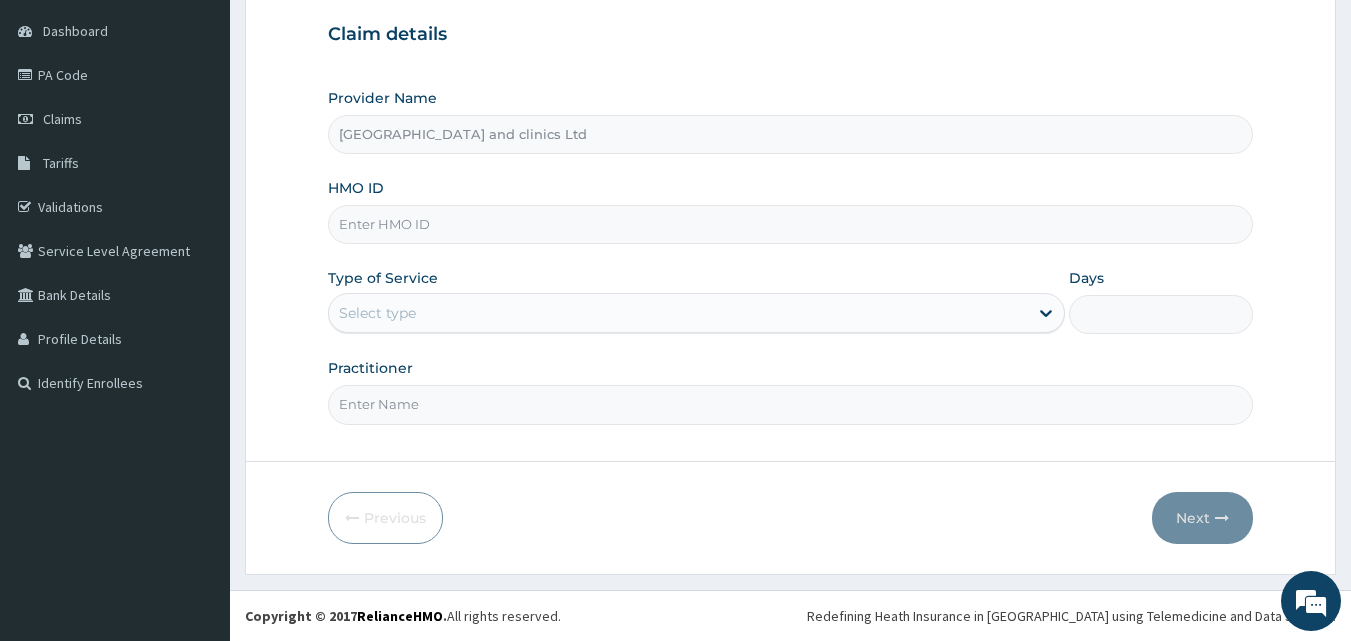 paste on "ISW/10531/A" 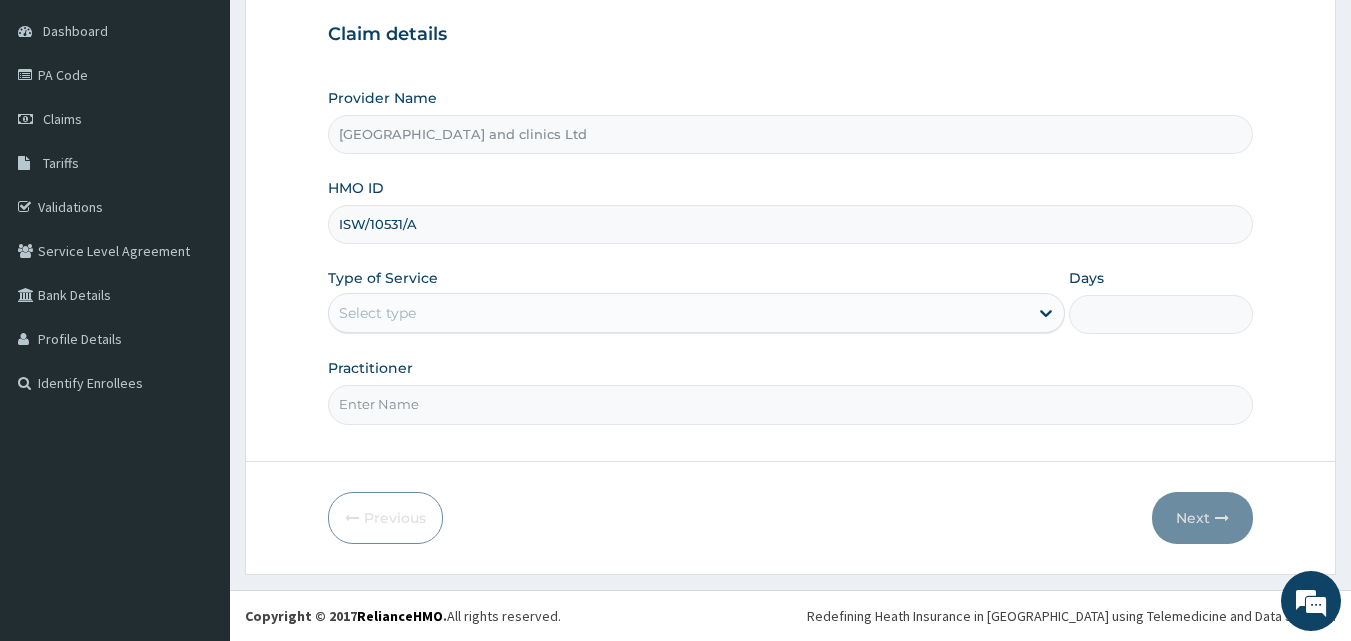 type on "ISW/10531/A" 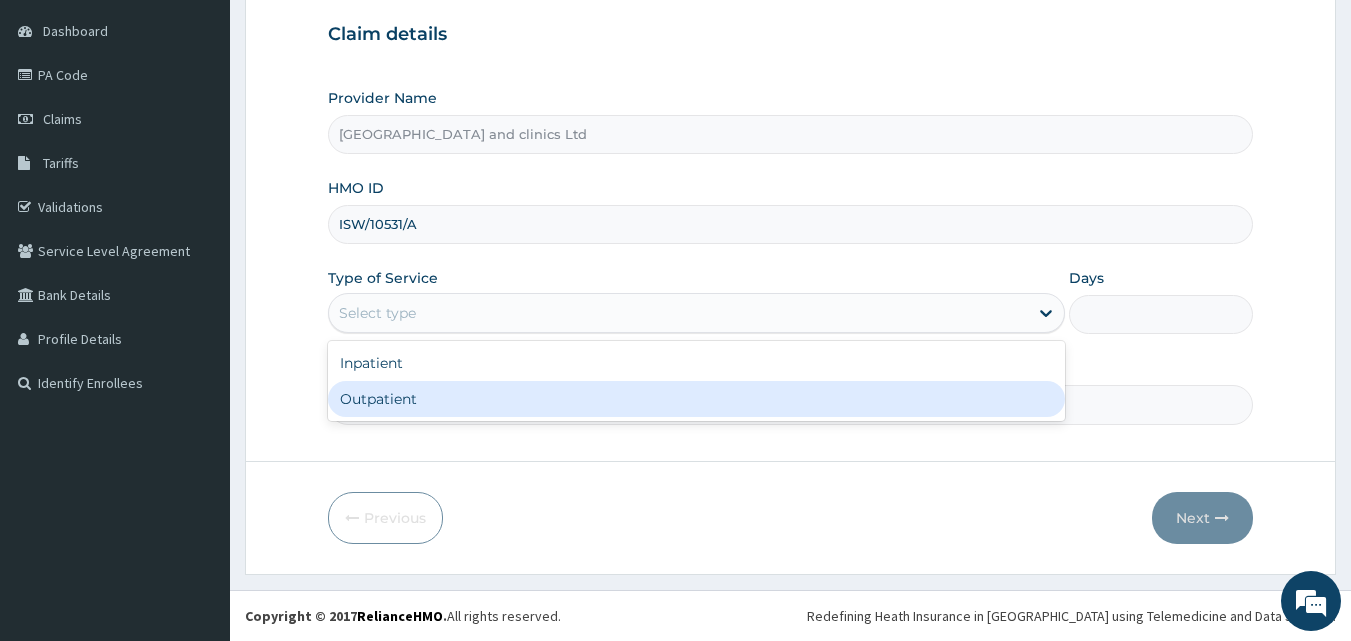click on "Outpatient" at bounding box center [696, 399] 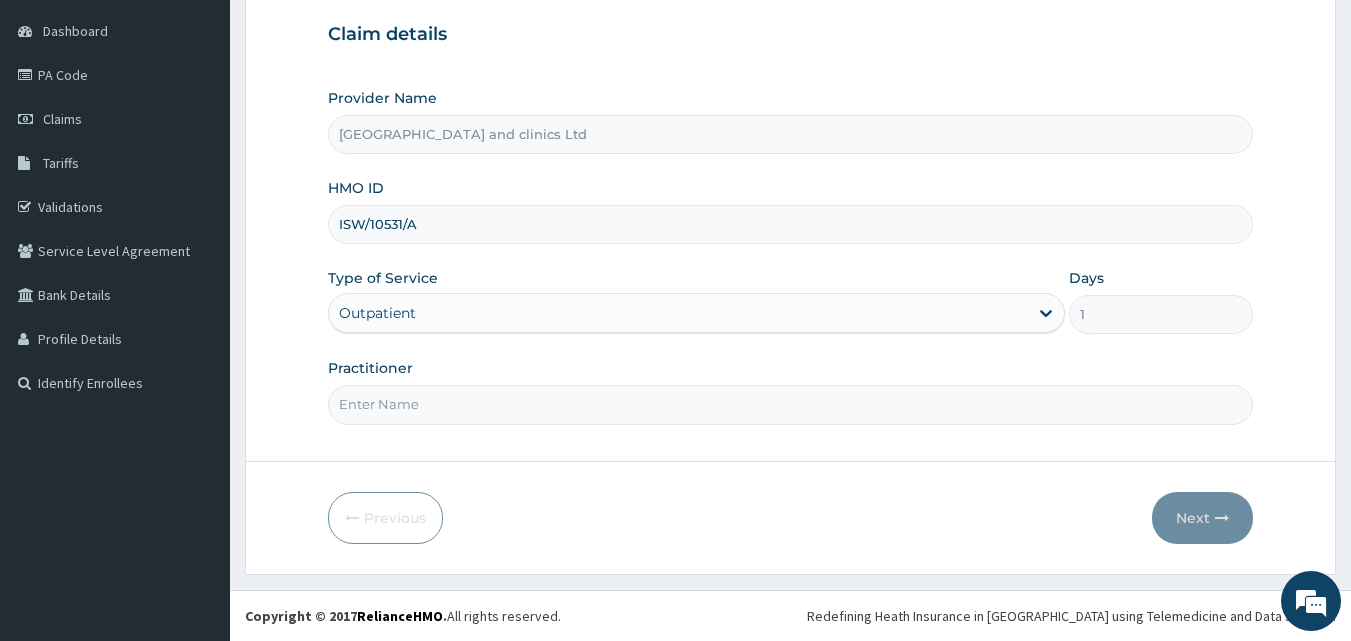click on "Practitioner" at bounding box center (791, 404) 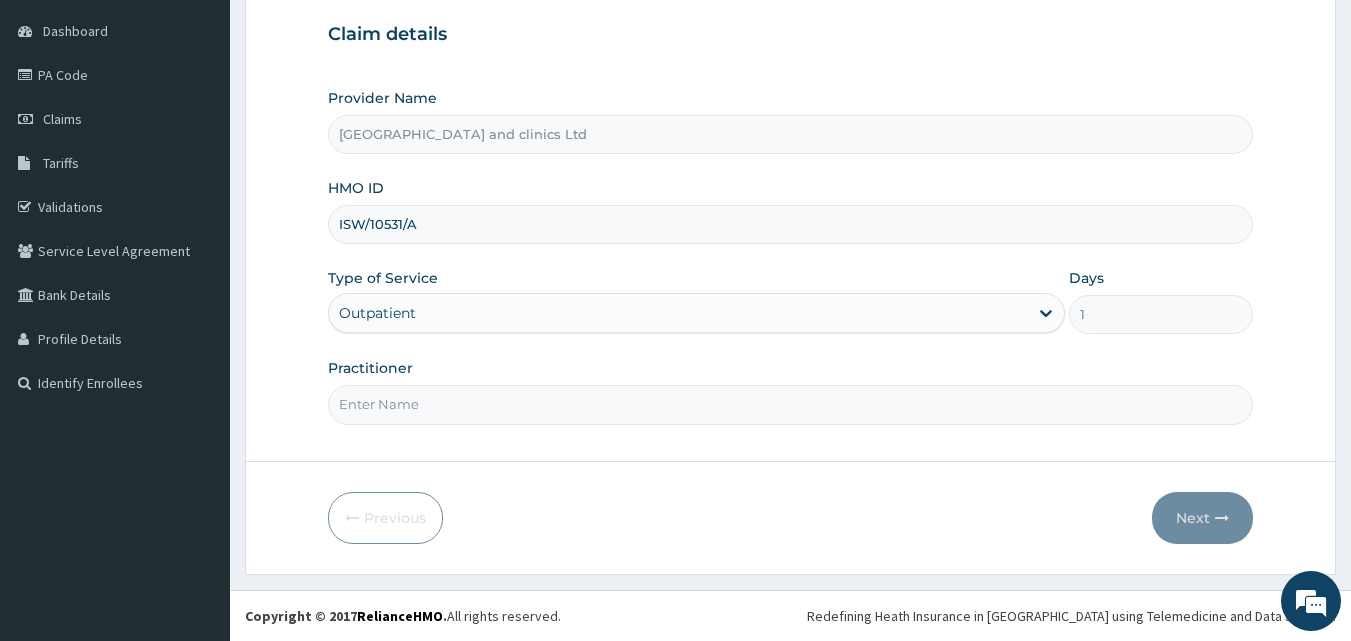 click on "Practitioner" at bounding box center (791, 404) 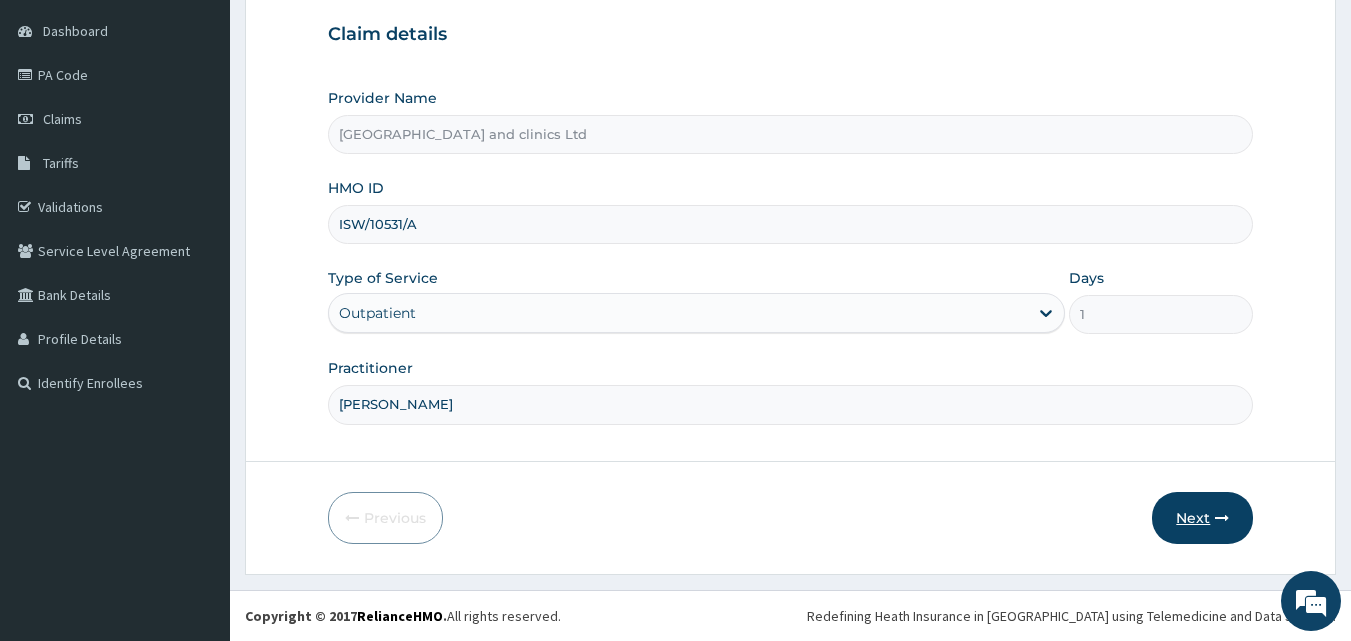 type on "[PERSON_NAME]" 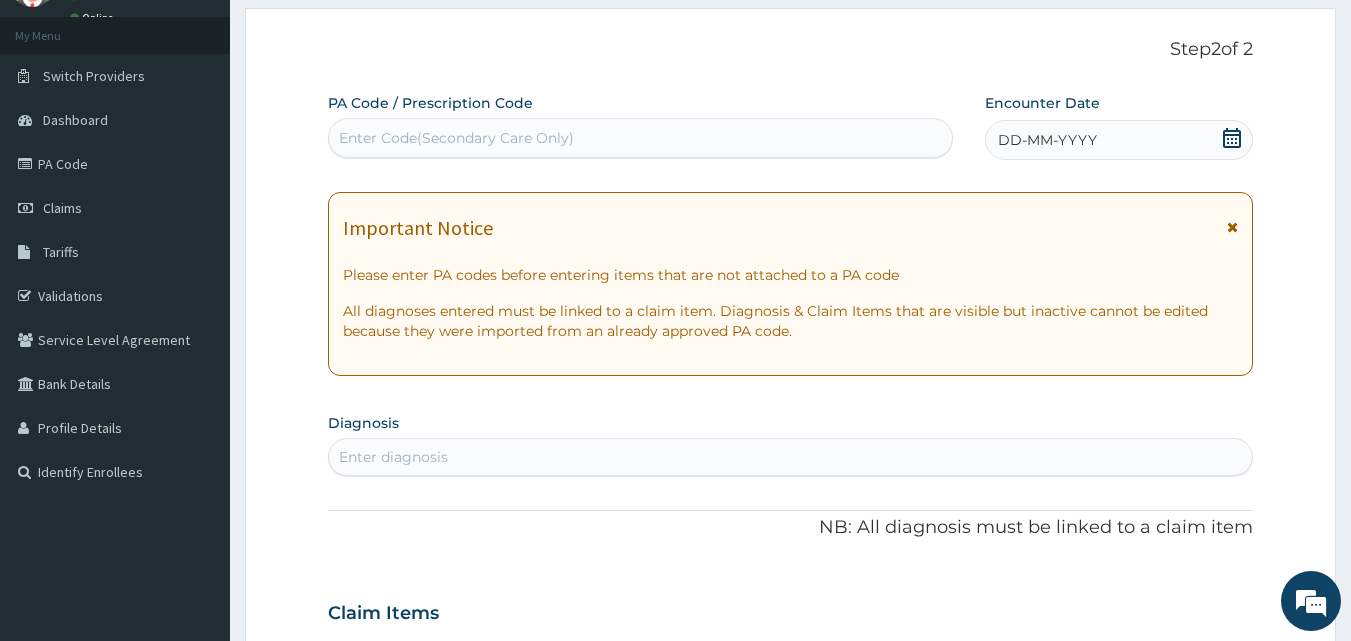 scroll, scrollTop: 0, scrollLeft: 0, axis: both 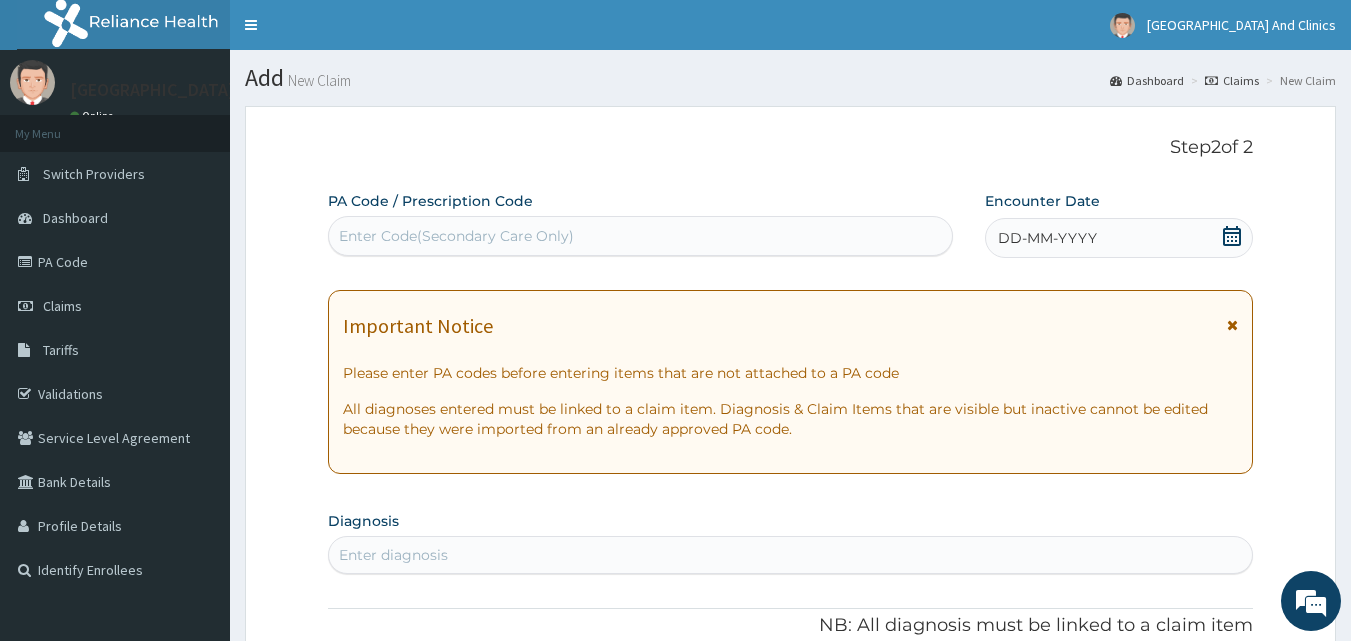 click on "Enter Code(Secondary Care Only)" at bounding box center (456, 236) 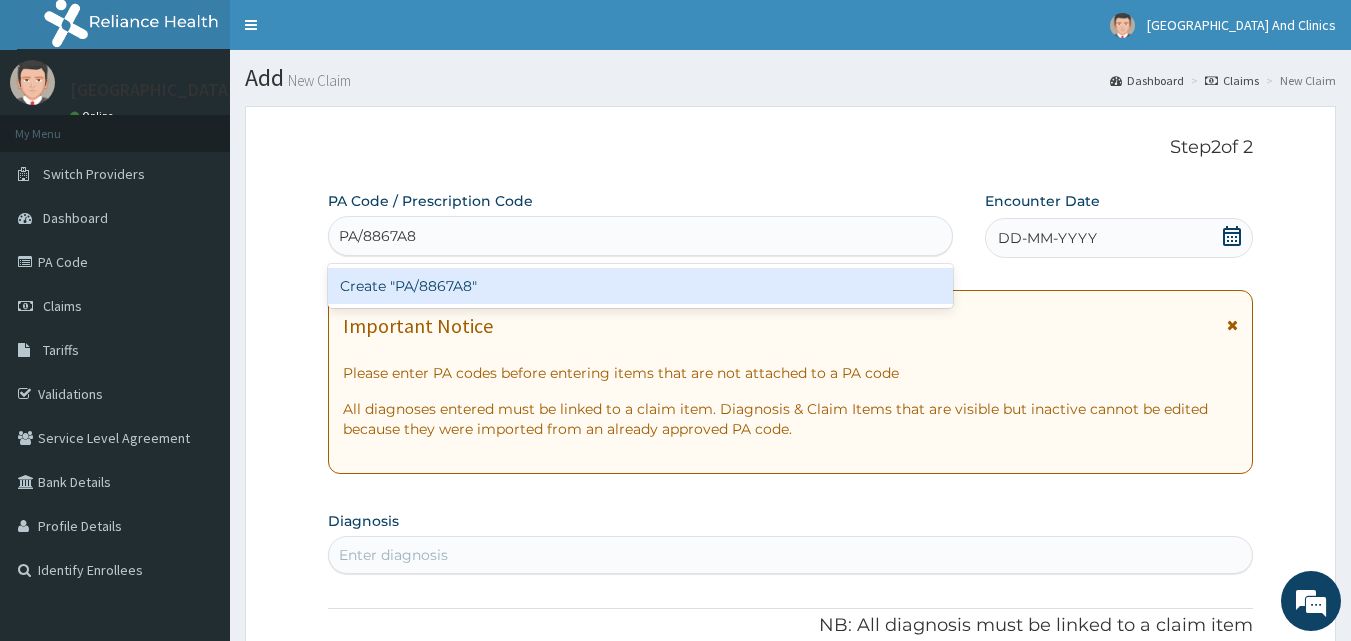 click on "Create "PA/8867A8"" at bounding box center [641, 286] 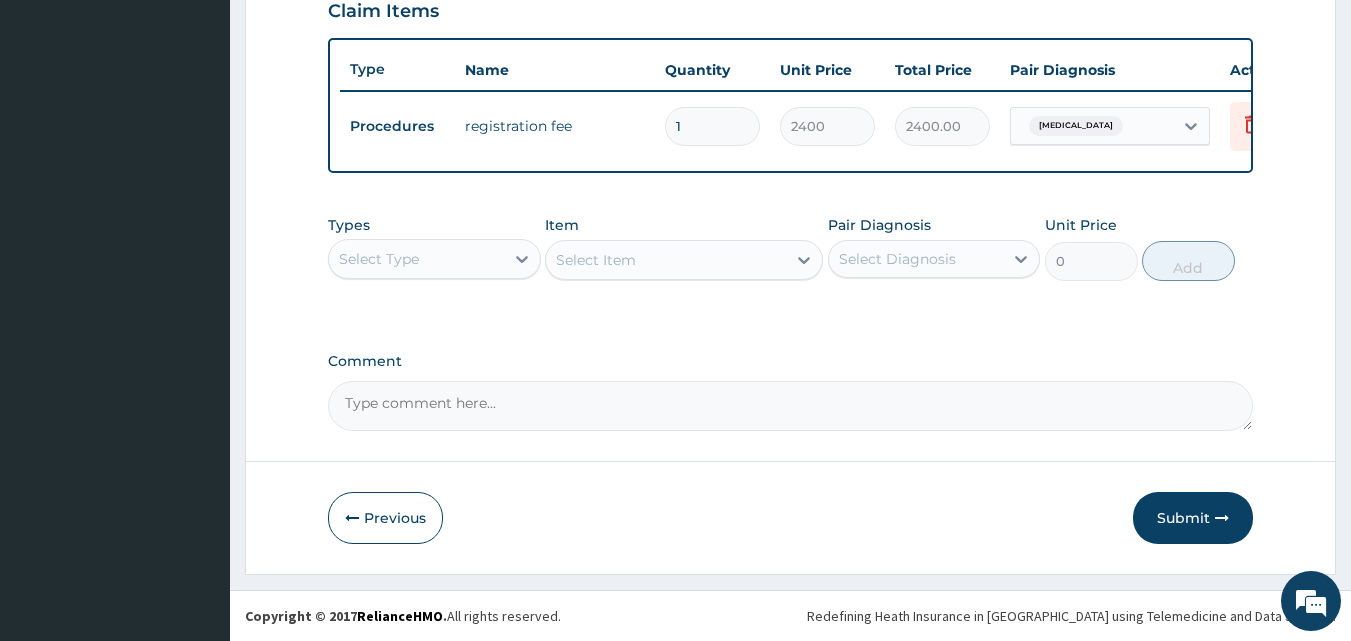 scroll, scrollTop: 721, scrollLeft: 0, axis: vertical 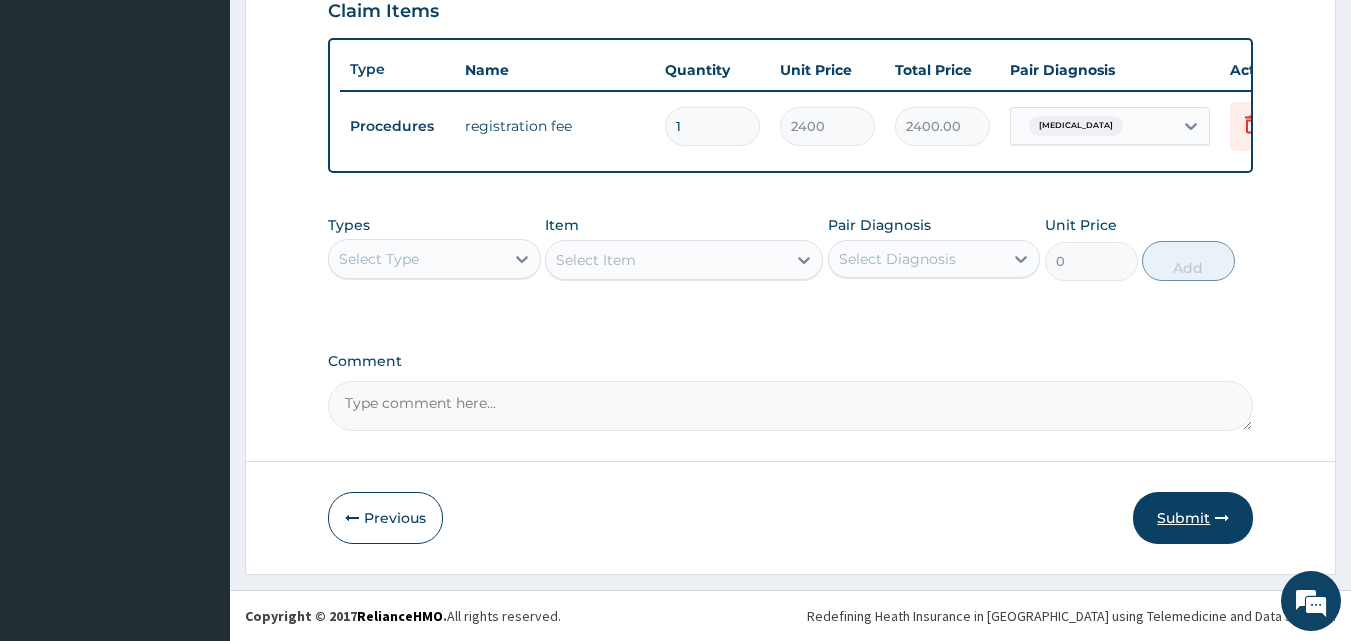 click on "Submit" at bounding box center [1193, 518] 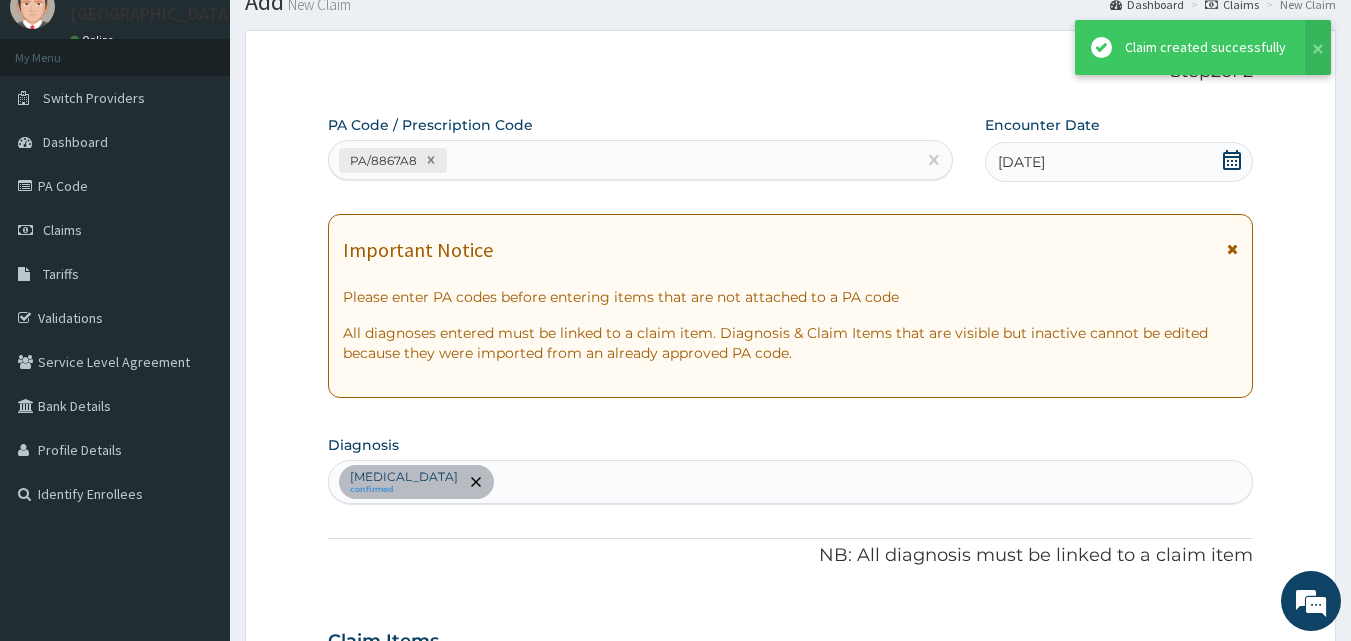 scroll, scrollTop: 721, scrollLeft: 0, axis: vertical 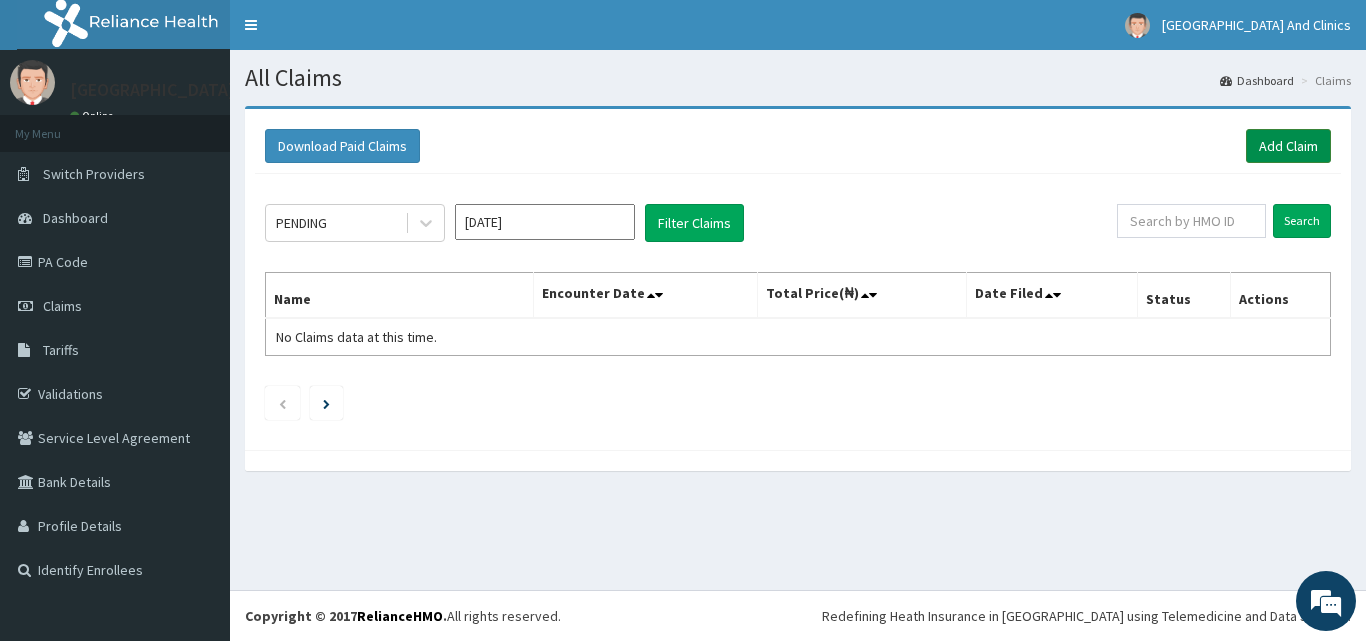 click on "Add Claim" at bounding box center (1288, 146) 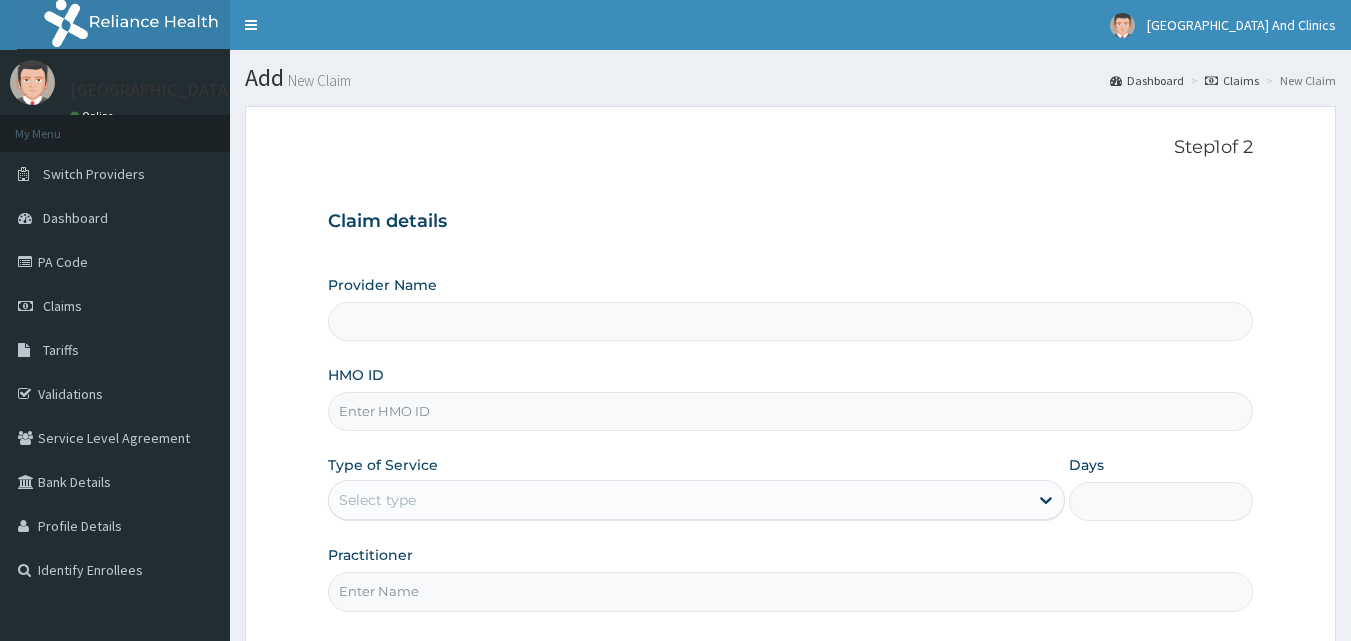 type on "[GEOGRAPHIC_DATA] and clinics Ltd" 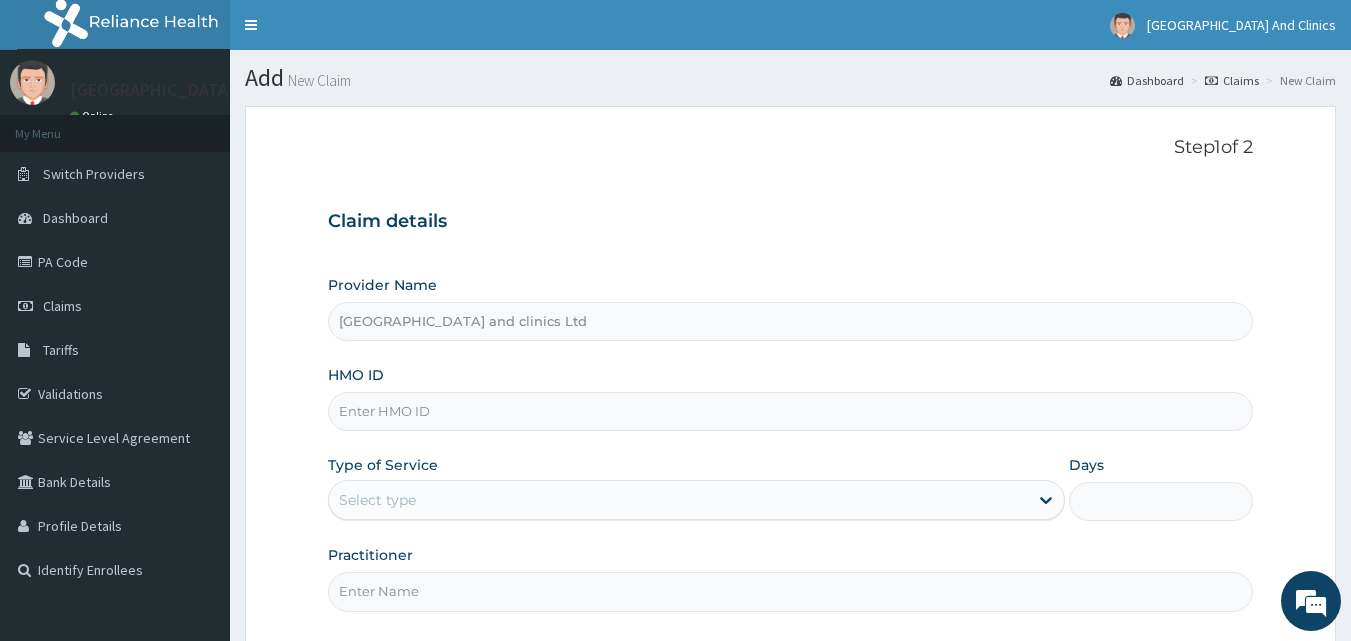 scroll, scrollTop: 0, scrollLeft: 0, axis: both 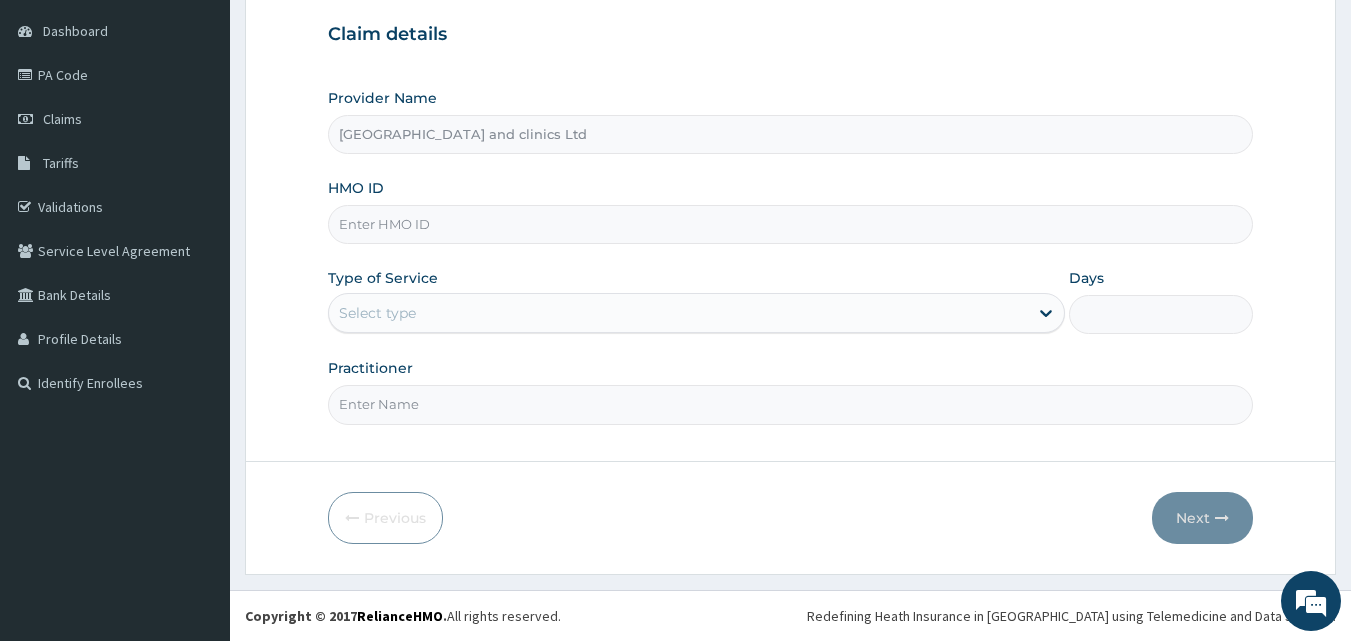 click on "HMO ID" at bounding box center (791, 224) 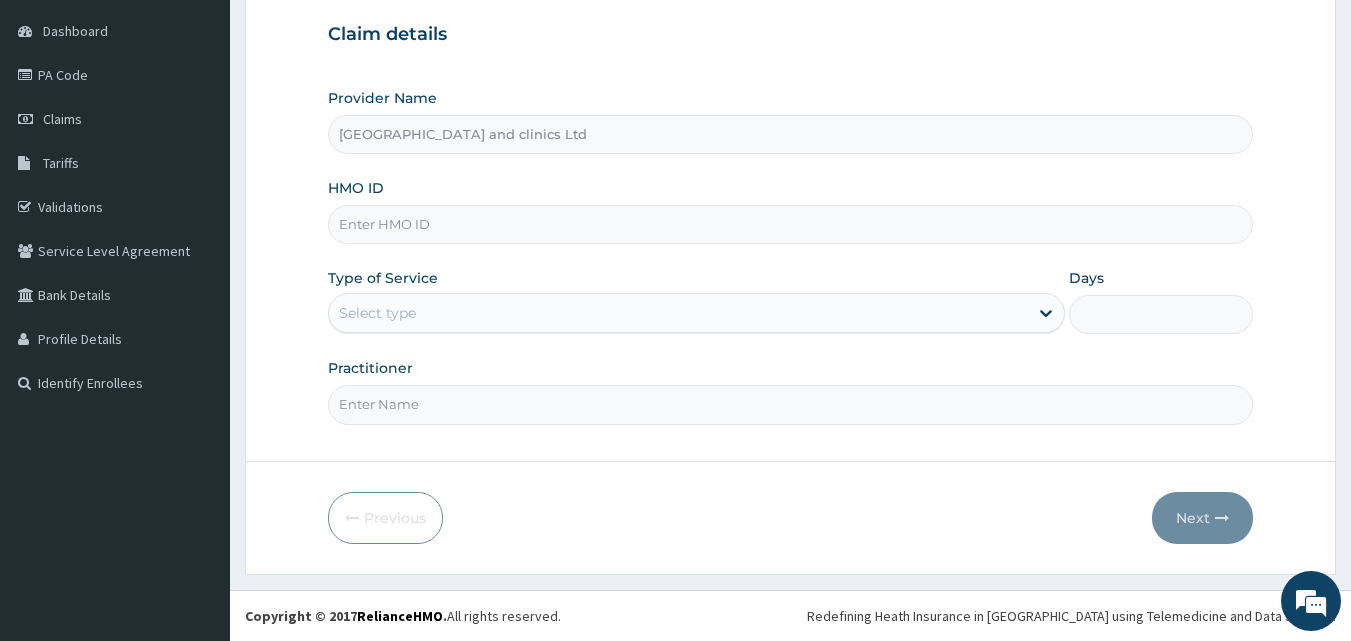 scroll, scrollTop: 0, scrollLeft: 0, axis: both 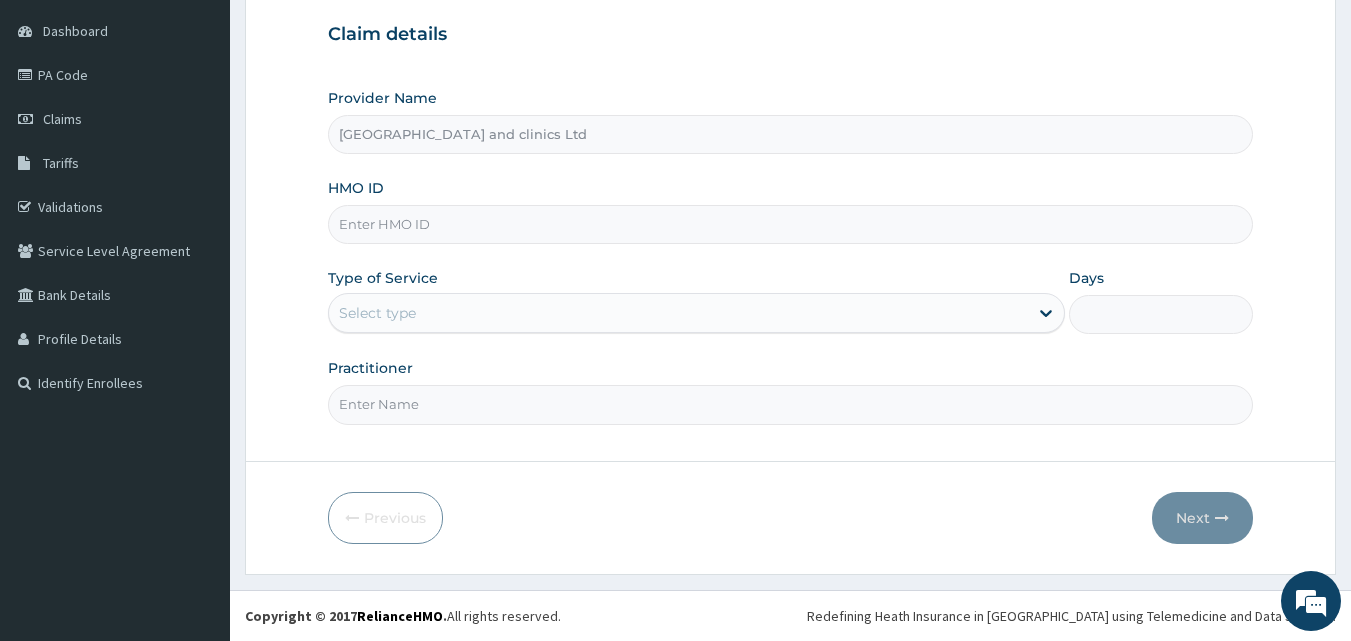 paste on "ISW/10531/A" 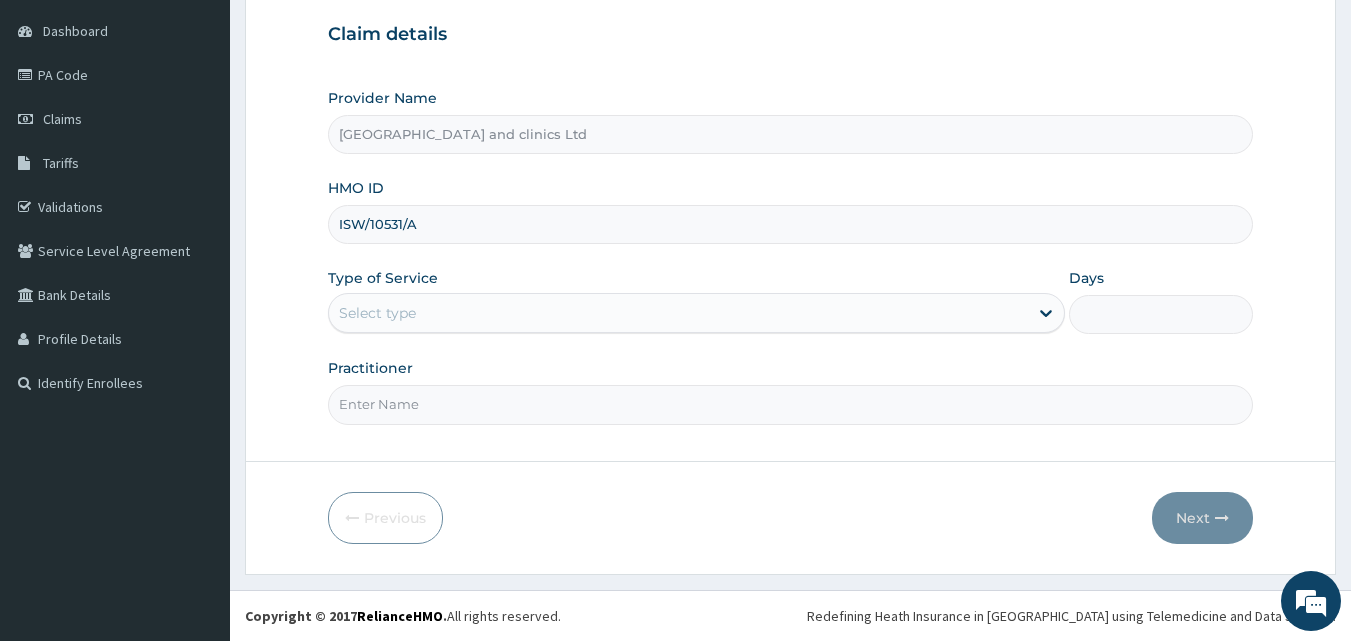 type on "ISW/10531/A" 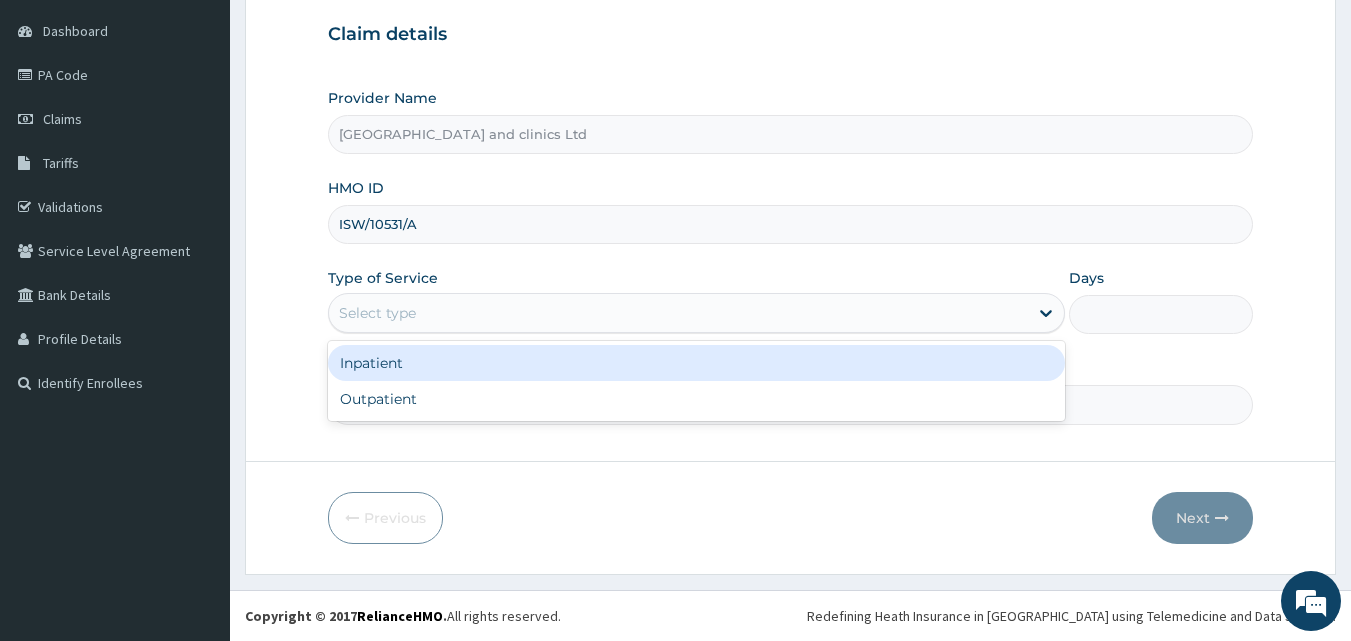 click on "Select type" at bounding box center (678, 313) 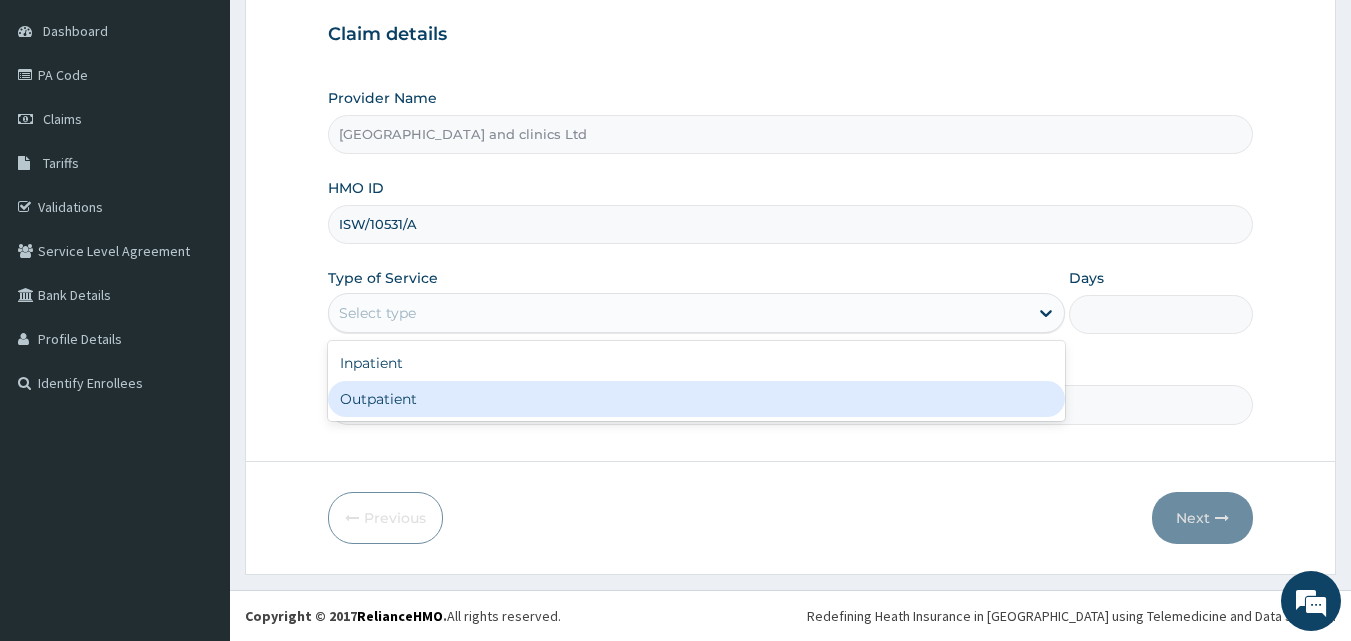 click on "Outpatient" at bounding box center [696, 399] 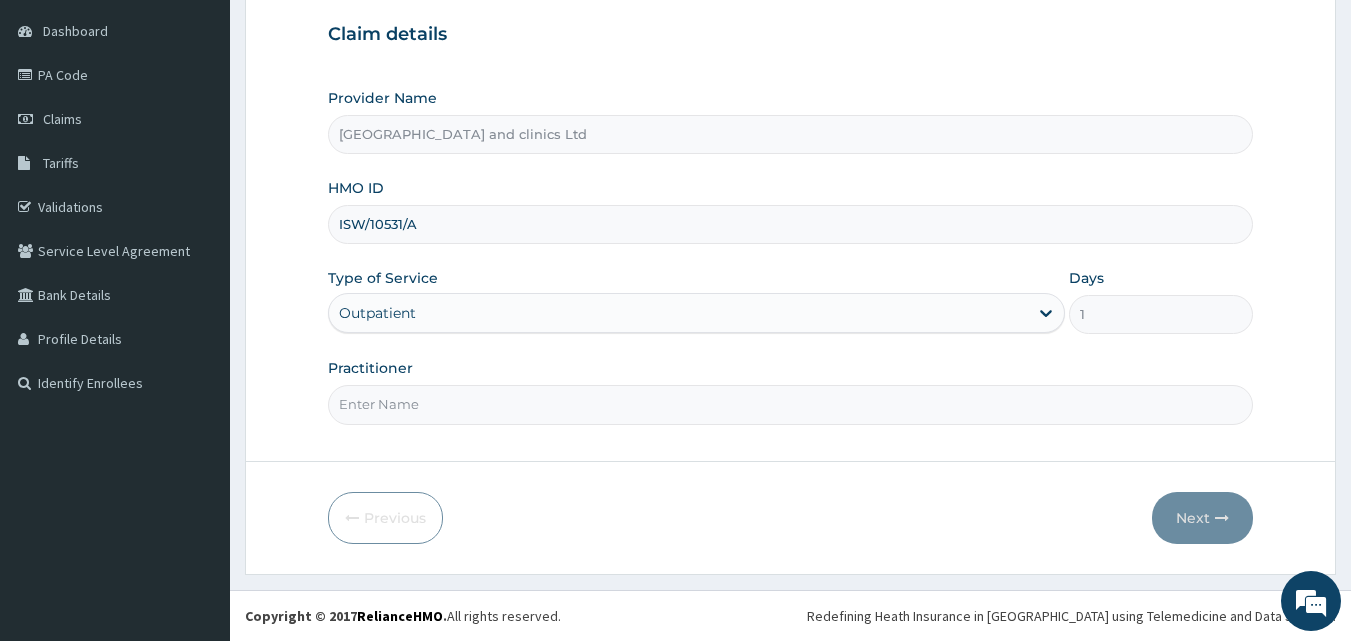 click on "Practitioner" at bounding box center [791, 404] 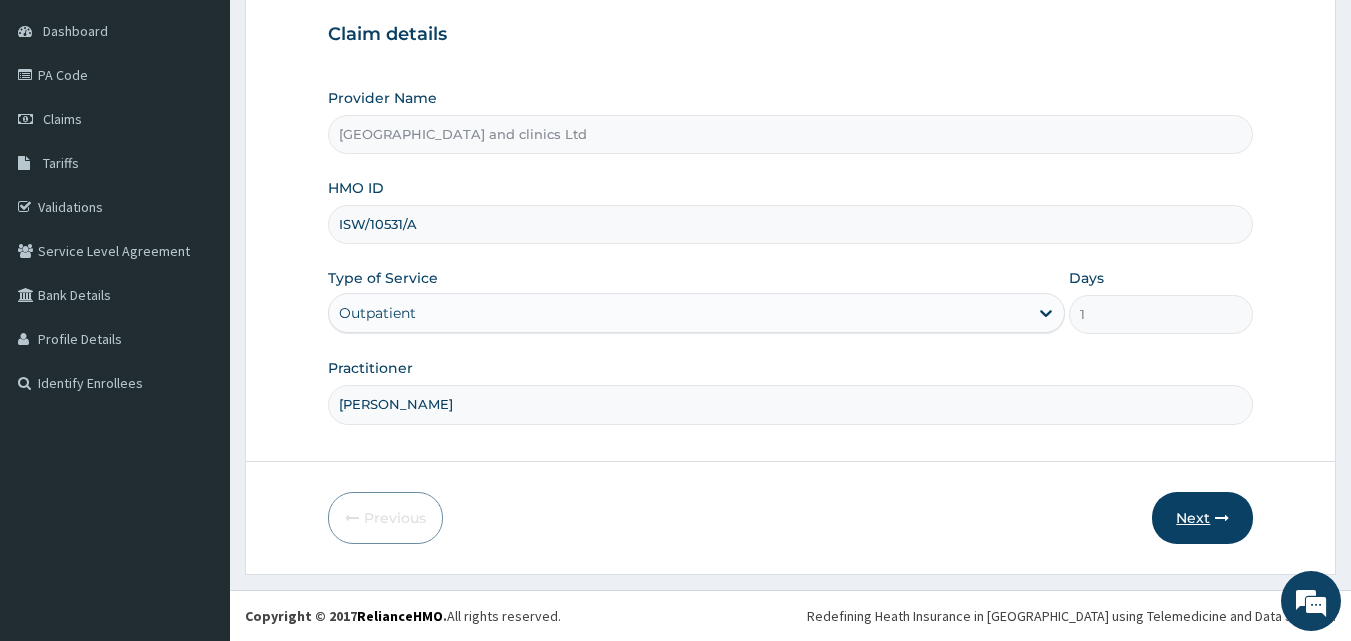 type on "DR EMMANUEL" 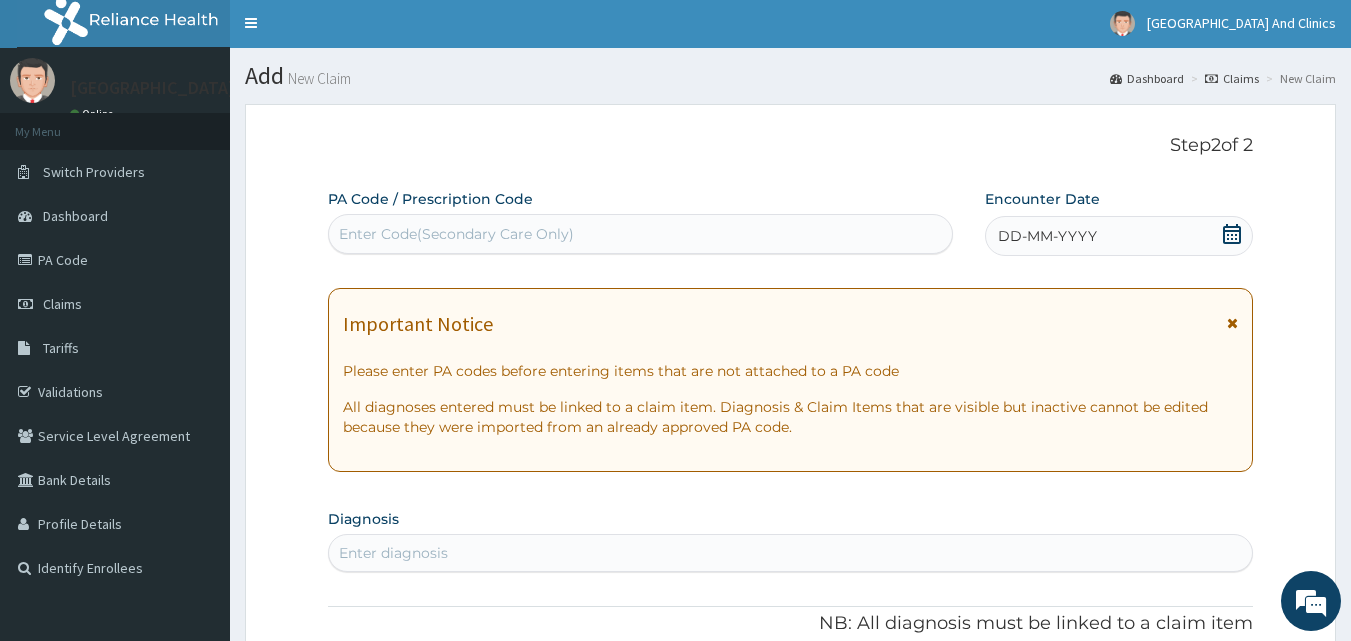 scroll, scrollTop: 0, scrollLeft: 0, axis: both 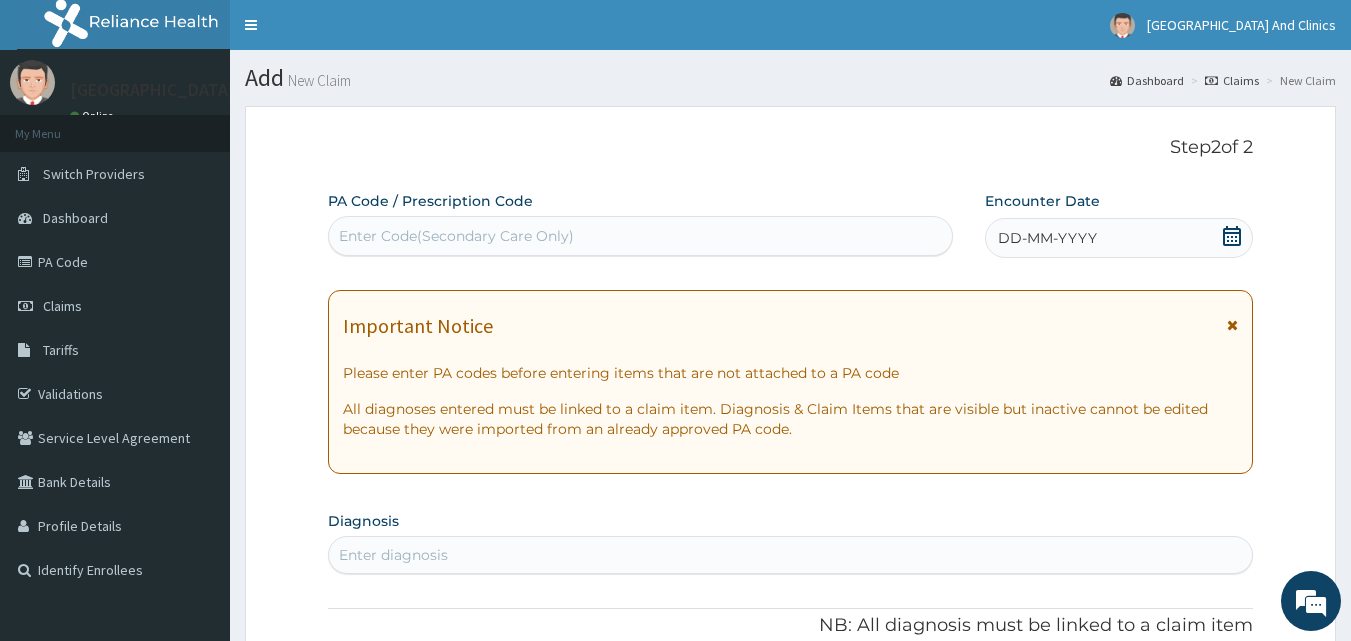 click on "Enter Code(Secondary Care Only)" at bounding box center [456, 236] 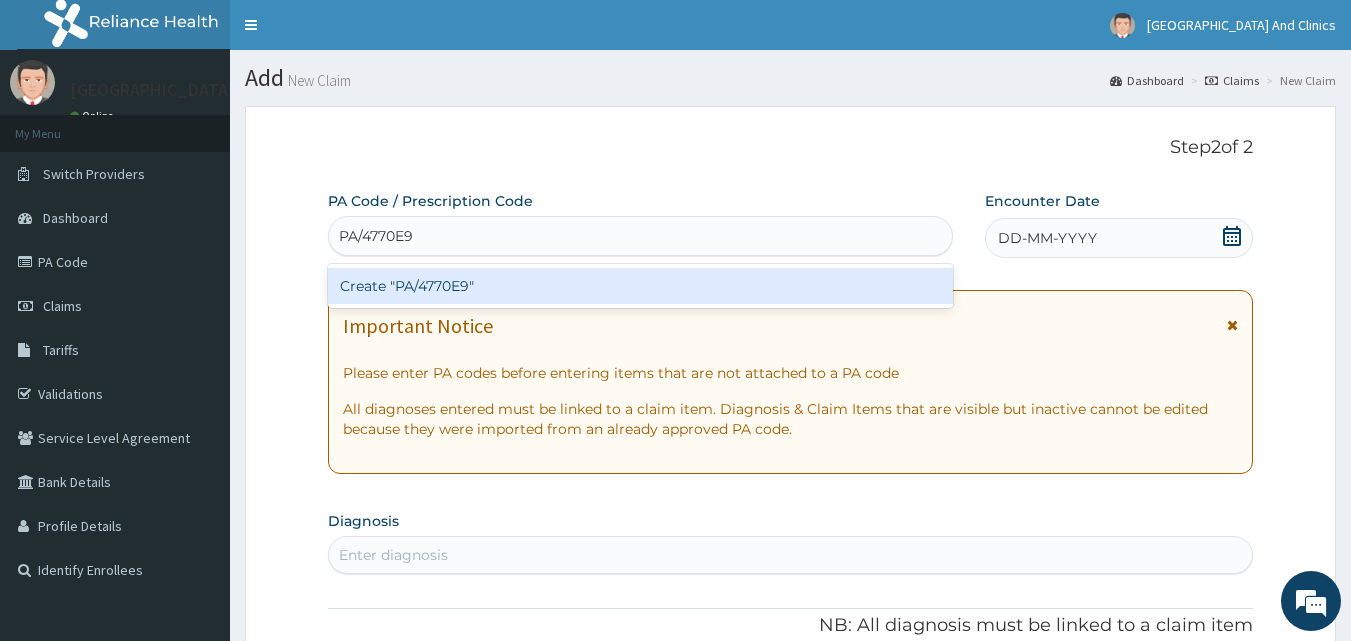 click on "Create "PA/4770E9"" at bounding box center (641, 286) 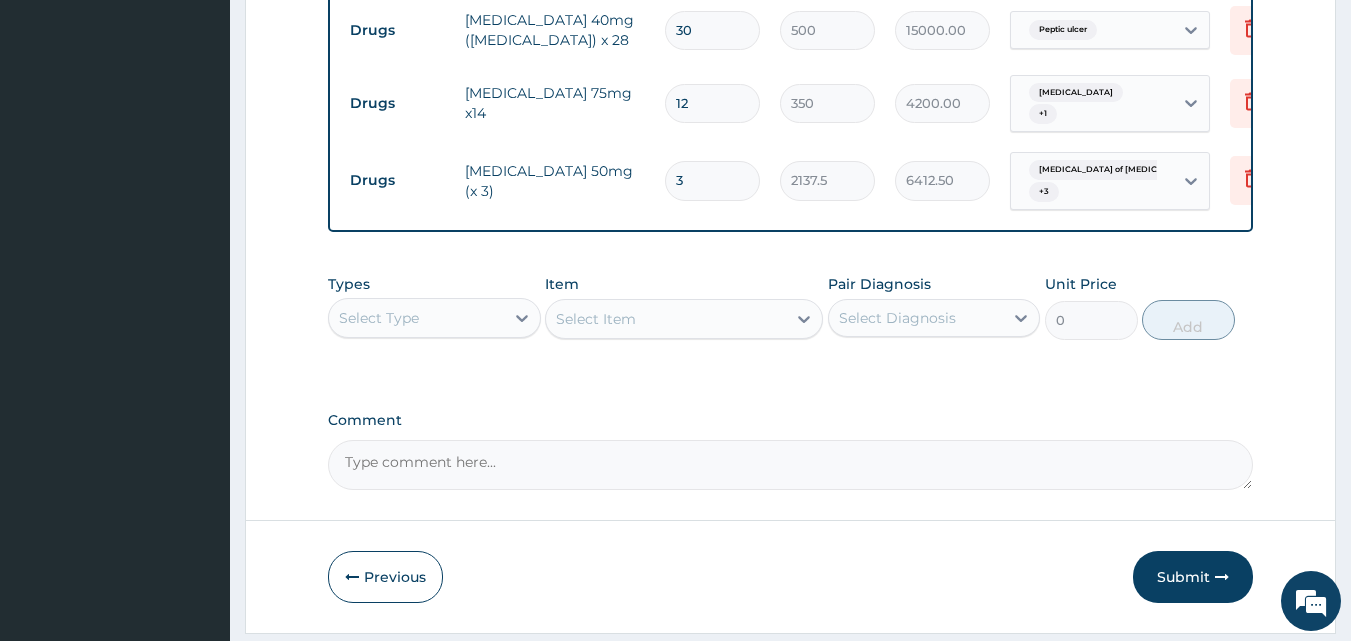 scroll, scrollTop: 992, scrollLeft: 0, axis: vertical 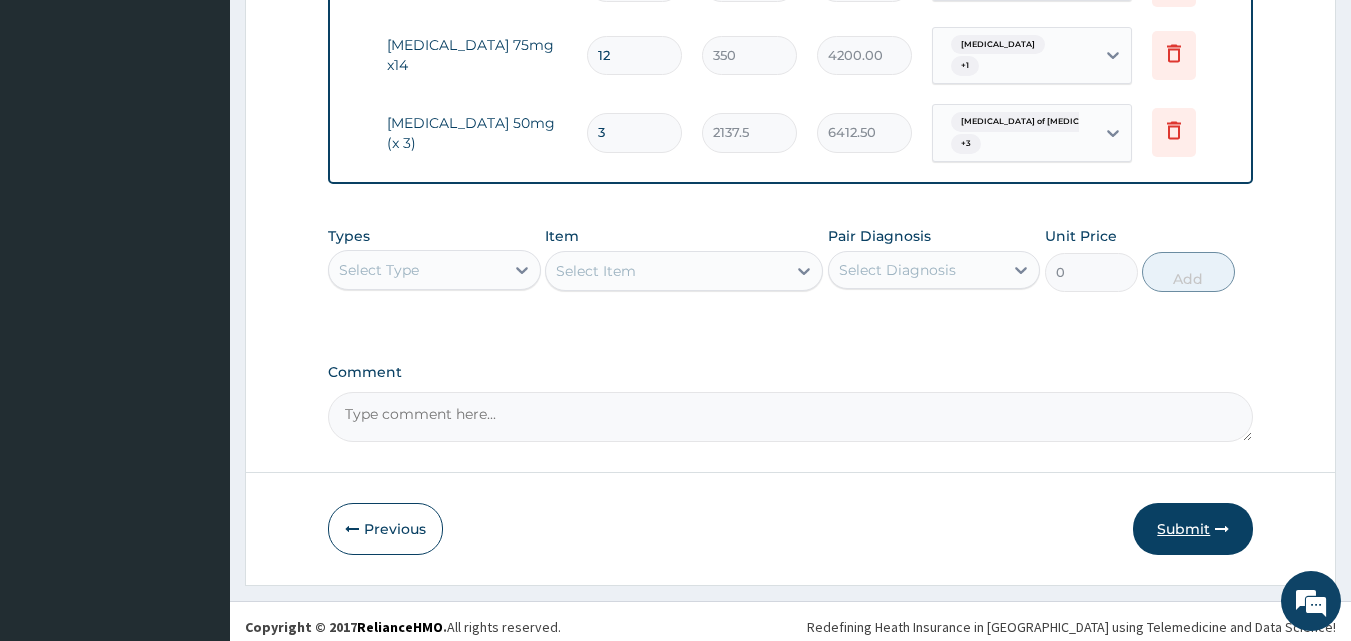 click on "Submit" at bounding box center [1193, 529] 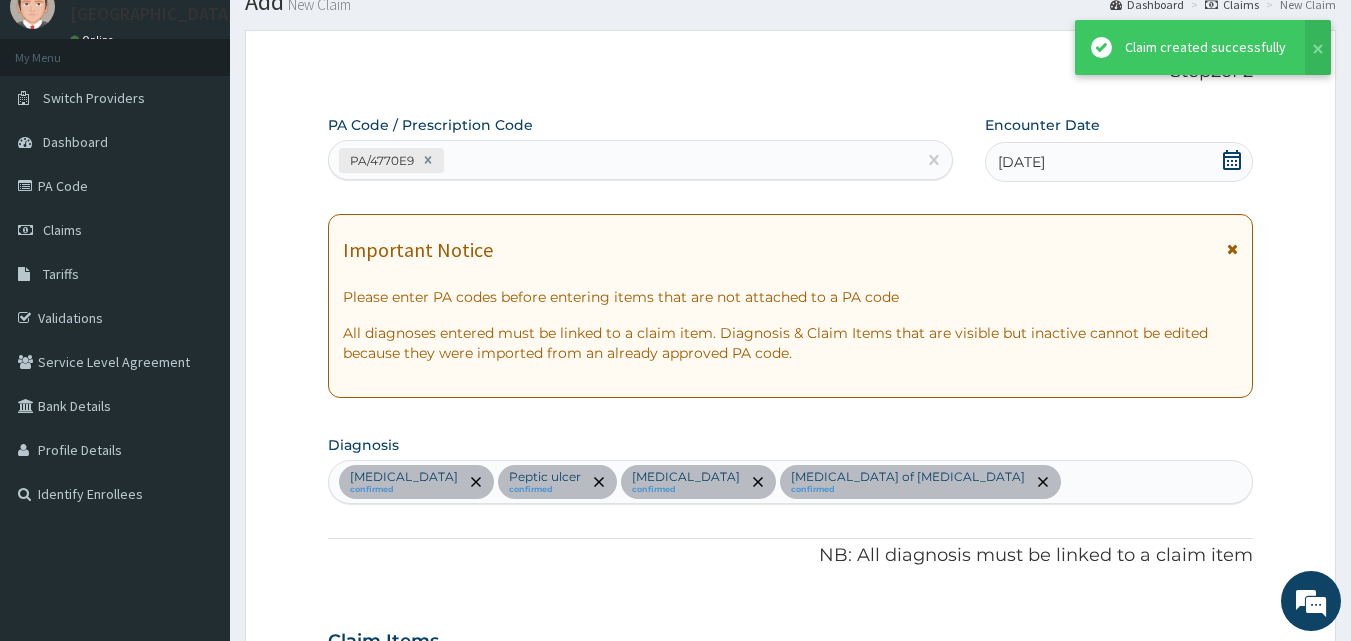 scroll, scrollTop: 1005, scrollLeft: 0, axis: vertical 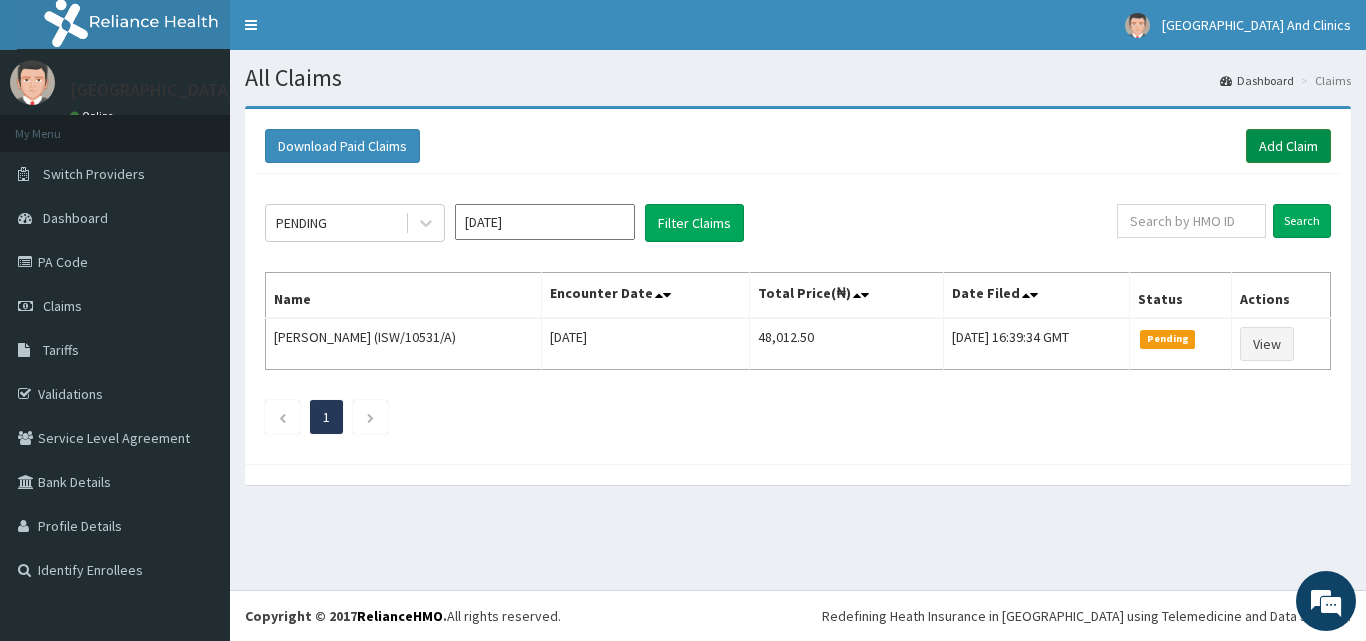click on "Add Claim" at bounding box center [1288, 146] 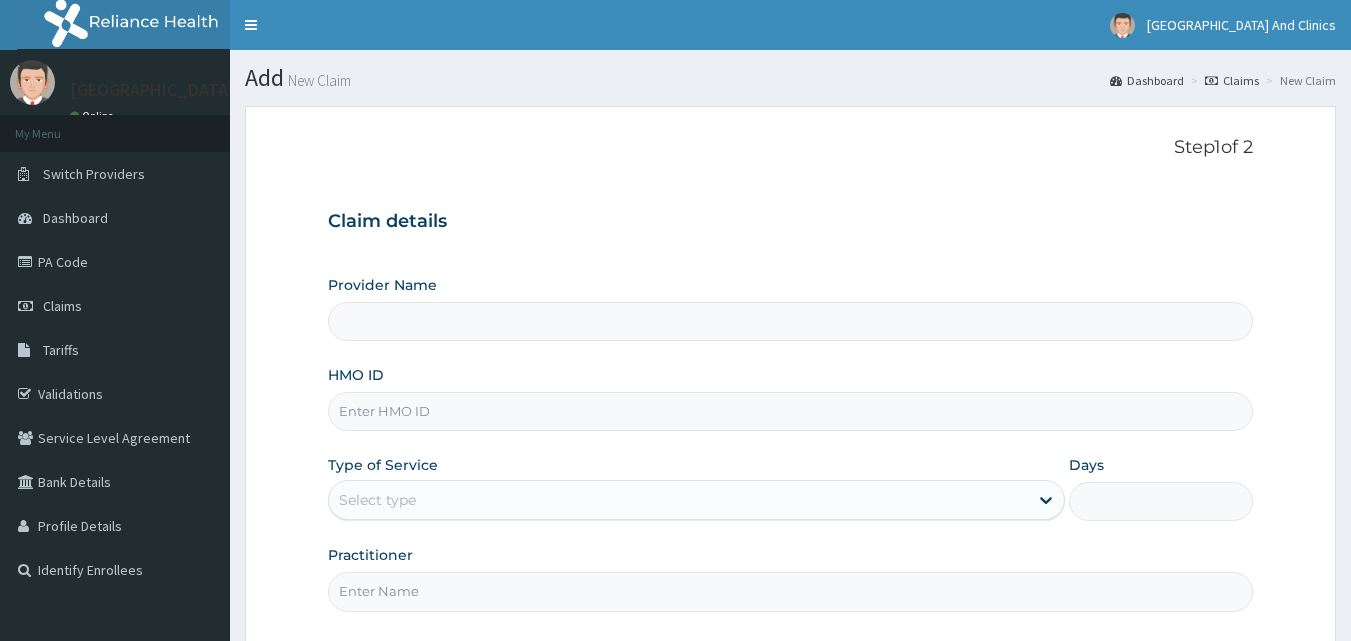 scroll, scrollTop: 0, scrollLeft: 0, axis: both 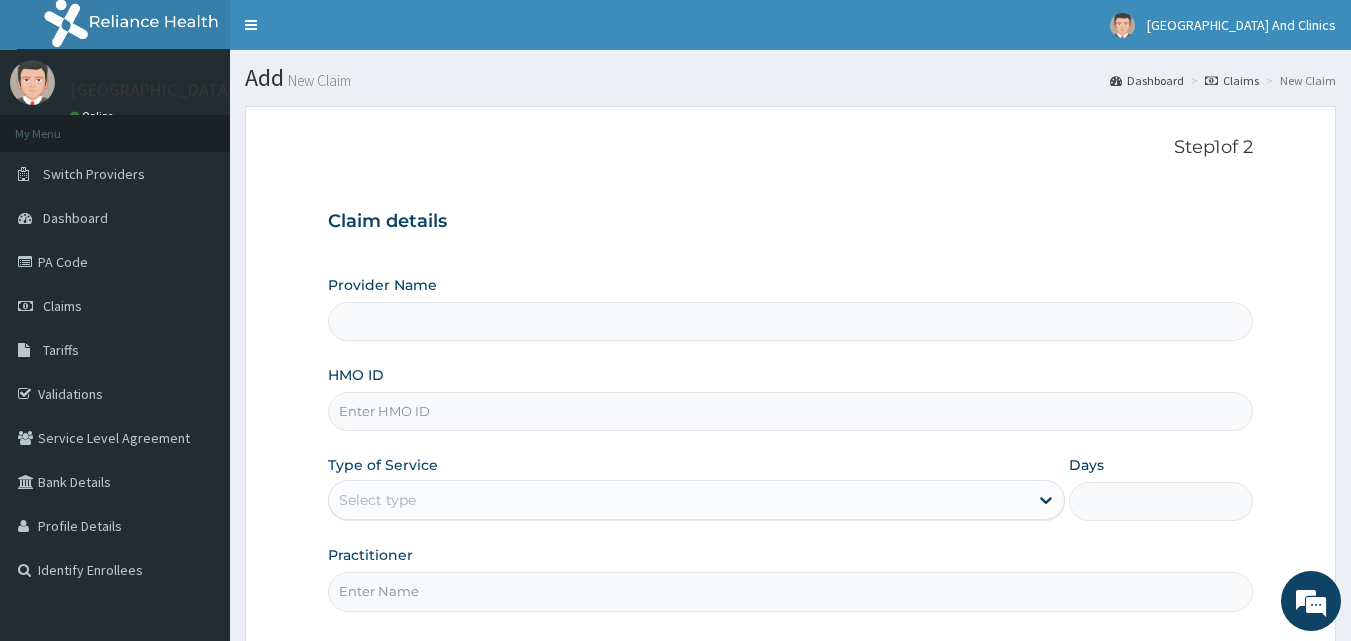 type on "[GEOGRAPHIC_DATA] and clinics Ltd" 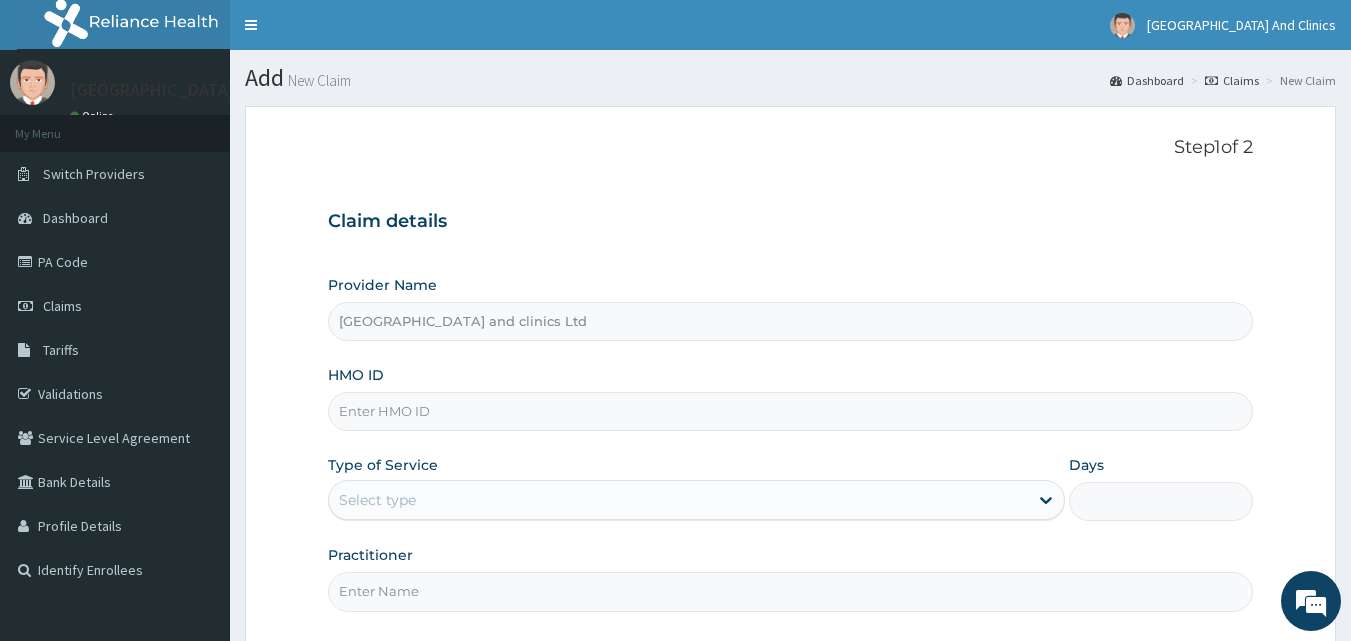 scroll, scrollTop: 0, scrollLeft: 0, axis: both 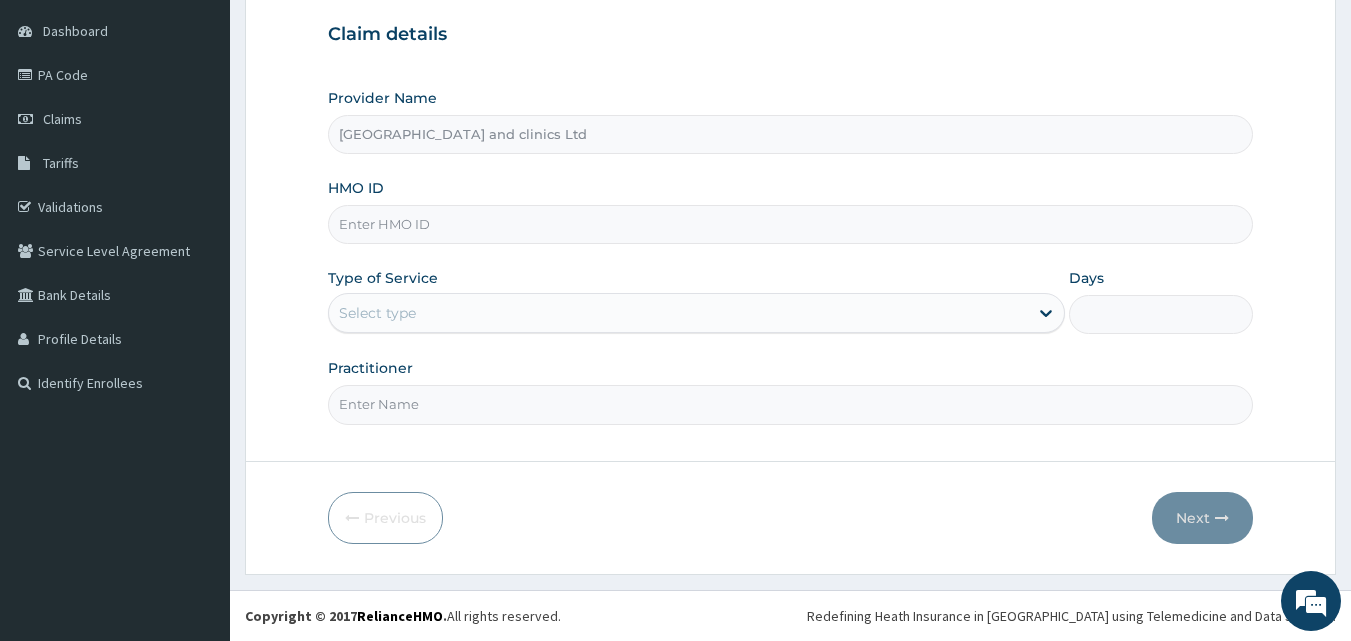 click on "HMO ID" at bounding box center (791, 224) 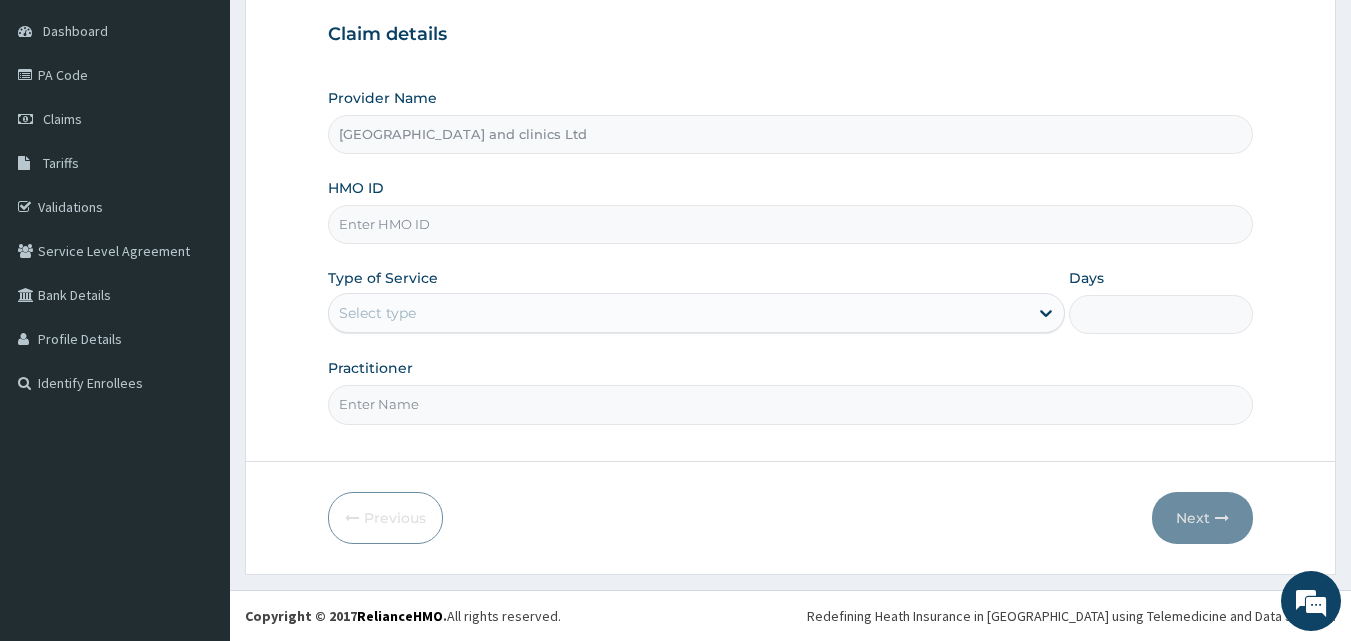 paste on "ISW/10531/A" 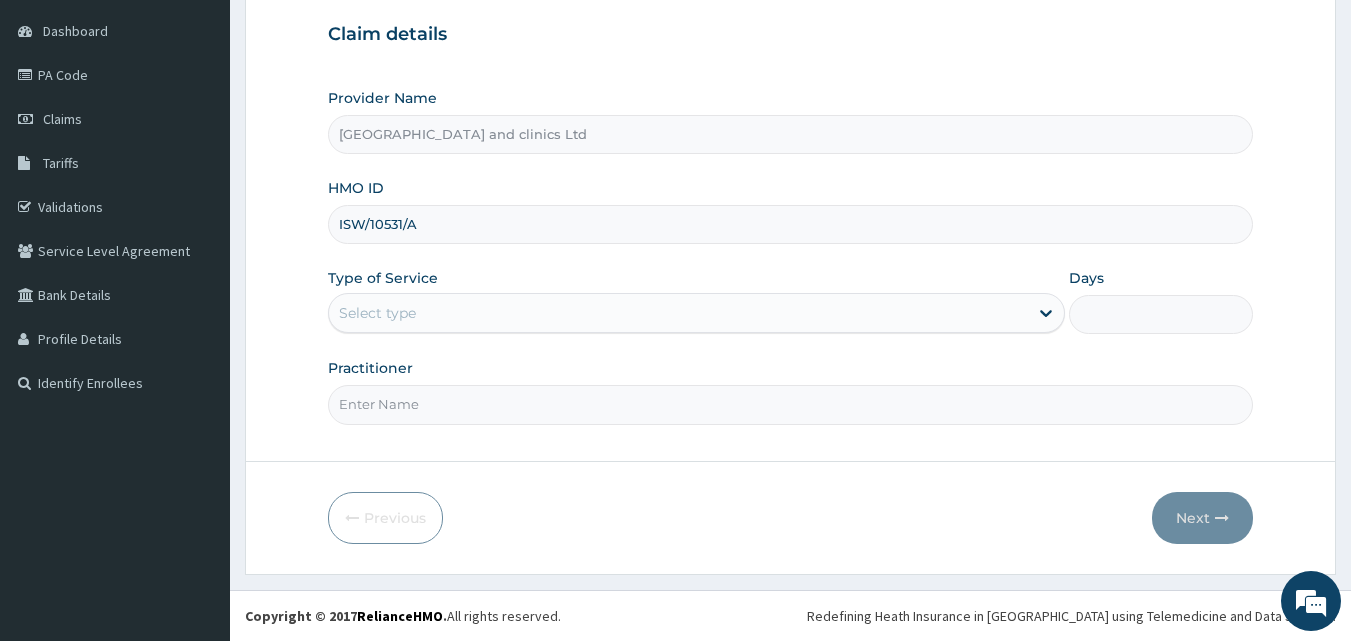 type on "ISW/10531/A" 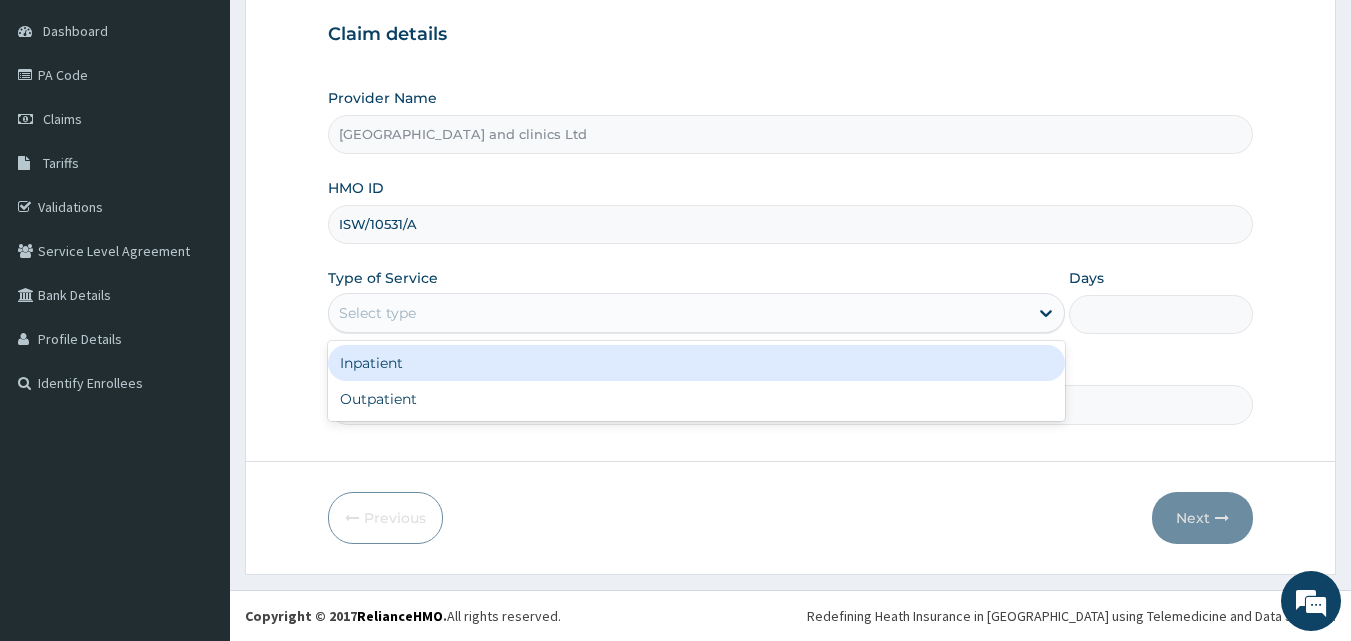 click on "Select type" at bounding box center (377, 313) 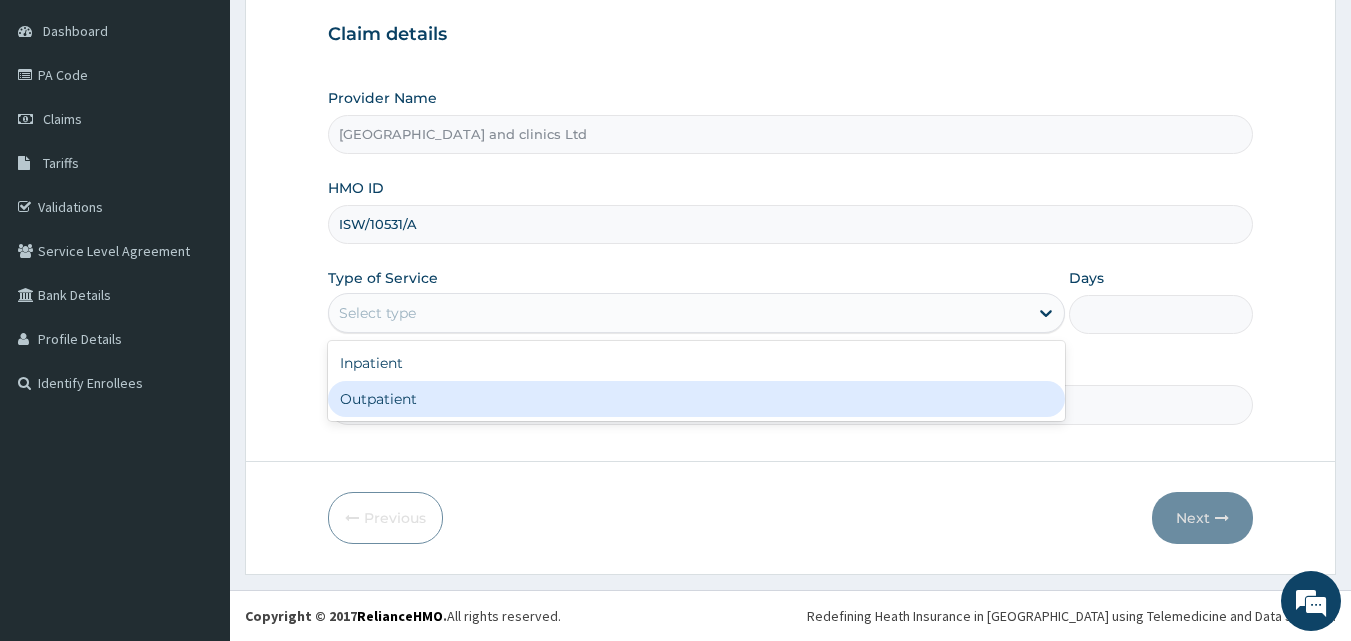 click on "Outpatient" at bounding box center [696, 399] 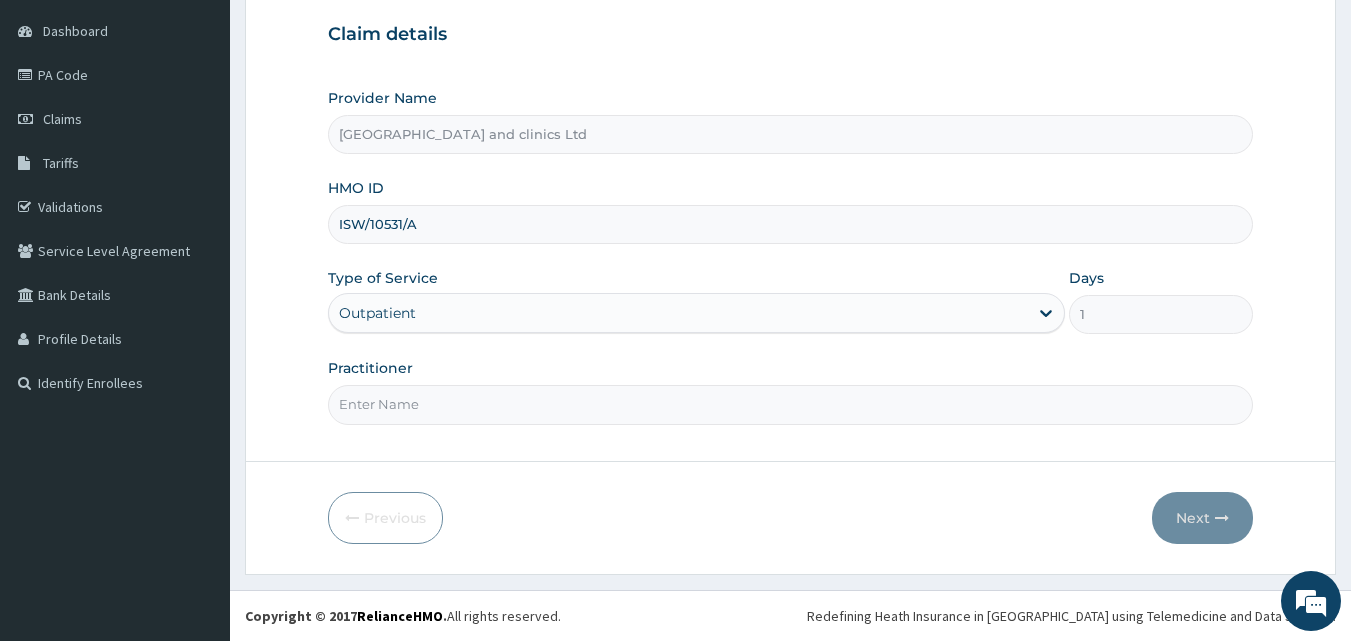 click on "Practitioner" at bounding box center [791, 404] 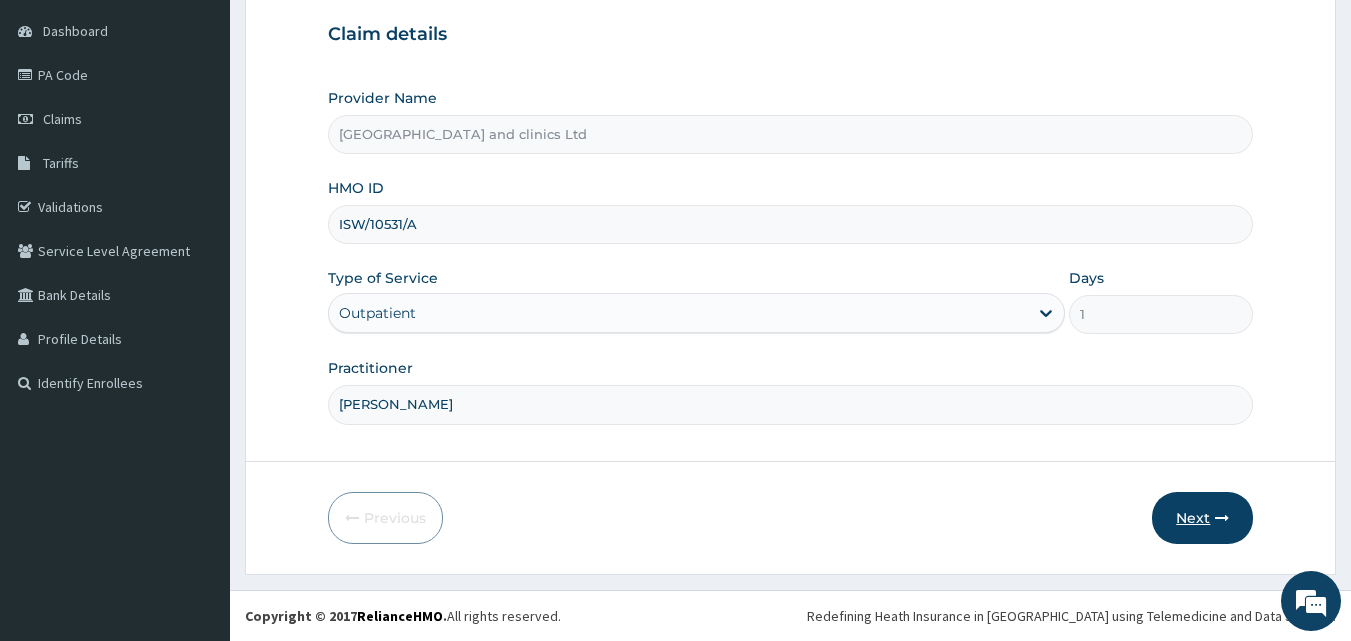 type on "DR EMMANUEL" 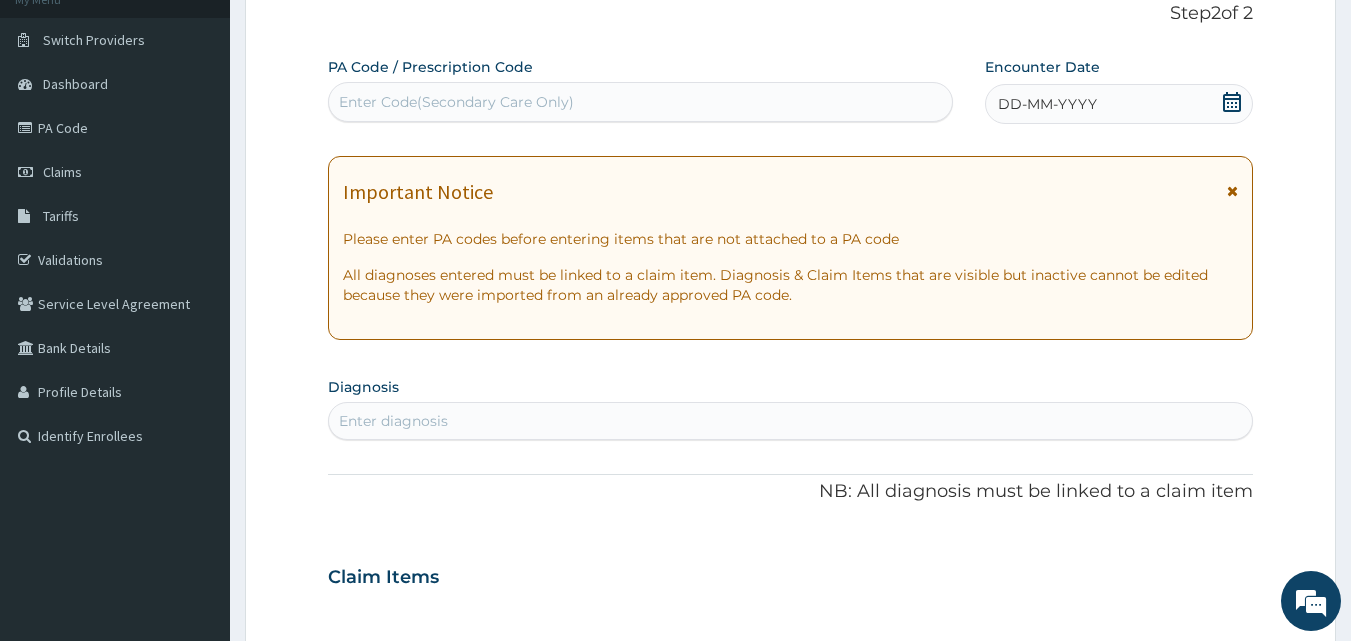 scroll, scrollTop: 87, scrollLeft: 0, axis: vertical 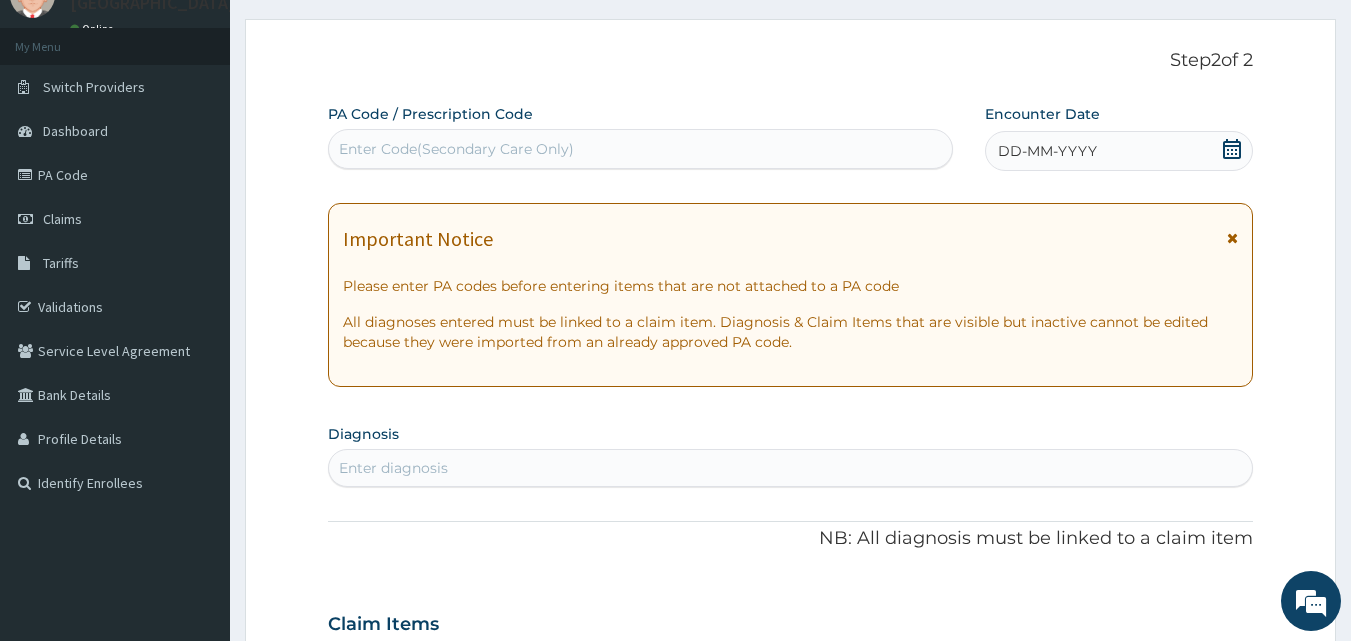 click on "Enter Code(Secondary Care Only)" at bounding box center [456, 149] 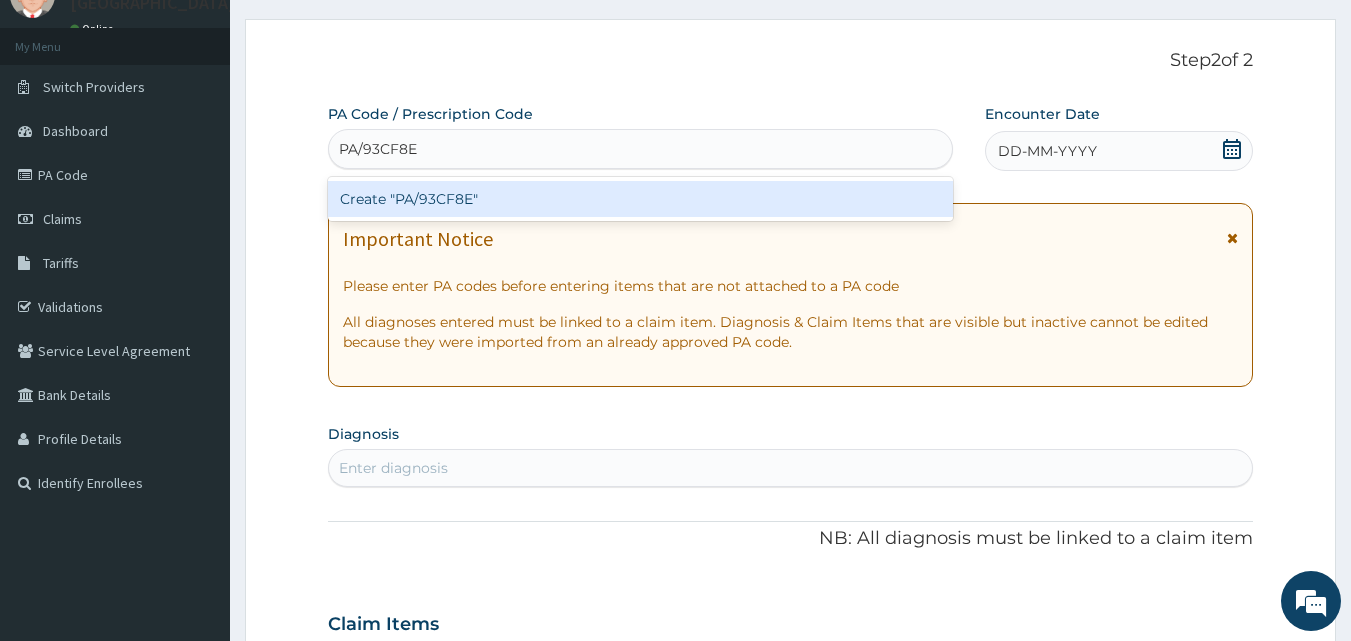 type on "PA/93CF8E" 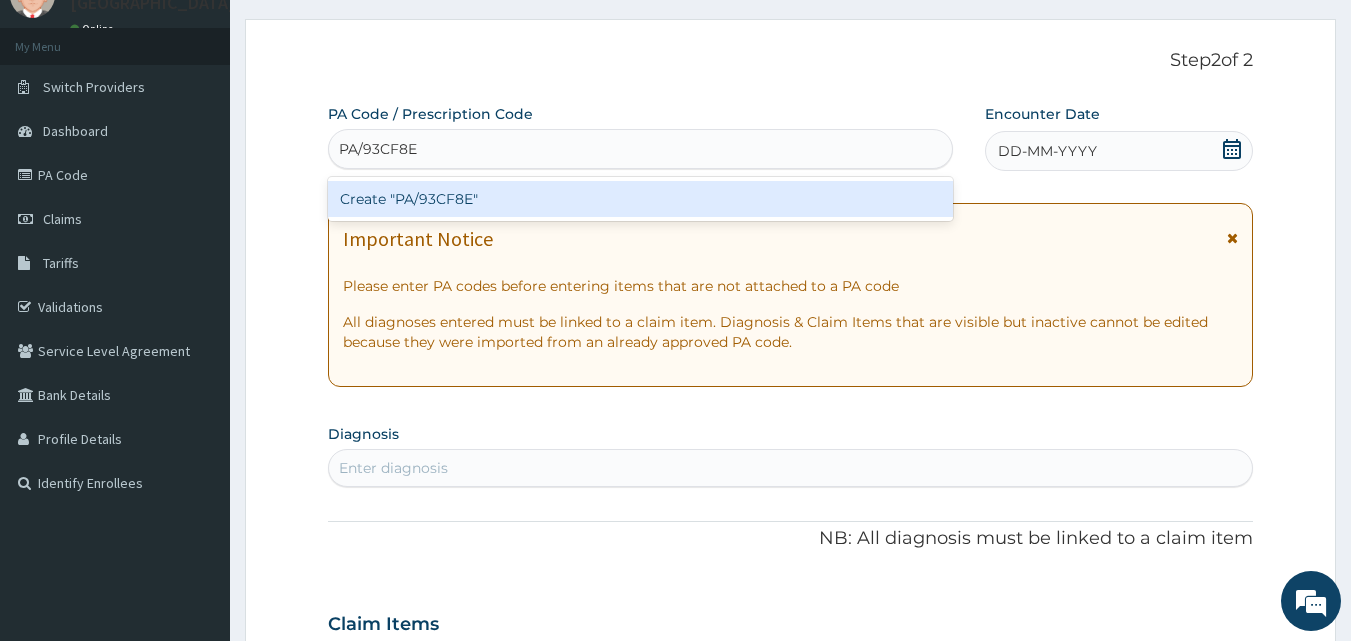 click on "Create "PA/93CF8E"" at bounding box center (641, 199) 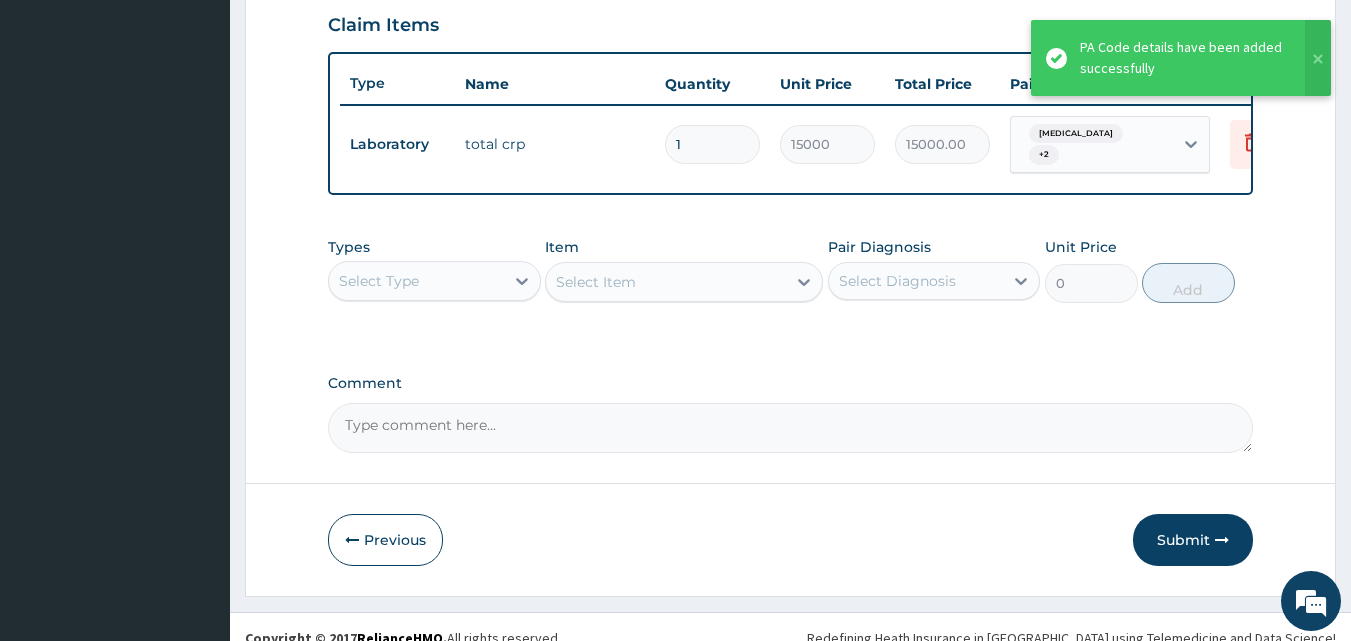scroll, scrollTop: 712, scrollLeft: 0, axis: vertical 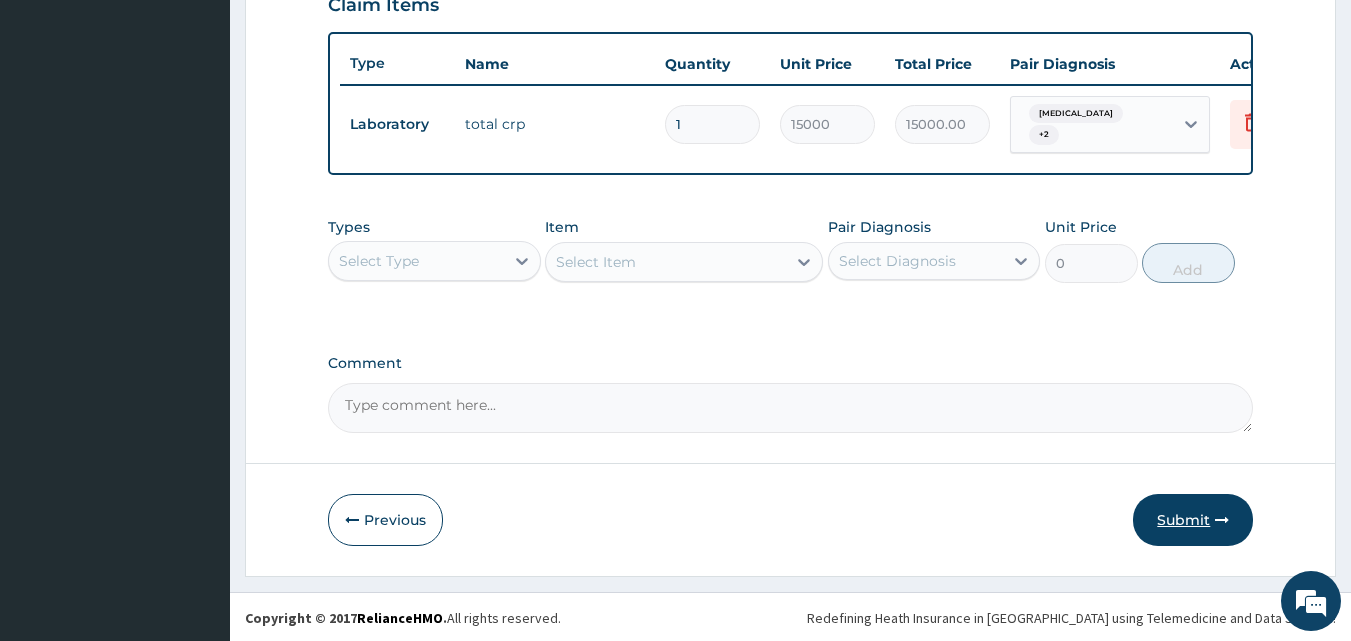 click on "Submit" at bounding box center [1193, 520] 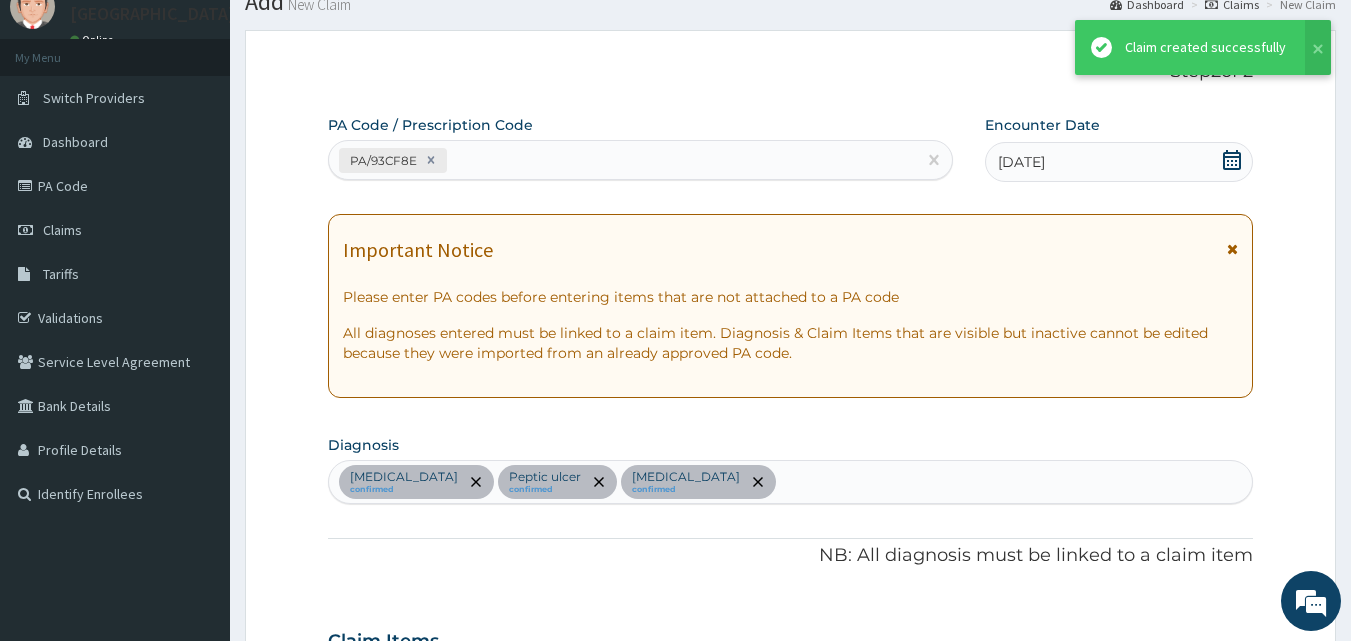 scroll, scrollTop: 712, scrollLeft: 0, axis: vertical 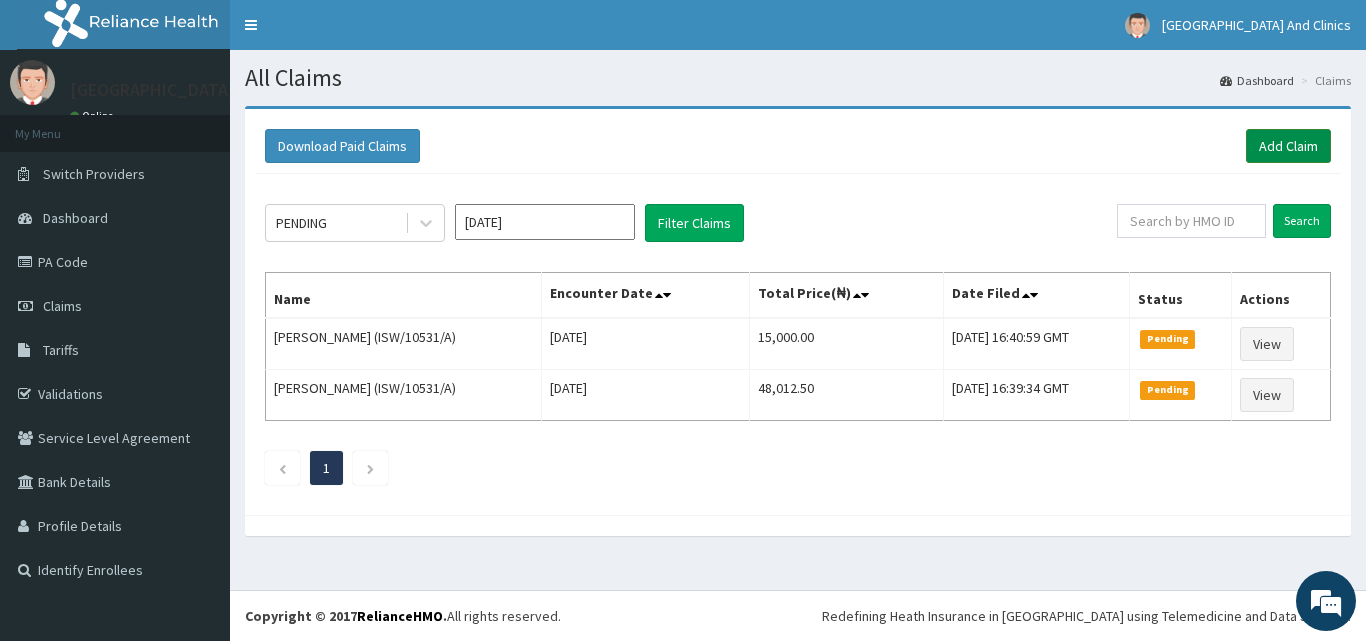 click on "Add Claim" at bounding box center [1288, 146] 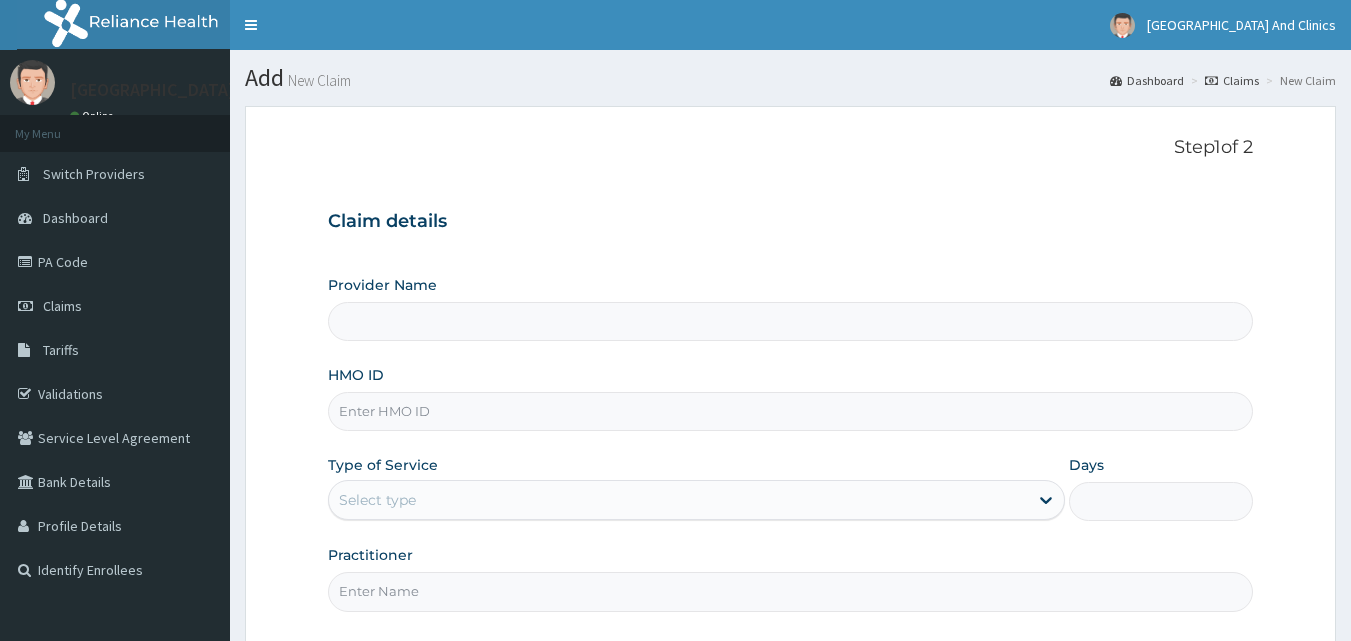 scroll, scrollTop: 88, scrollLeft: 0, axis: vertical 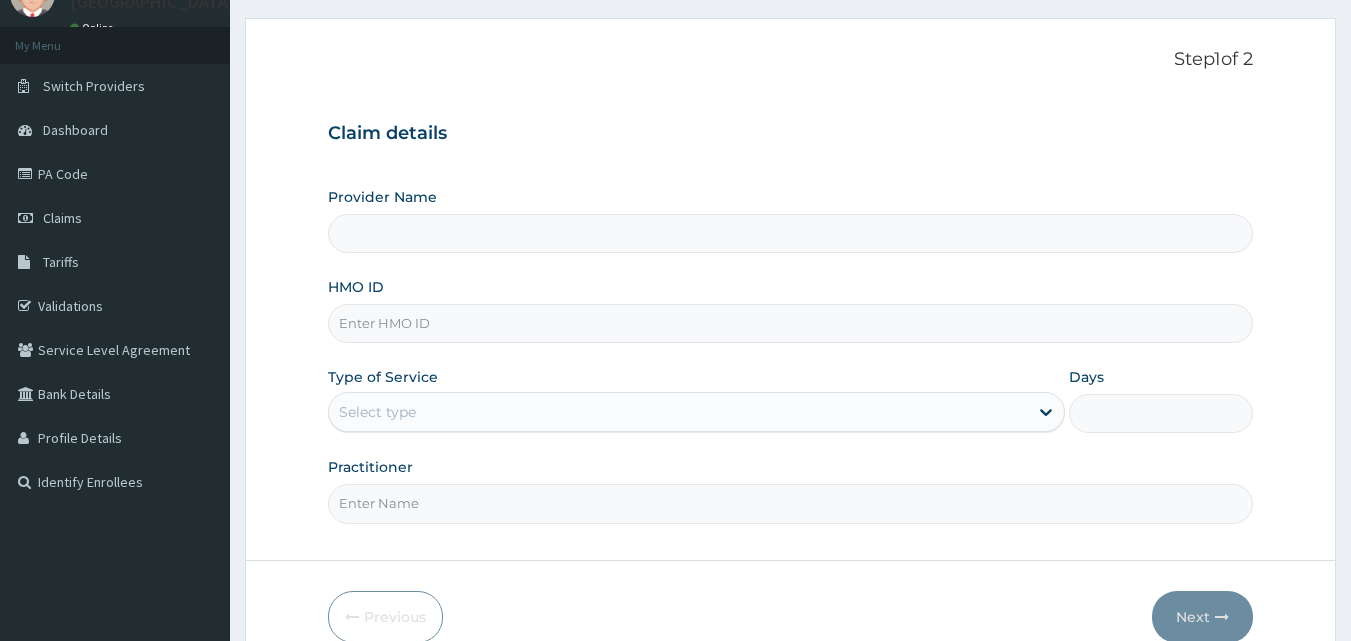 type on "United Heart Hospital and clinics Ltd" 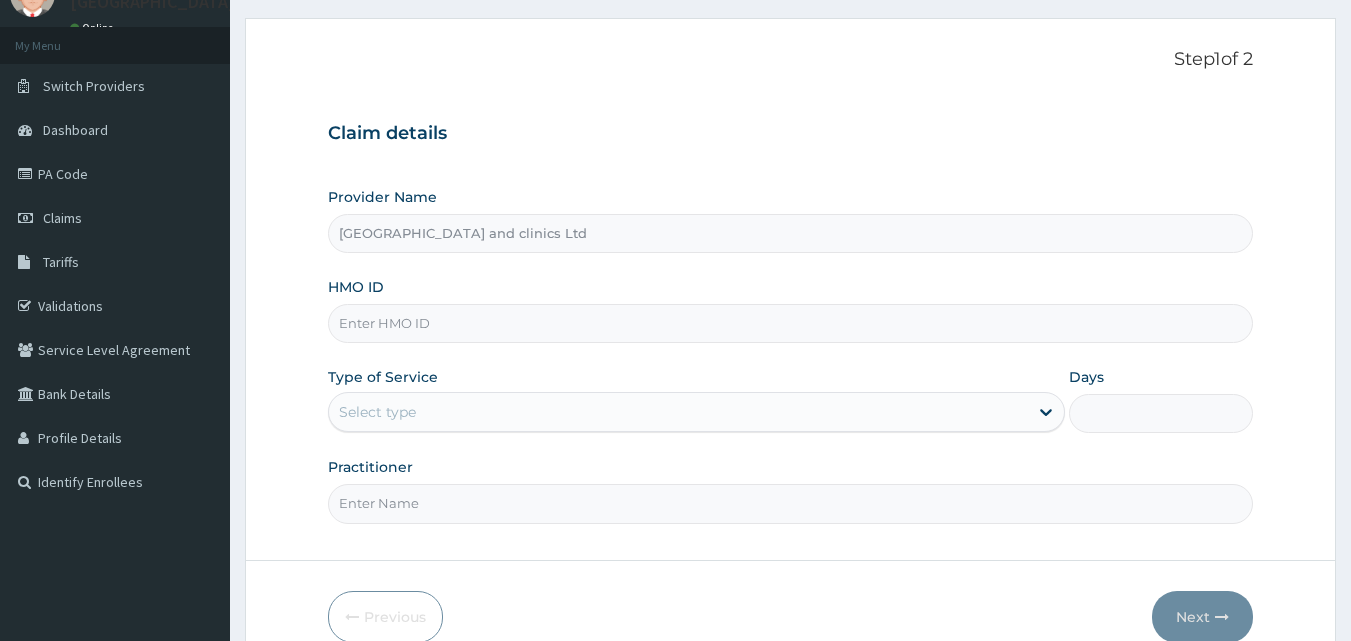 scroll, scrollTop: 100, scrollLeft: 0, axis: vertical 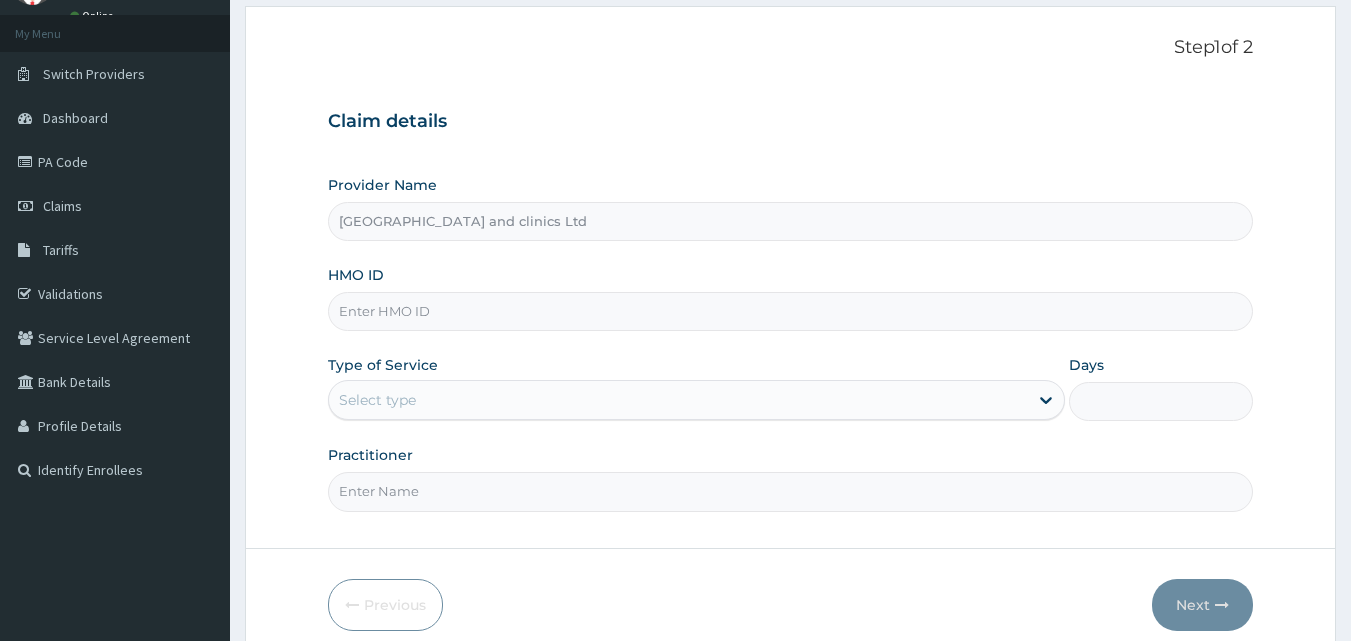 click on "HMO ID" at bounding box center (791, 311) 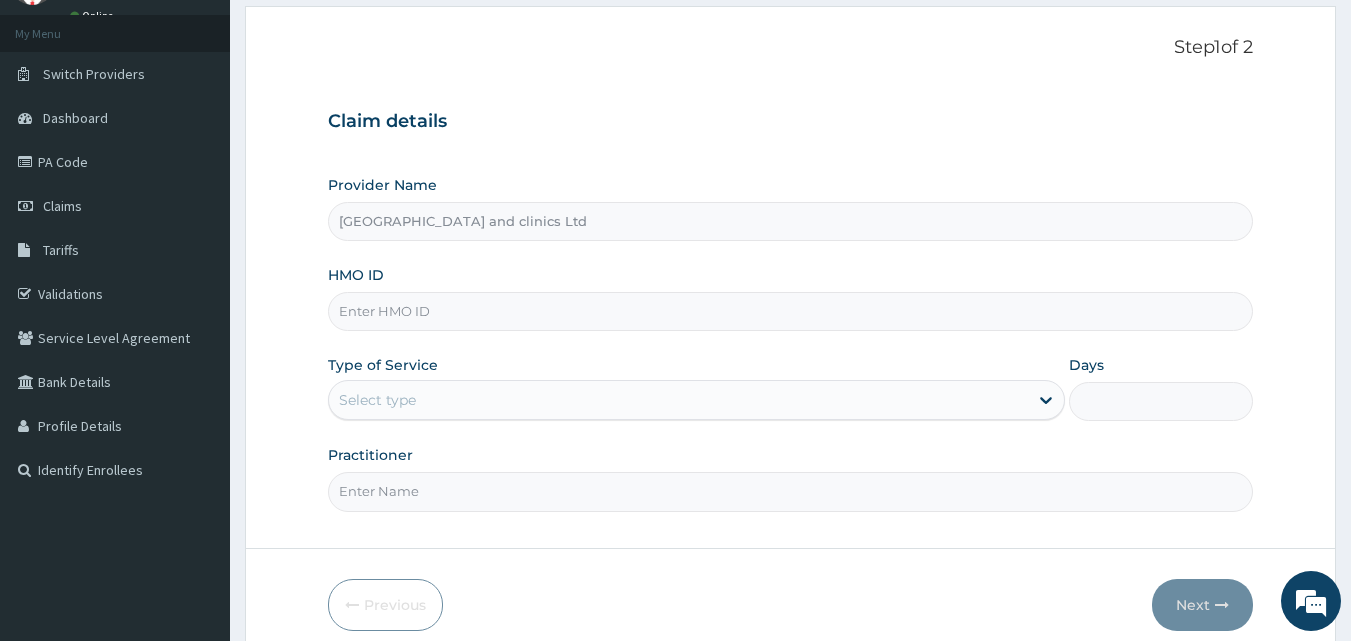 paste on "ISW/10531/A" 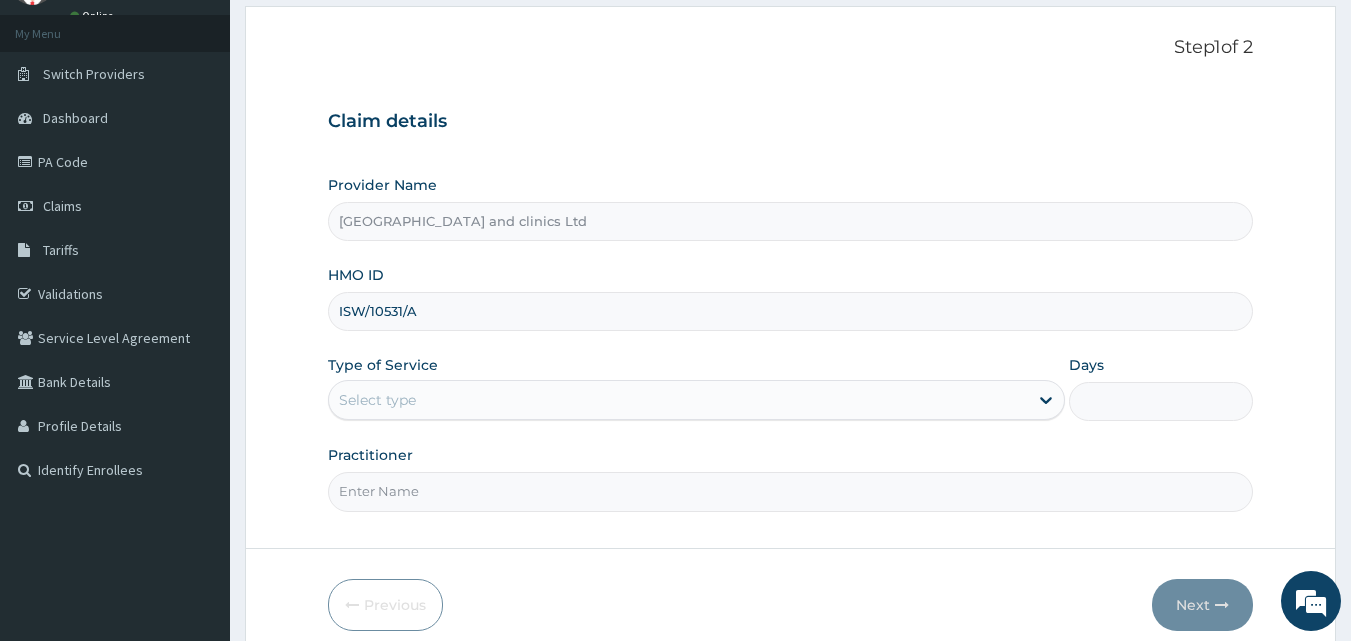 type on "ISW/10531/A" 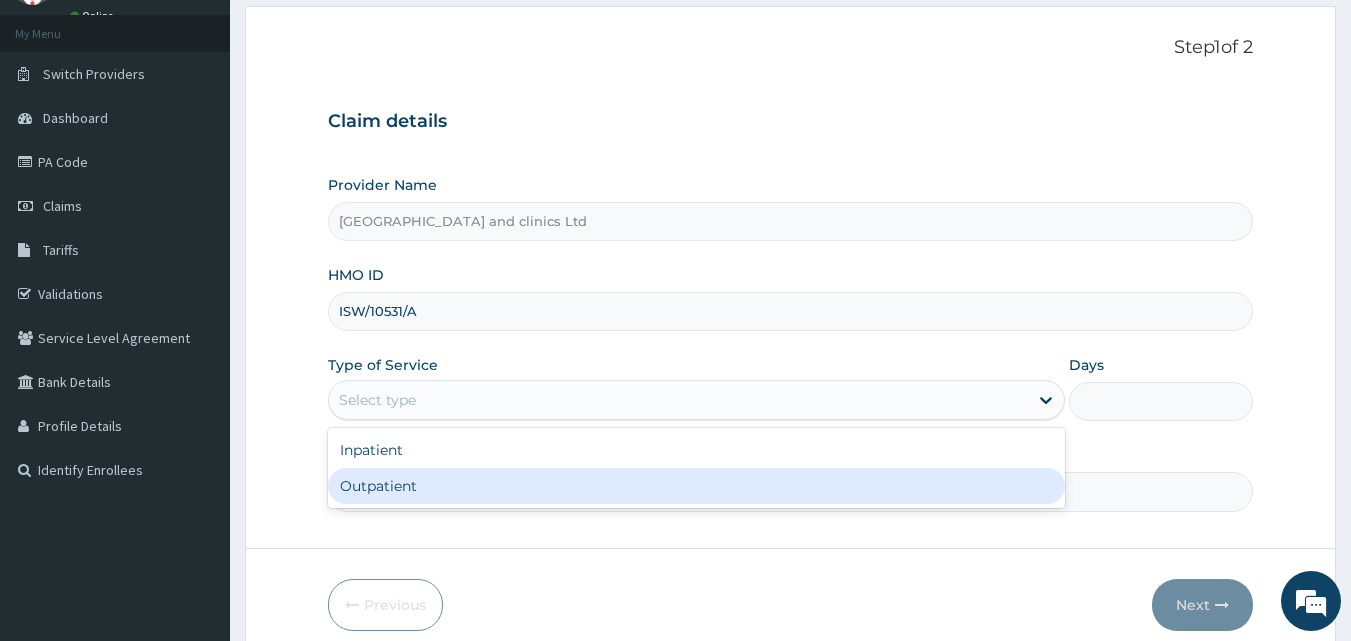 click on "Outpatient" at bounding box center (696, 486) 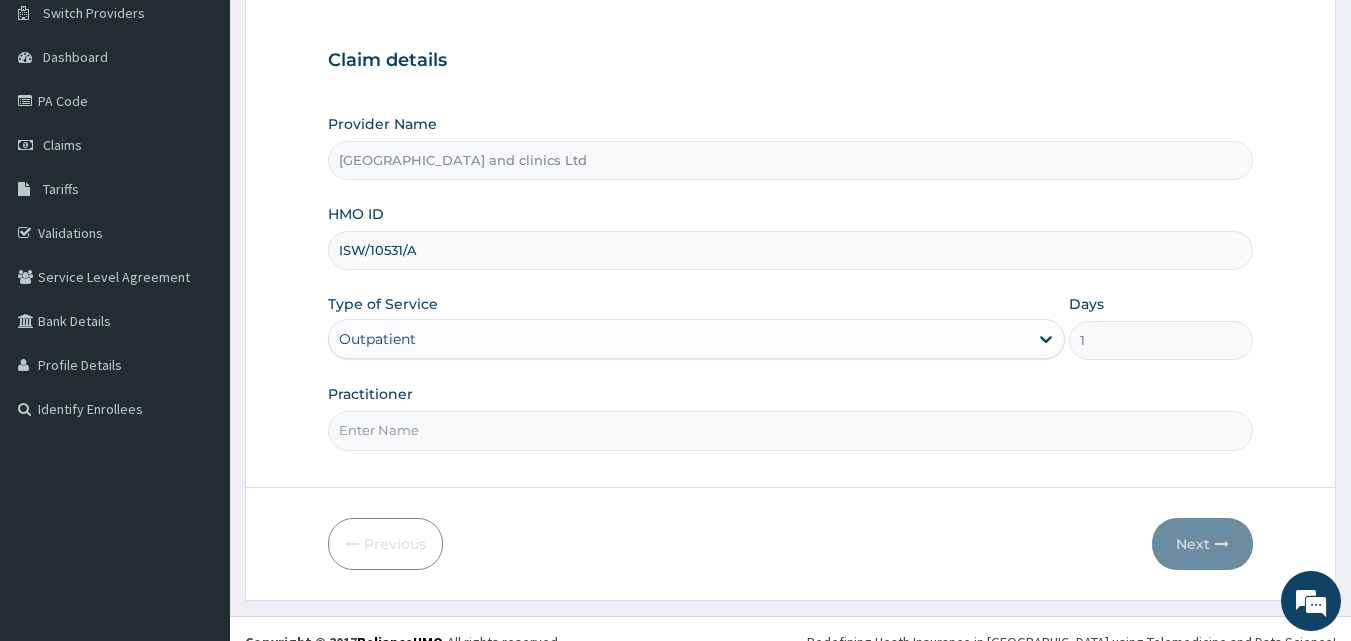 scroll, scrollTop: 187, scrollLeft: 0, axis: vertical 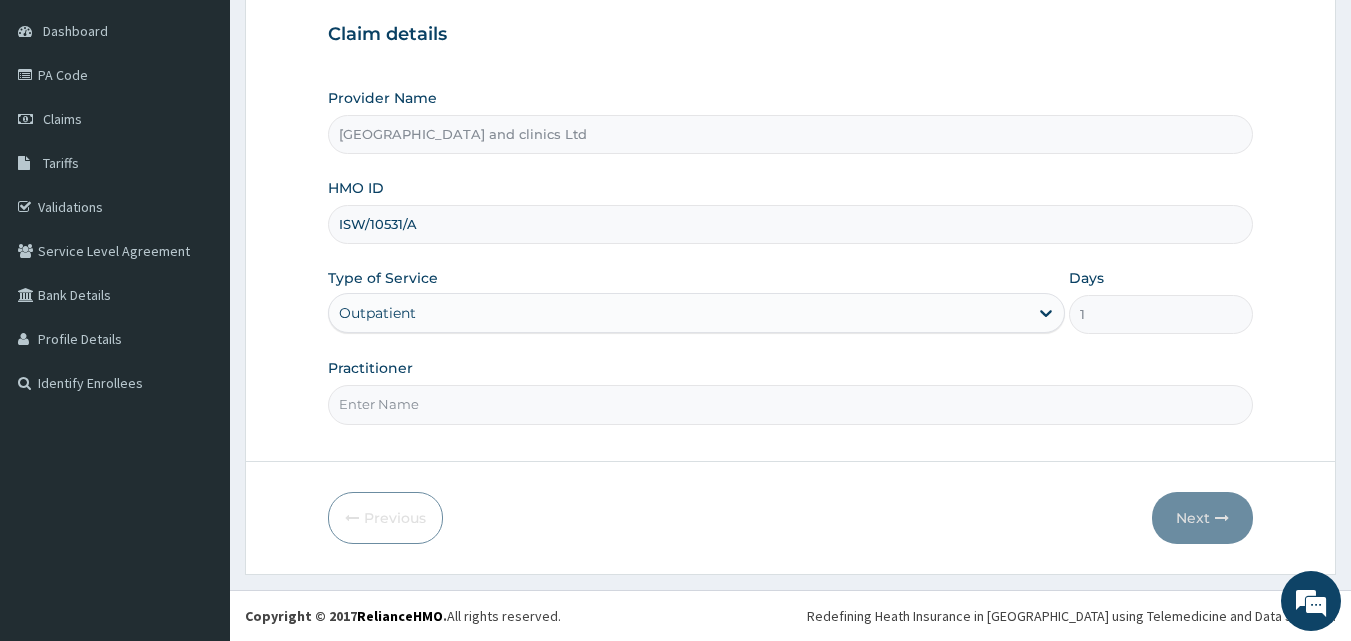 click on "Practitioner" at bounding box center (791, 404) 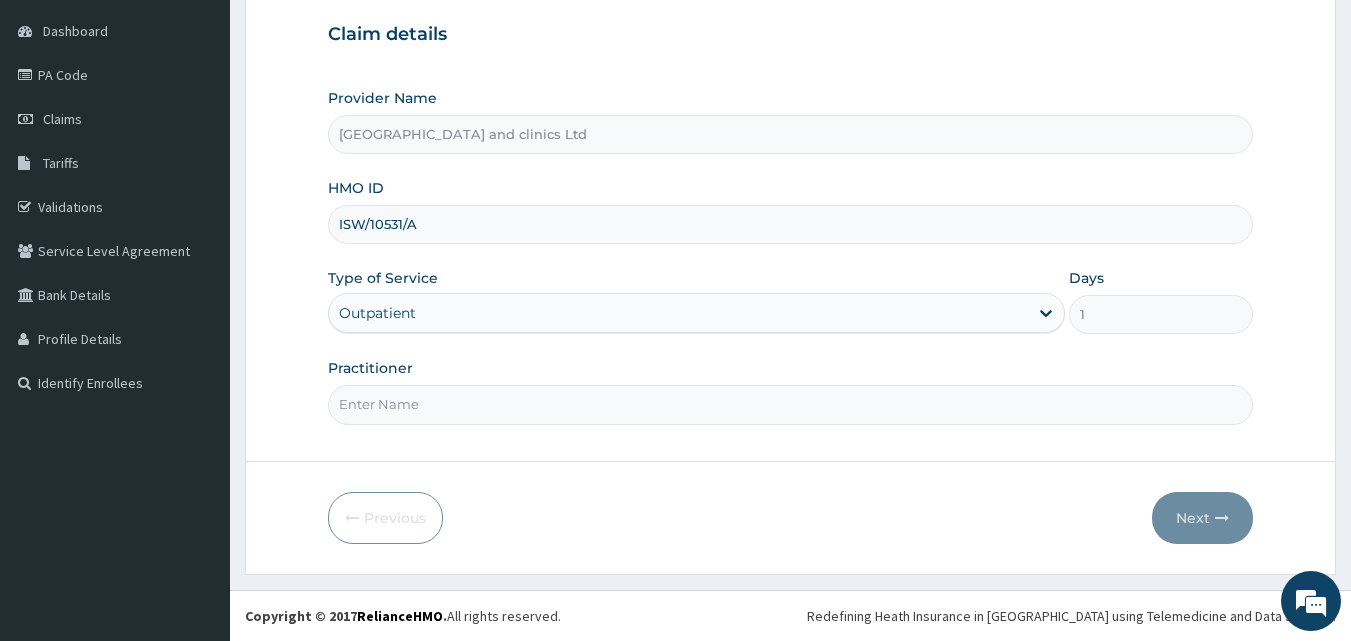 scroll, scrollTop: 0, scrollLeft: 0, axis: both 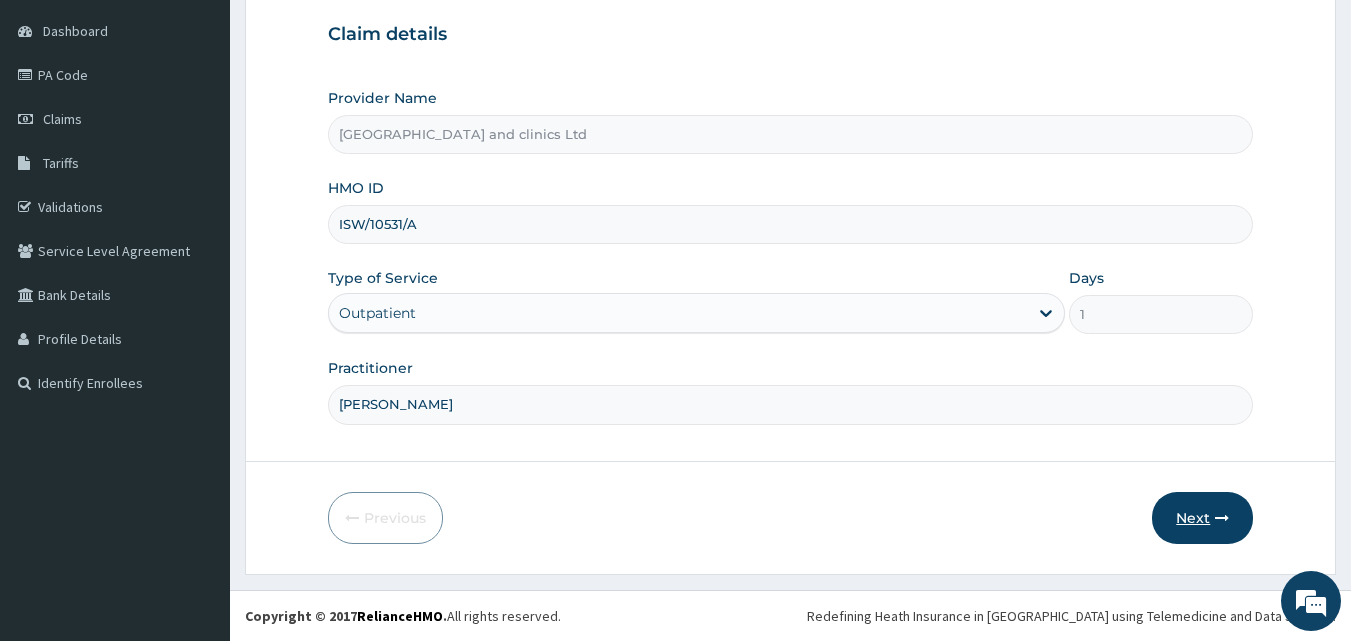 type on "[PERSON_NAME]" 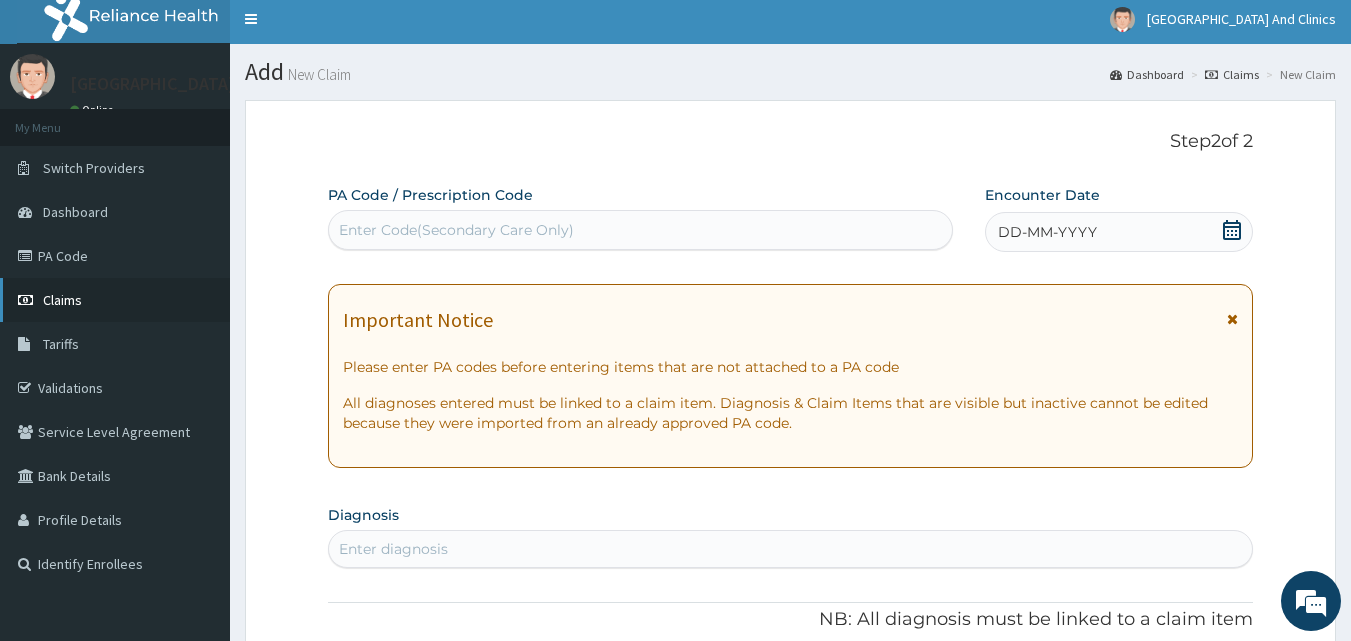 scroll, scrollTop: 0, scrollLeft: 0, axis: both 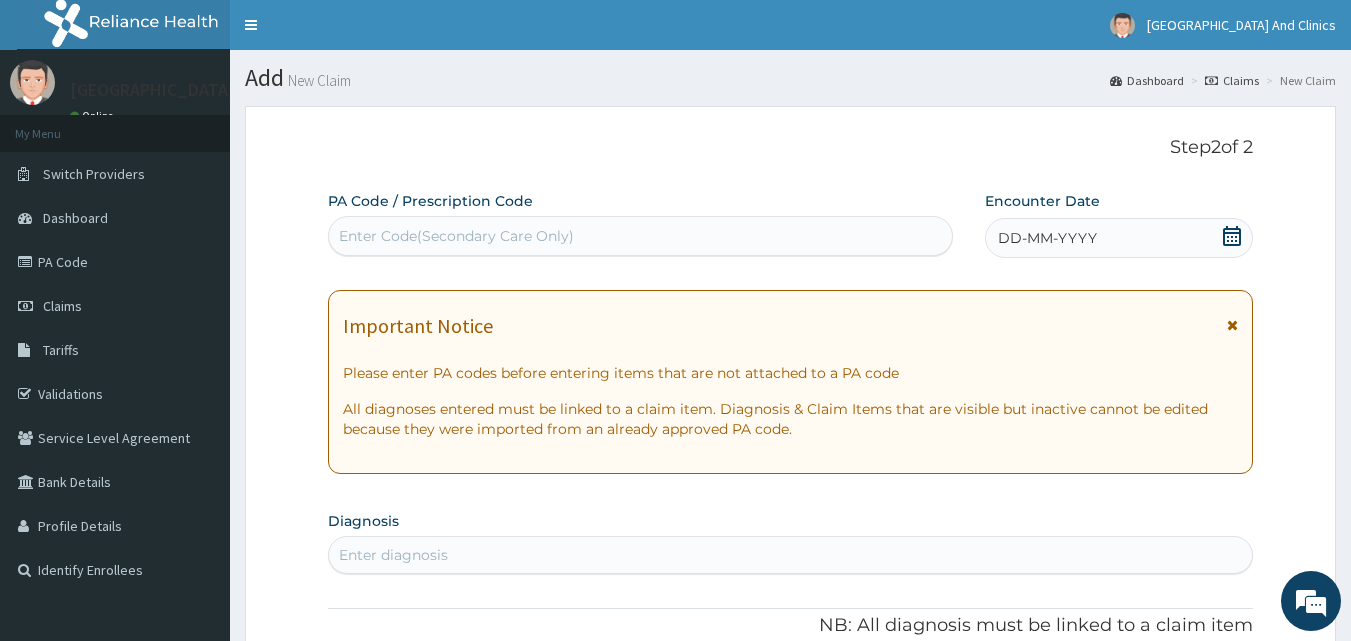 click on "Enter Code(Secondary Care Only)" at bounding box center (456, 236) 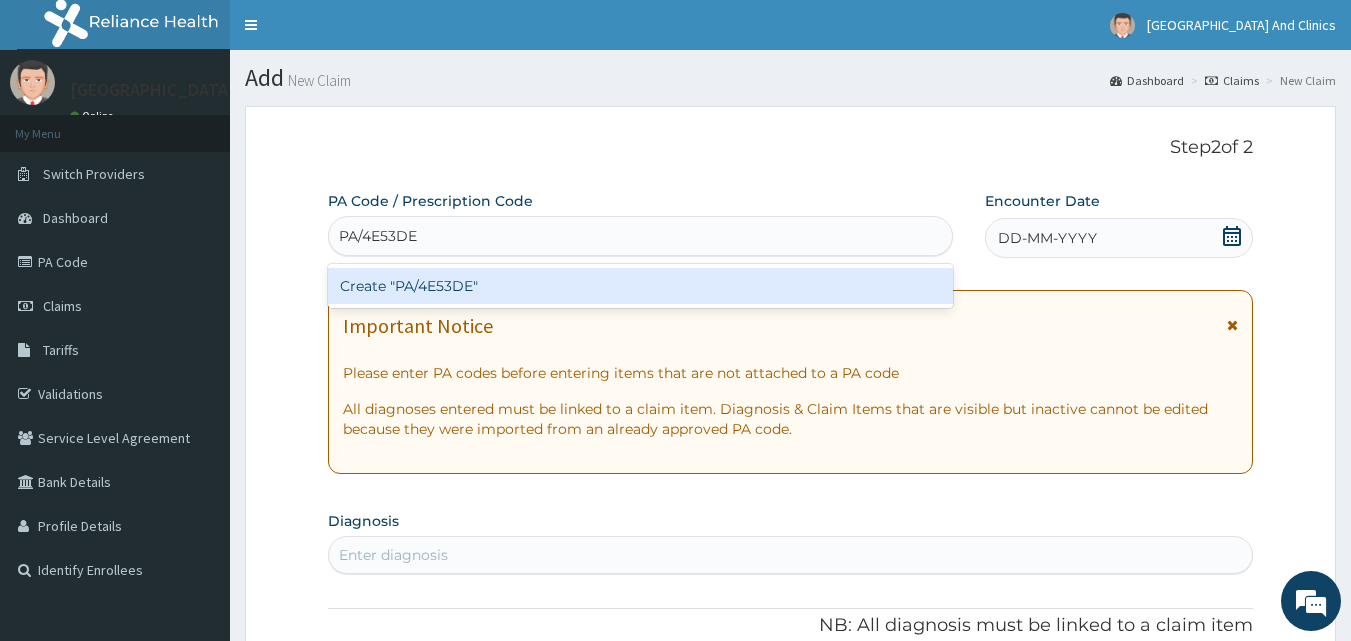 click on "Create "PA/4E53DE"" at bounding box center [641, 286] 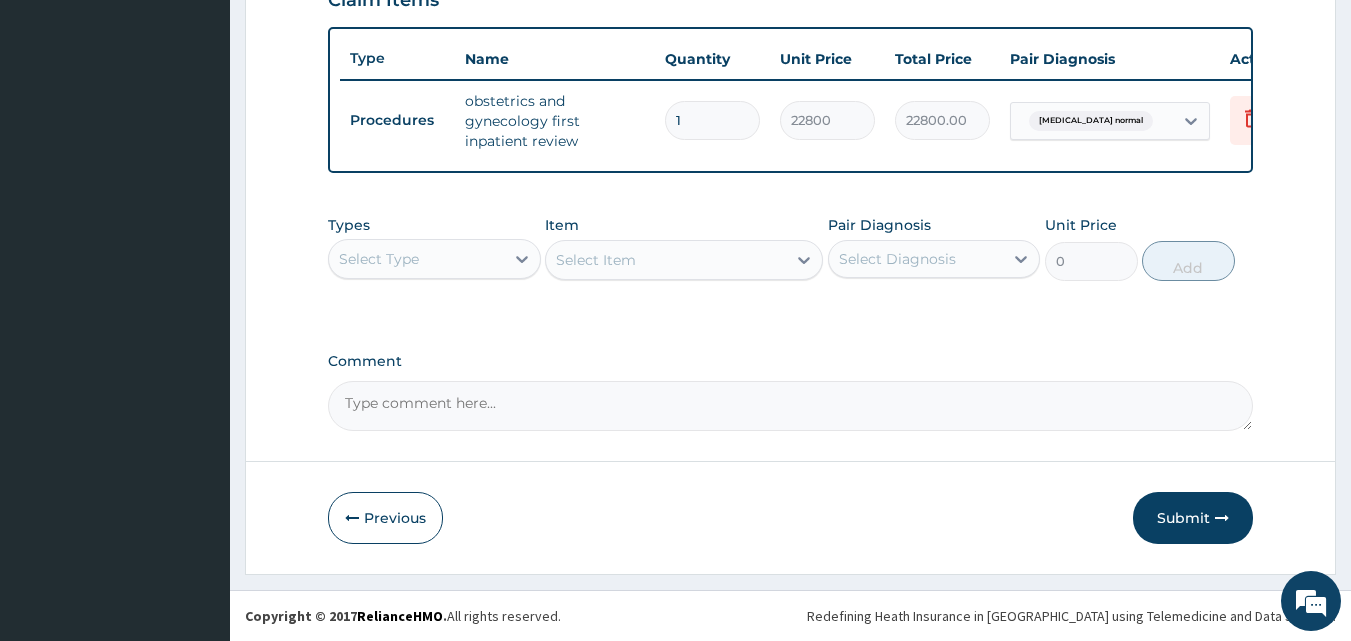 scroll, scrollTop: 732, scrollLeft: 0, axis: vertical 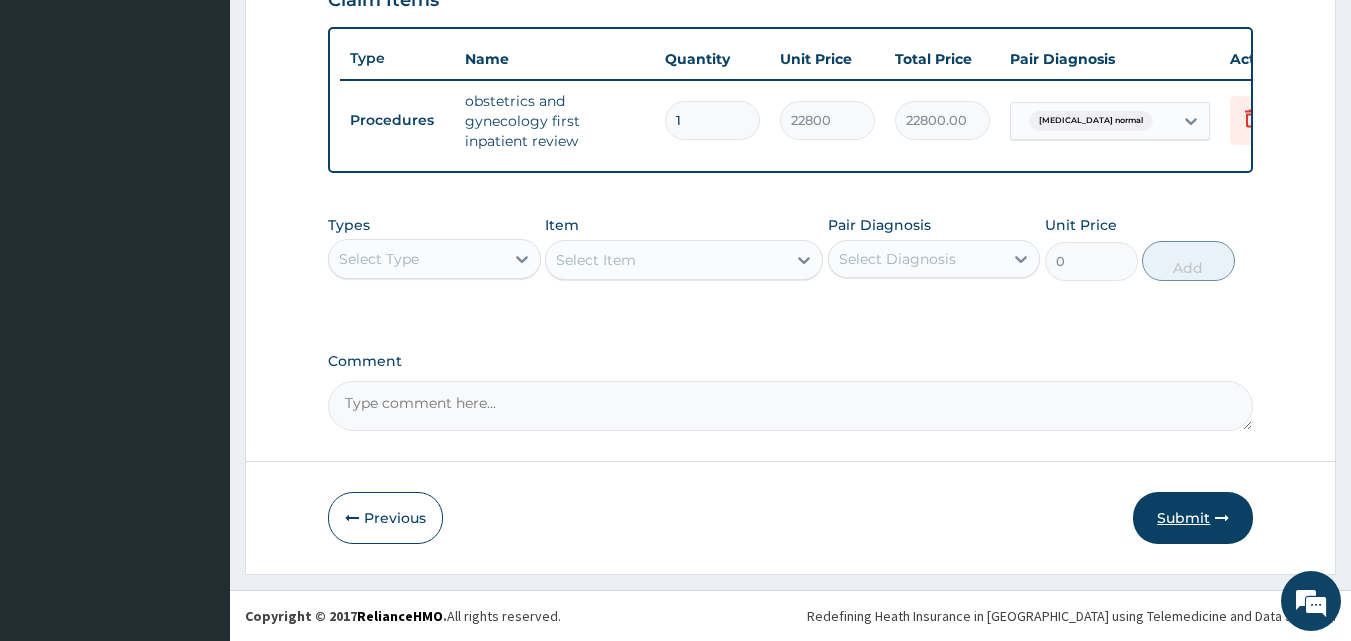 click on "Submit" at bounding box center [1193, 518] 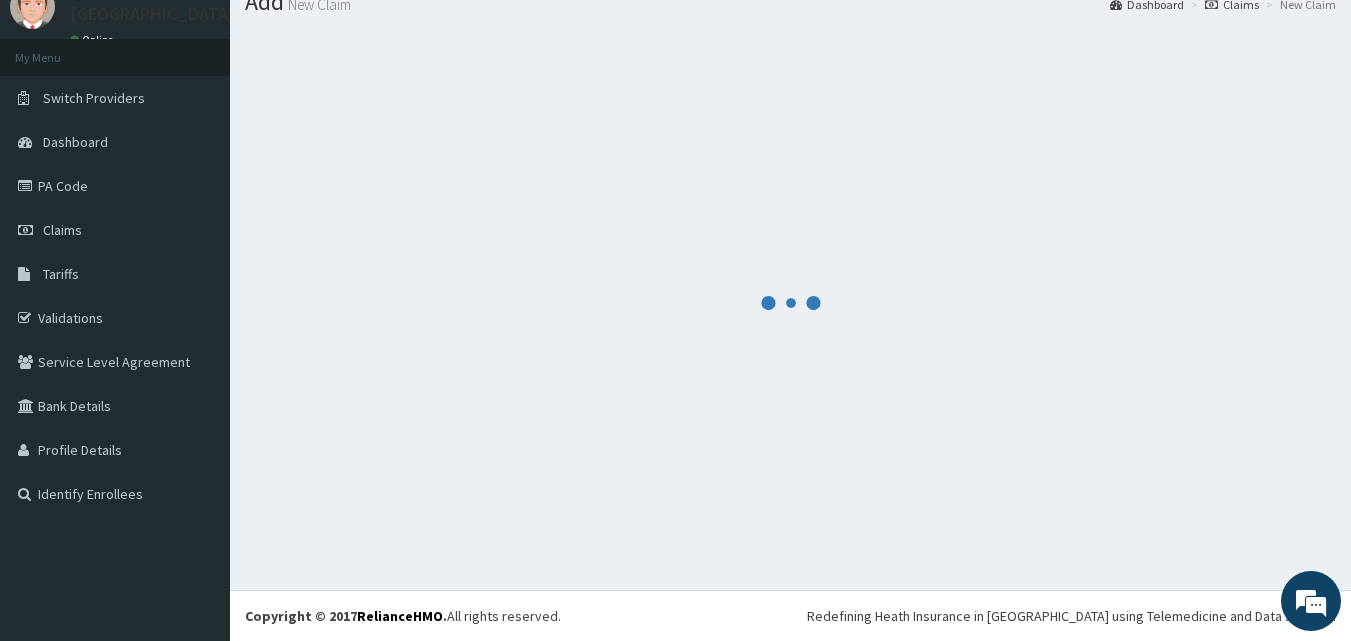 scroll, scrollTop: 732, scrollLeft: 0, axis: vertical 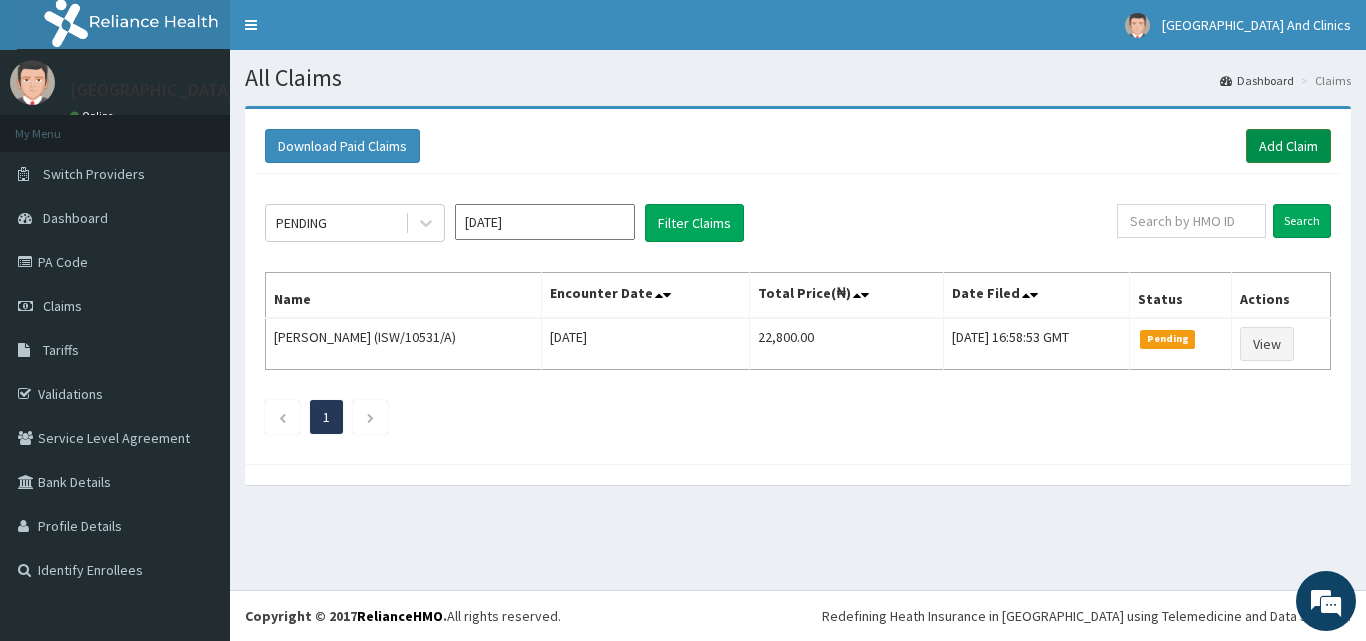 click on "Add Claim" at bounding box center [1288, 146] 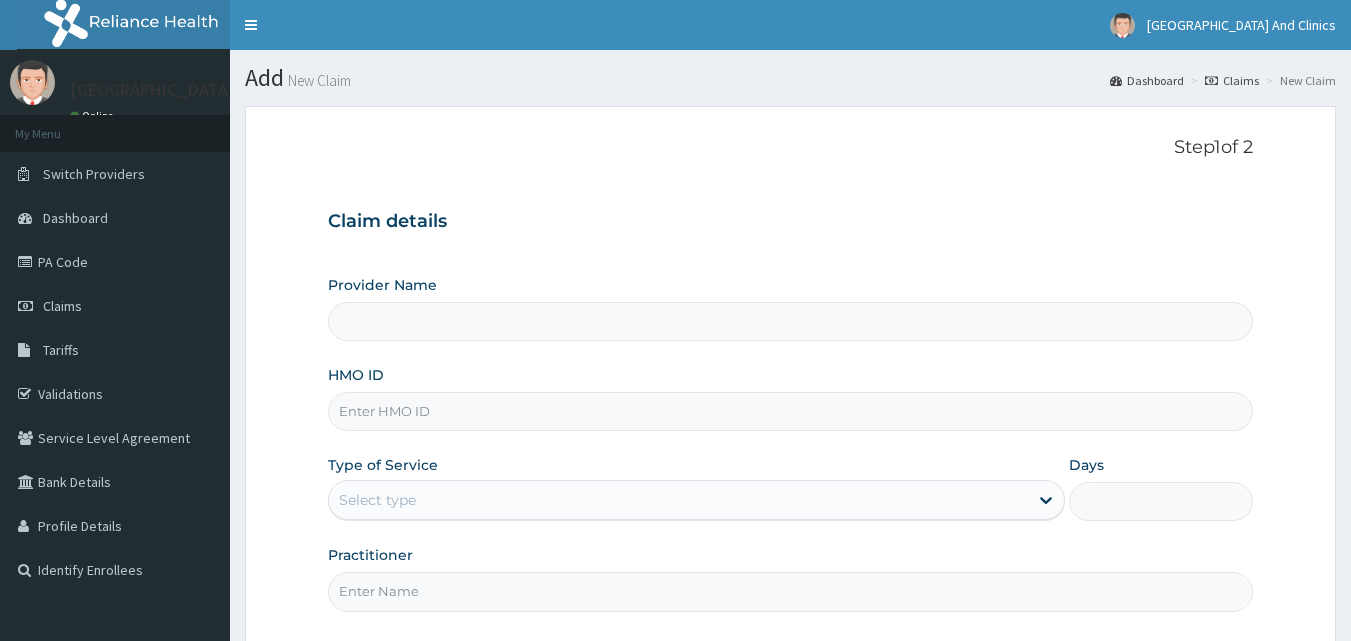 scroll, scrollTop: 0, scrollLeft: 0, axis: both 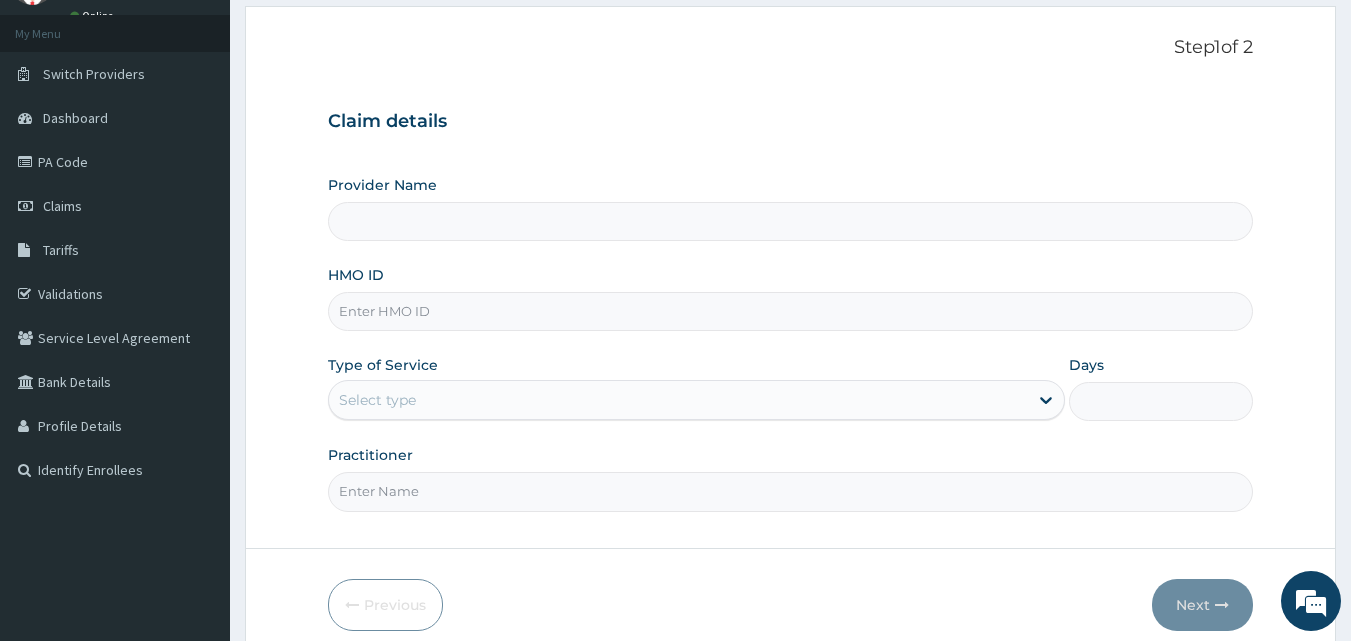 click on "HMO ID" at bounding box center (791, 311) 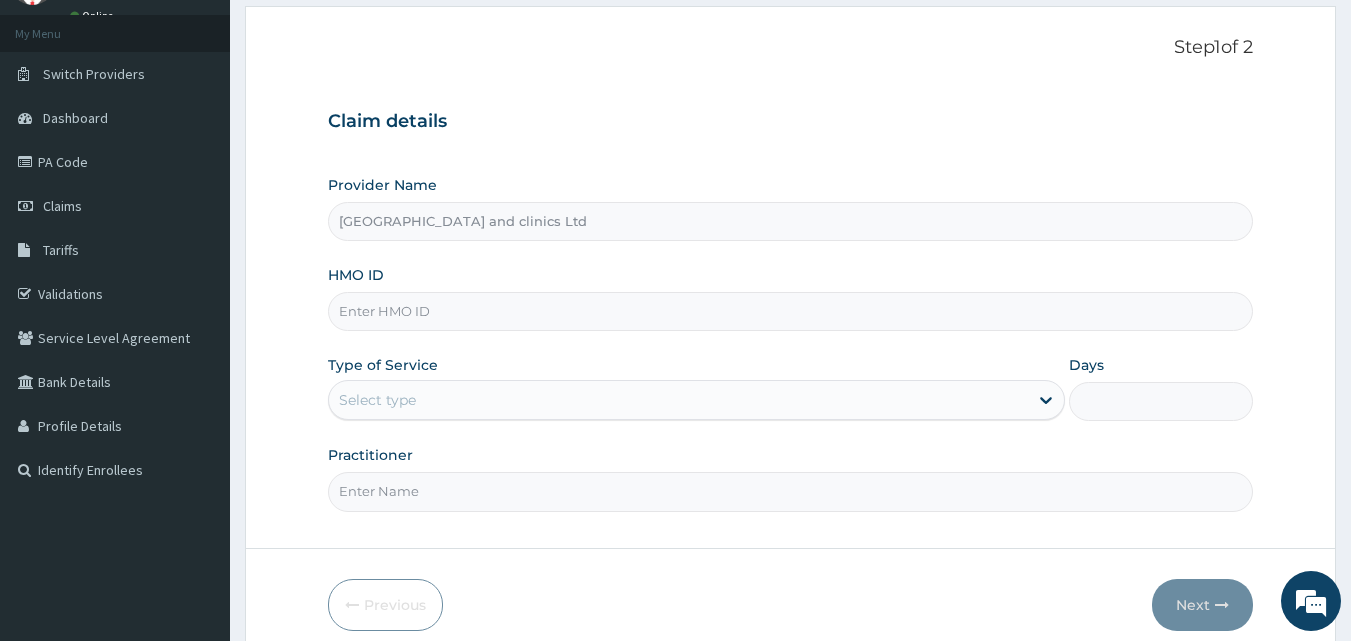 paste on "ISW/10531/A" 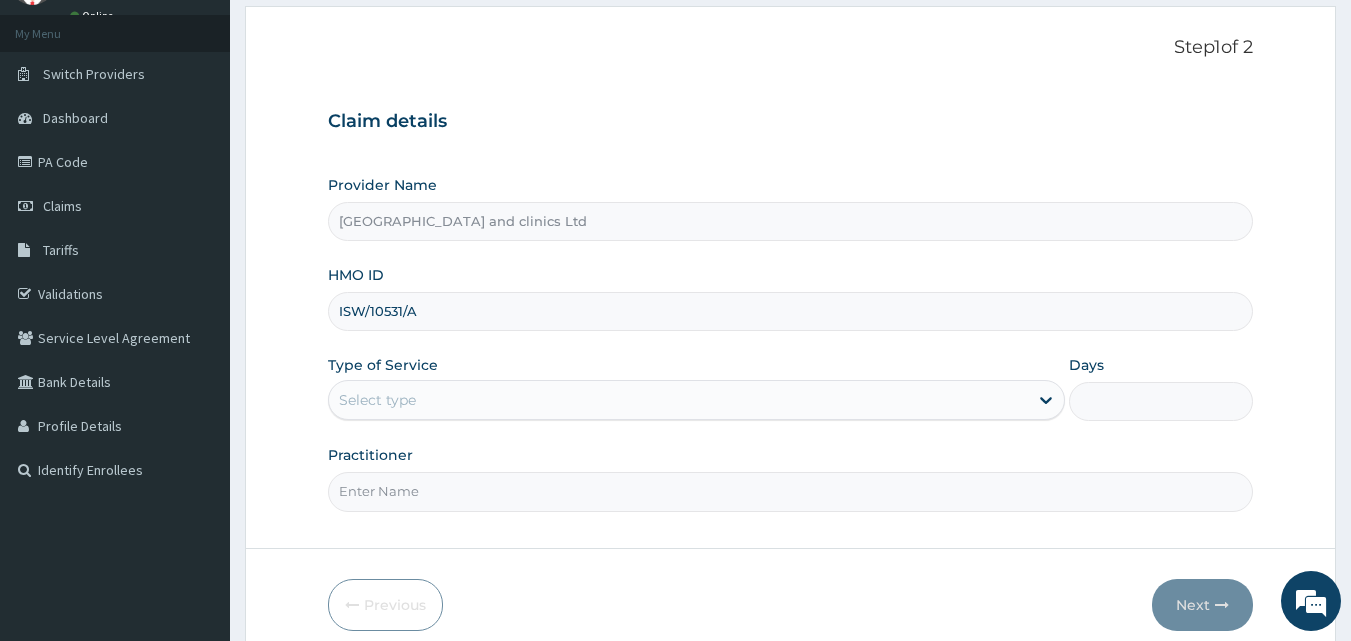 type on "ISW/10531/A" 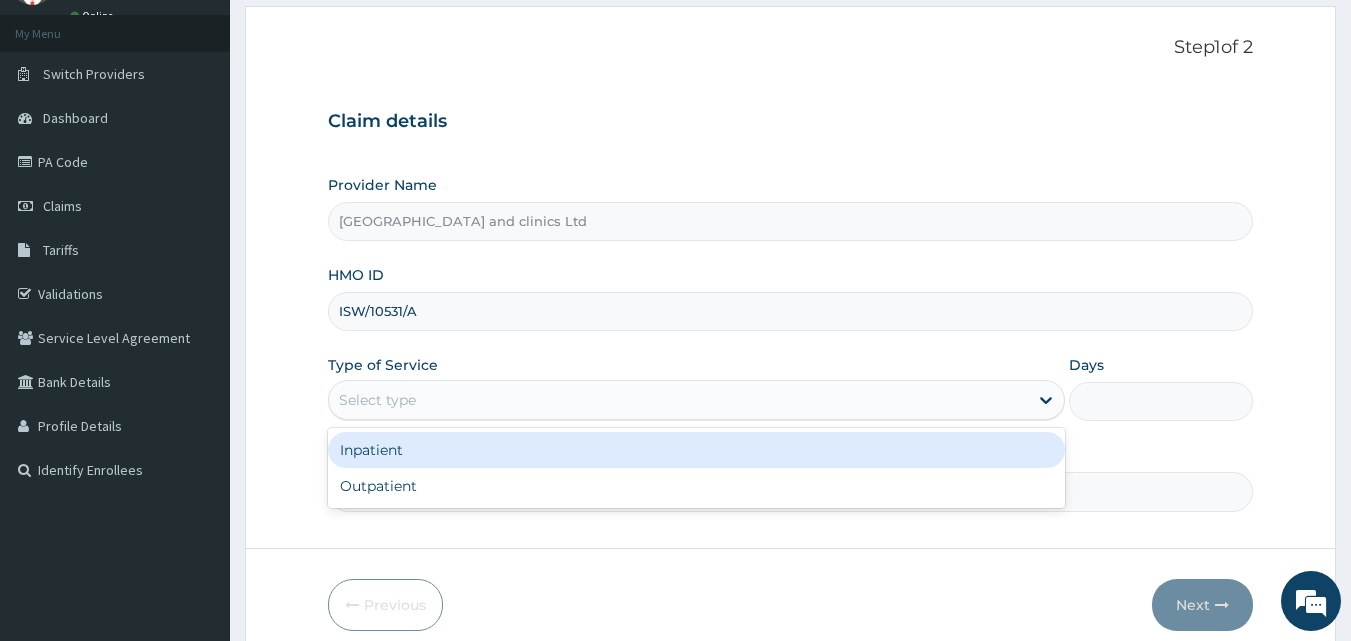 click on "Select type" at bounding box center (678, 400) 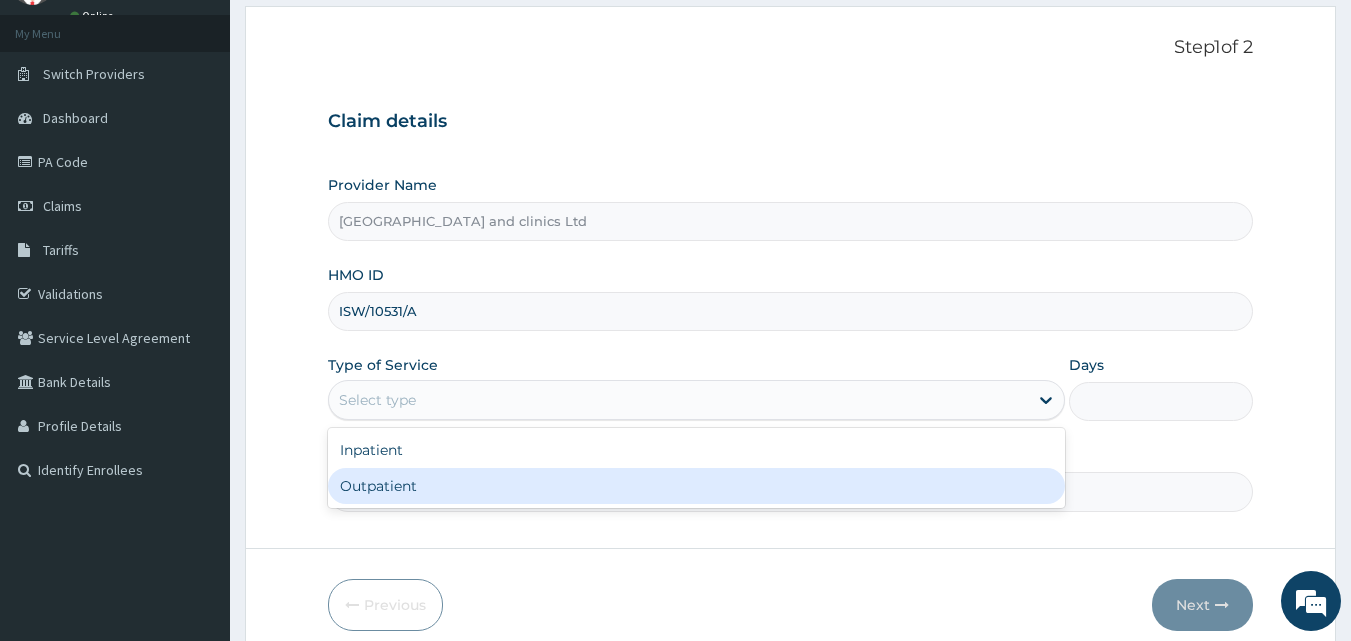 click on "Outpatient" at bounding box center (696, 486) 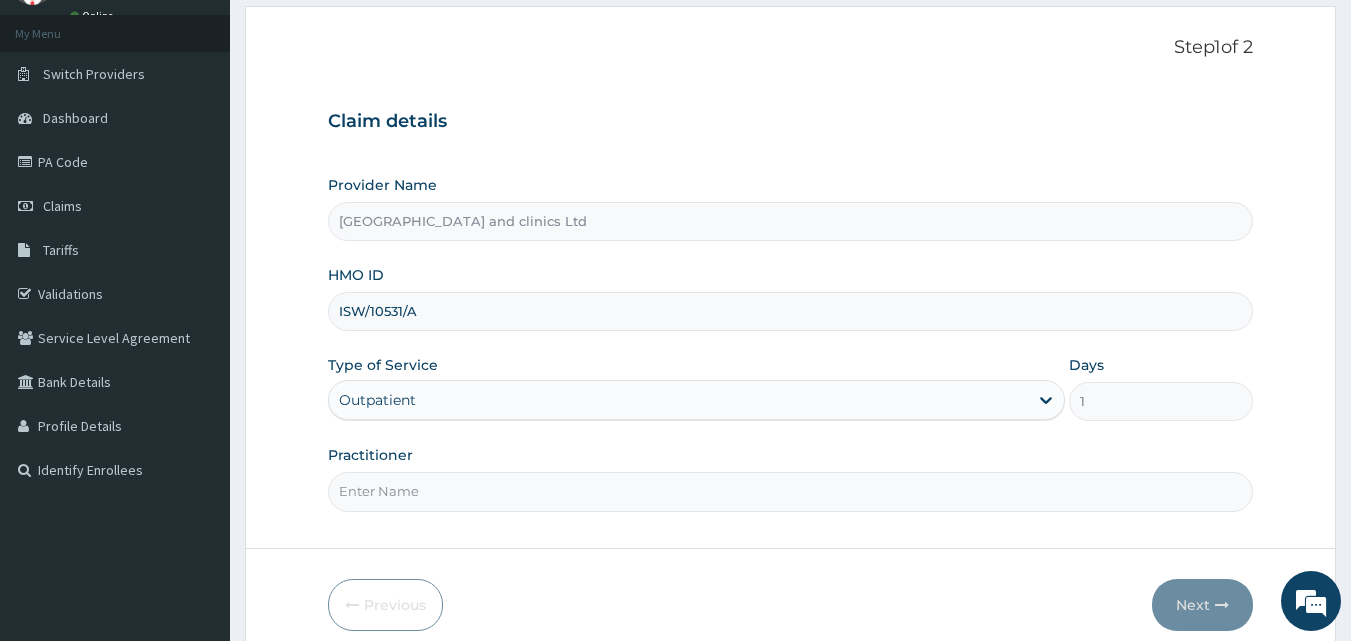 scroll, scrollTop: 187, scrollLeft: 0, axis: vertical 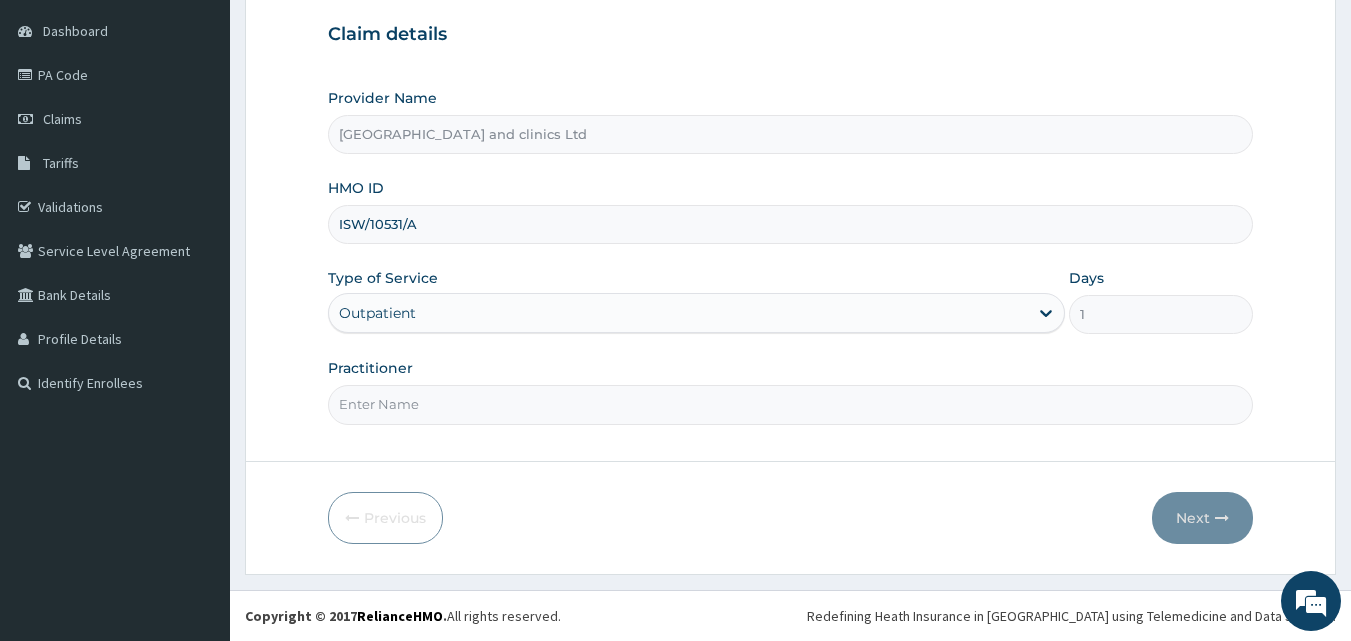 click on "Practitioner" at bounding box center [791, 404] 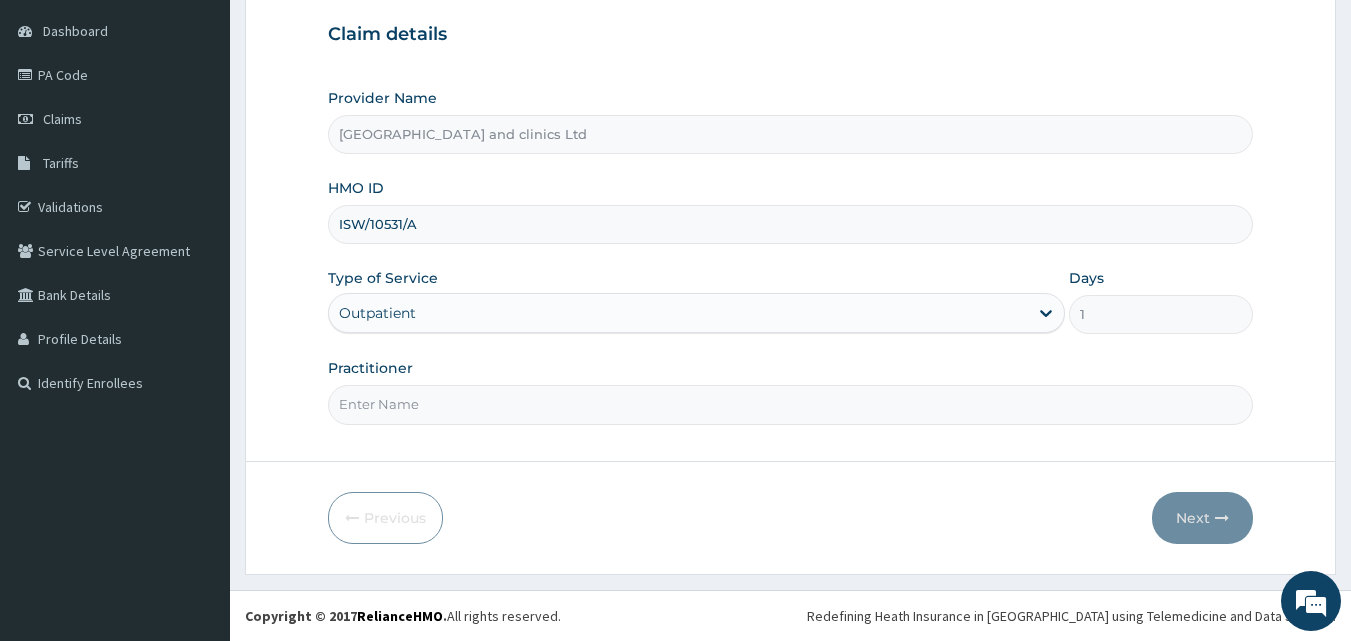 scroll, scrollTop: 0, scrollLeft: 0, axis: both 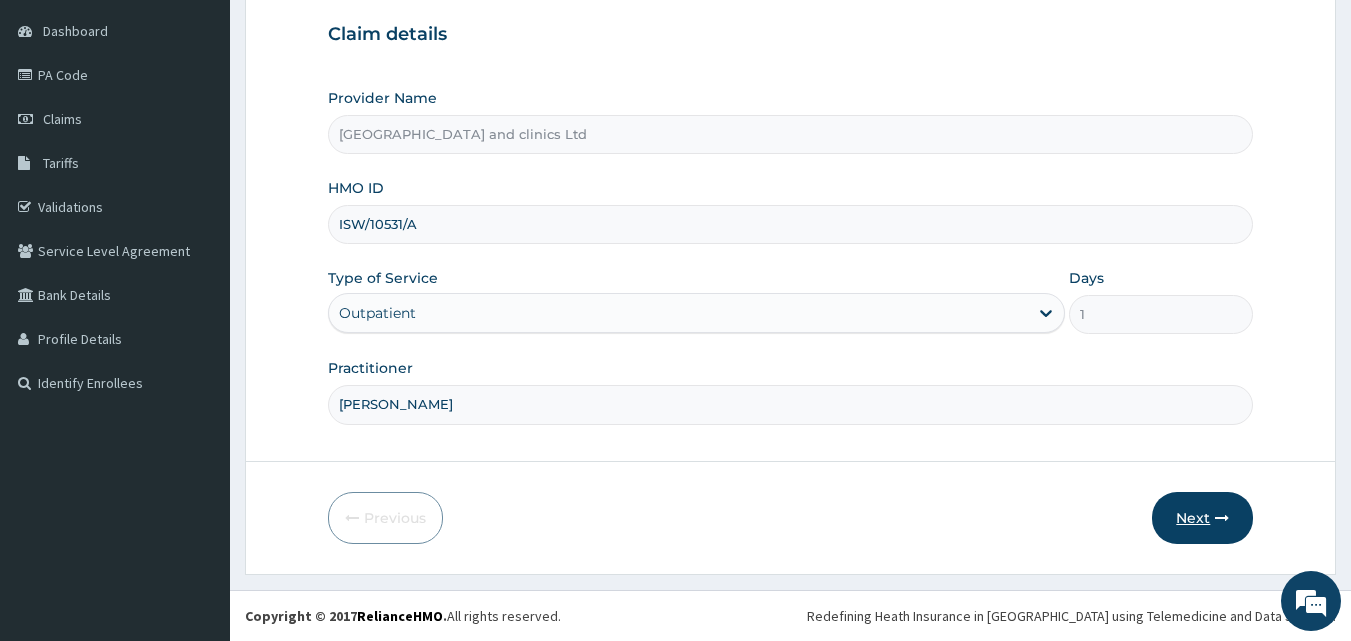 type on "[PERSON_NAME]" 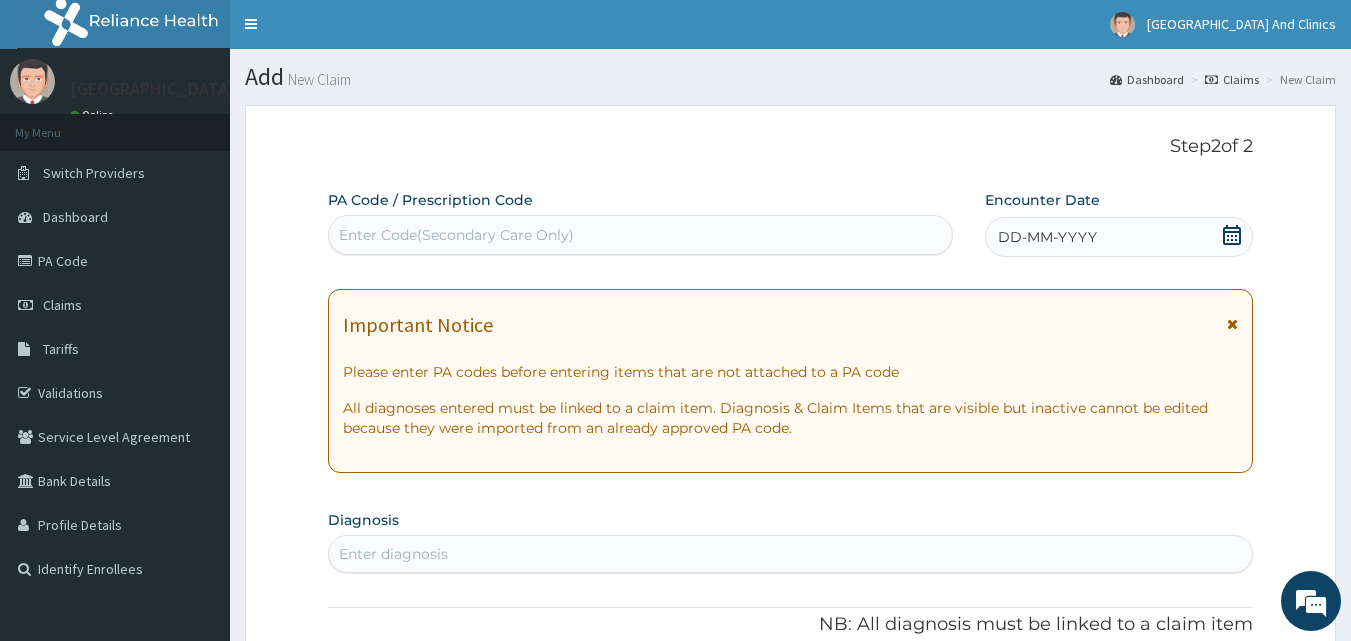 scroll, scrollTop: 0, scrollLeft: 0, axis: both 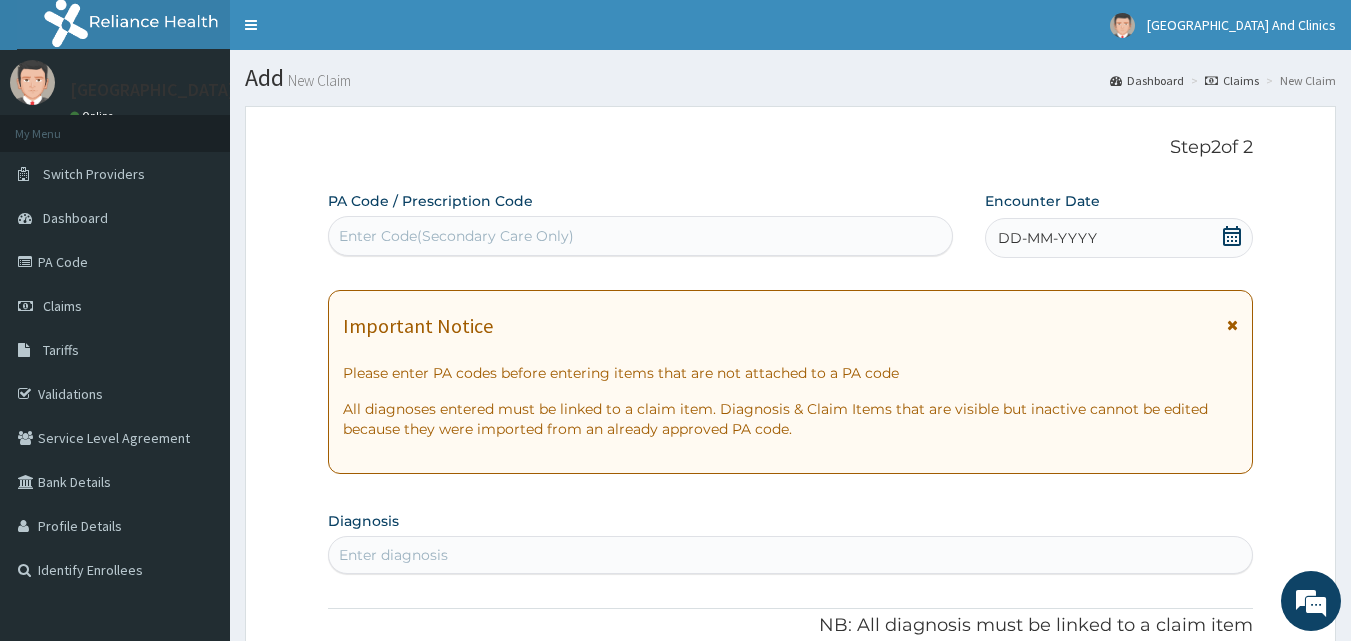 click on "Enter Code(Secondary Care Only)" at bounding box center (456, 236) 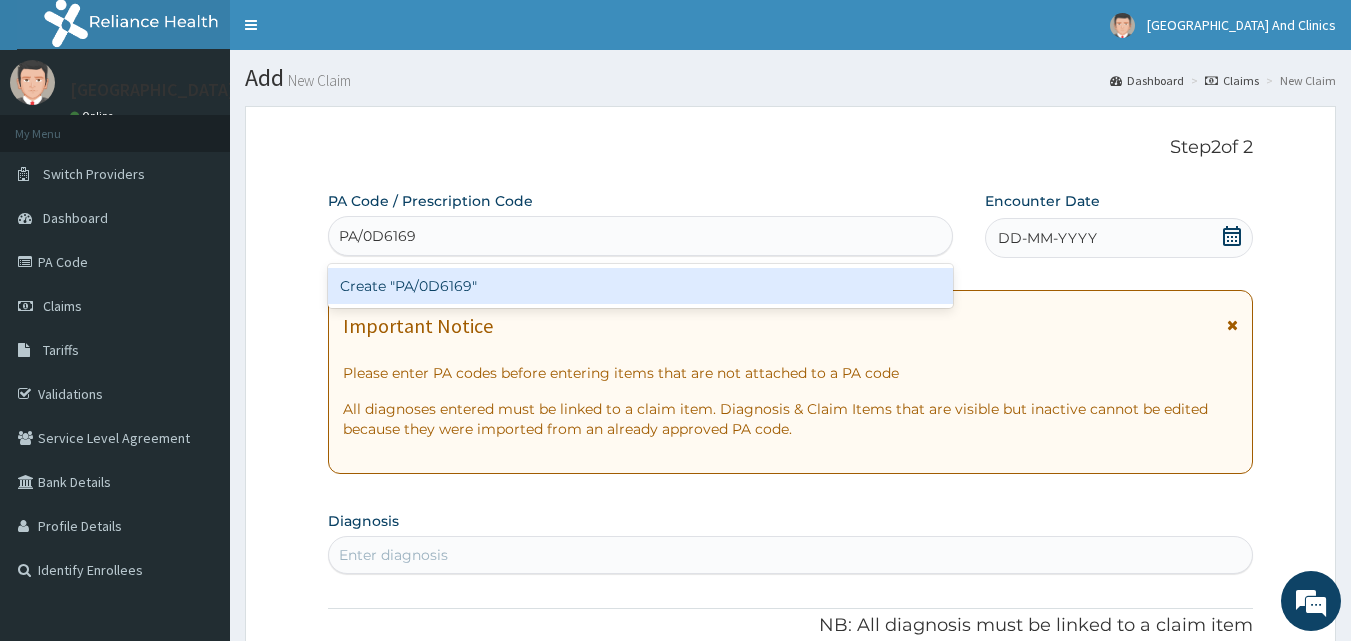 click on "Create "PA/0D6169"" at bounding box center [641, 286] 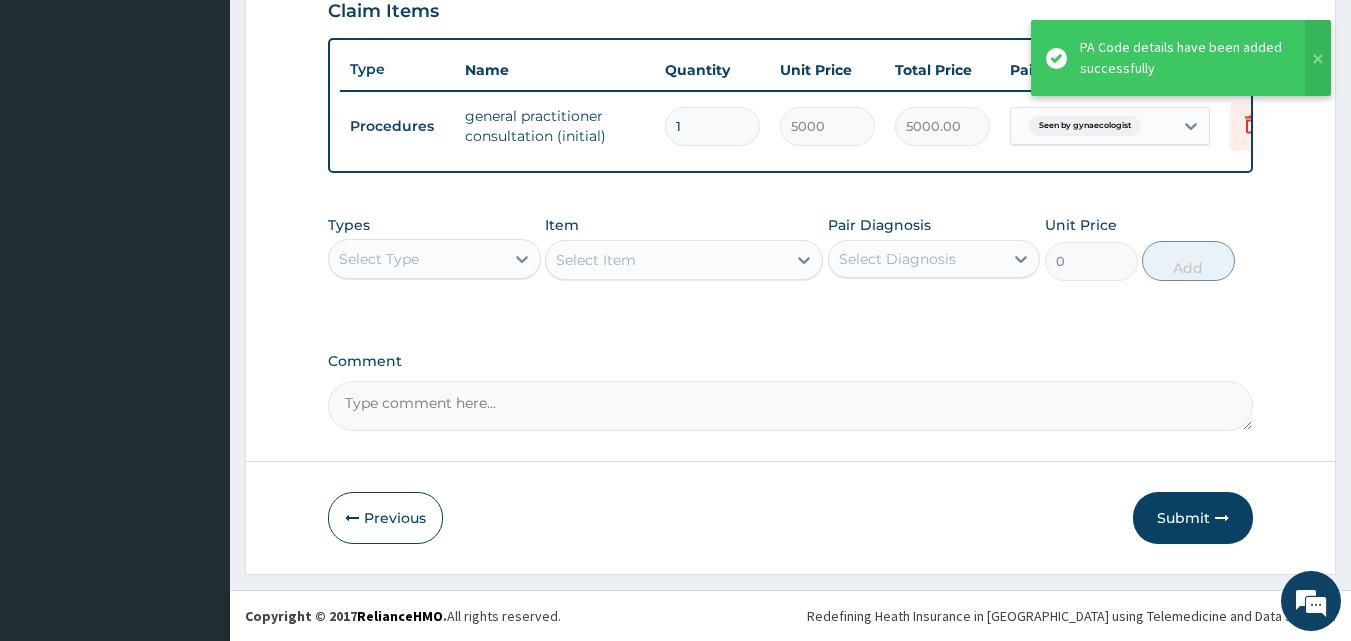 scroll, scrollTop: 721, scrollLeft: 0, axis: vertical 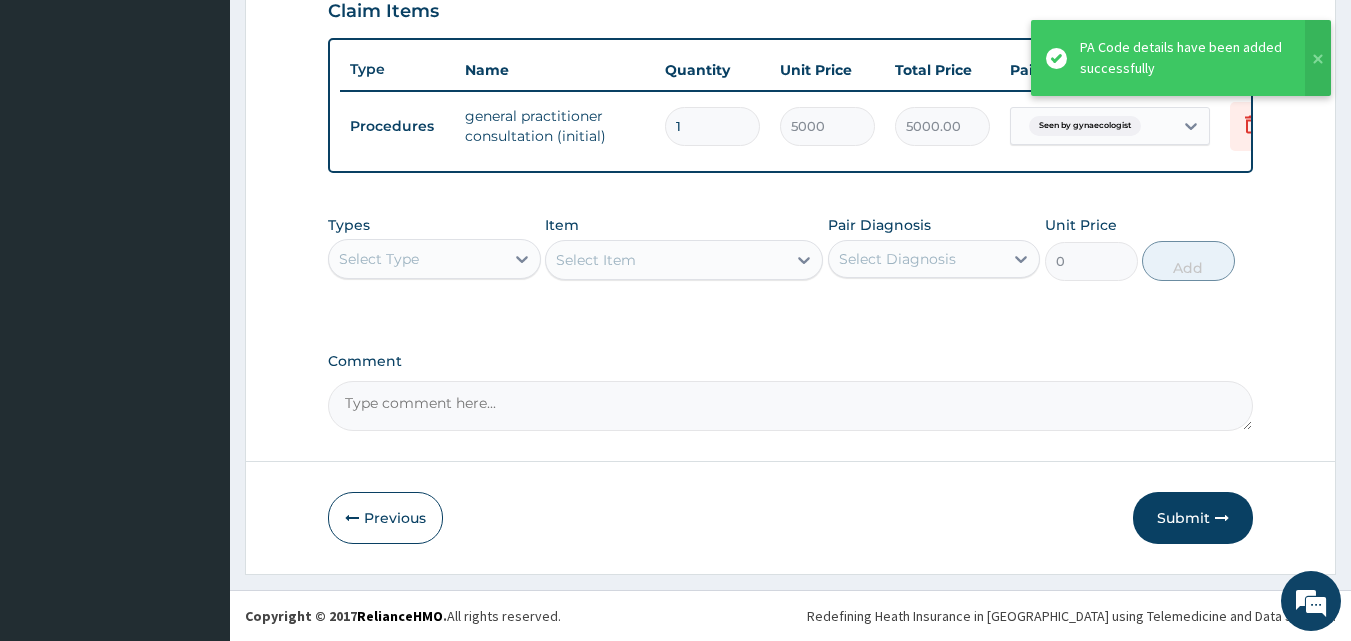 click on "Submit" at bounding box center [1193, 518] 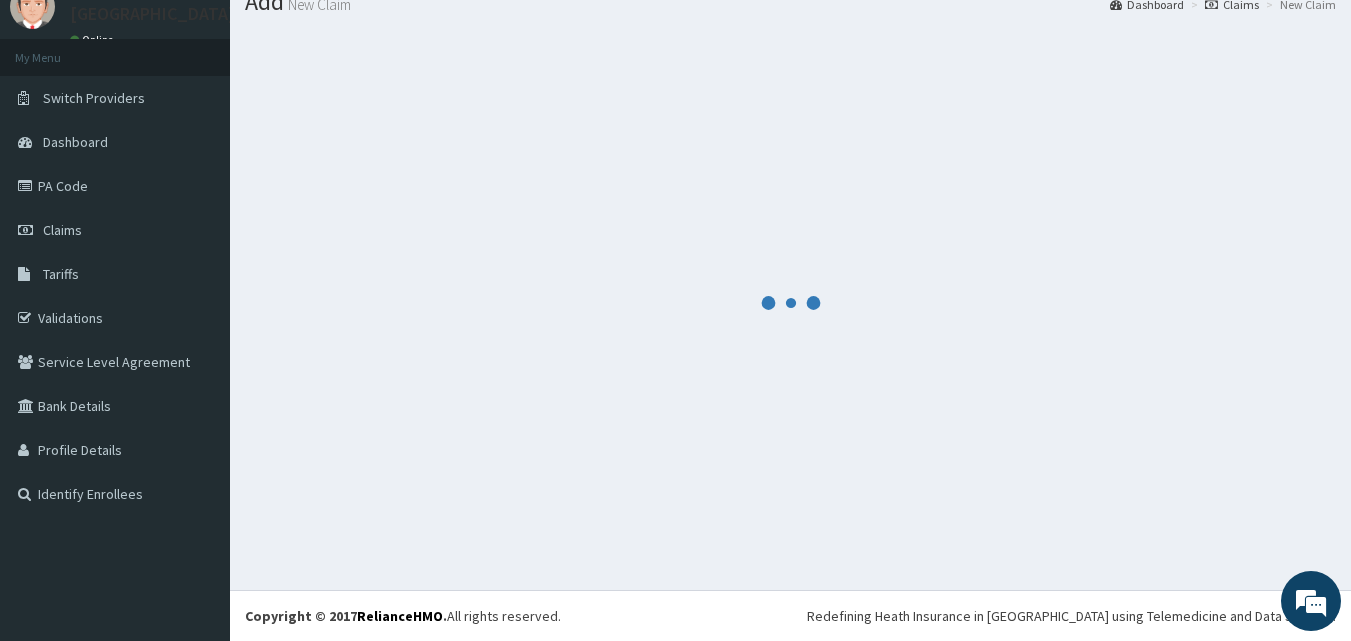 scroll, scrollTop: 721, scrollLeft: 0, axis: vertical 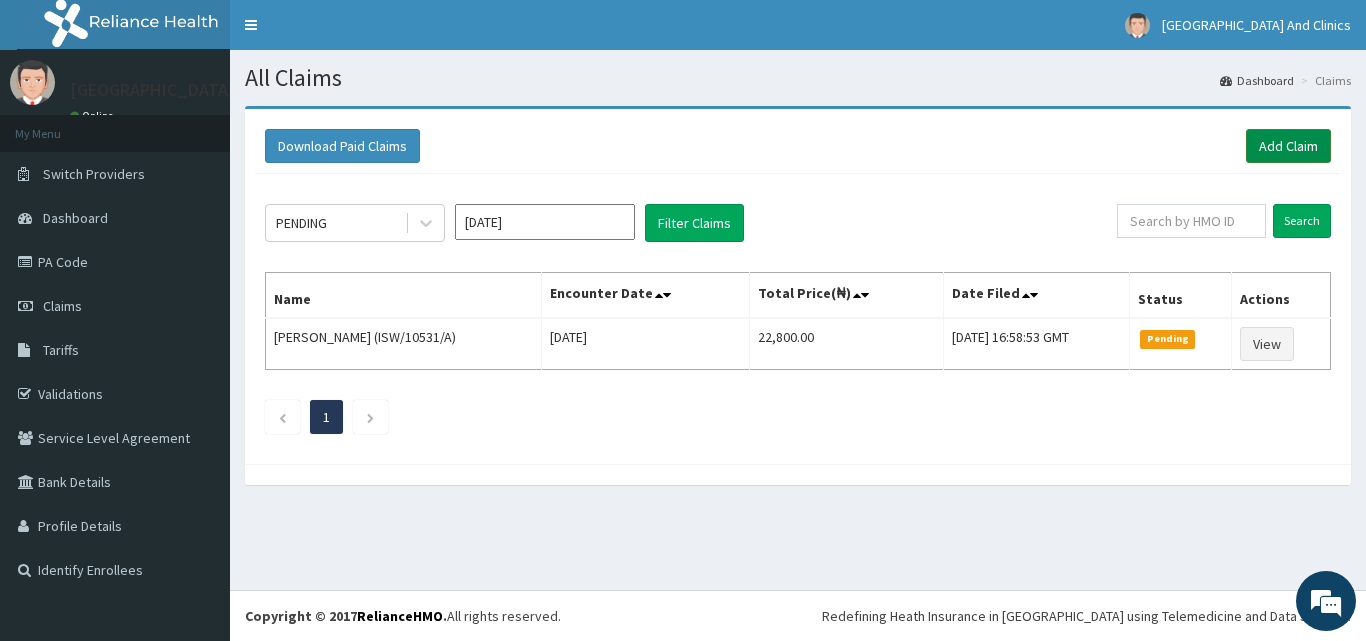 click on "Add Claim" at bounding box center (1288, 146) 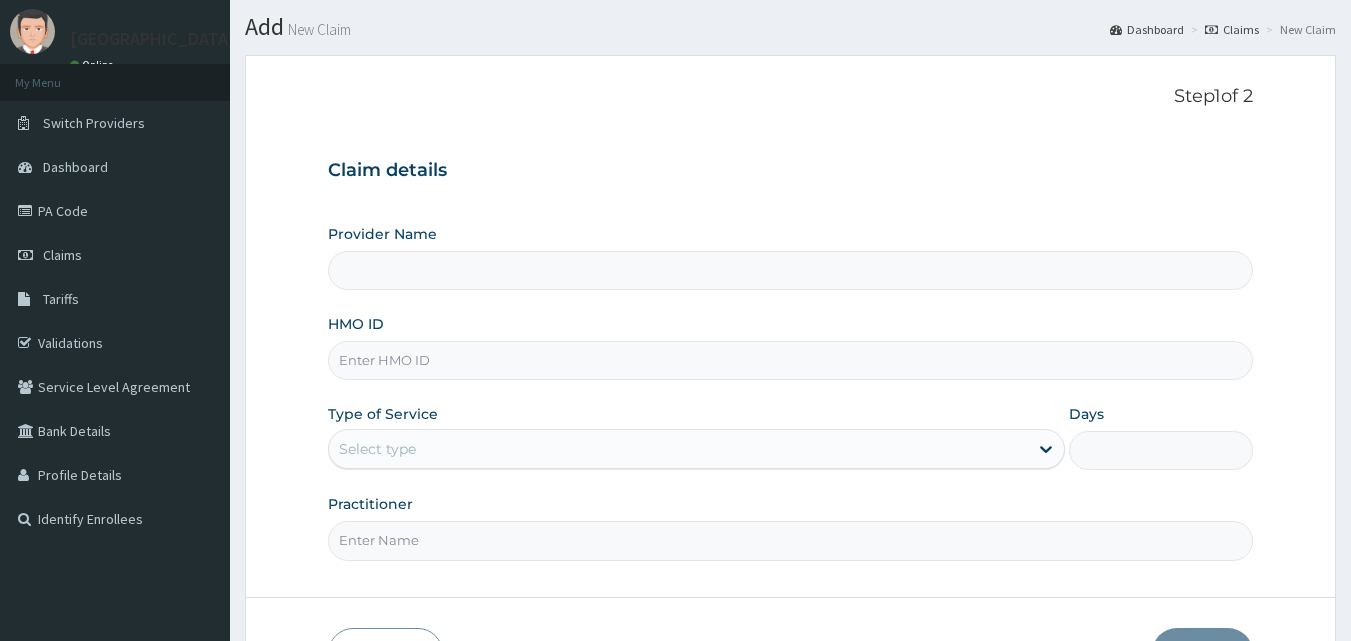 scroll, scrollTop: 0, scrollLeft: 0, axis: both 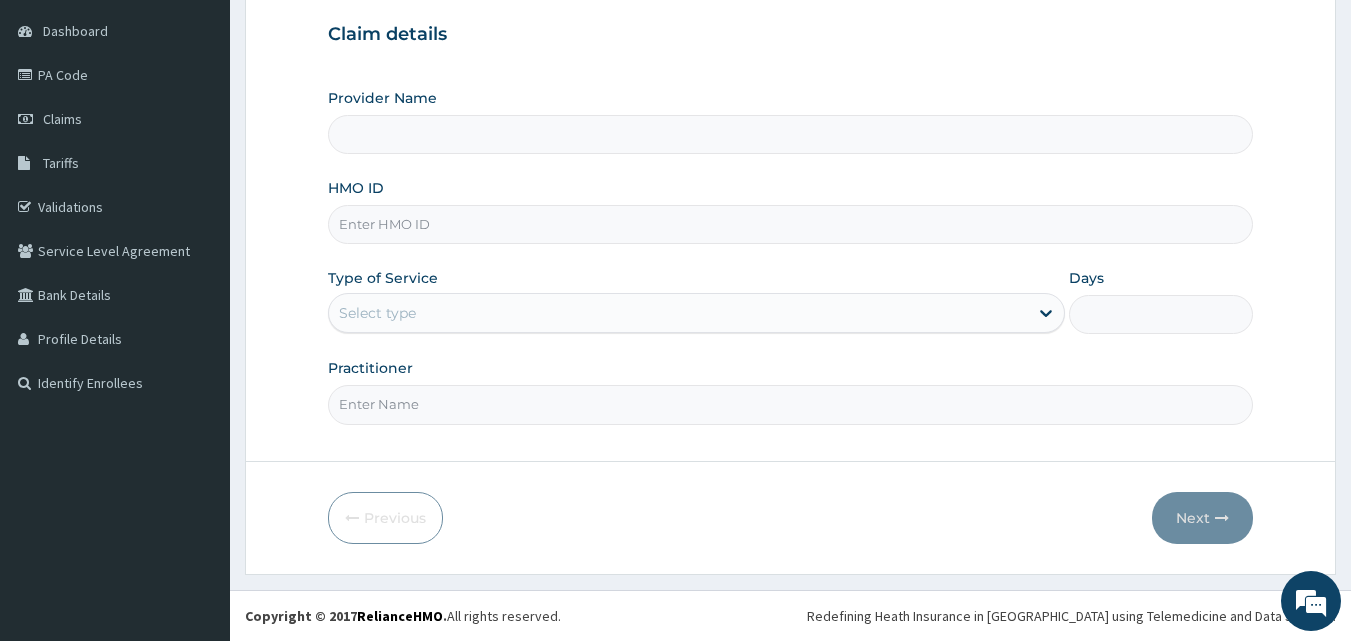 click on "HMO ID" at bounding box center [791, 224] 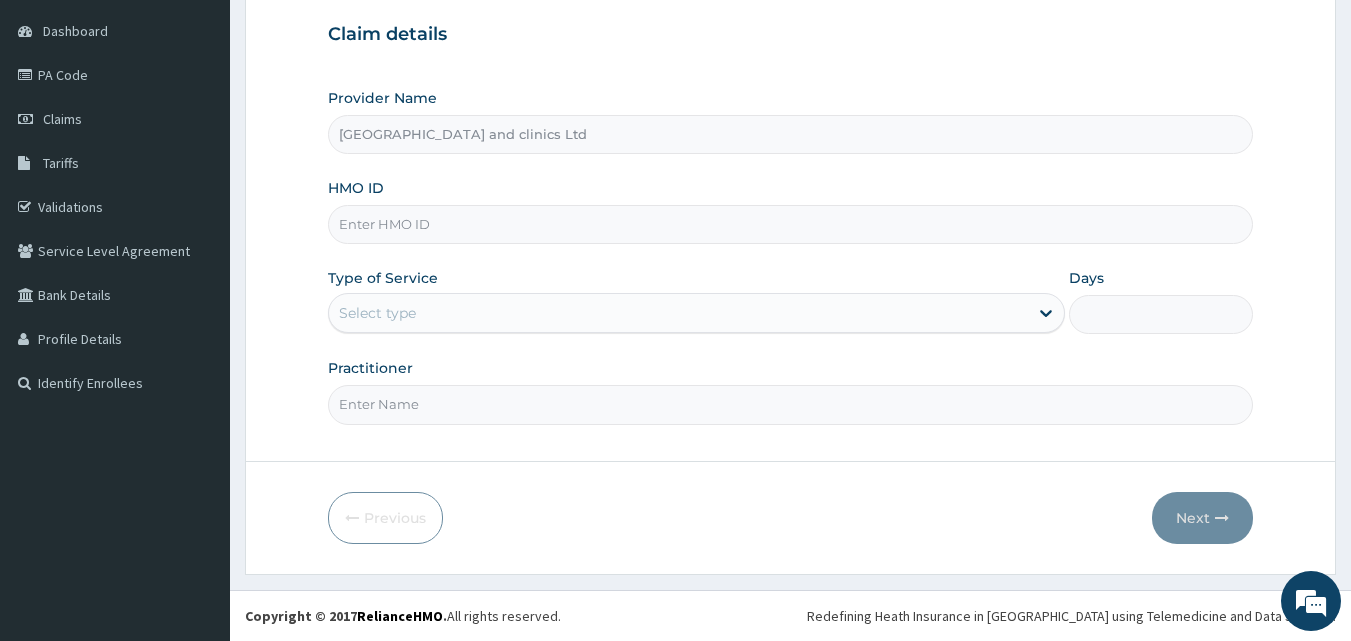 paste on "ISW/10531/A" 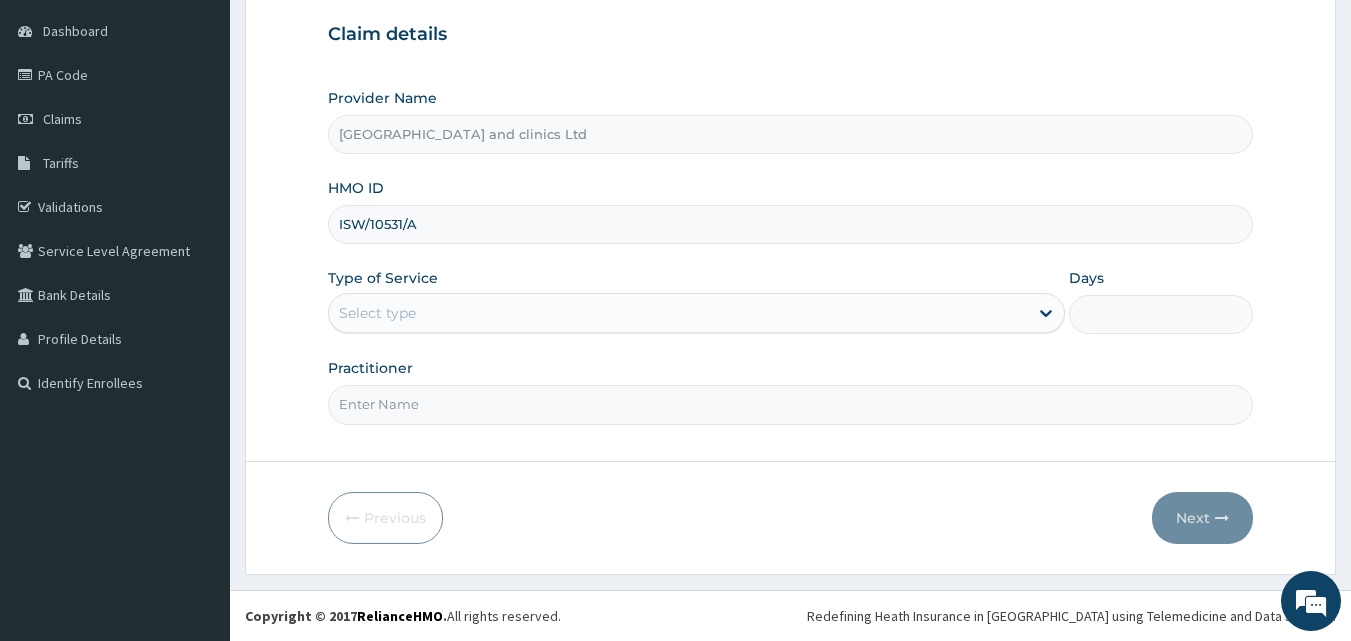 type on "ISW/10531/A" 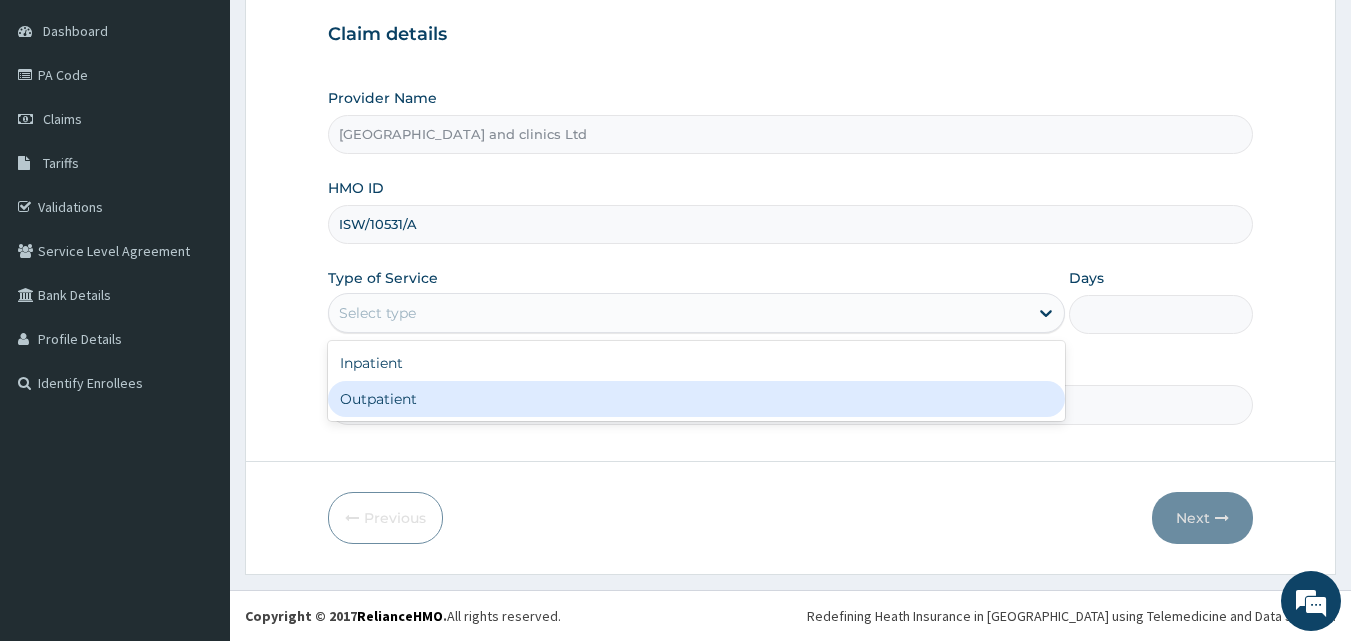 click on "Outpatient" at bounding box center [696, 399] 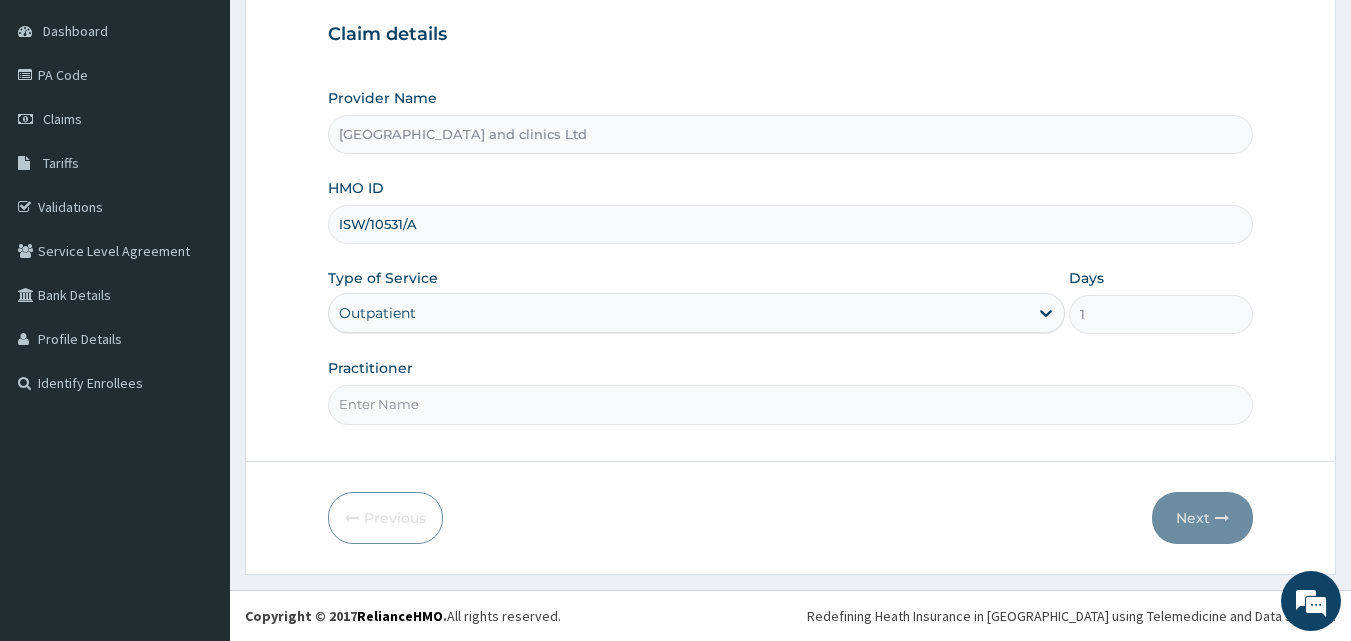 click on "Practitioner" at bounding box center (791, 404) 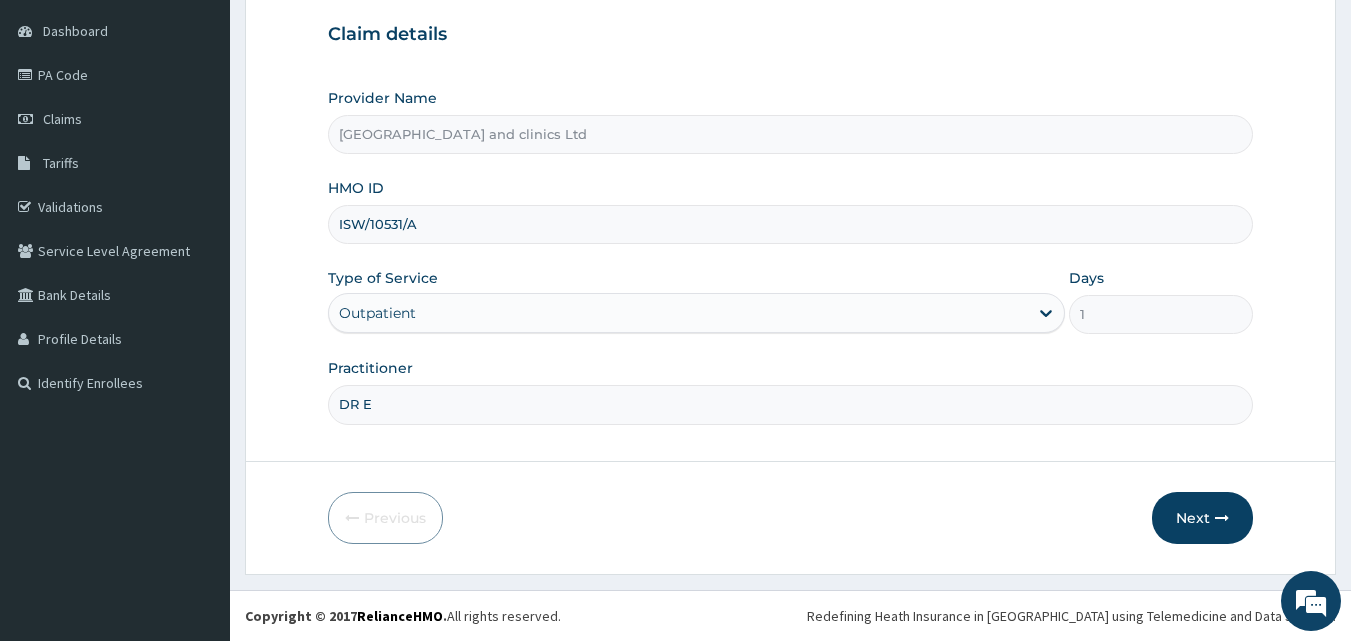 scroll, scrollTop: 0, scrollLeft: 0, axis: both 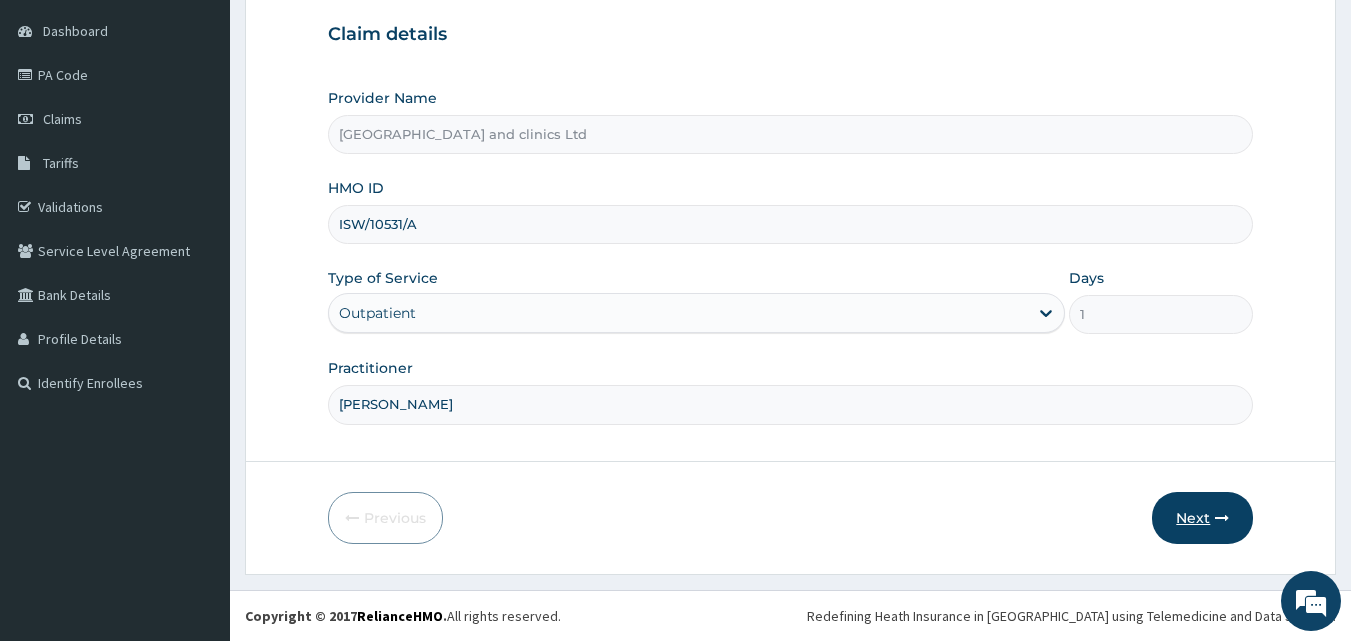 type on "DR EMMANUEL" 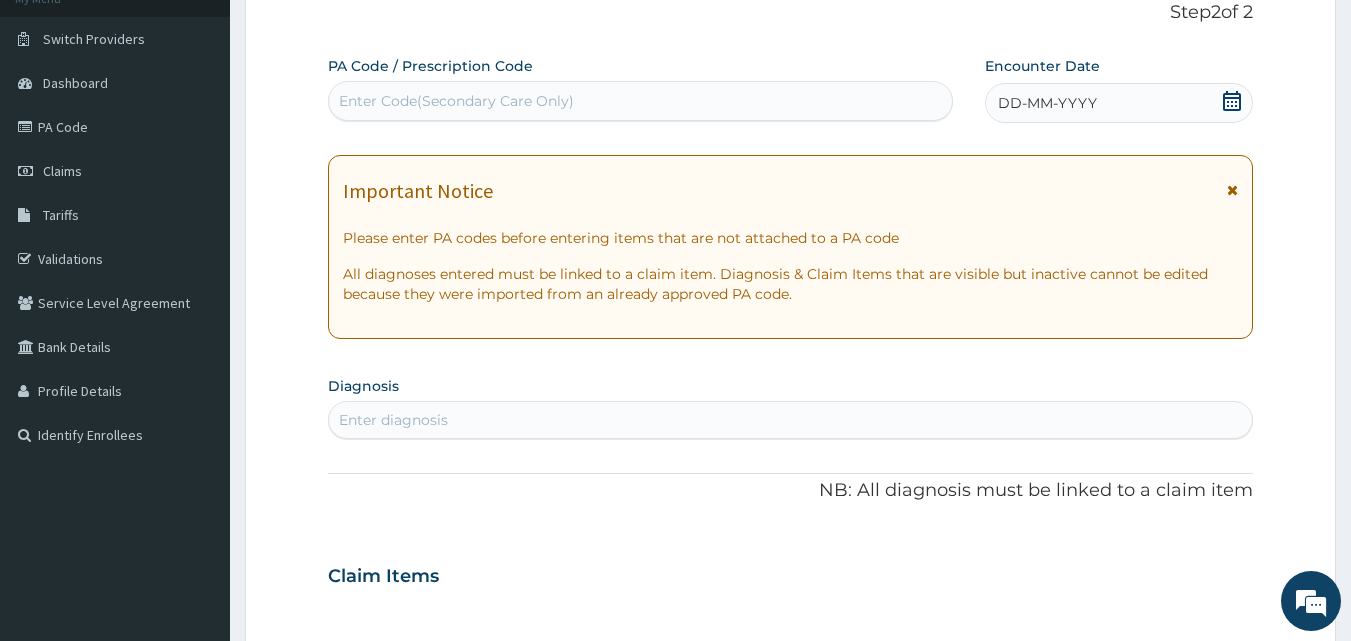 scroll, scrollTop: 87, scrollLeft: 0, axis: vertical 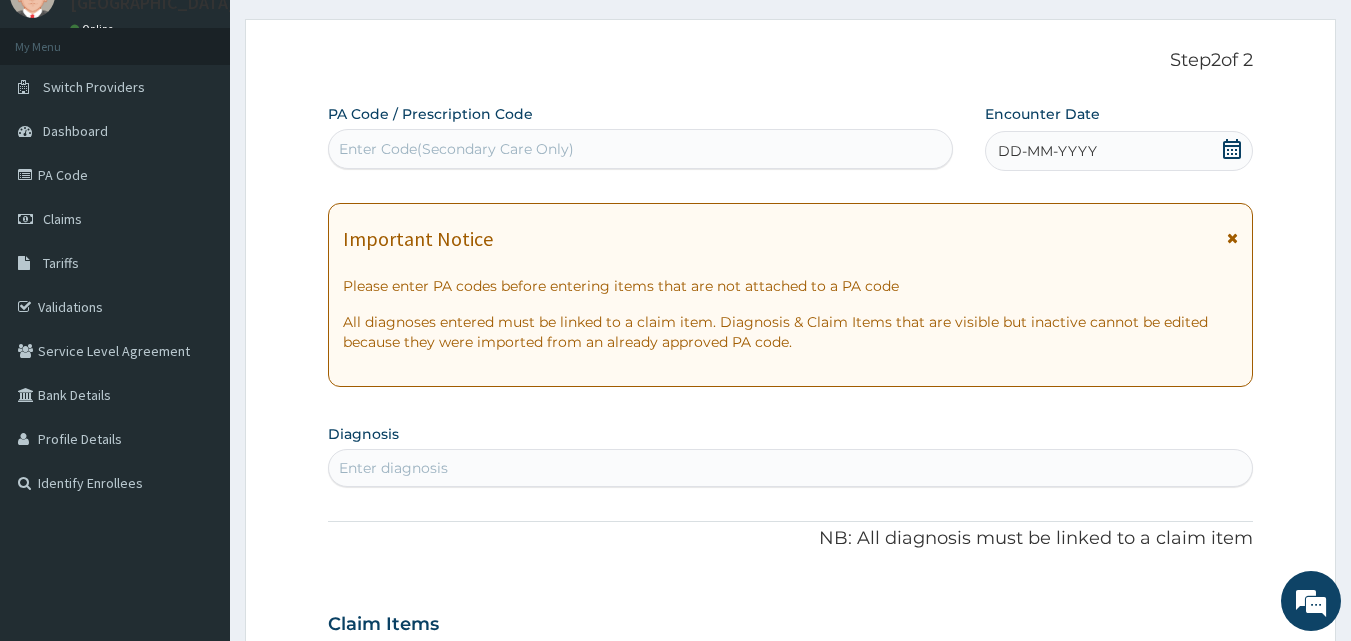 click on "Enter Code(Secondary Care Only)" at bounding box center (456, 149) 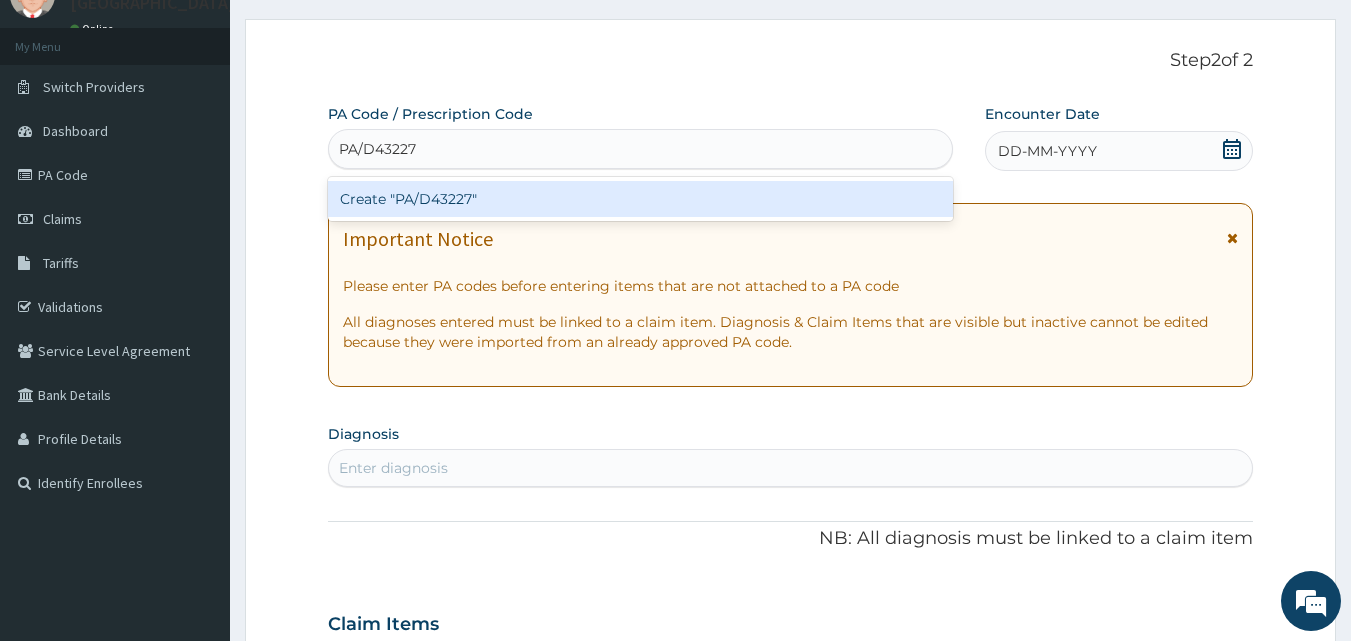 click on "Create "PA/D43227"" at bounding box center [641, 199] 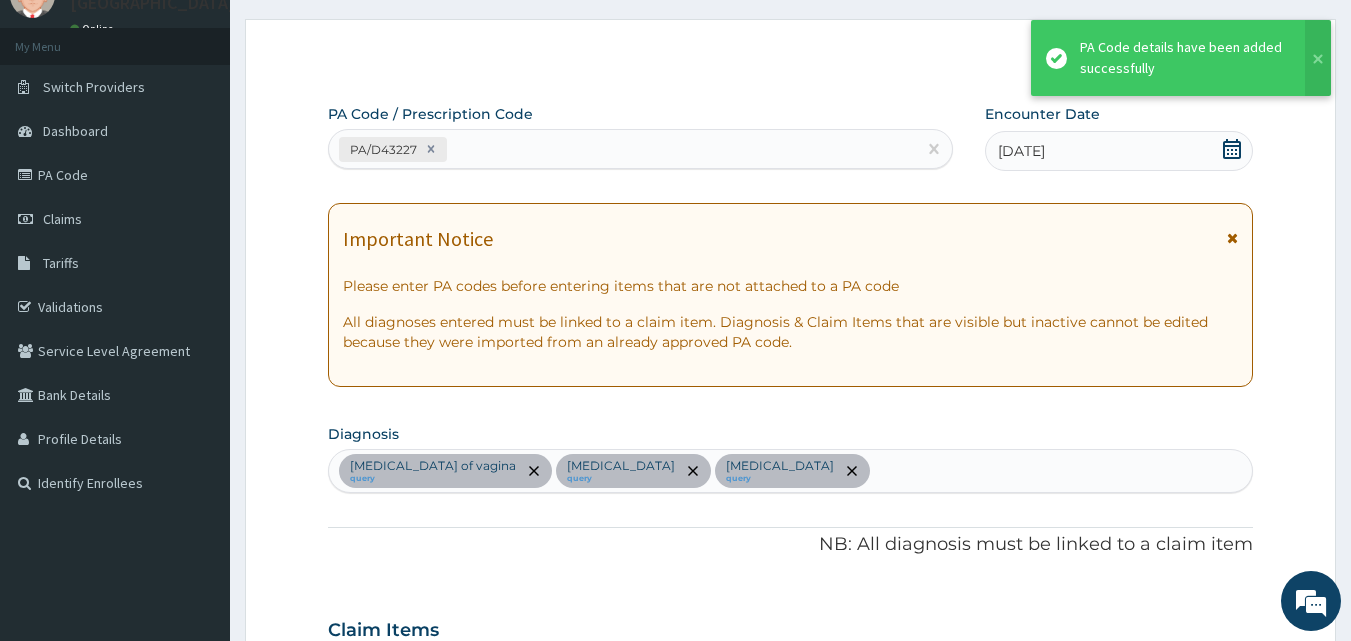 scroll, scrollTop: 593, scrollLeft: 0, axis: vertical 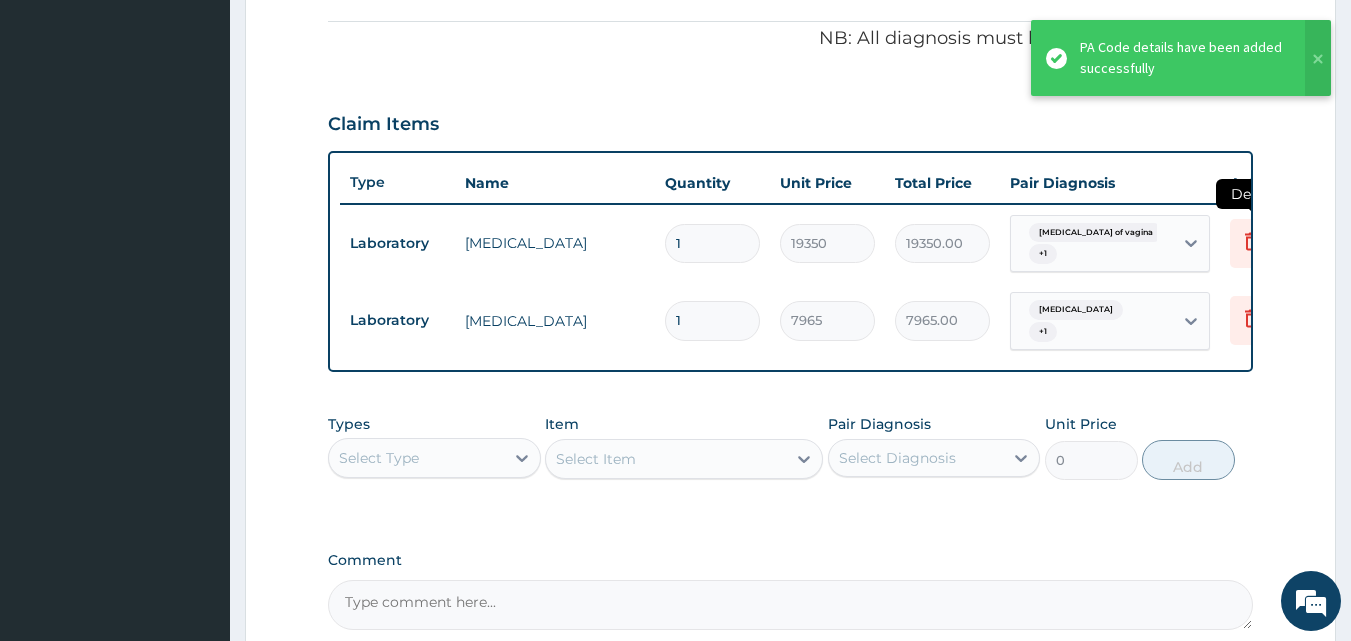 click 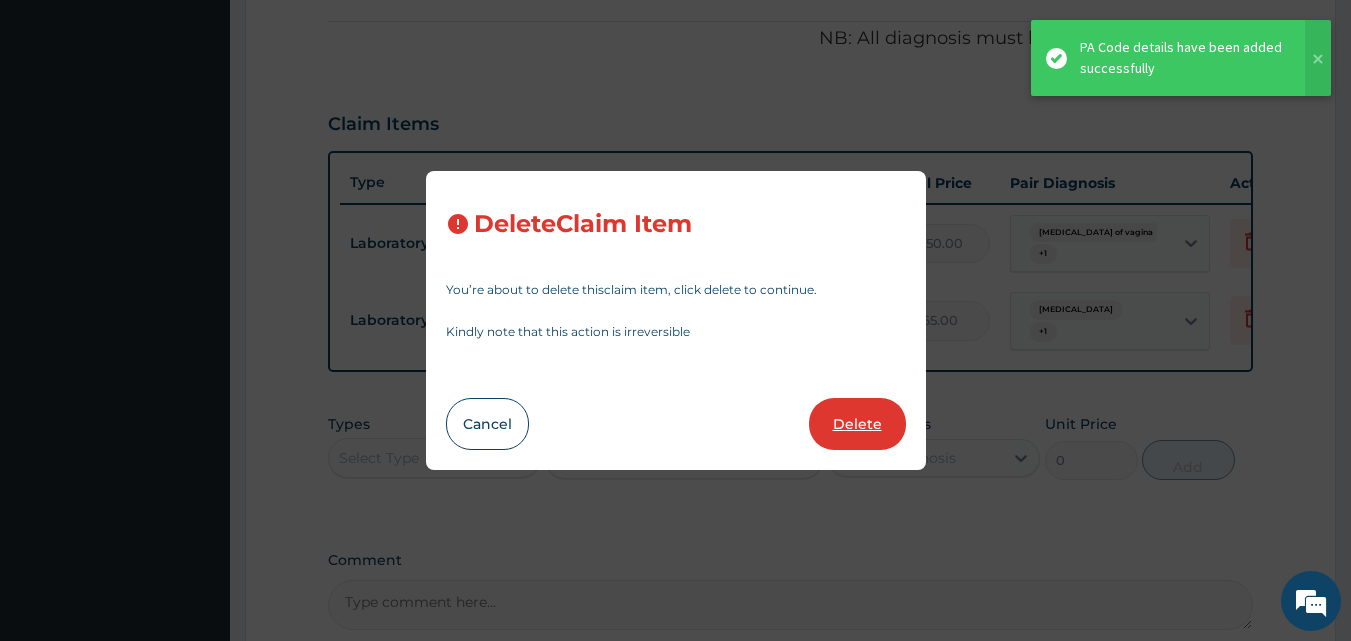 click on "Delete" at bounding box center (857, 424) 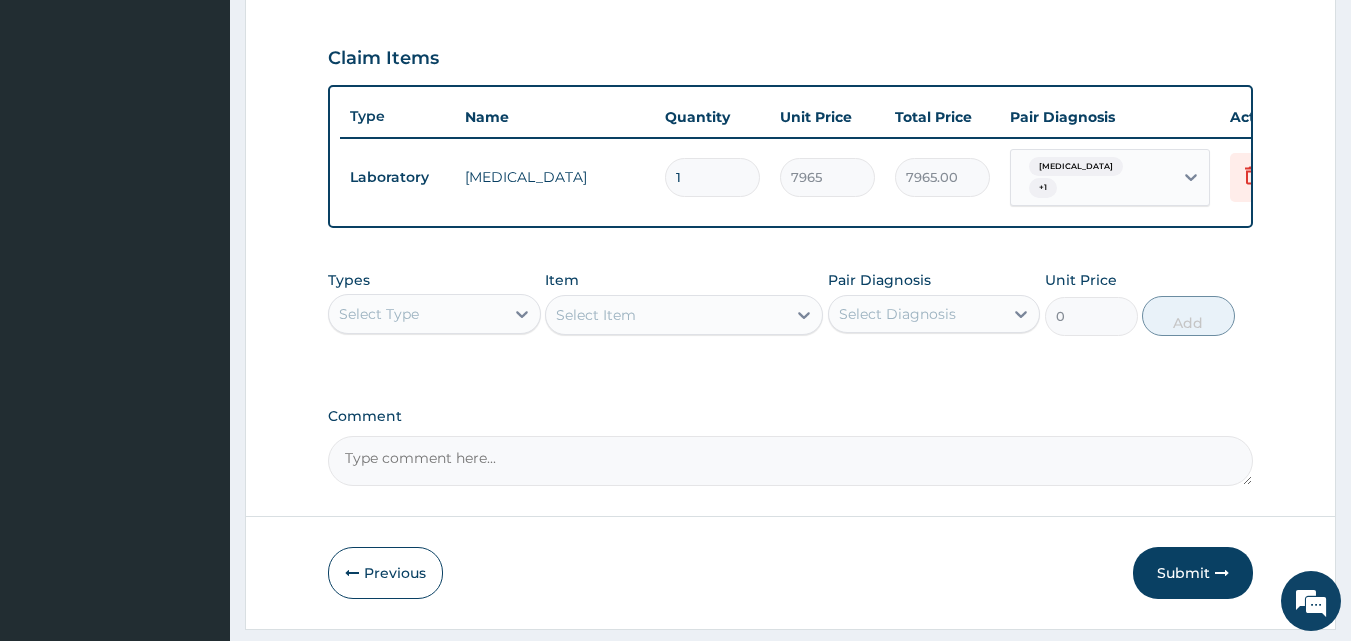 scroll, scrollTop: 693, scrollLeft: 0, axis: vertical 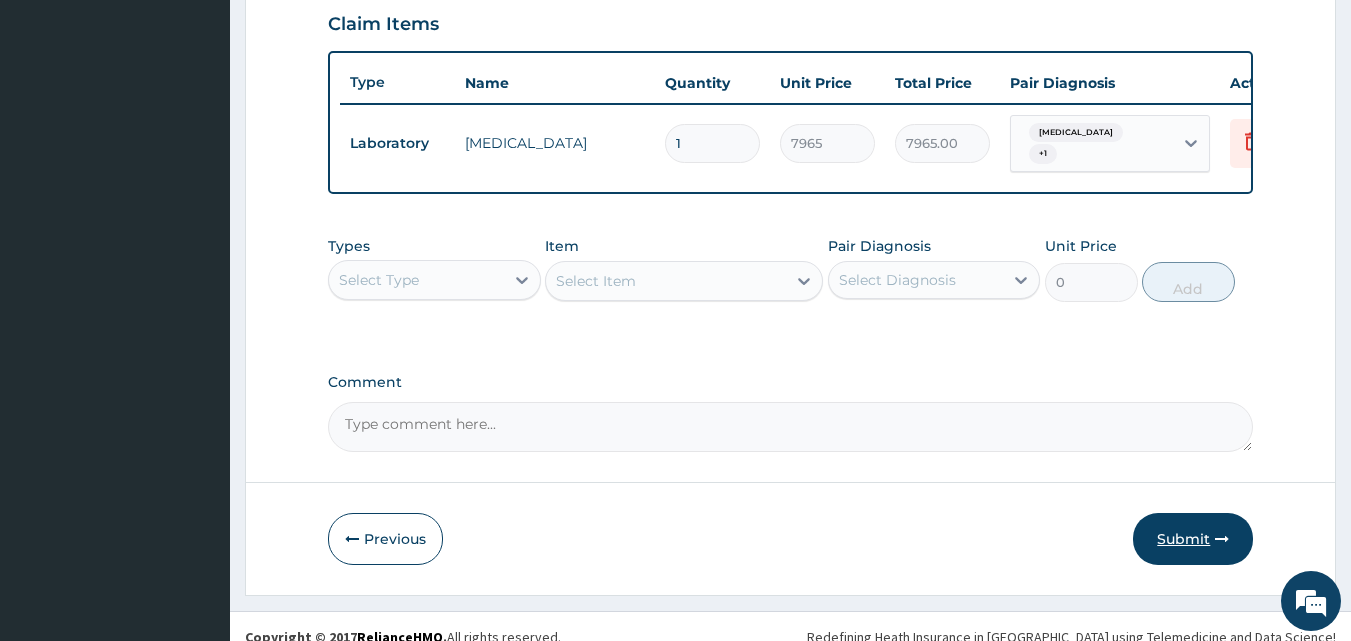 click on "Submit" at bounding box center (1193, 539) 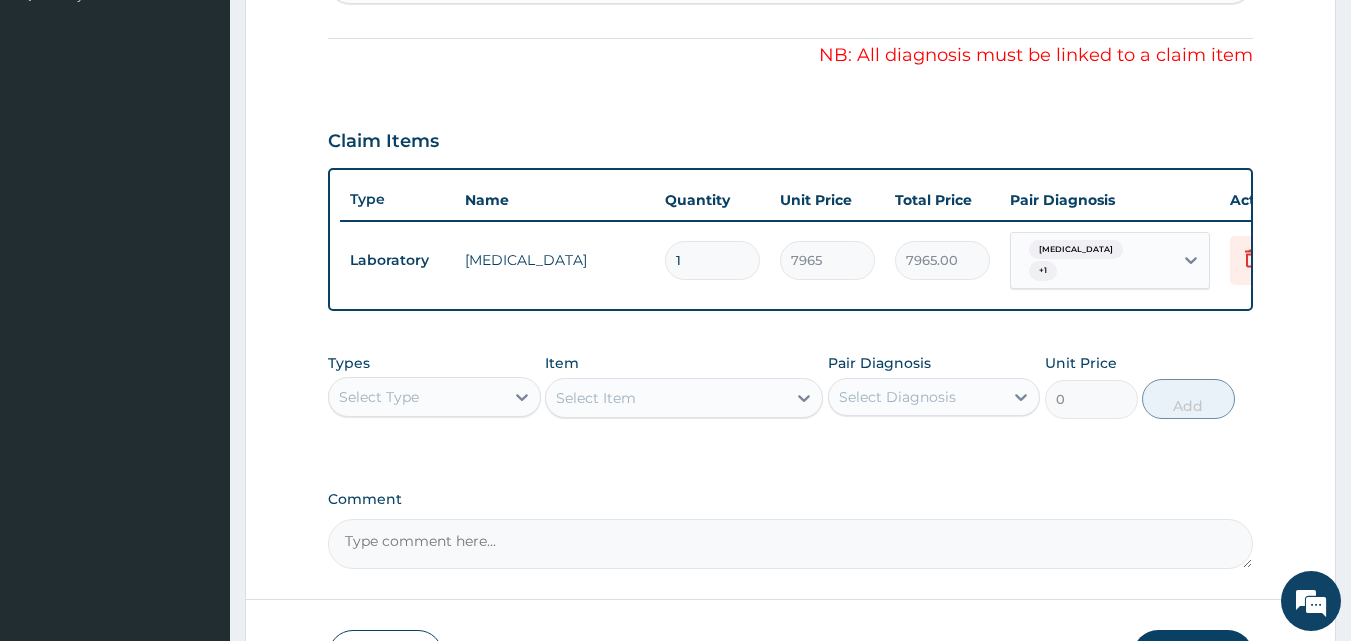 scroll, scrollTop: 393, scrollLeft: 0, axis: vertical 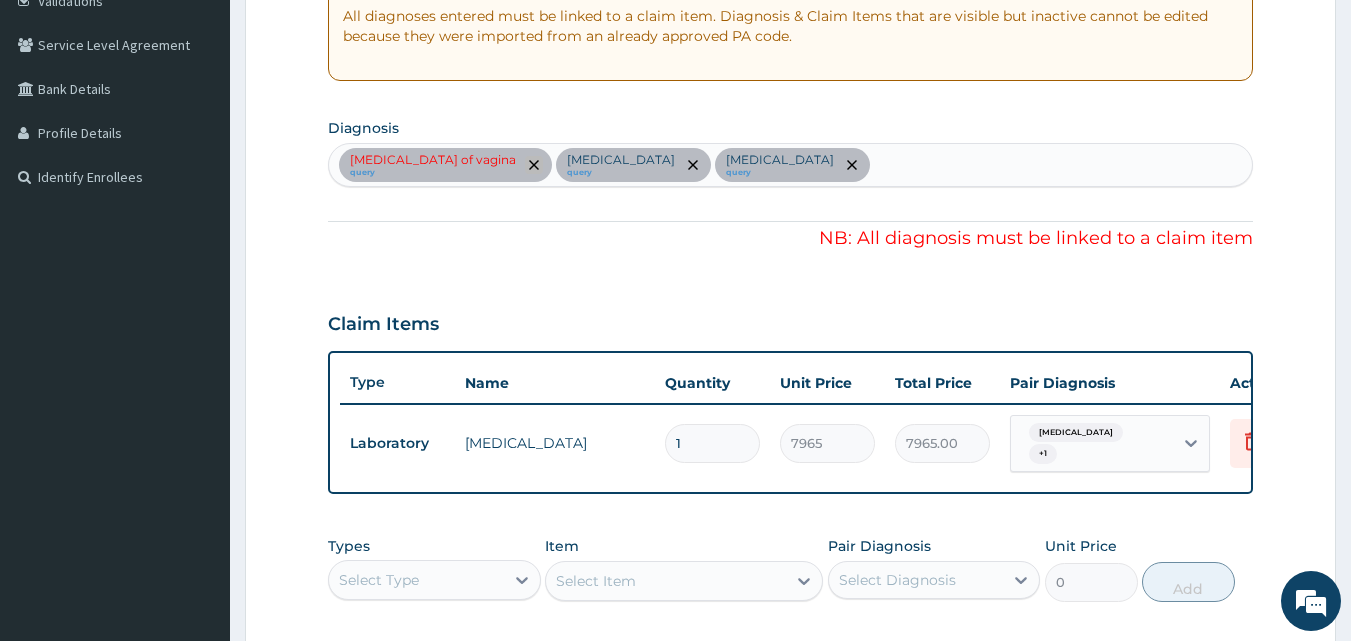 click 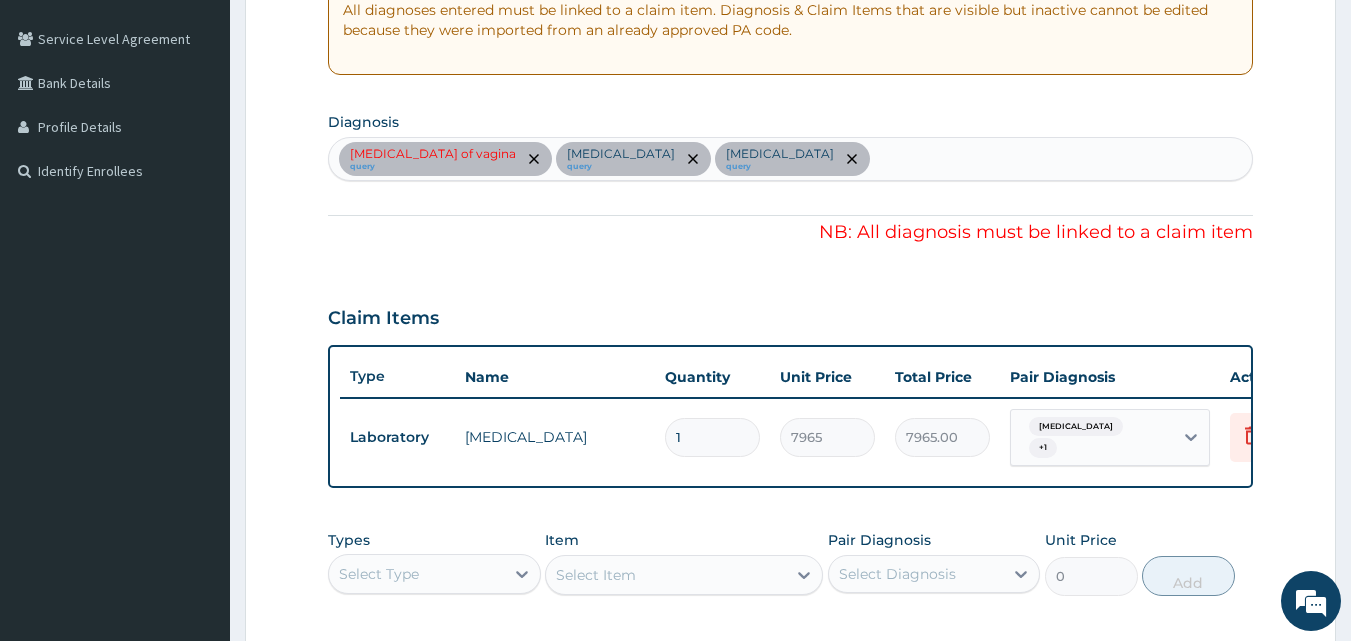 scroll, scrollTop: 400, scrollLeft: 0, axis: vertical 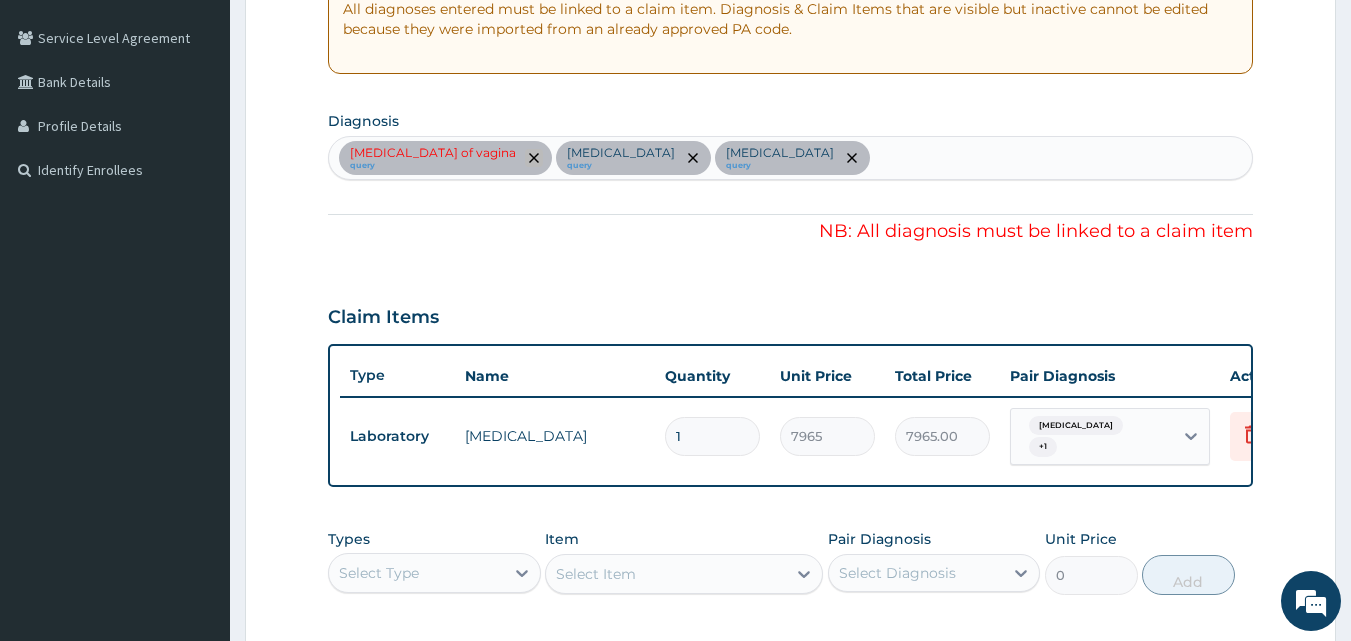 click 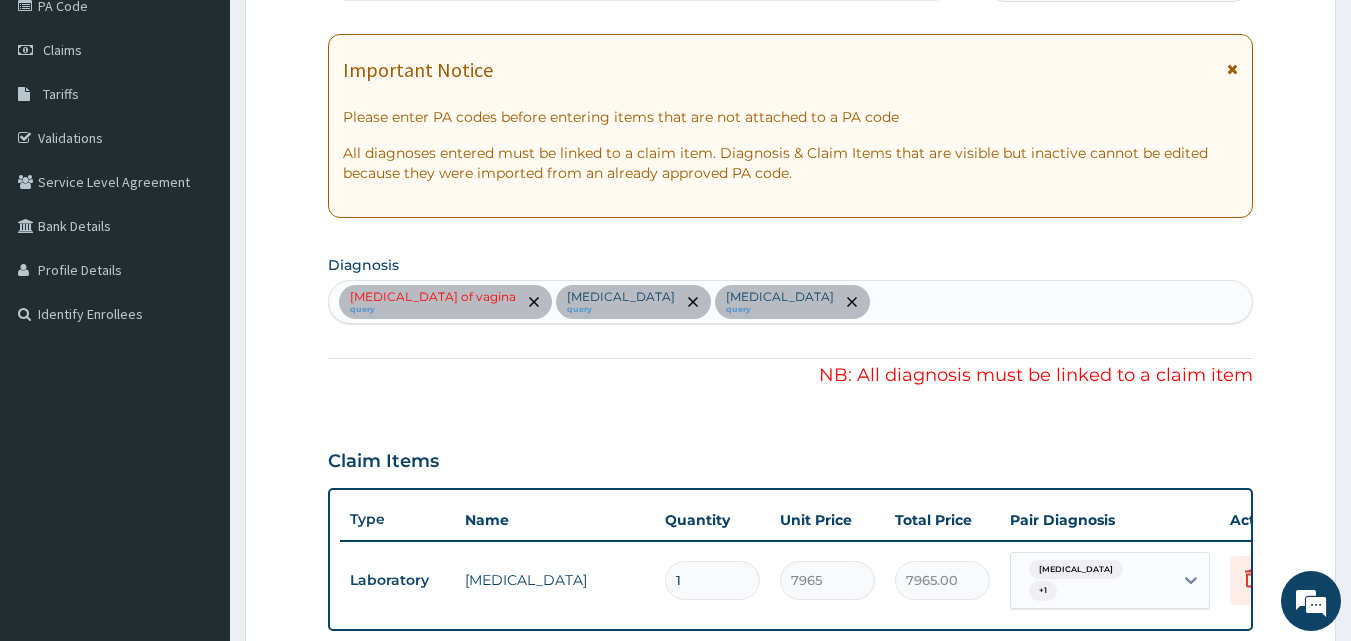 scroll, scrollTop: 229, scrollLeft: 0, axis: vertical 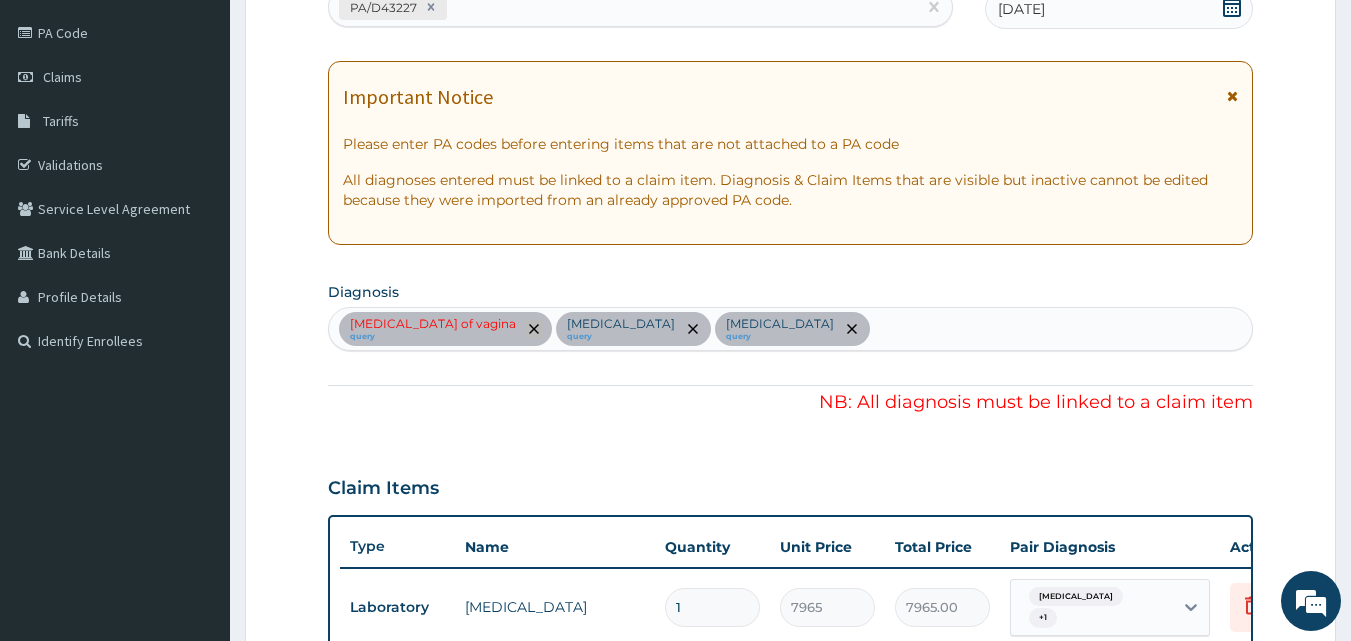 click 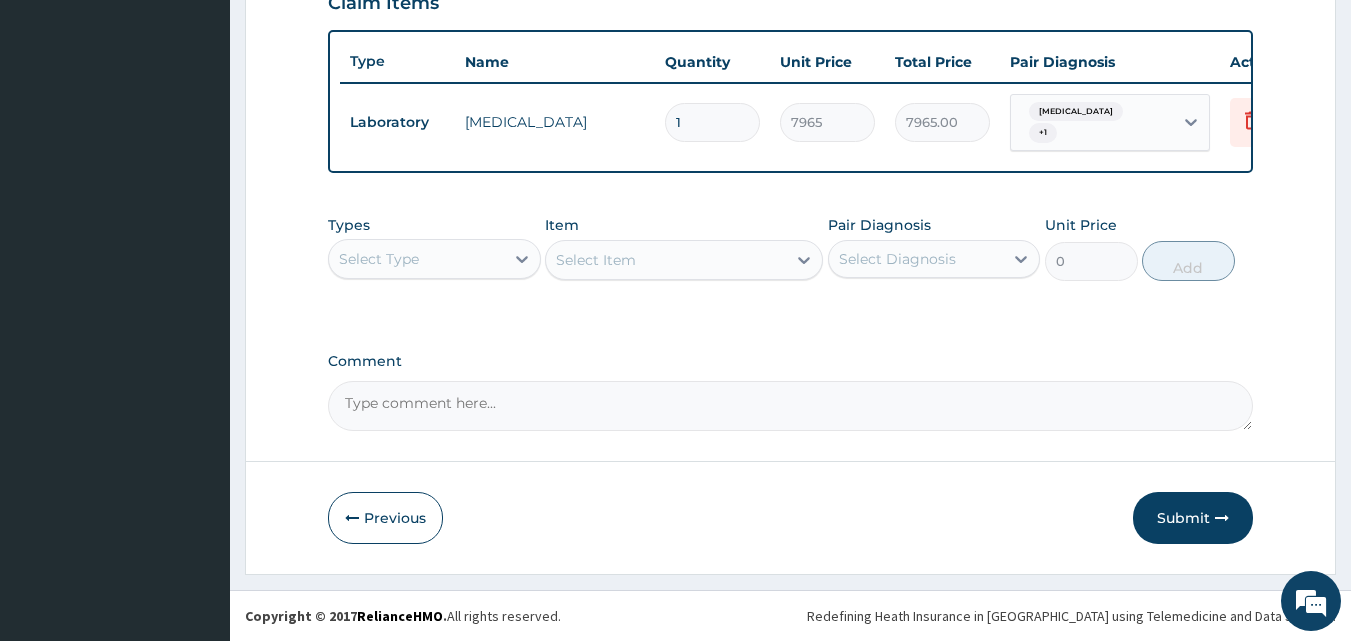 scroll, scrollTop: 729, scrollLeft: 0, axis: vertical 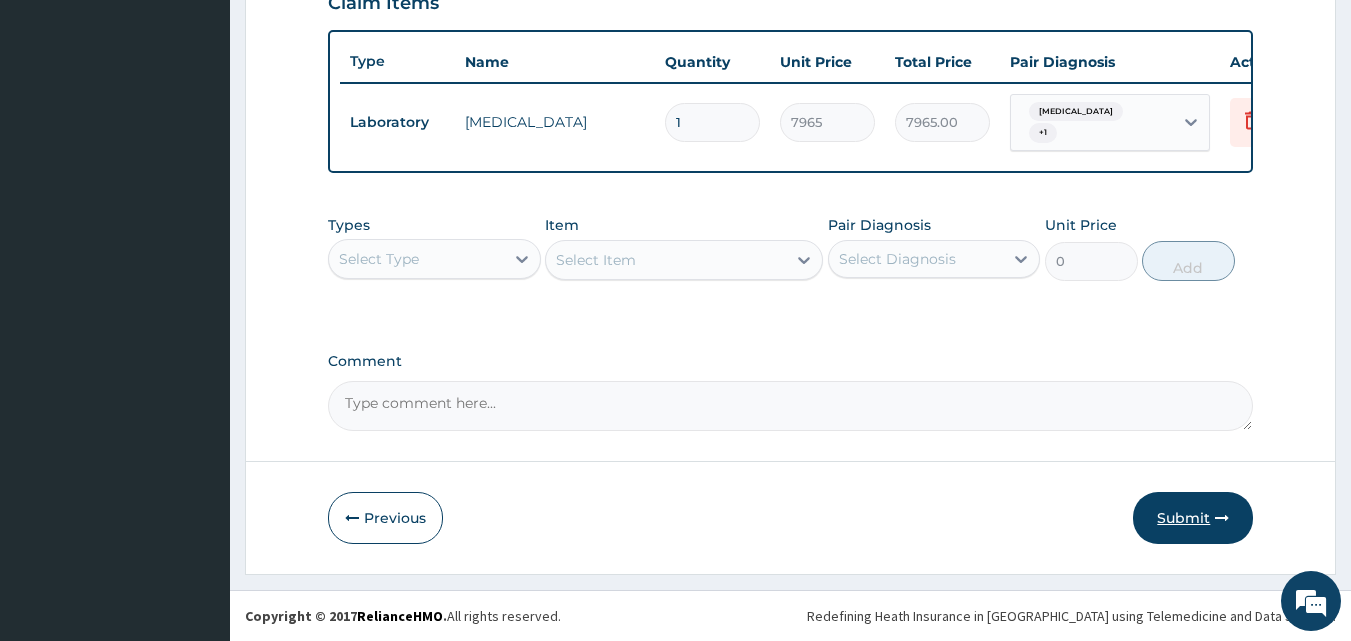 click on "Submit" at bounding box center [1193, 518] 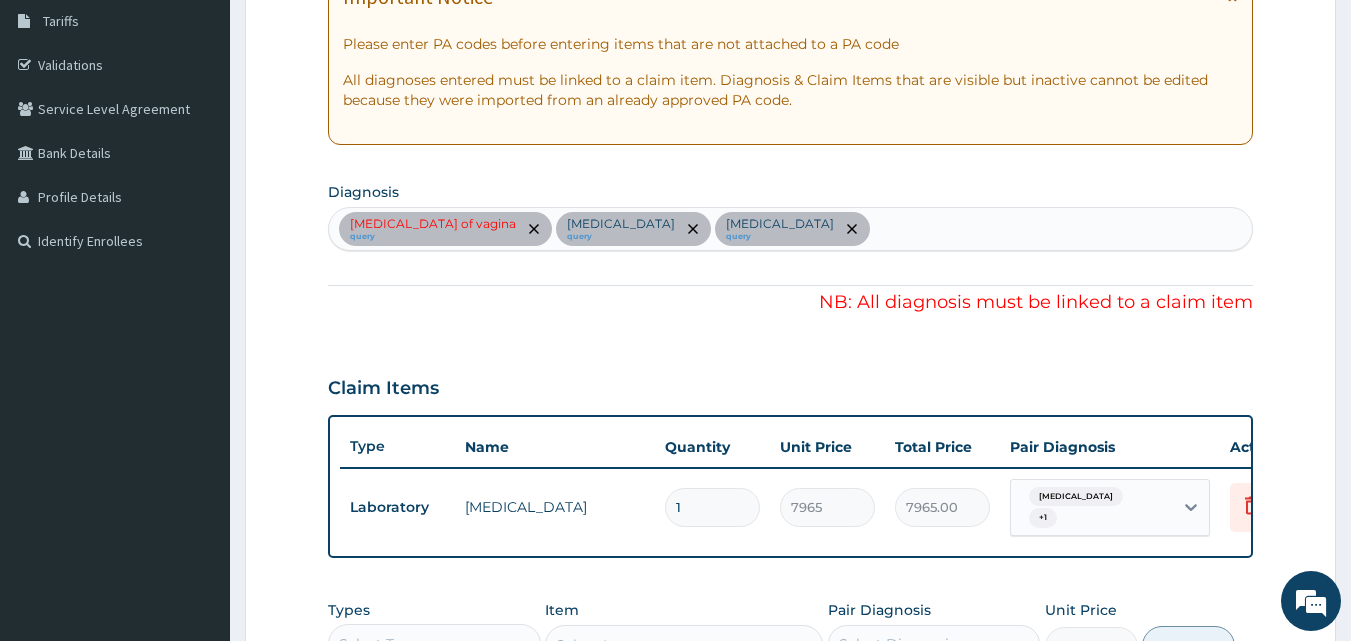 scroll, scrollTop: 229, scrollLeft: 0, axis: vertical 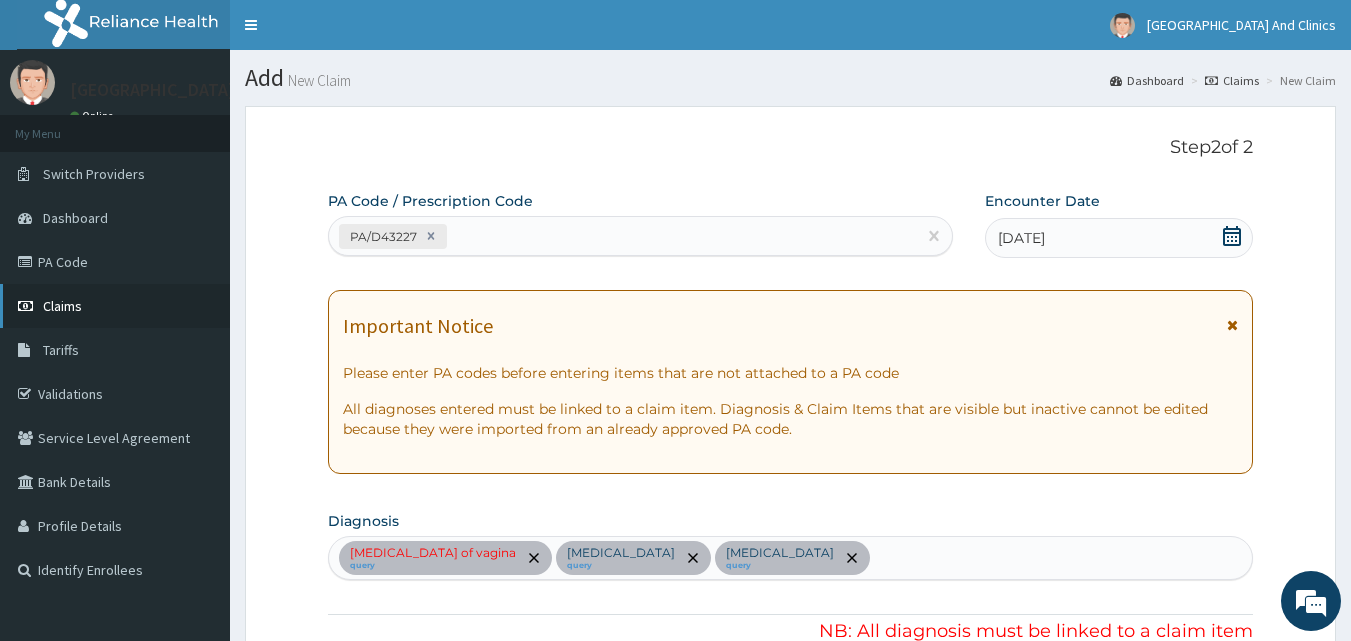 click on "Claims" at bounding box center (62, 306) 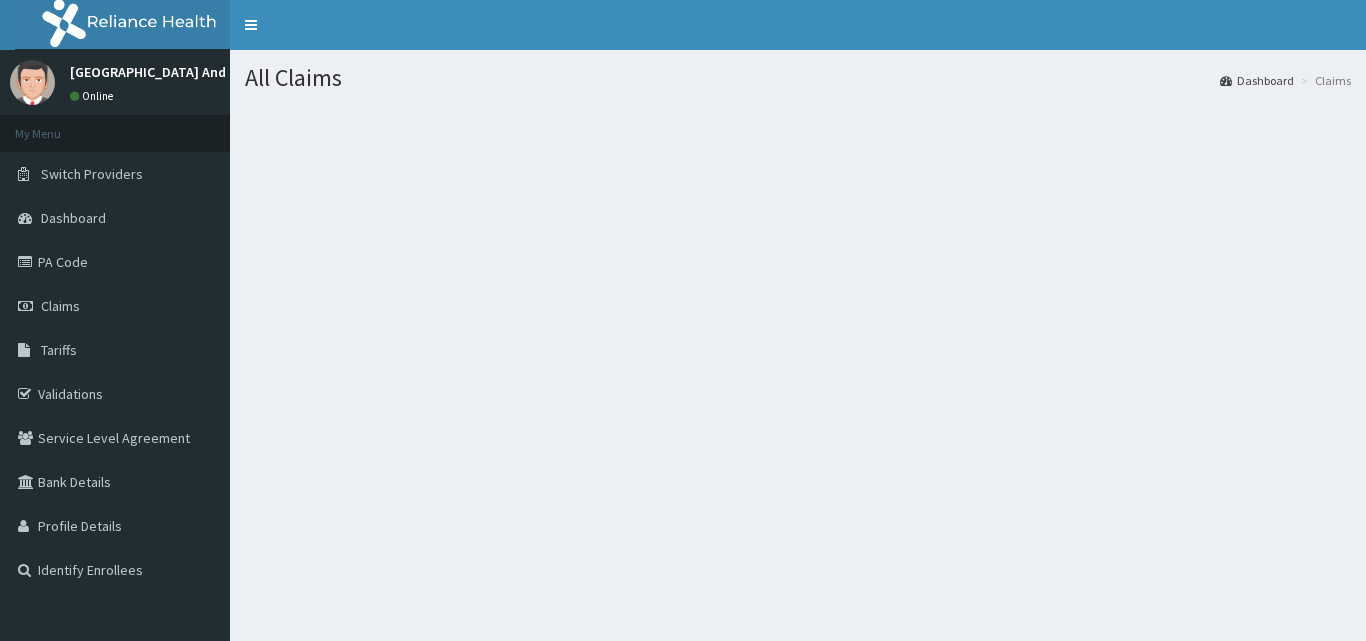 scroll, scrollTop: 0, scrollLeft: 0, axis: both 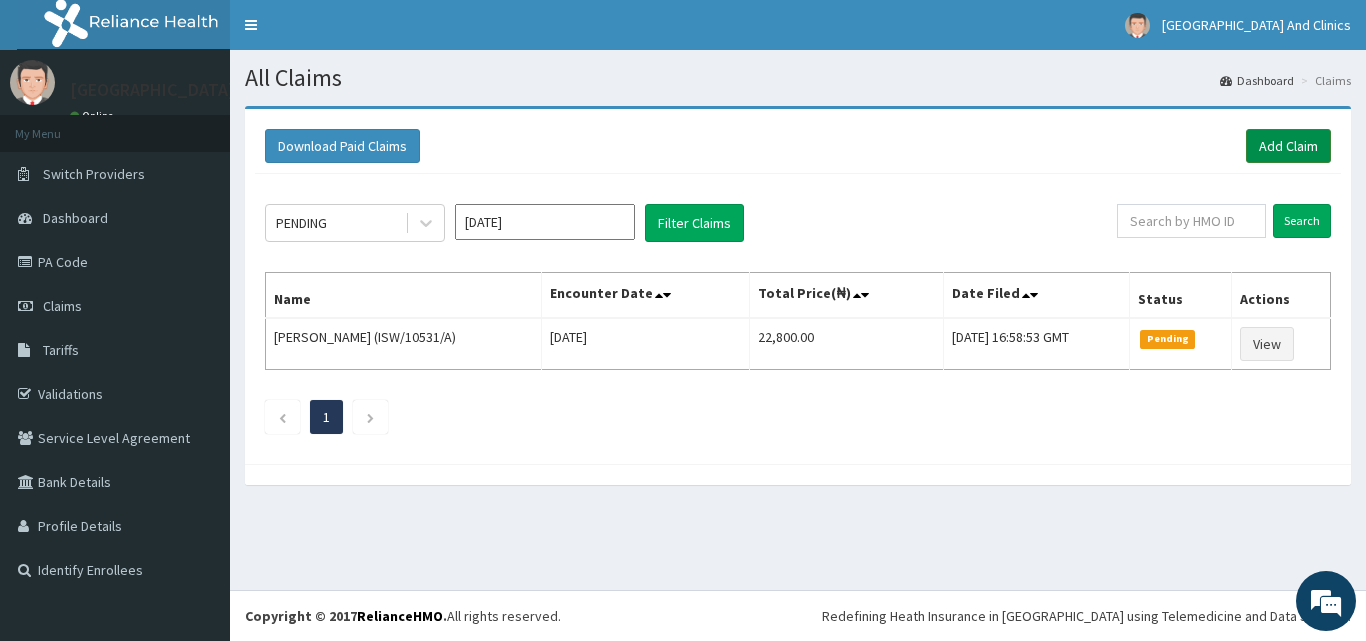 click on "Add Claim" at bounding box center [1288, 146] 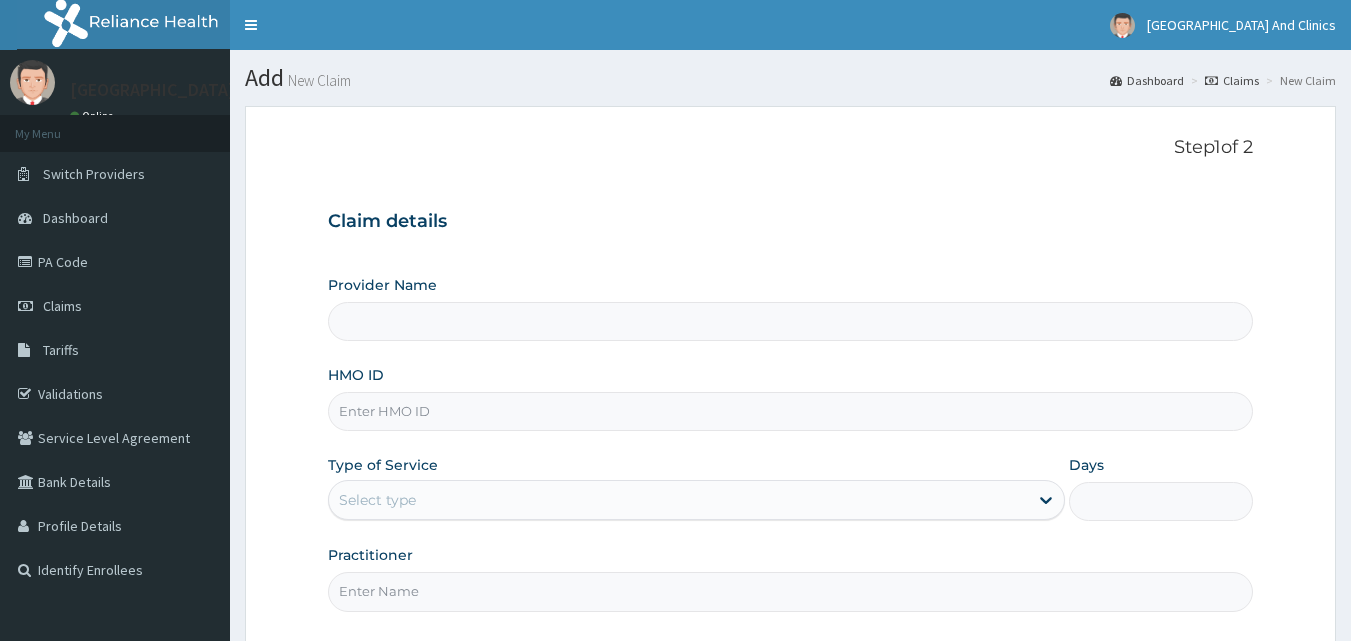 scroll, scrollTop: 0, scrollLeft: 0, axis: both 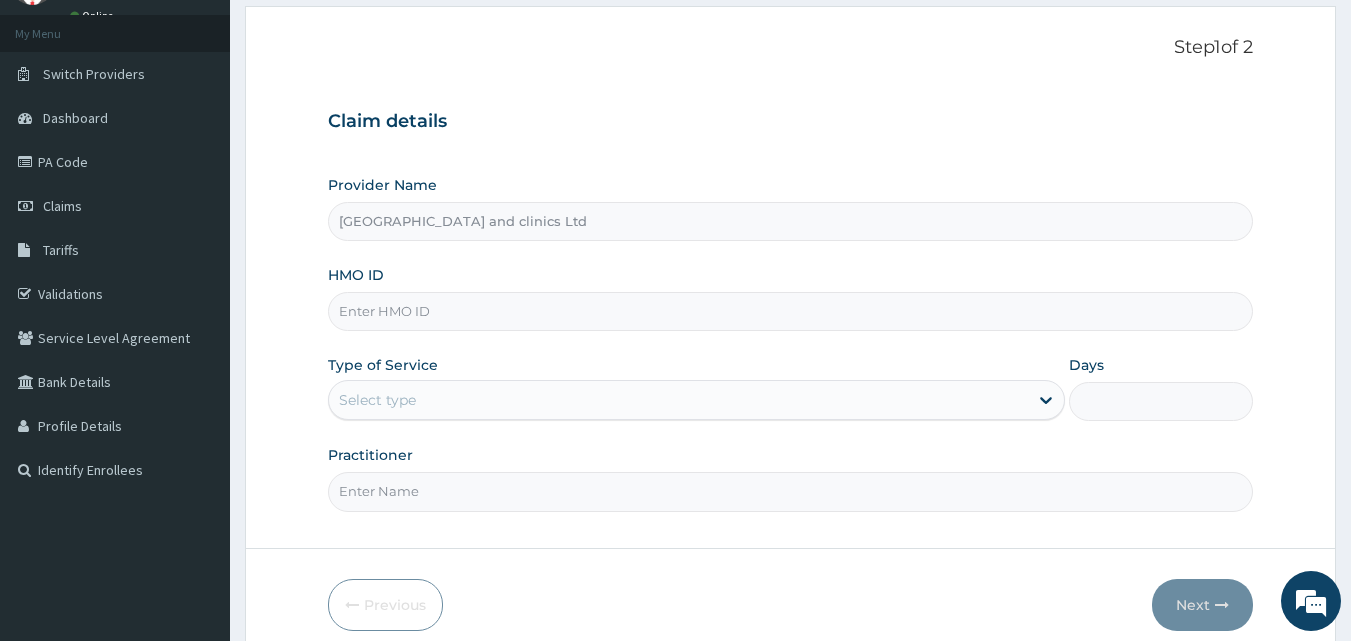 click on "HMO ID" at bounding box center [791, 311] 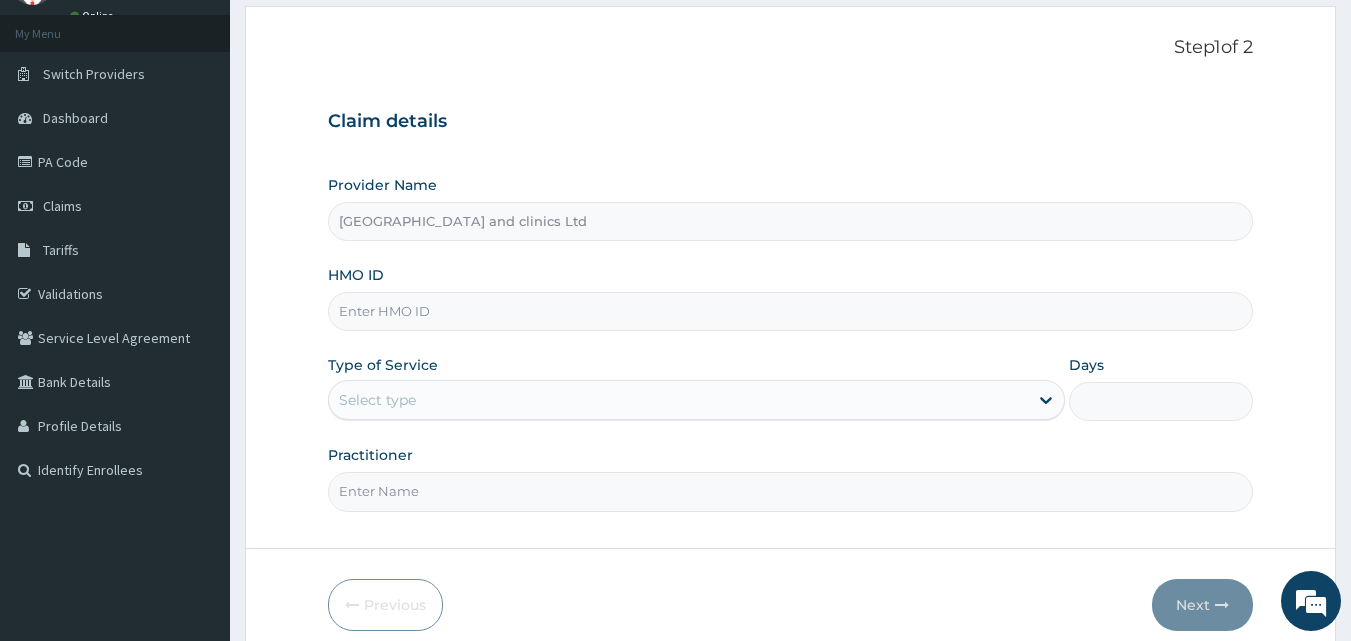 paste on "ISW/10531/A" 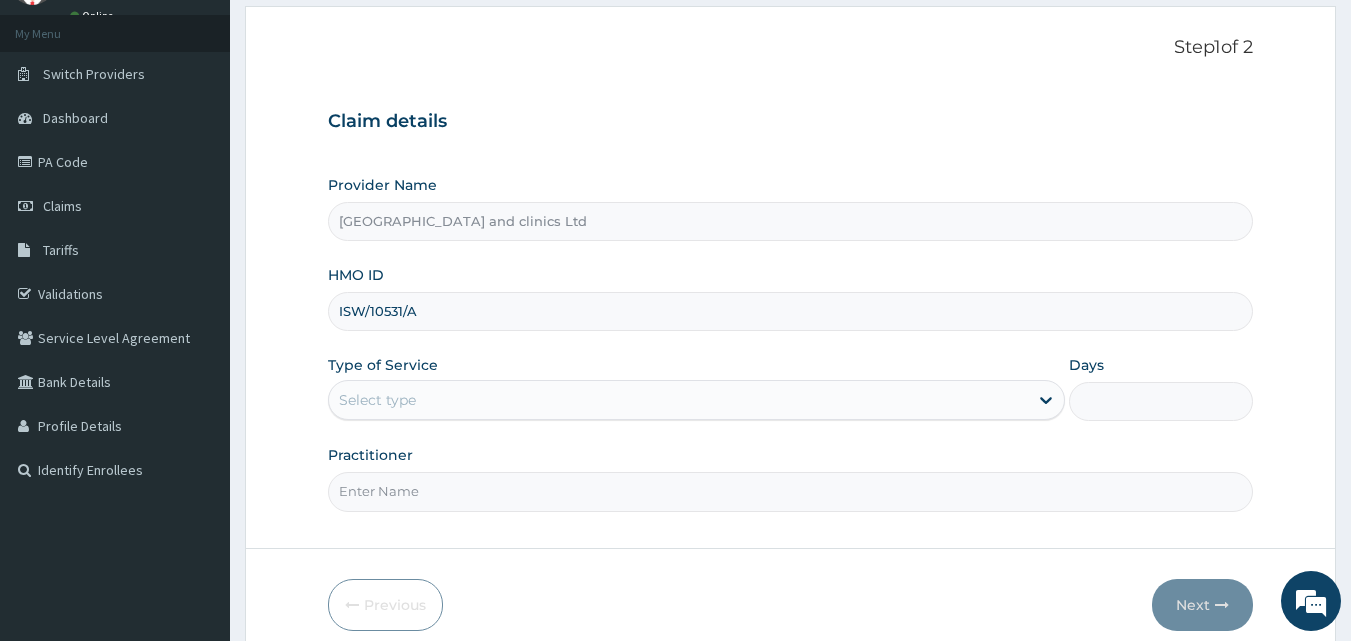 type on "ISW/10531/A" 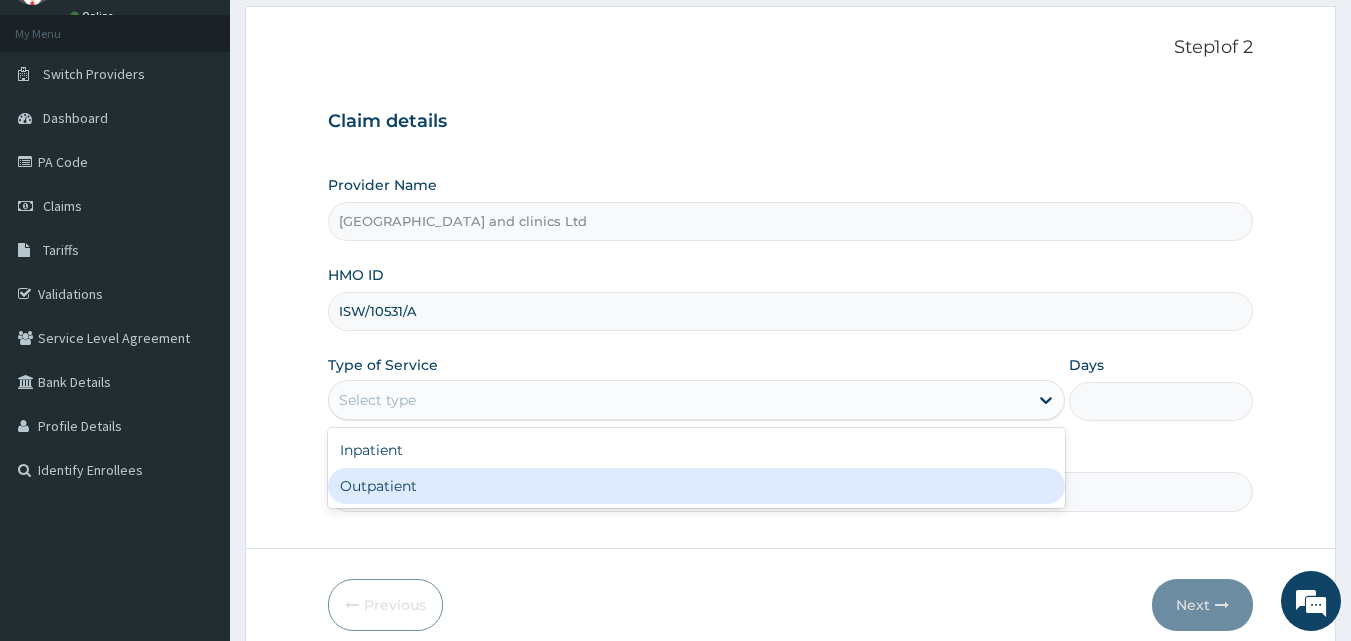 click on "Outpatient" at bounding box center [696, 486] 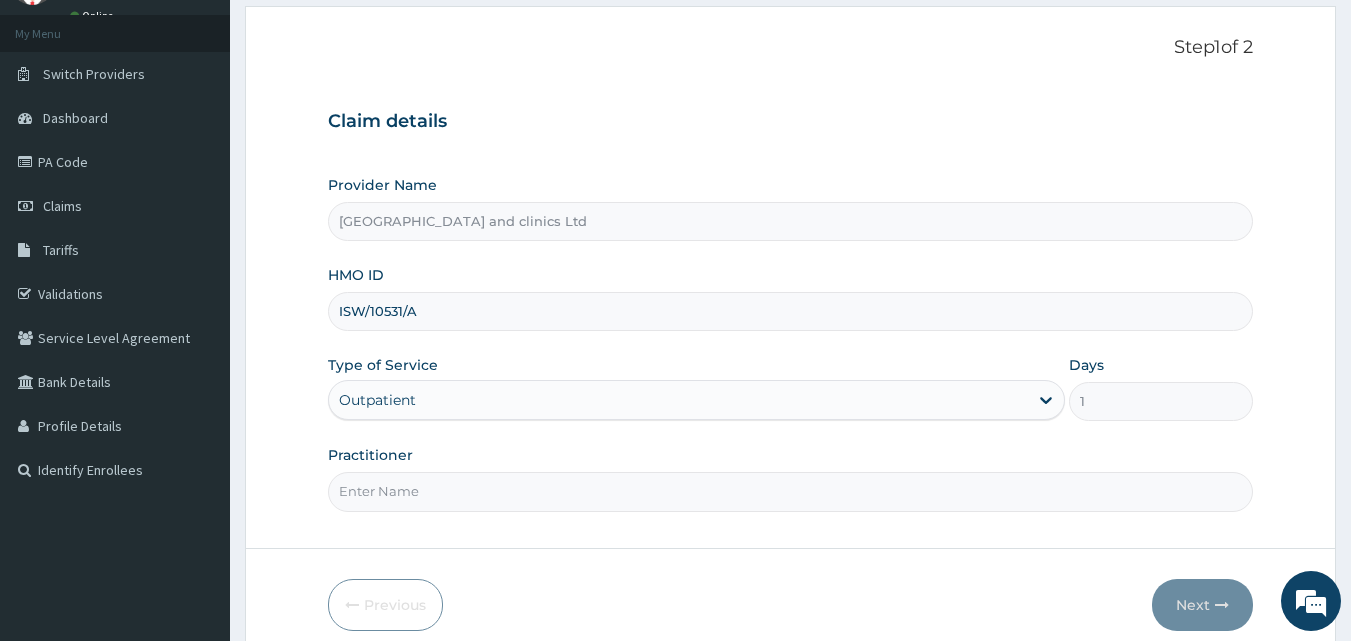 click on "Practitioner" at bounding box center (791, 491) 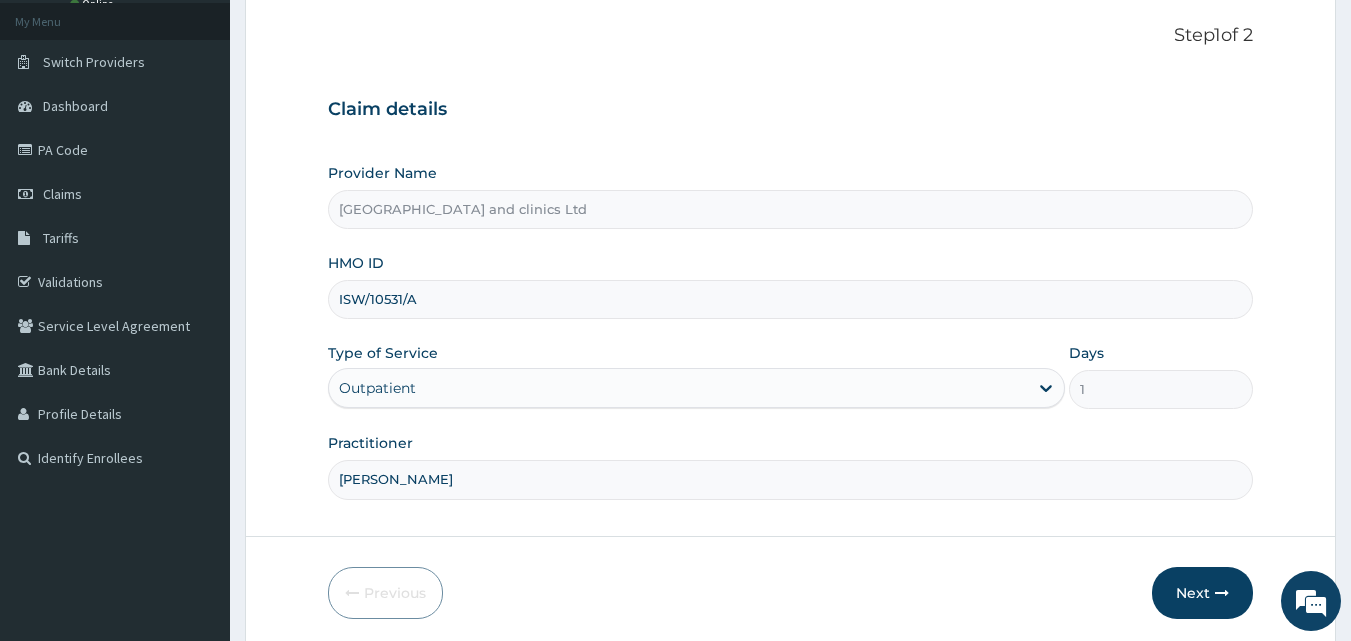 scroll, scrollTop: 187, scrollLeft: 0, axis: vertical 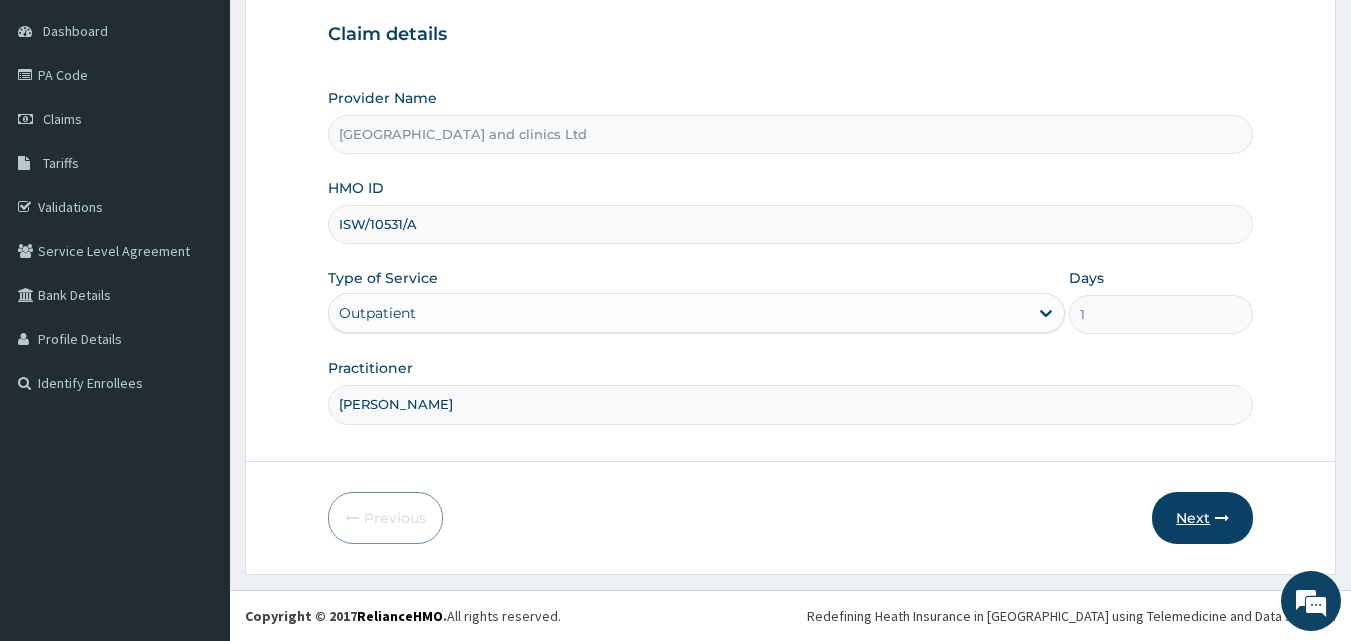 type on "DR EMMANUEL" 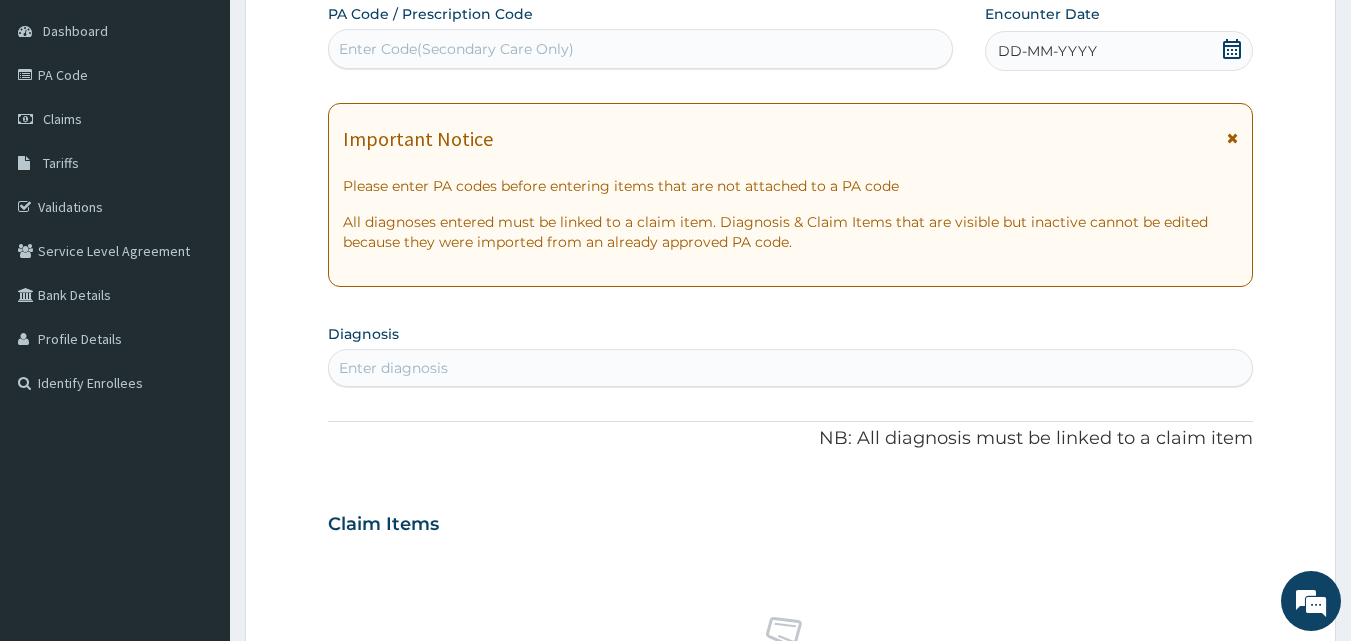 click on "Enter diagnosis" at bounding box center [791, 368] 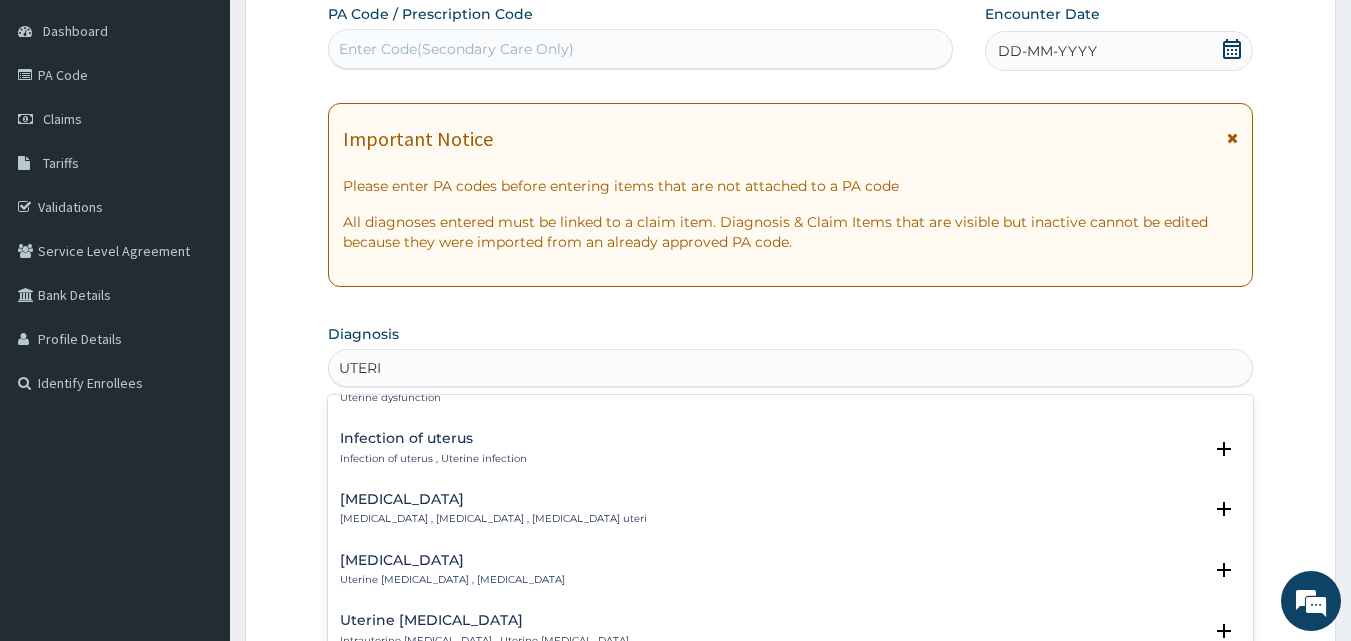 scroll, scrollTop: 1500, scrollLeft: 0, axis: vertical 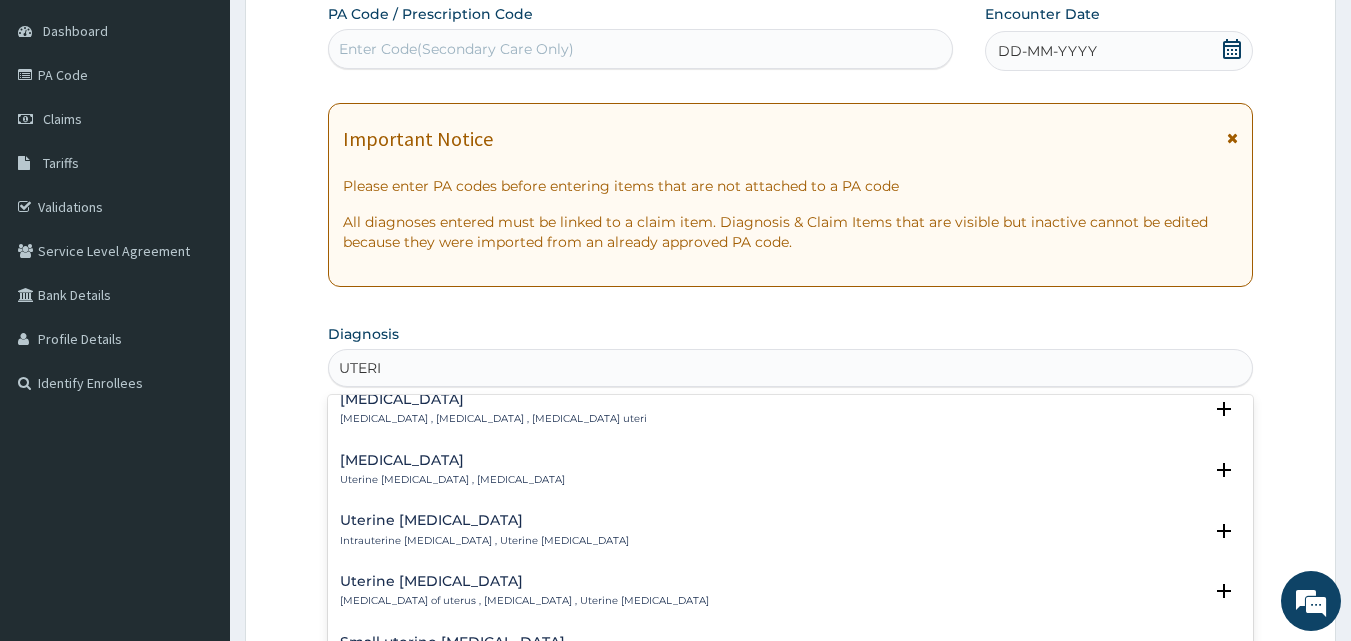 type on "UTERI" 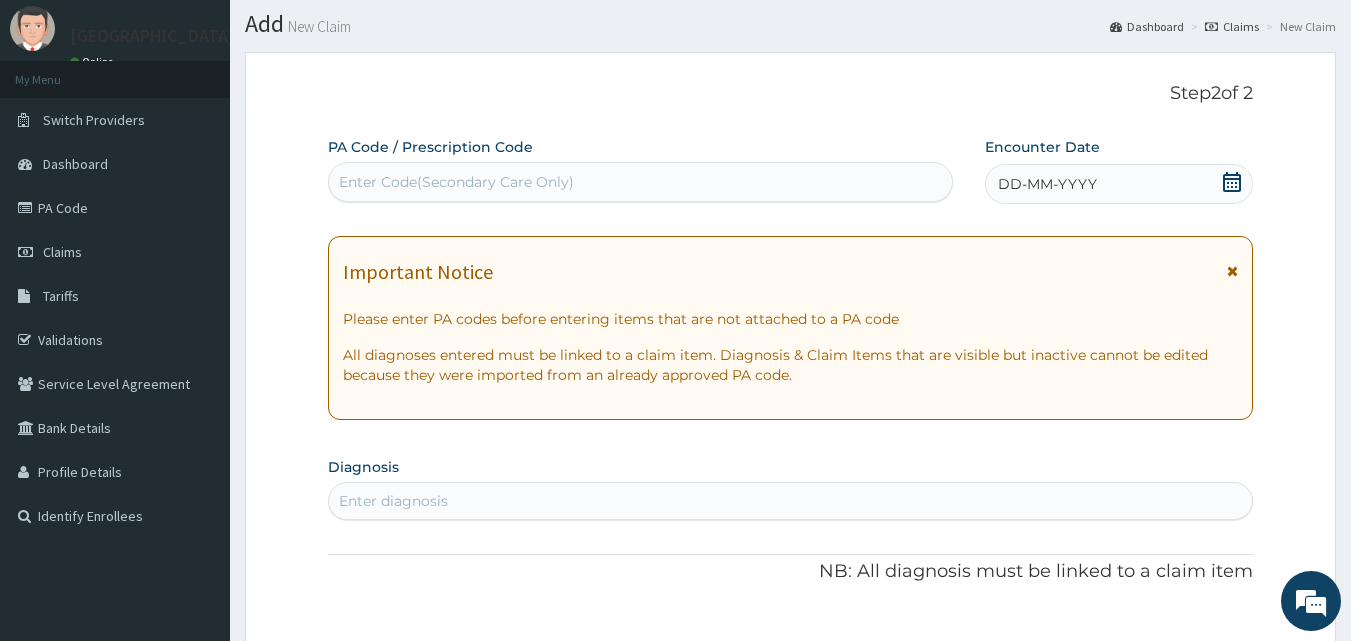 scroll, scrollTop: 100, scrollLeft: 0, axis: vertical 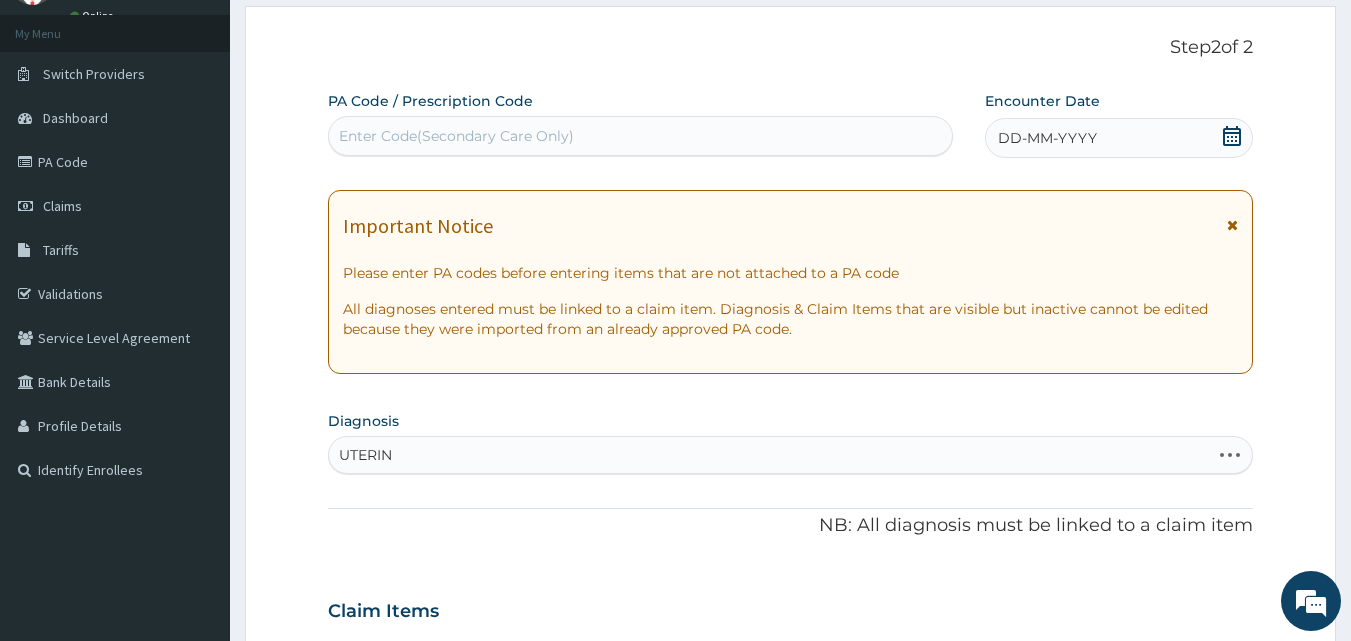 type on "UTERIN" 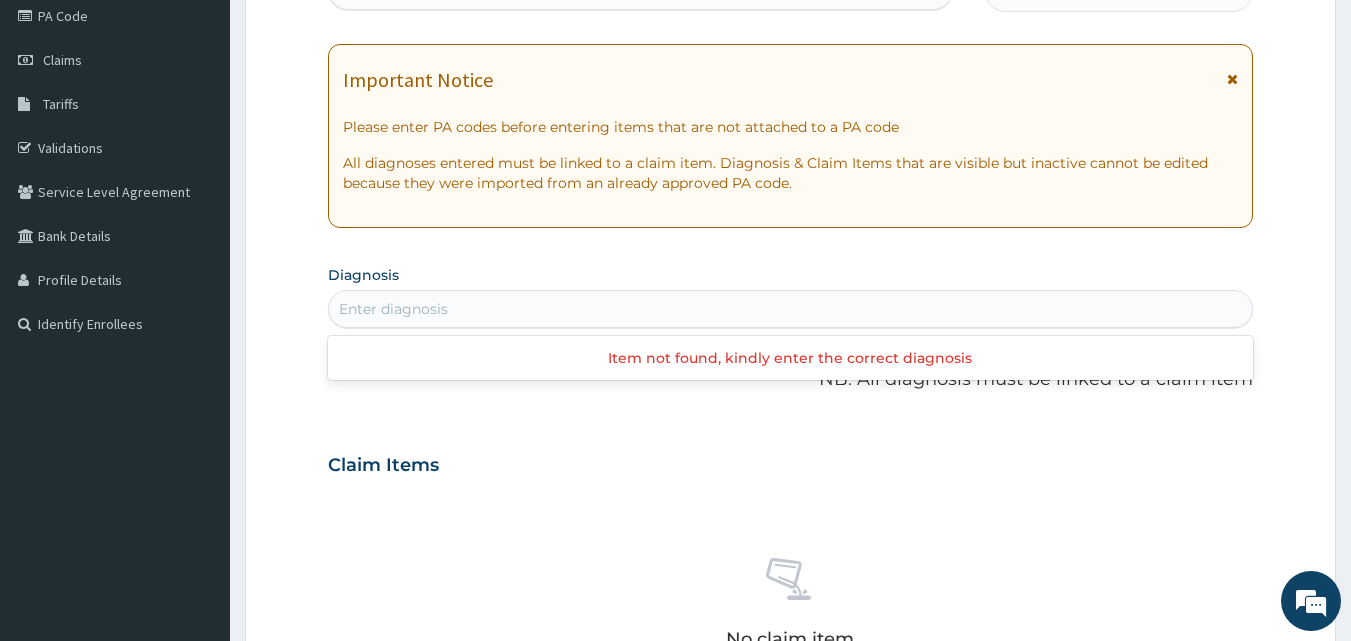 scroll, scrollTop: 300, scrollLeft: 0, axis: vertical 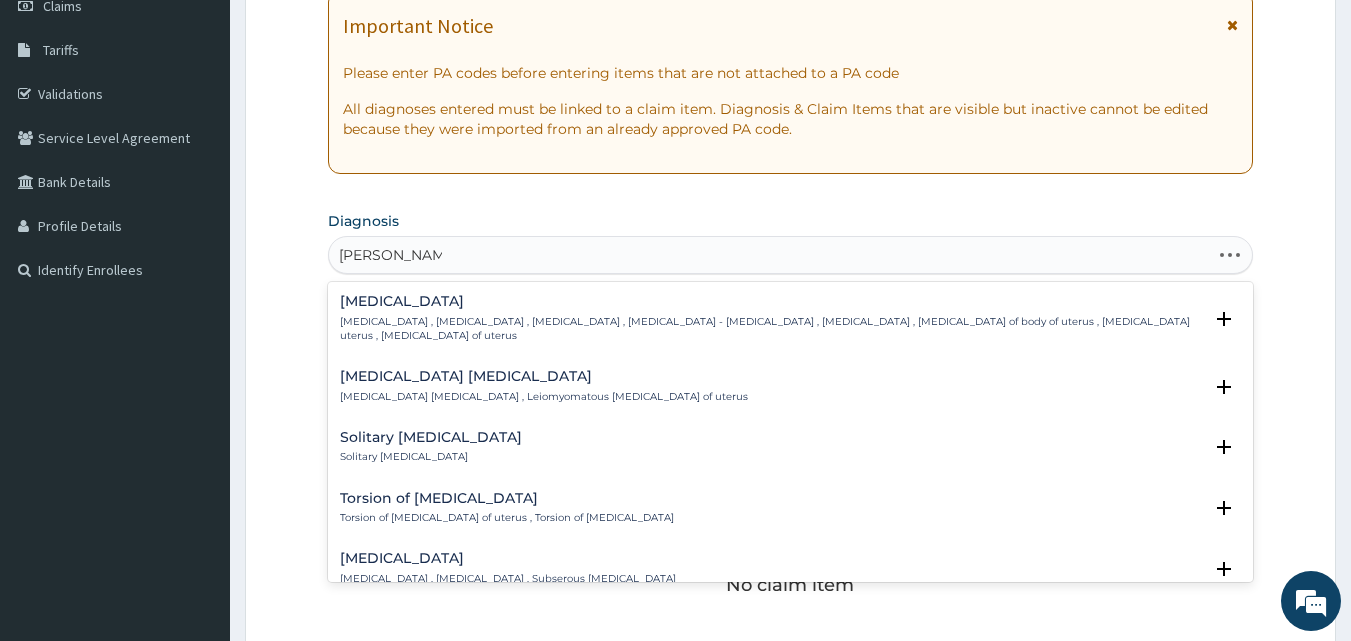 type on "UTERINE LEION" 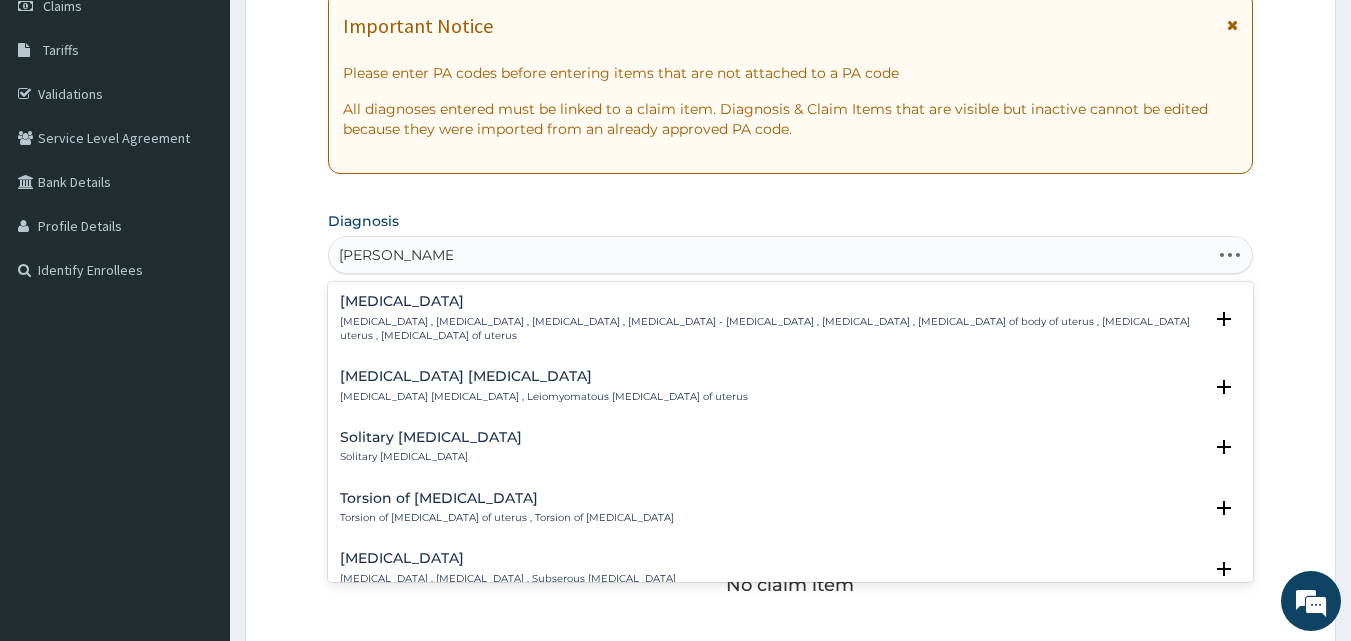click on "[MEDICAL_DATA]" at bounding box center (771, 301) 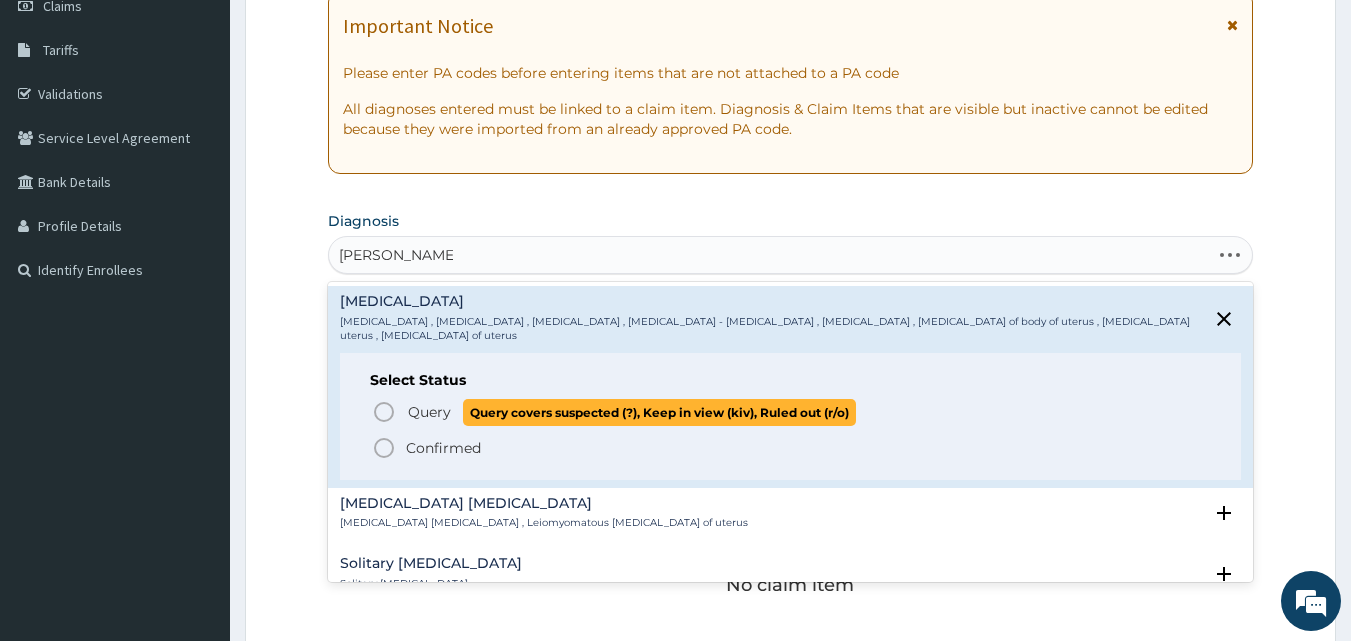 click 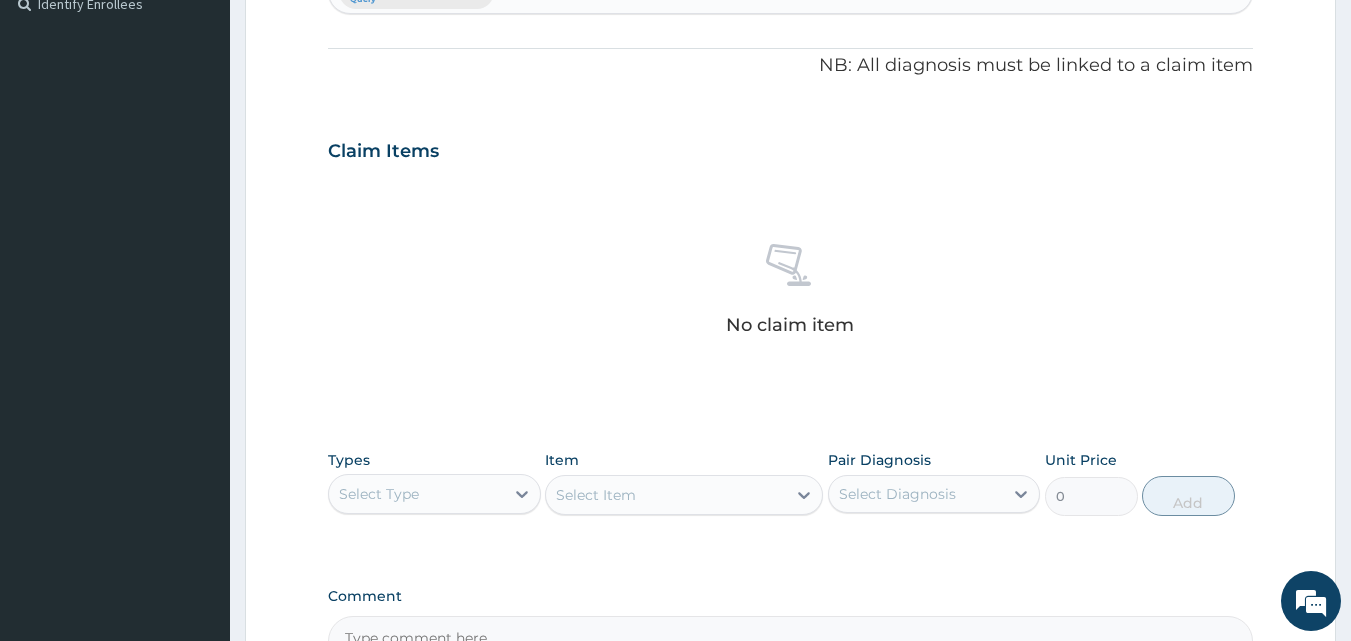 scroll, scrollTop: 600, scrollLeft: 0, axis: vertical 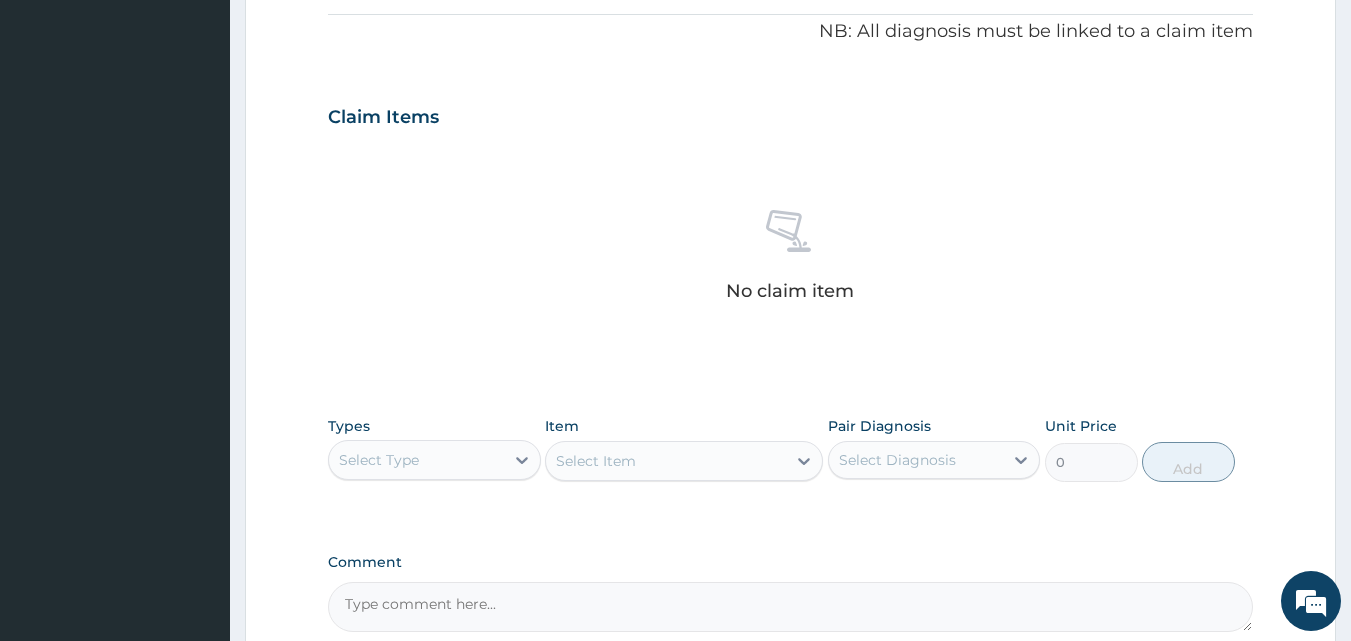 click on "Select Type" at bounding box center (416, 460) 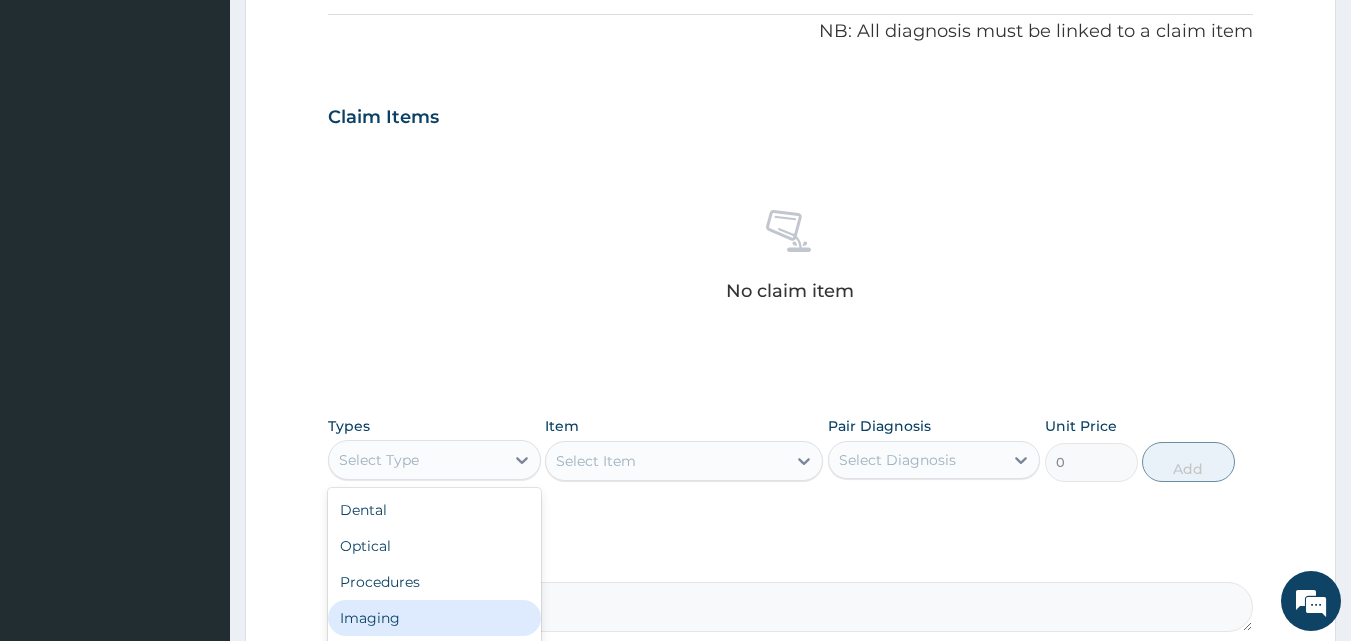 scroll, scrollTop: 68, scrollLeft: 0, axis: vertical 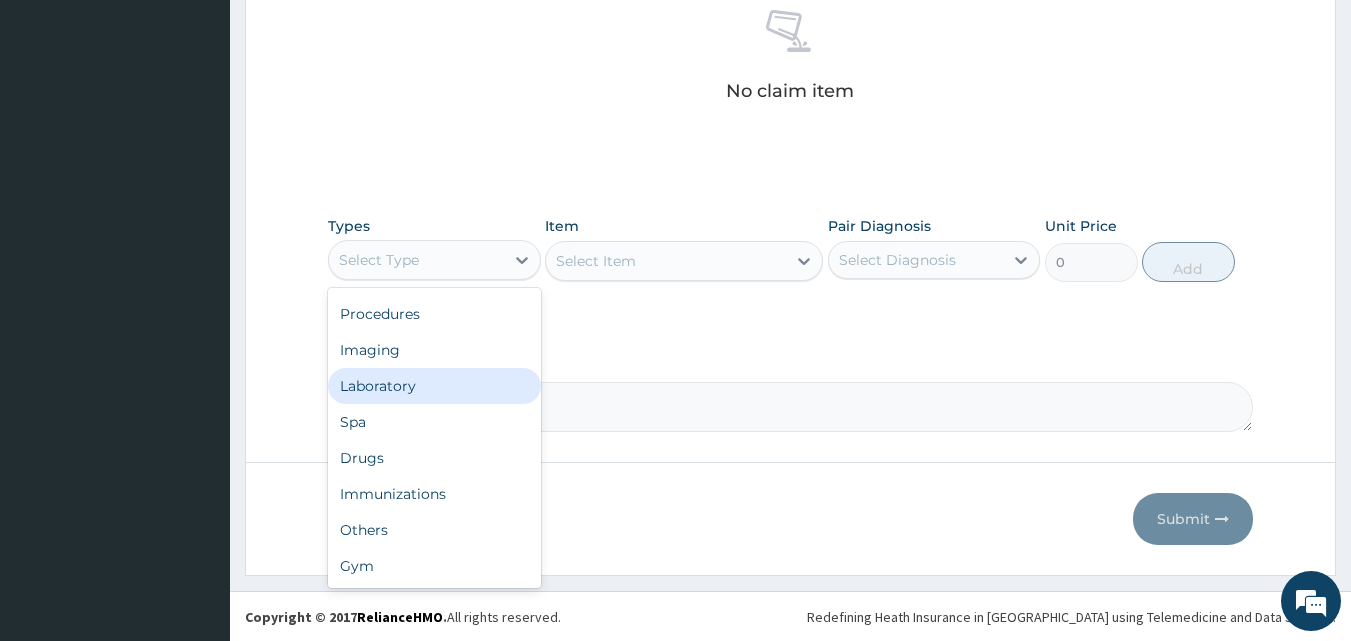 click on "Laboratory" at bounding box center [434, 386] 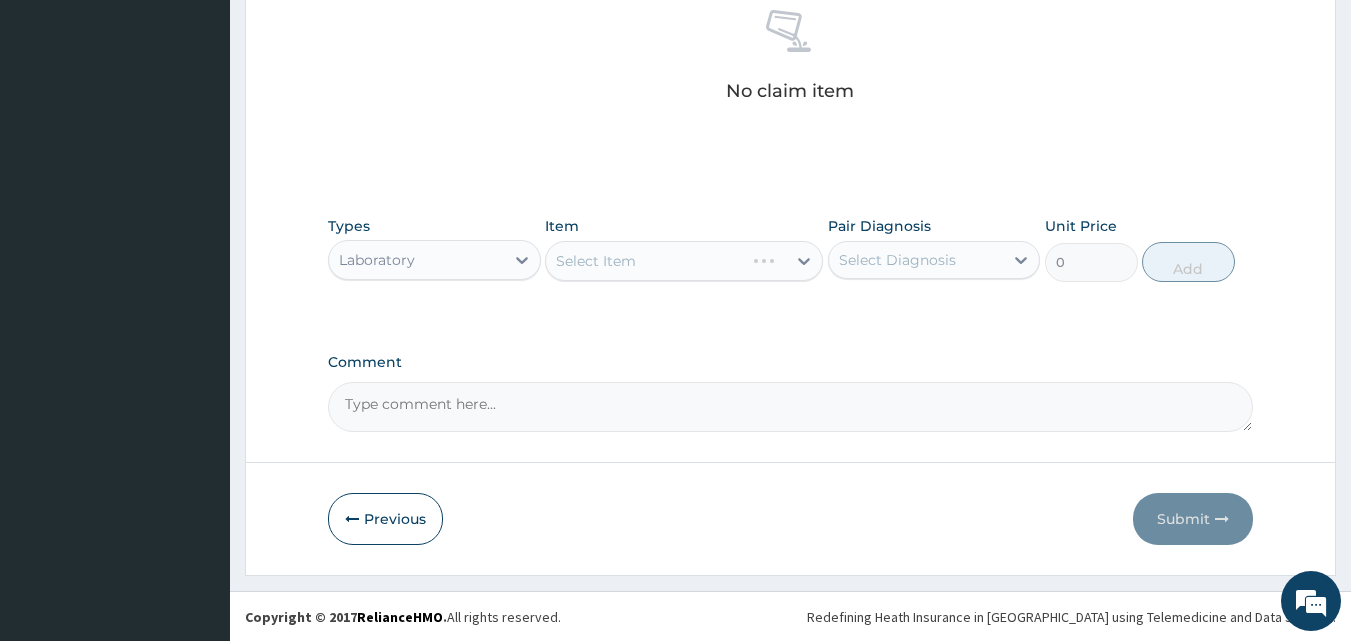click on "Select Item" at bounding box center [684, 261] 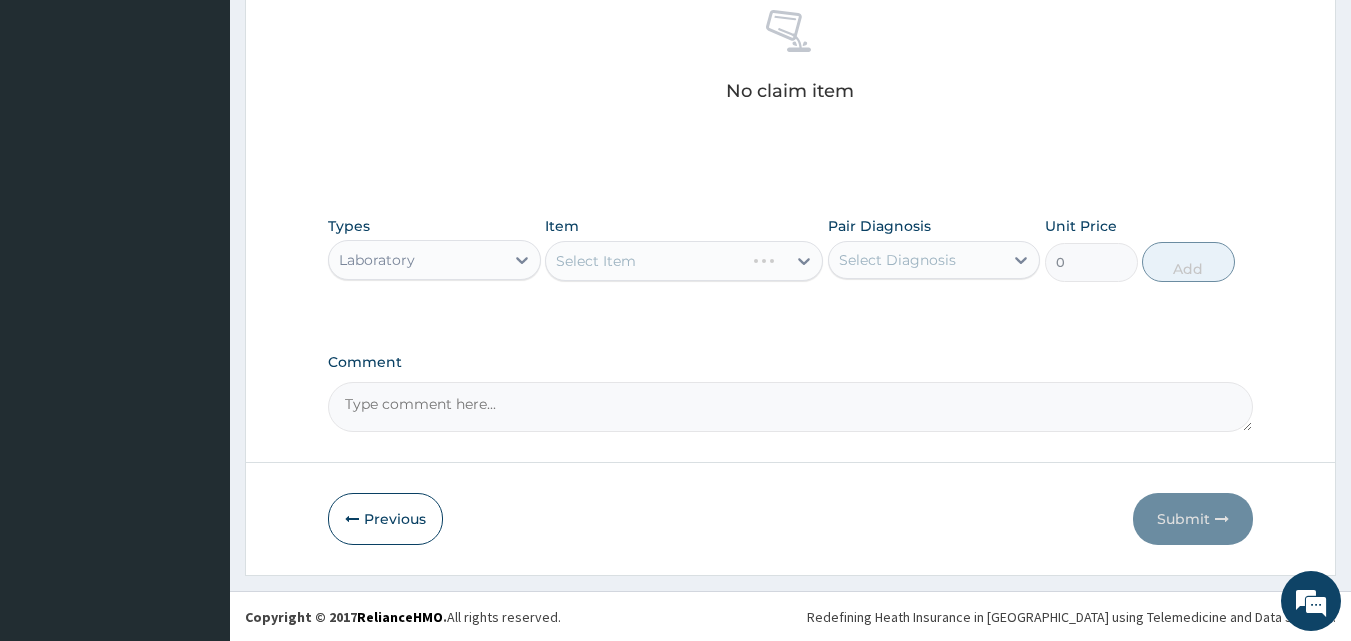 click on "Select Item" at bounding box center (684, 261) 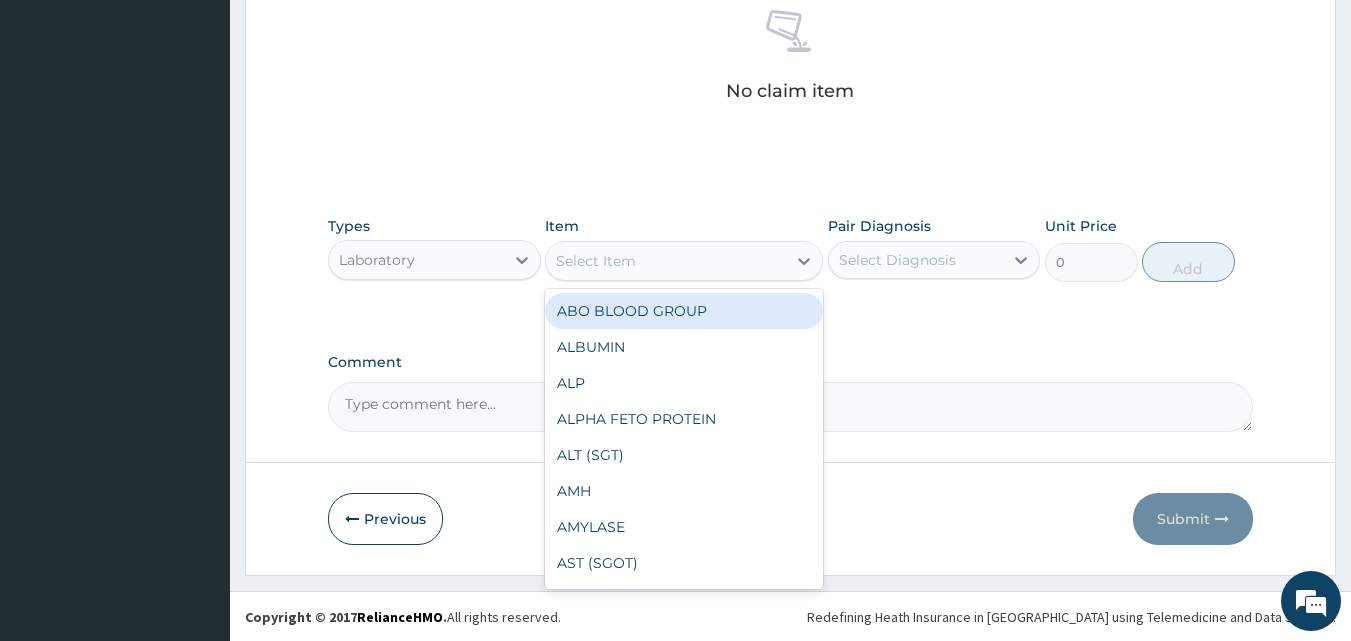click on "Select Item" at bounding box center [596, 261] 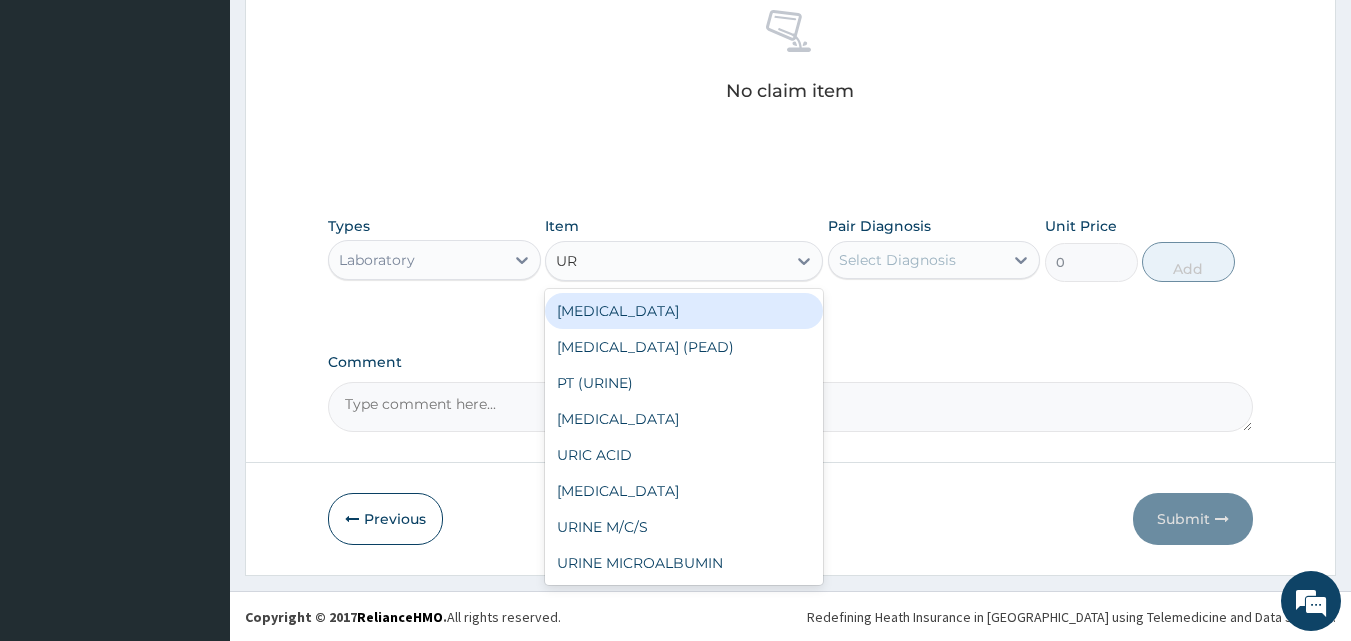 type on "URI" 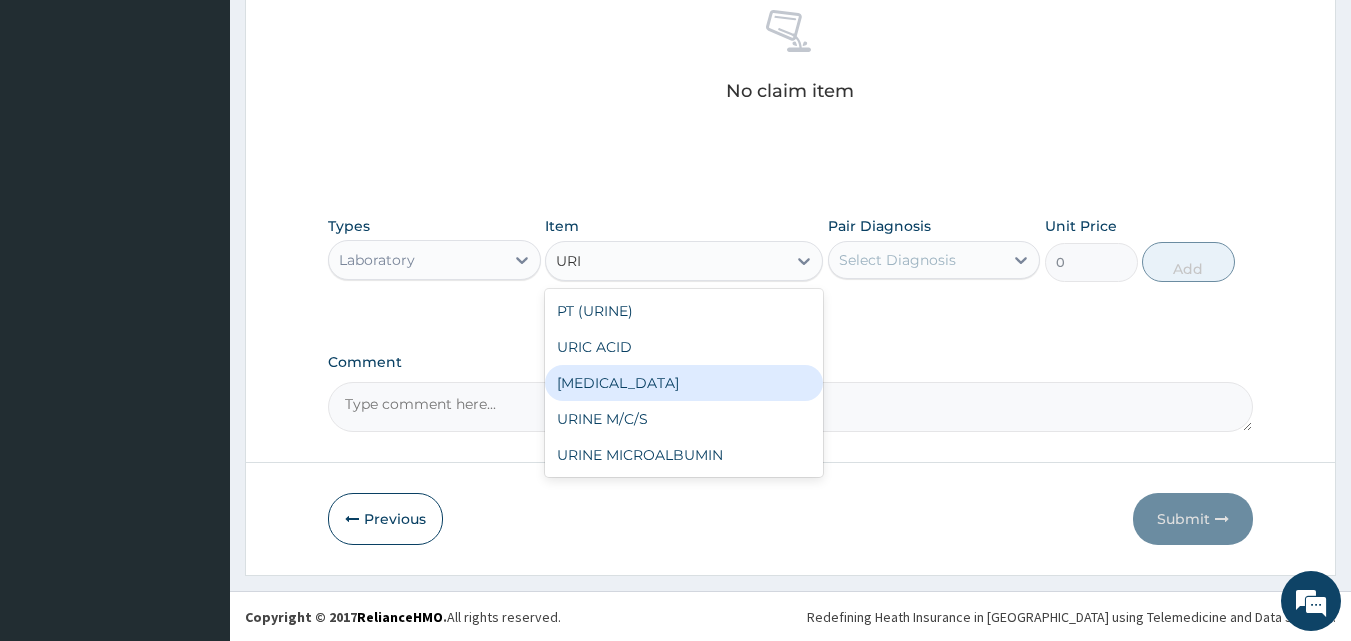 click on "URINALYSIS" at bounding box center [684, 383] 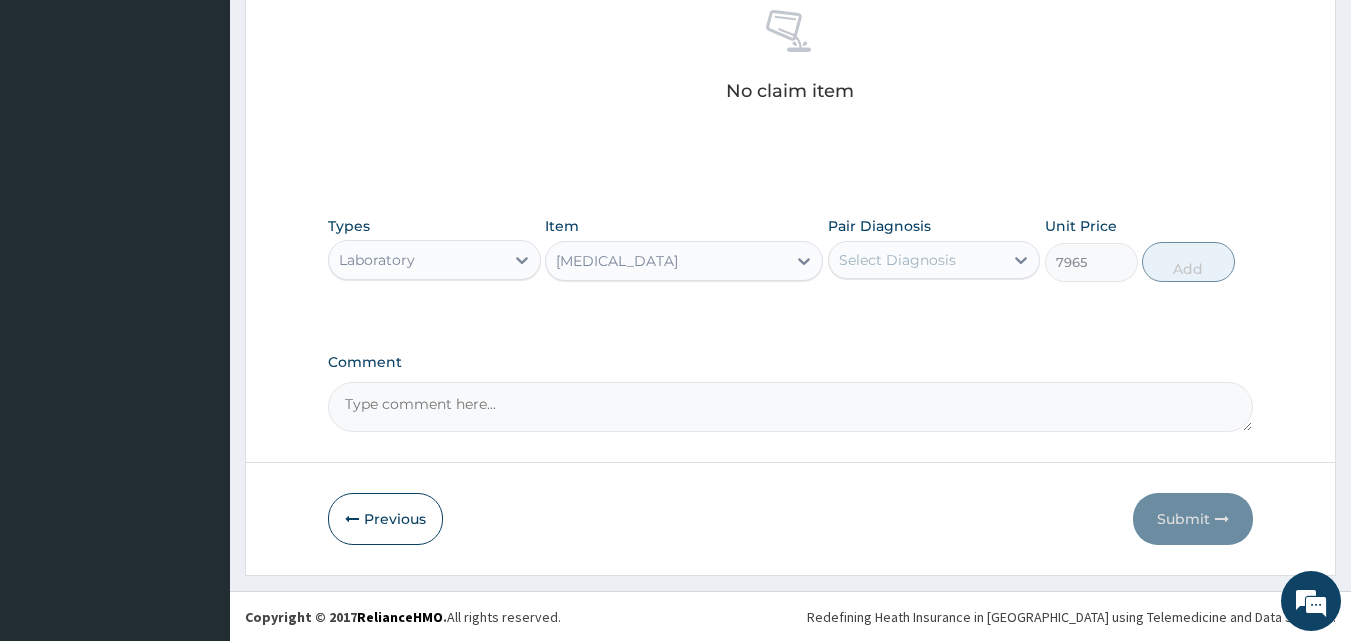 click on "Select Diagnosis" at bounding box center [897, 260] 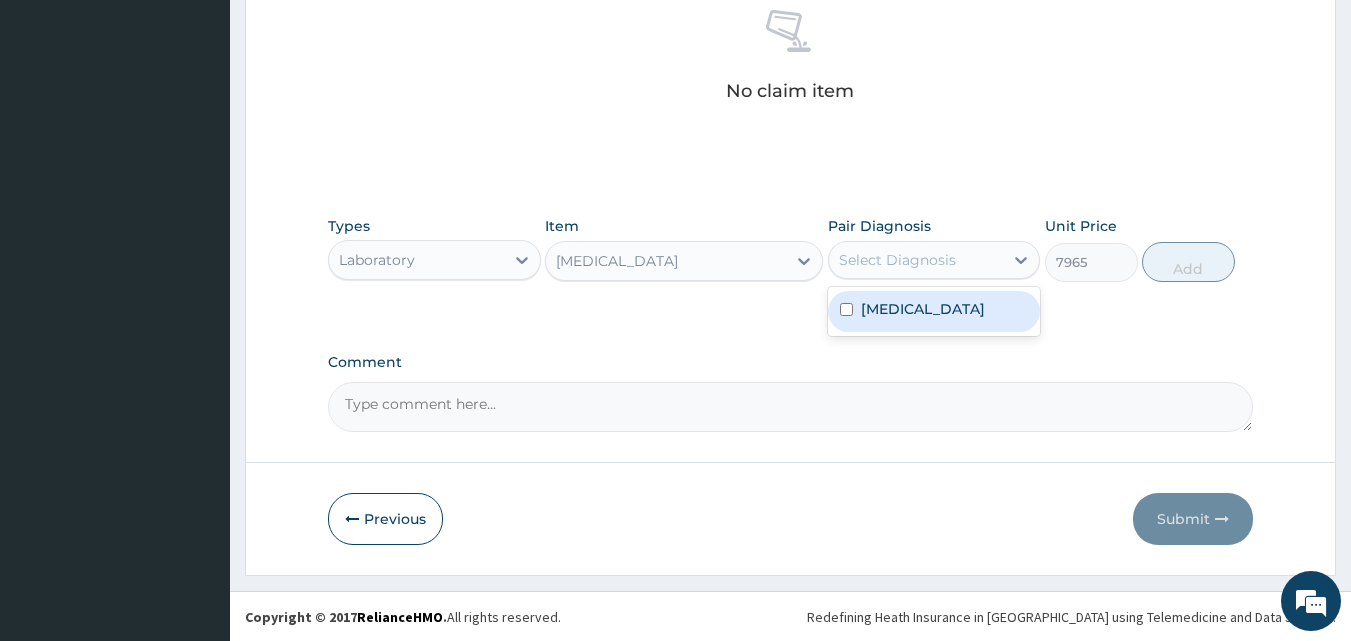 click on "Uterine leiomyoma" at bounding box center [923, 309] 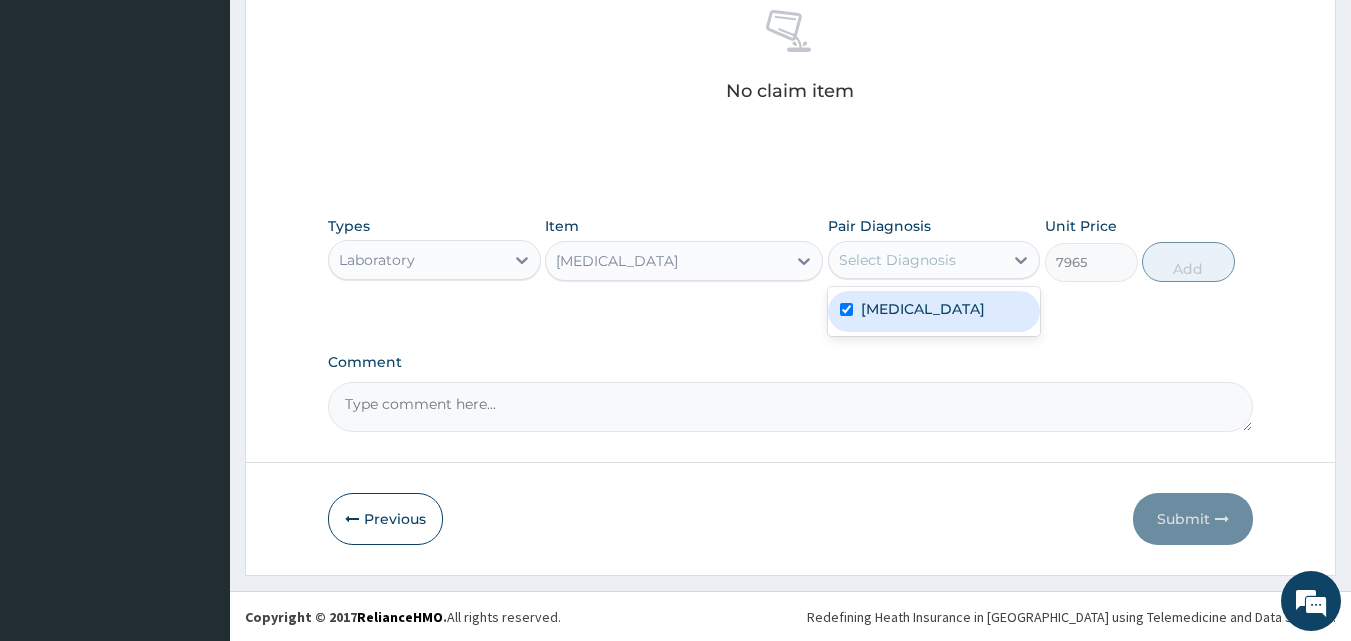 checkbox on "true" 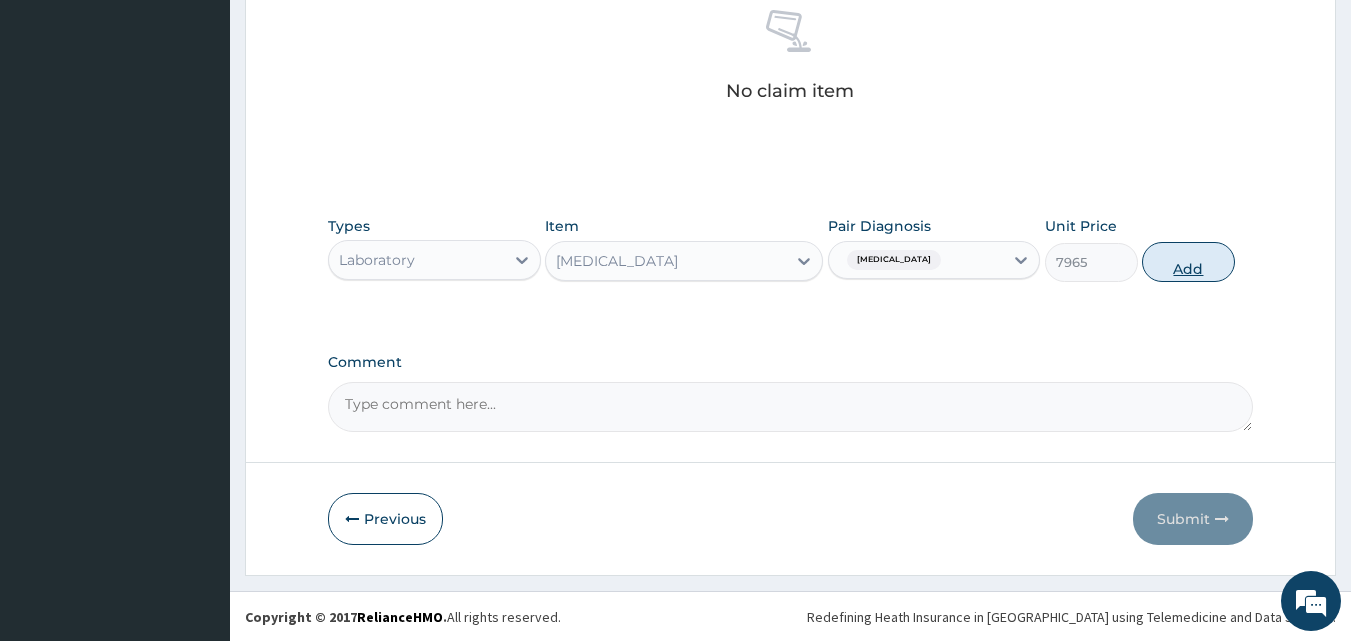 click on "Add" at bounding box center (1188, 262) 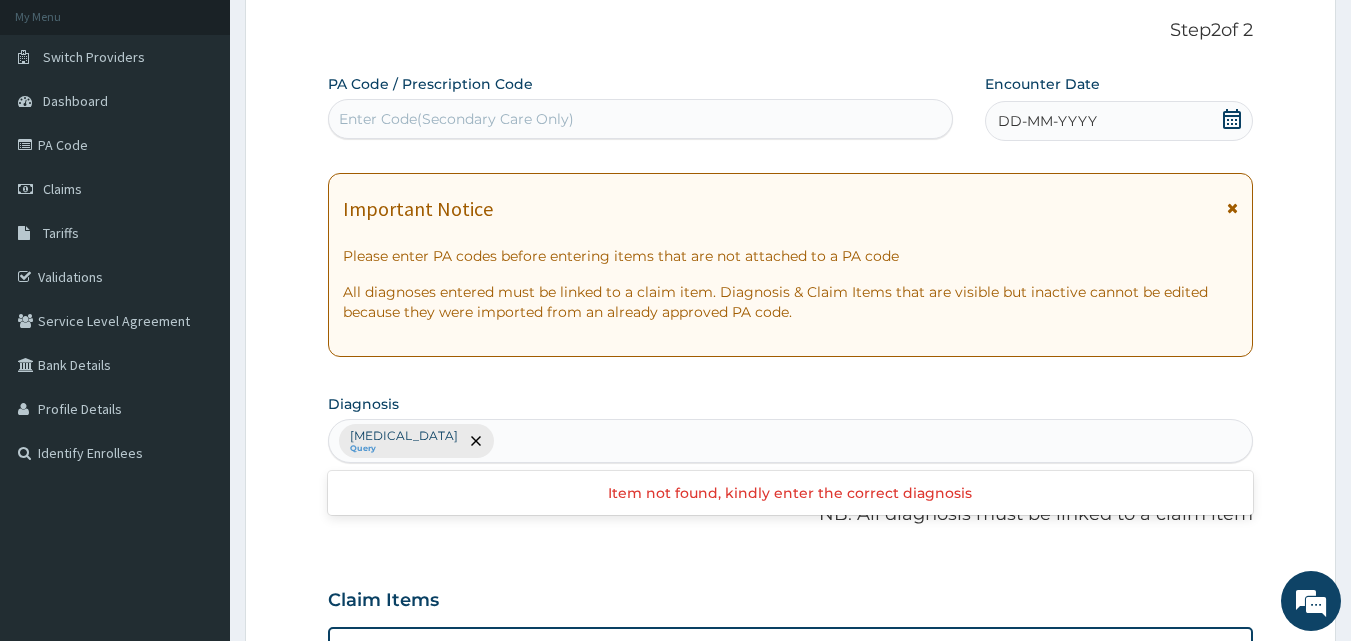 scroll, scrollTop: 21, scrollLeft: 0, axis: vertical 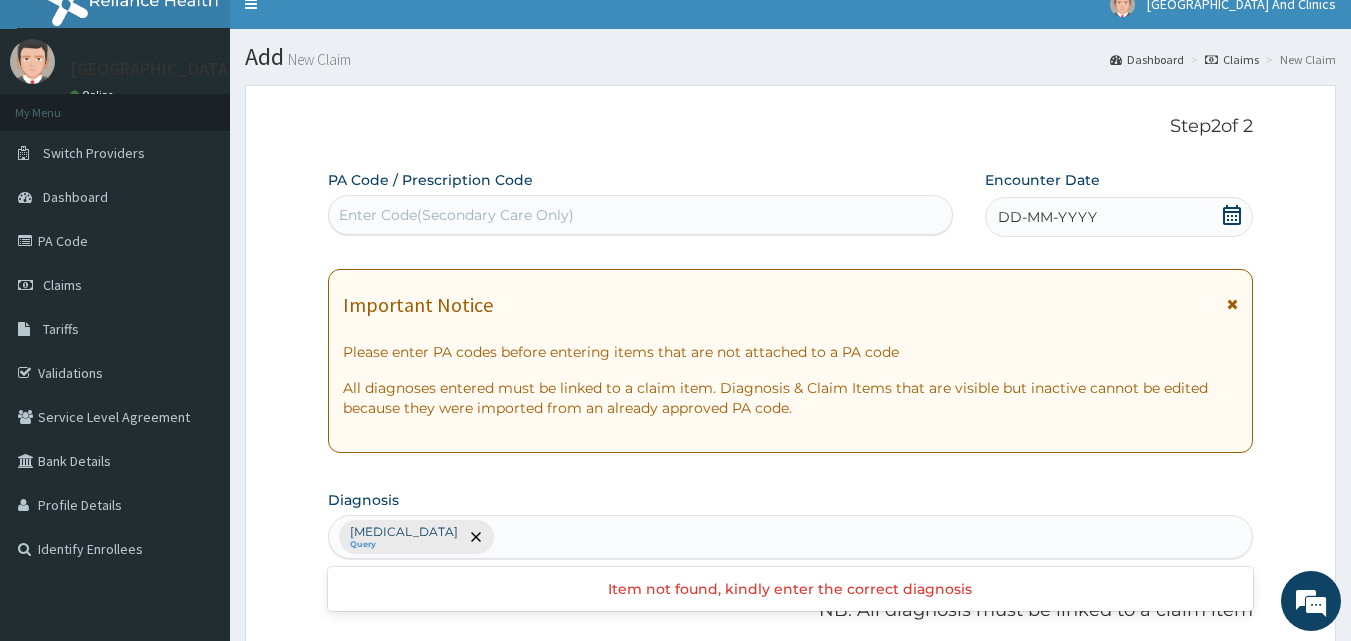 click on "DD-MM-YYYY" at bounding box center [1119, 217] 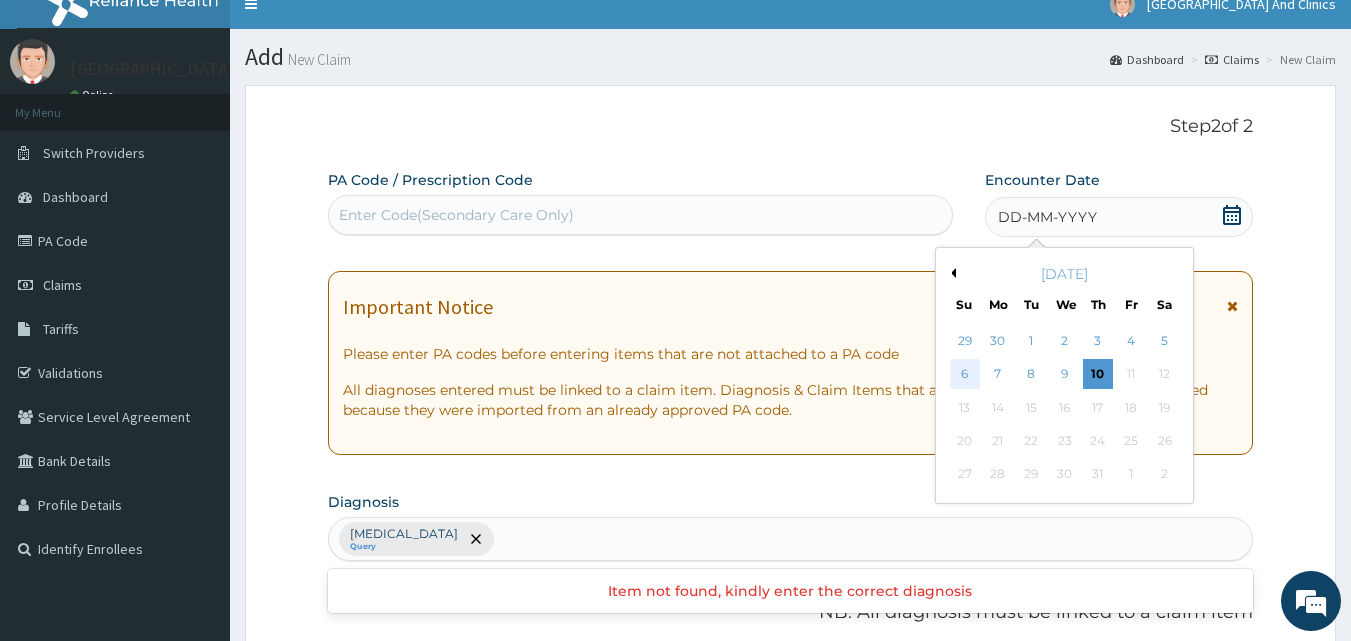 click on "6" at bounding box center [965, 375] 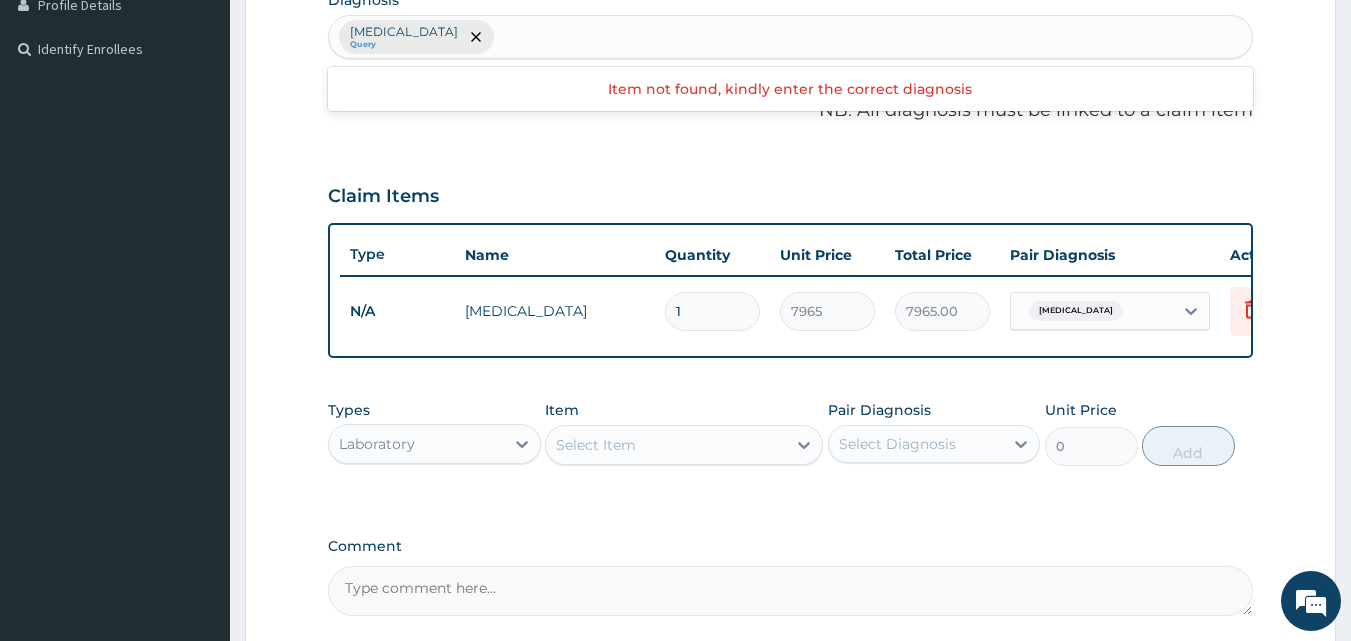 scroll, scrollTop: 721, scrollLeft: 0, axis: vertical 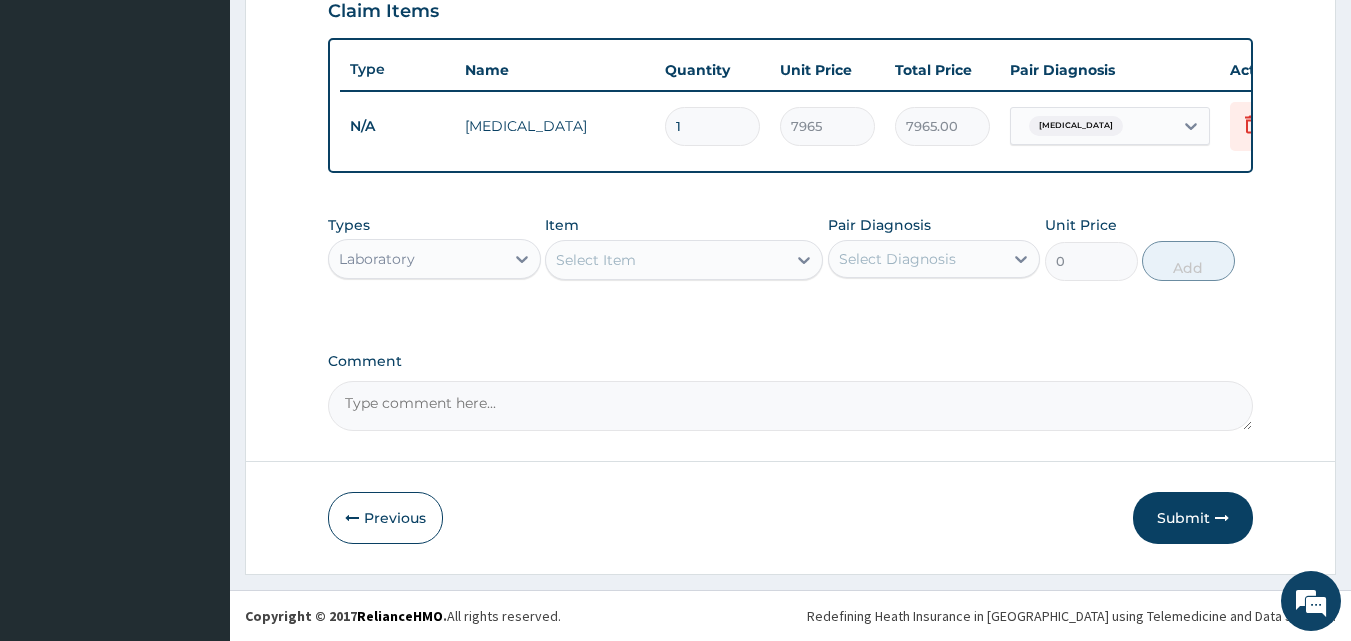 click on "Submit" at bounding box center (1193, 518) 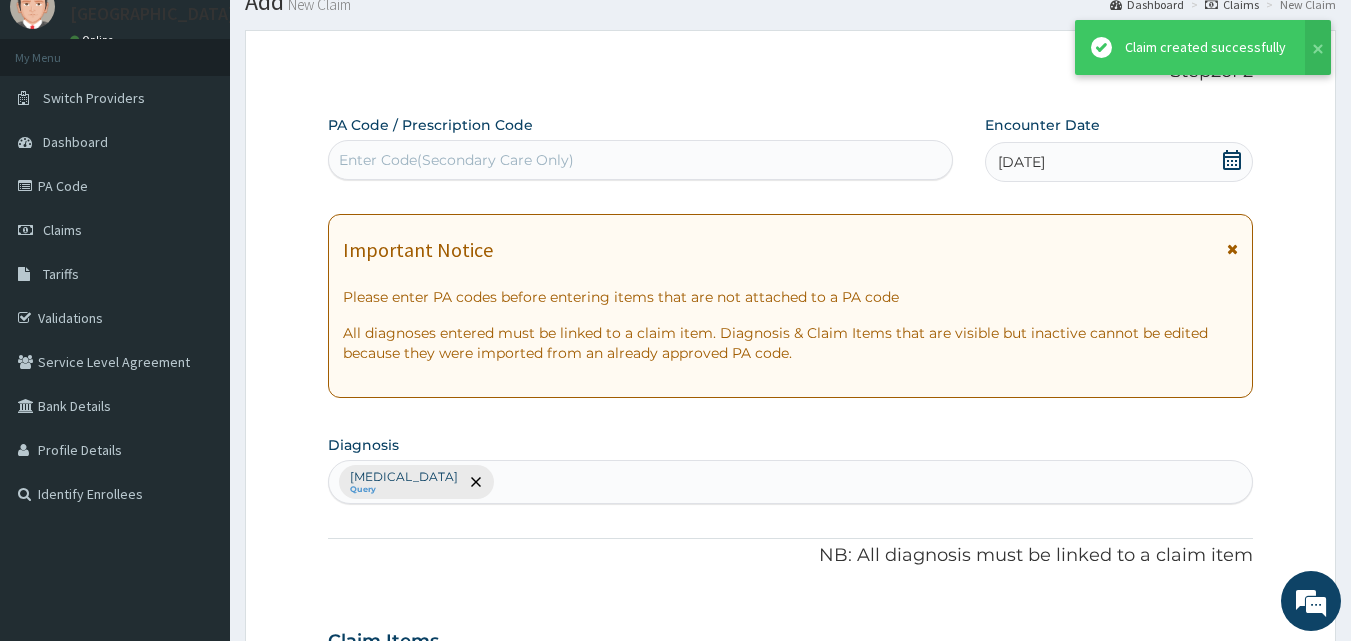scroll, scrollTop: 721, scrollLeft: 0, axis: vertical 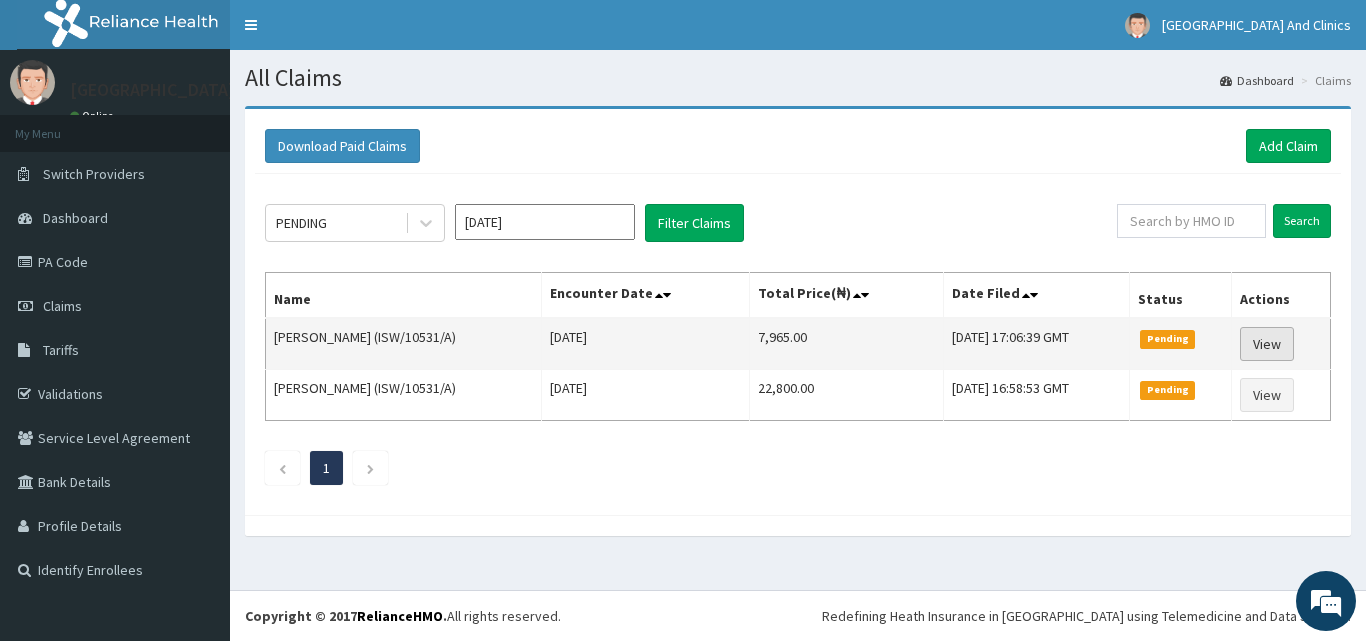 click on "View" at bounding box center [1267, 344] 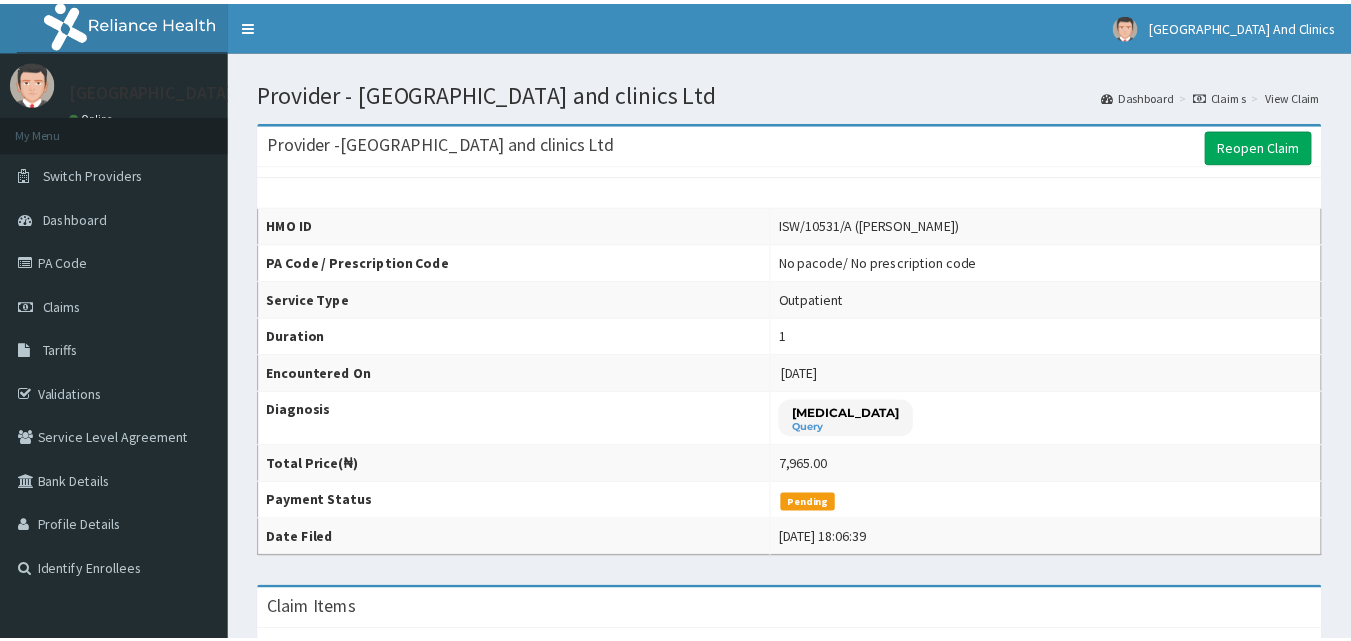 scroll, scrollTop: 0, scrollLeft: 0, axis: both 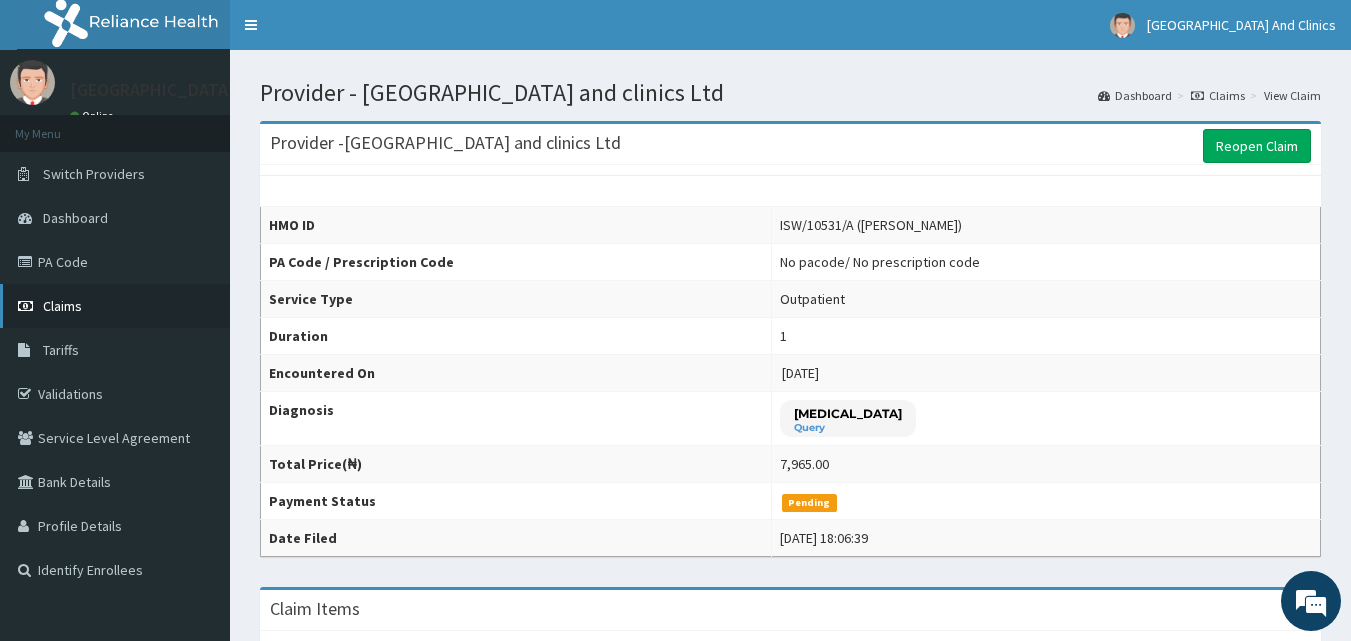 click on "Claims" at bounding box center [115, 306] 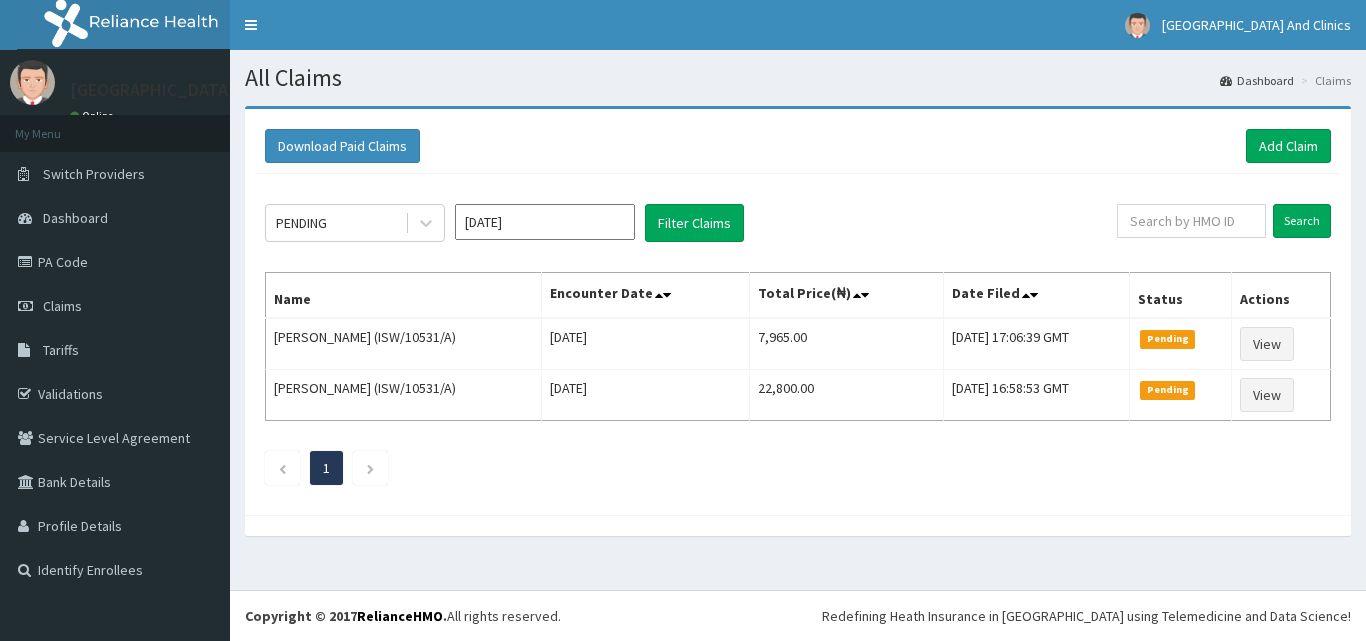 scroll, scrollTop: 0, scrollLeft: 0, axis: both 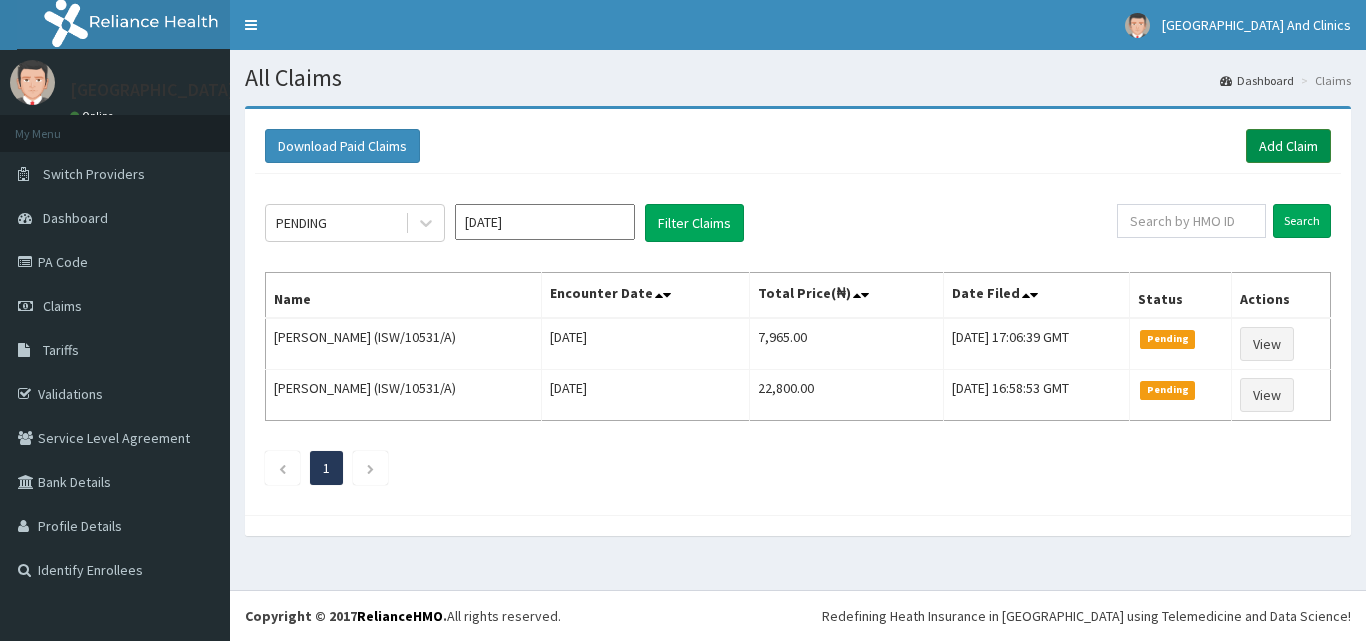 click on "Add Claim" at bounding box center [1288, 146] 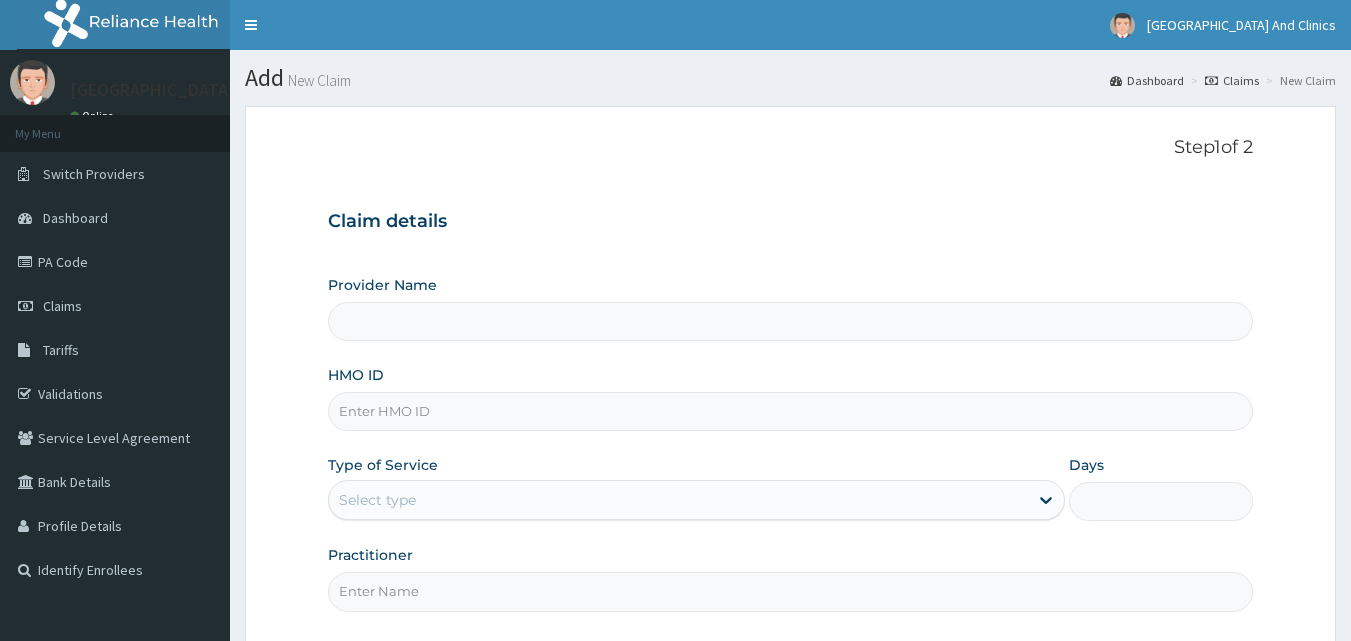 scroll, scrollTop: 0, scrollLeft: 0, axis: both 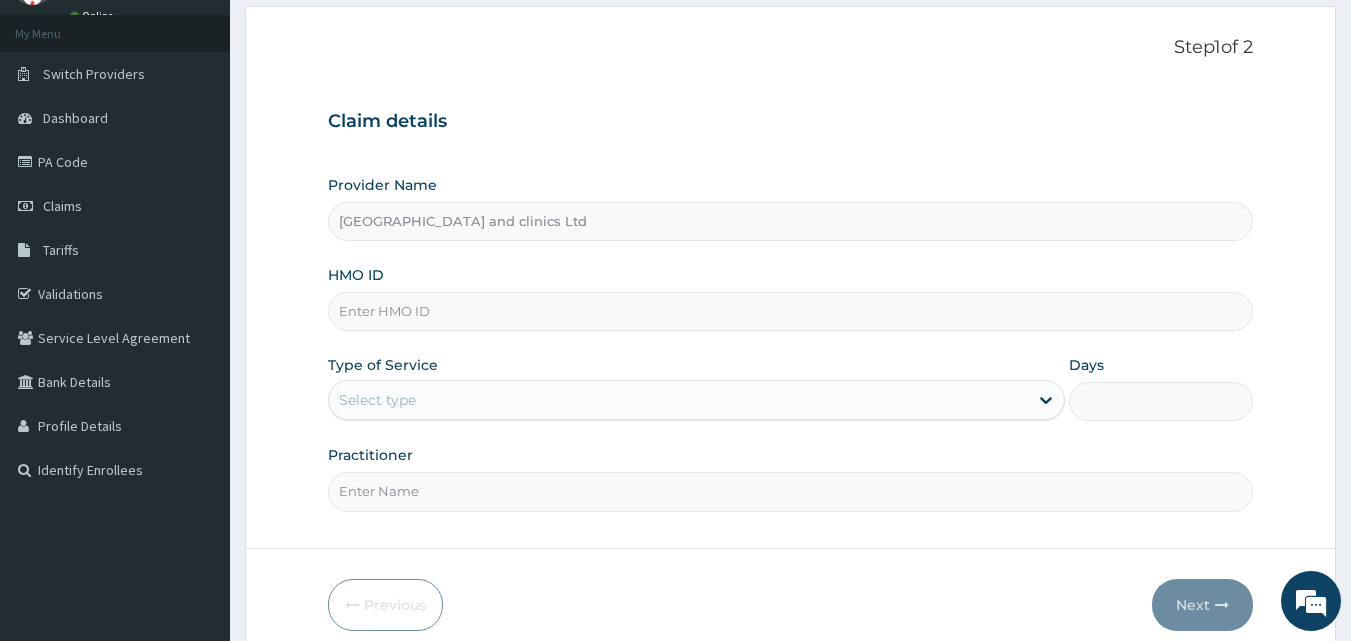 click on "HMO ID" at bounding box center (791, 311) 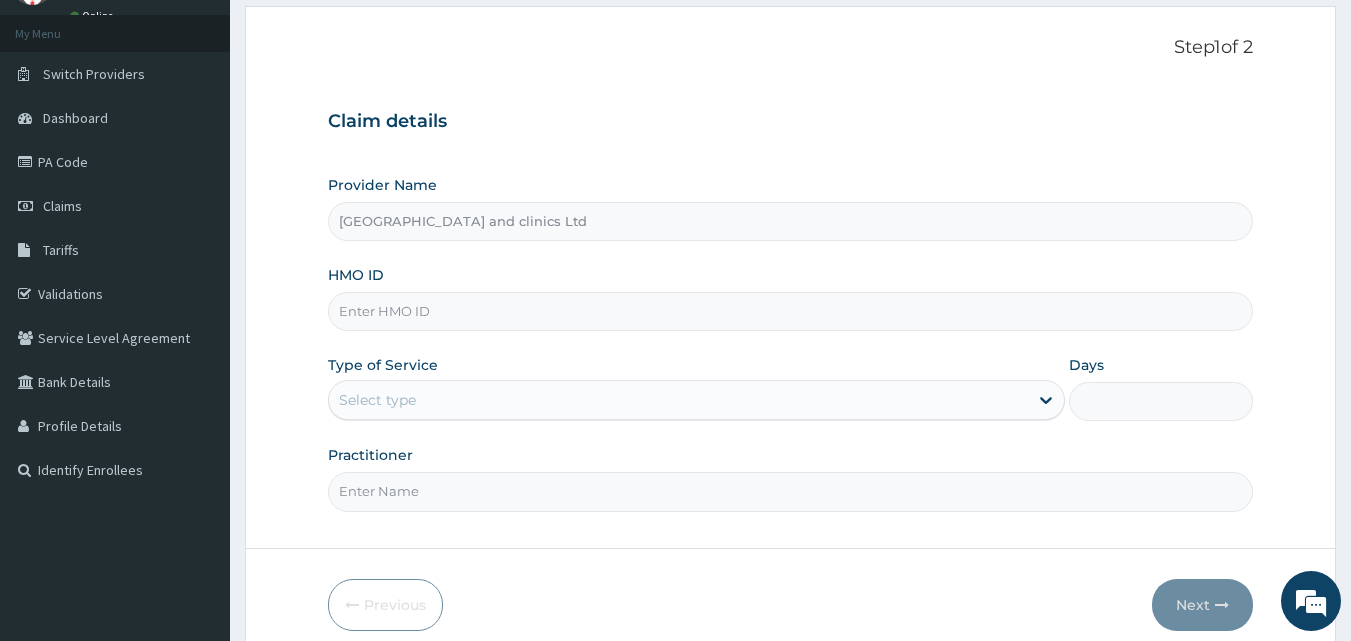 paste on "ISW/10531/A" 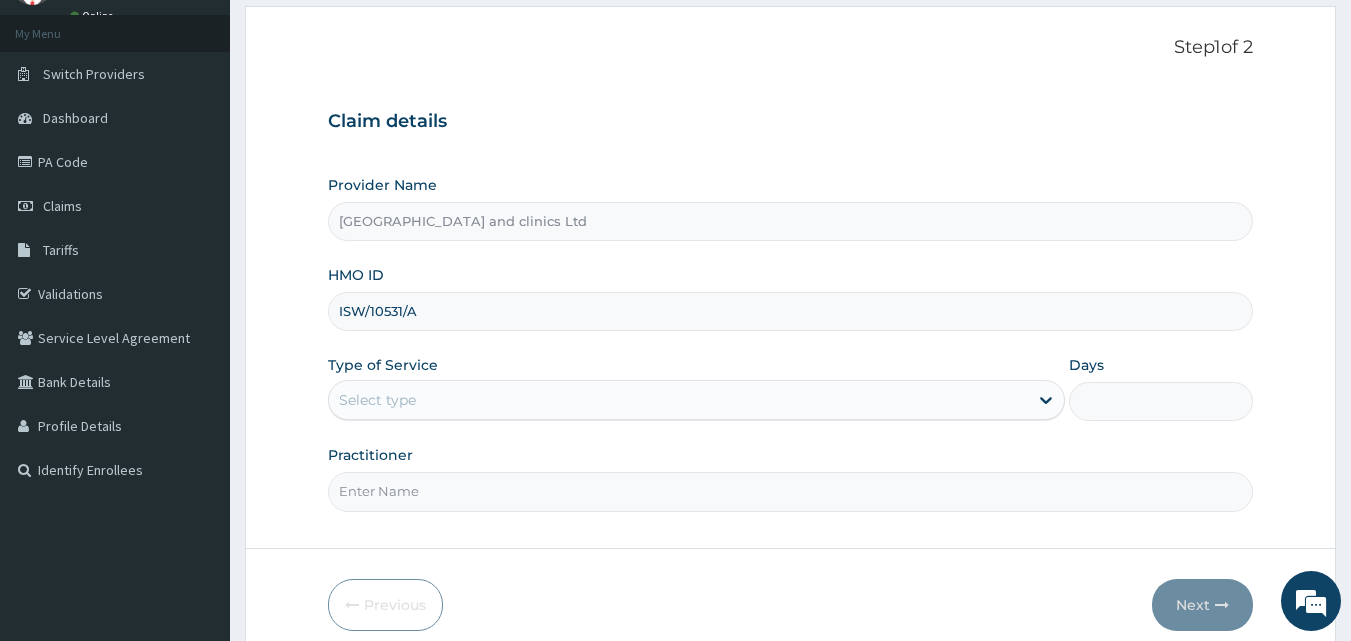 type on "ISW/10531/A" 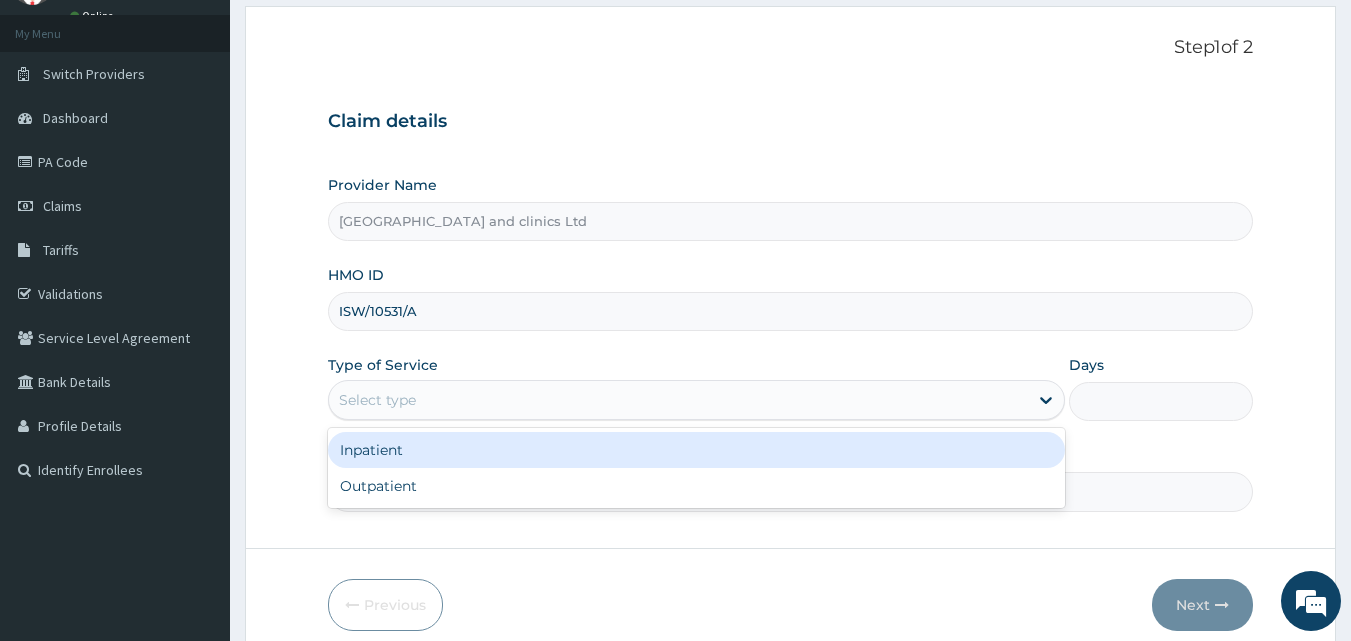 click on "Select type" at bounding box center (678, 400) 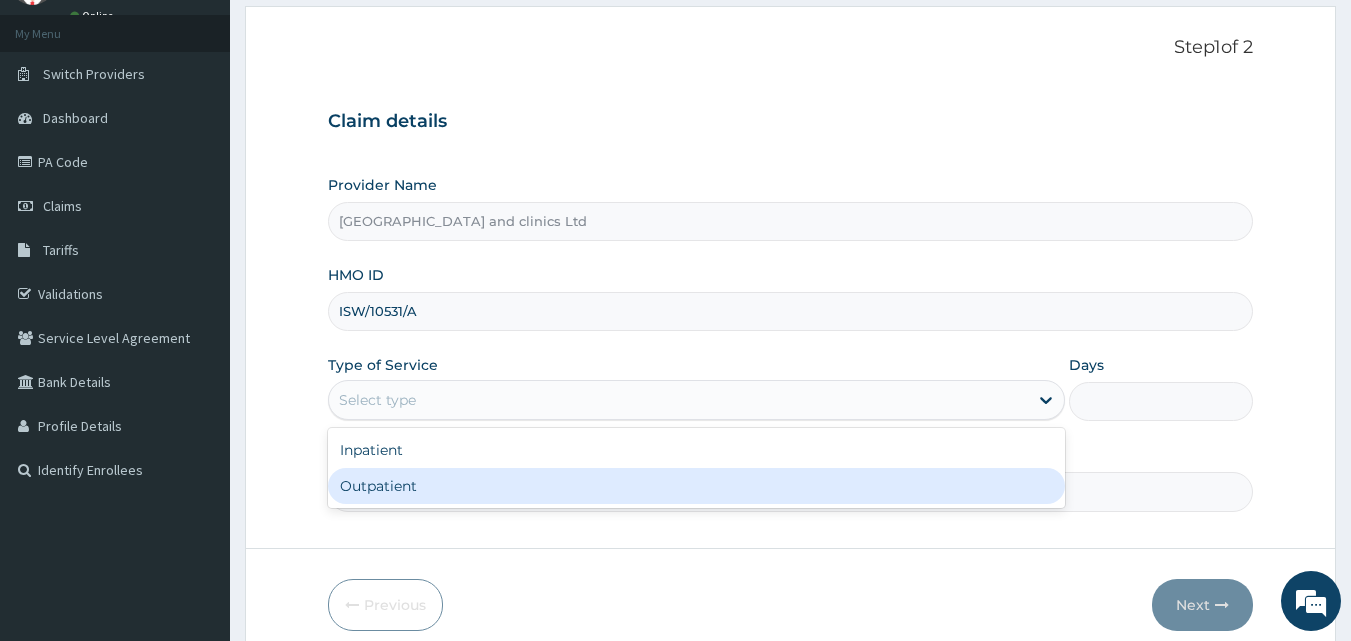 click on "Outpatient" at bounding box center (696, 486) 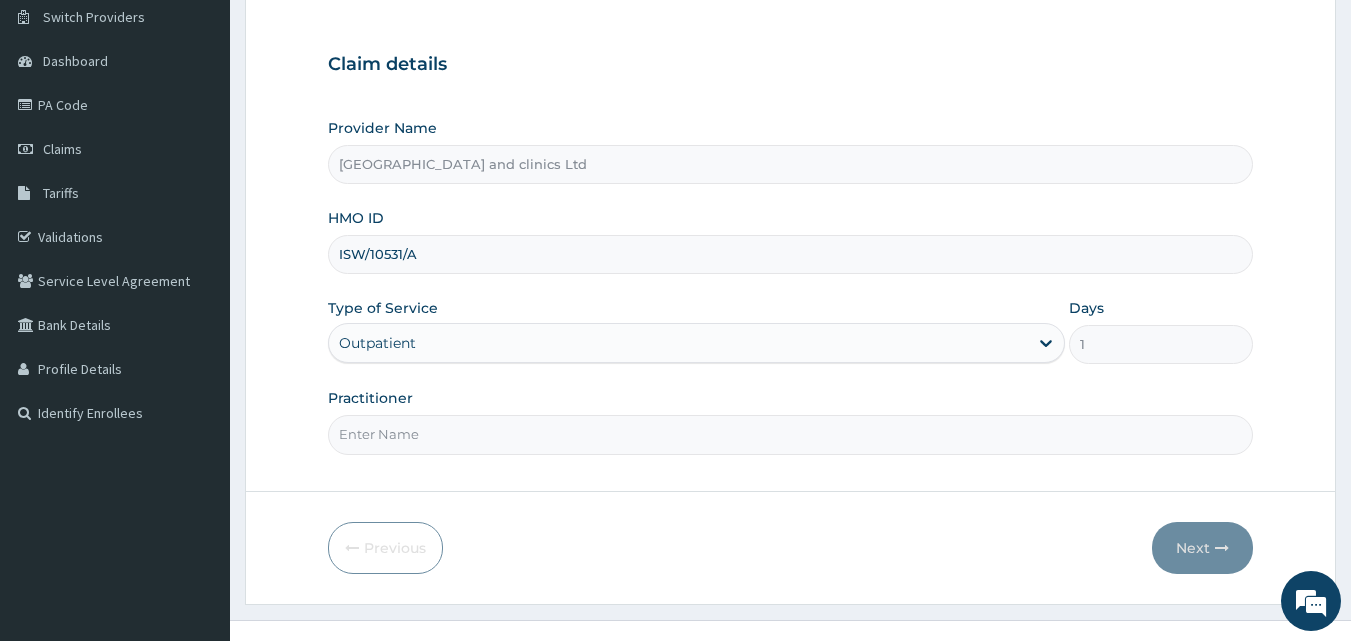 scroll, scrollTop: 187, scrollLeft: 0, axis: vertical 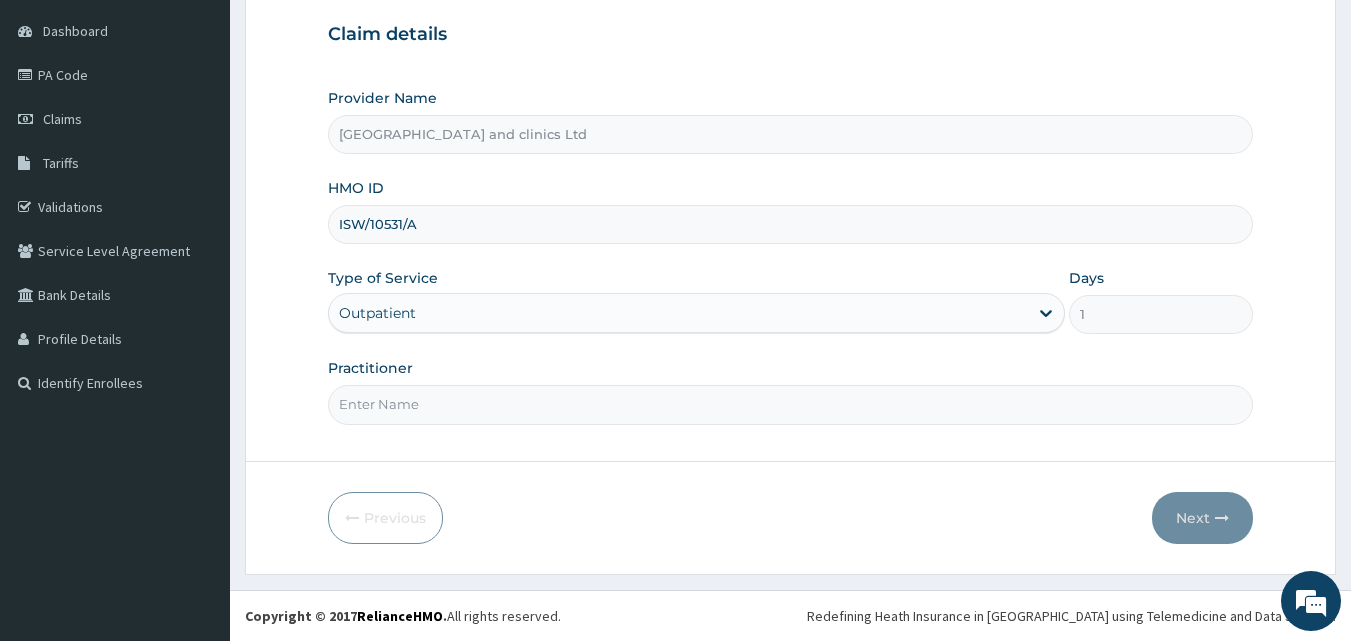 click on "Practitioner" at bounding box center [791, 404] 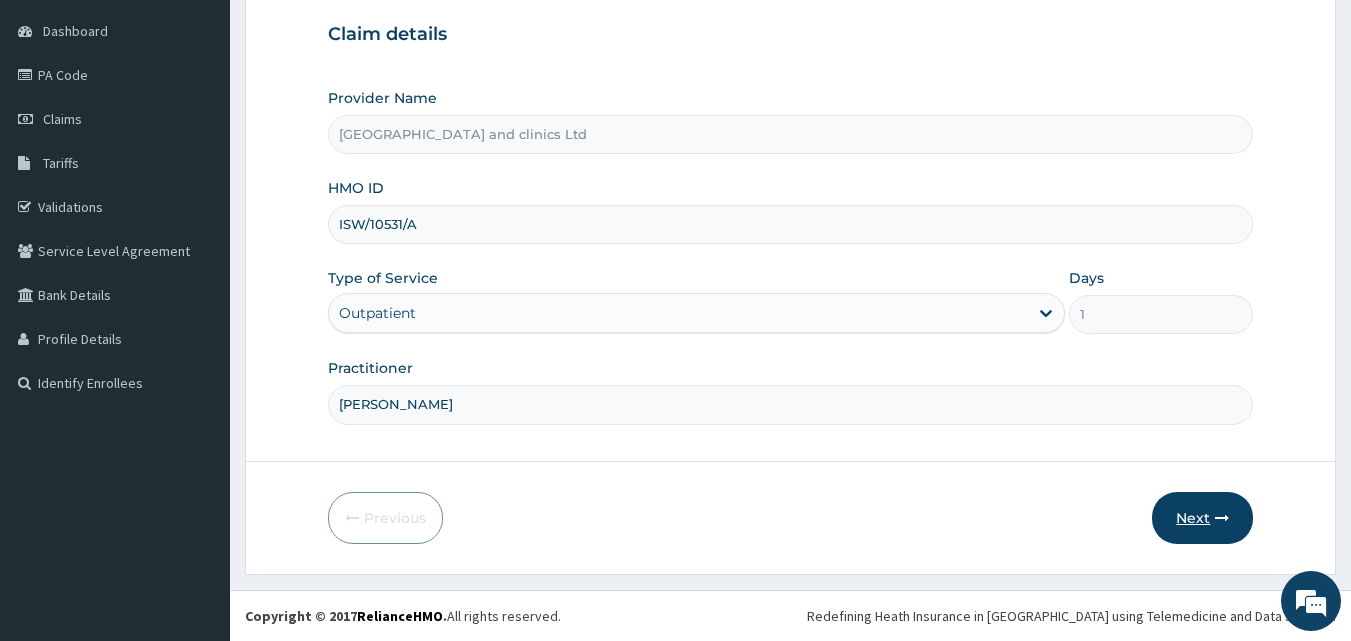 type on "DR EMMANUEL" 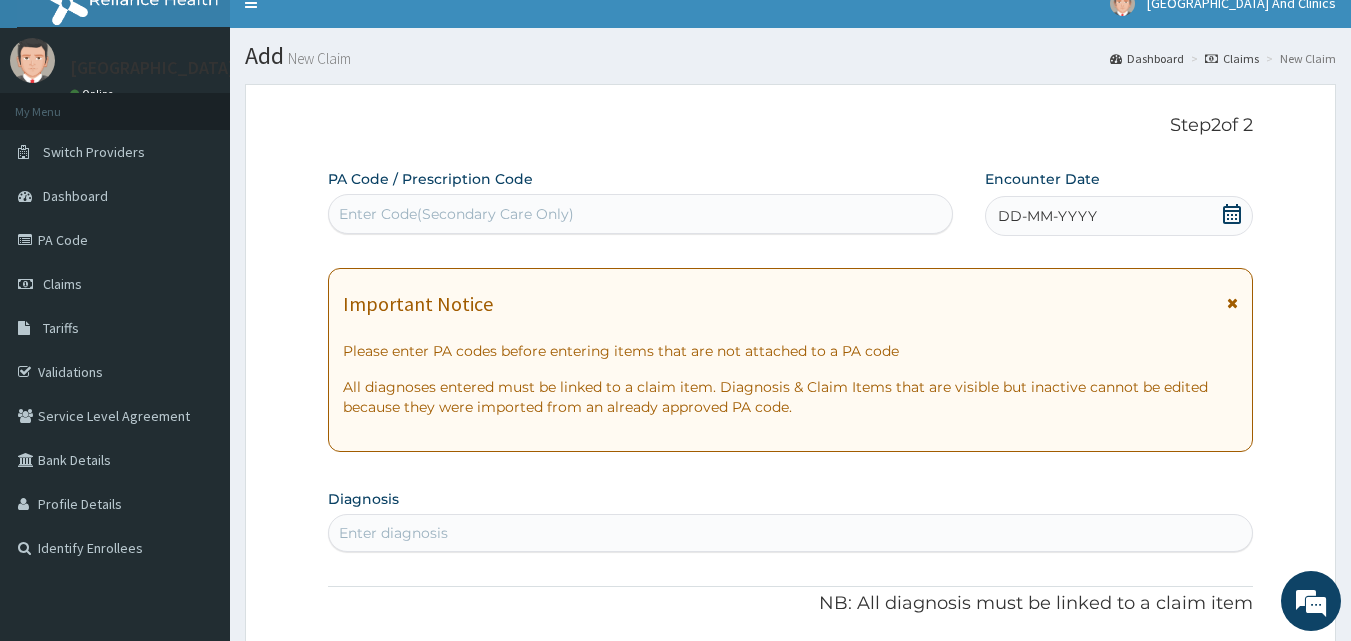 scroll, scrollTop: 0, scrollLeft: 0, axis: both 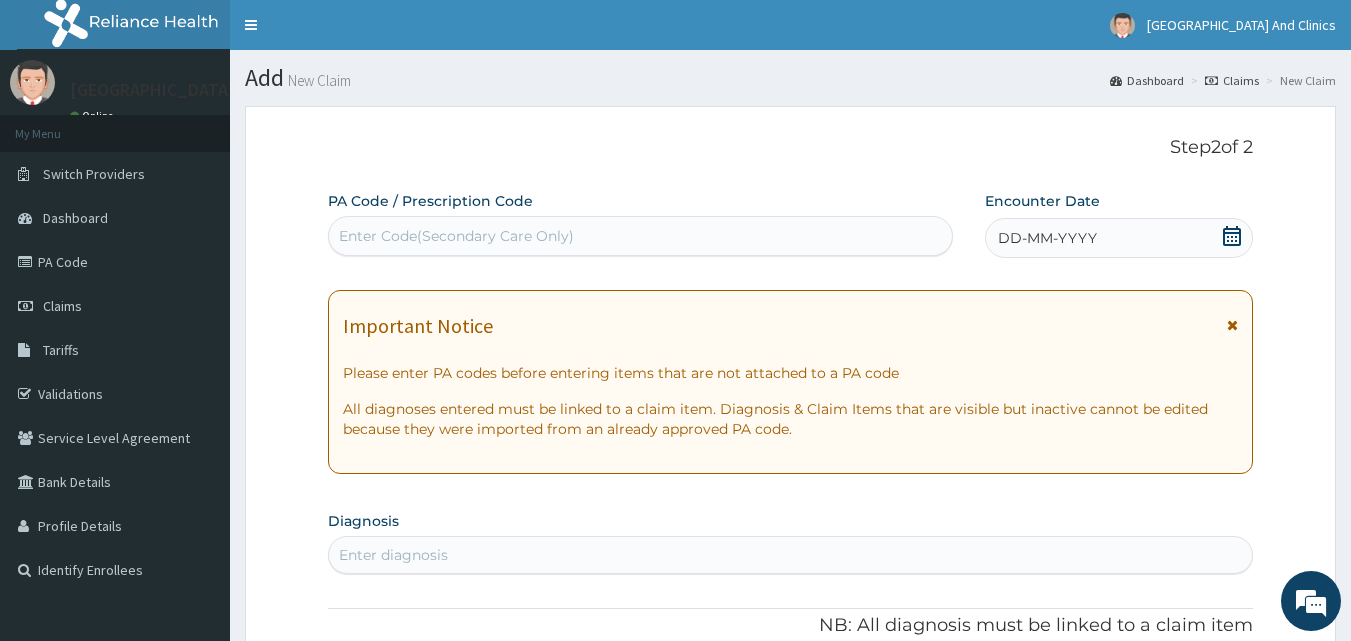 click on "Enter Code(Secondary Care Only)" at bounding box center [456, 236] 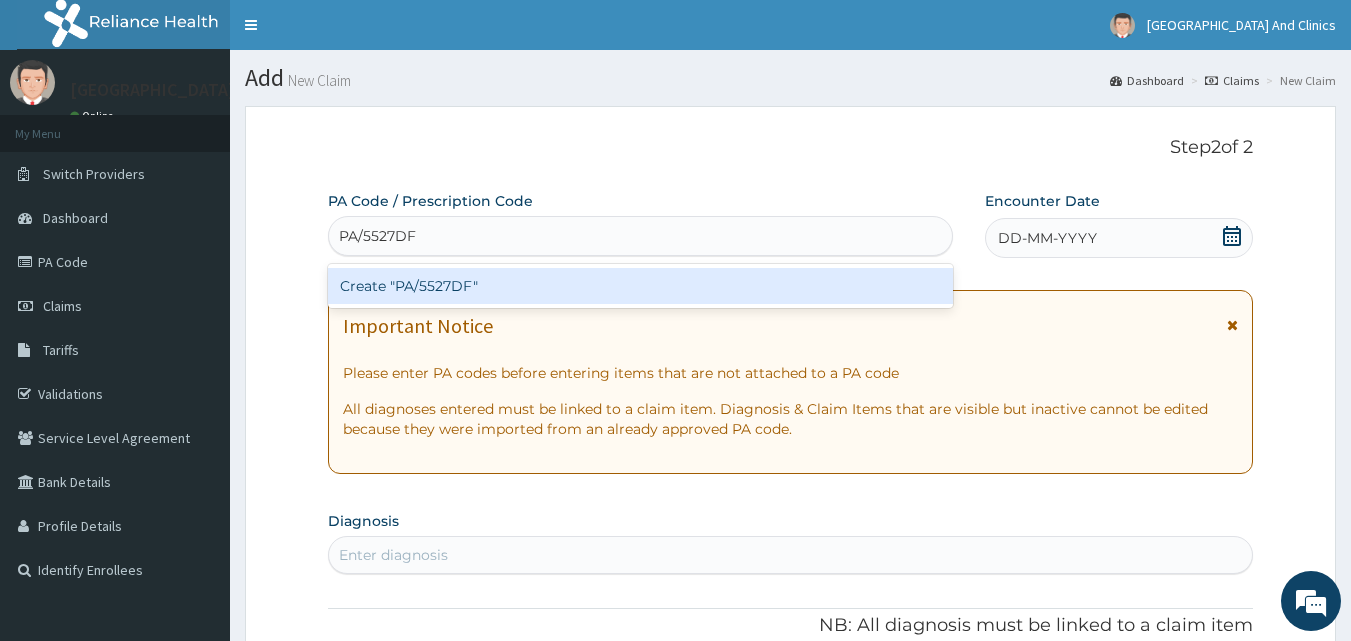 click on "Create "PA/5527DF"" at bounding box center (641, 286) 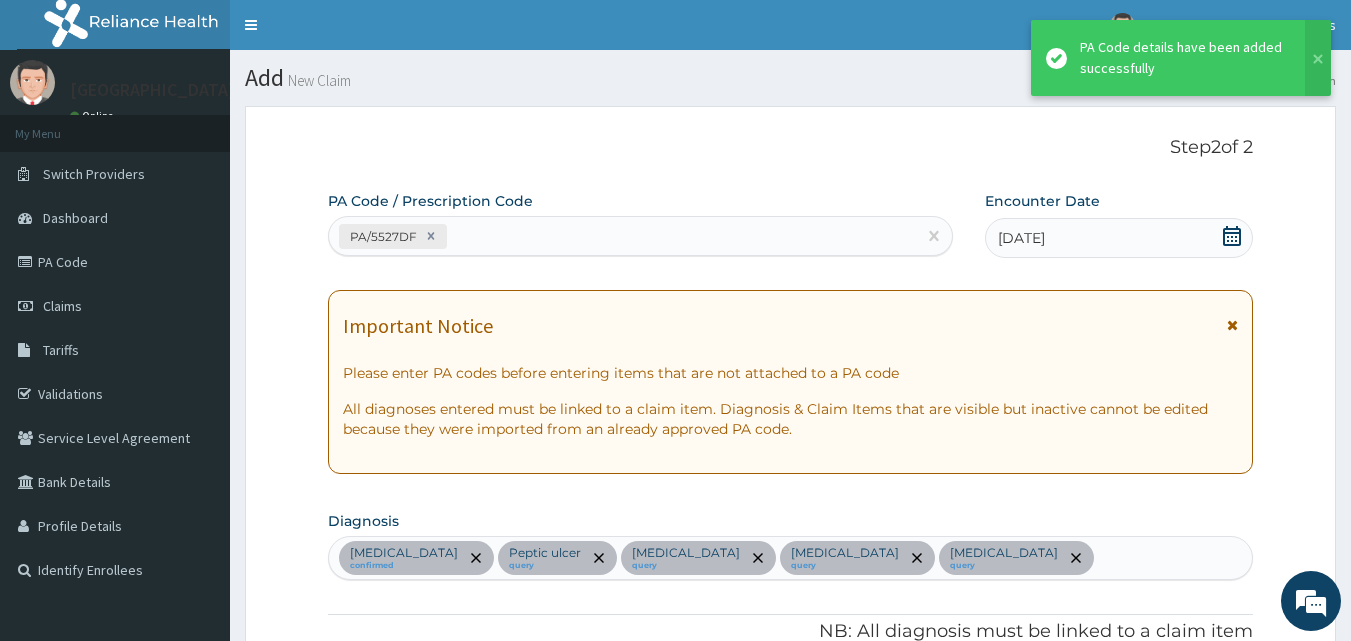 scroll, scrollTop: 926, scrollLeft: 0, axis: vertical 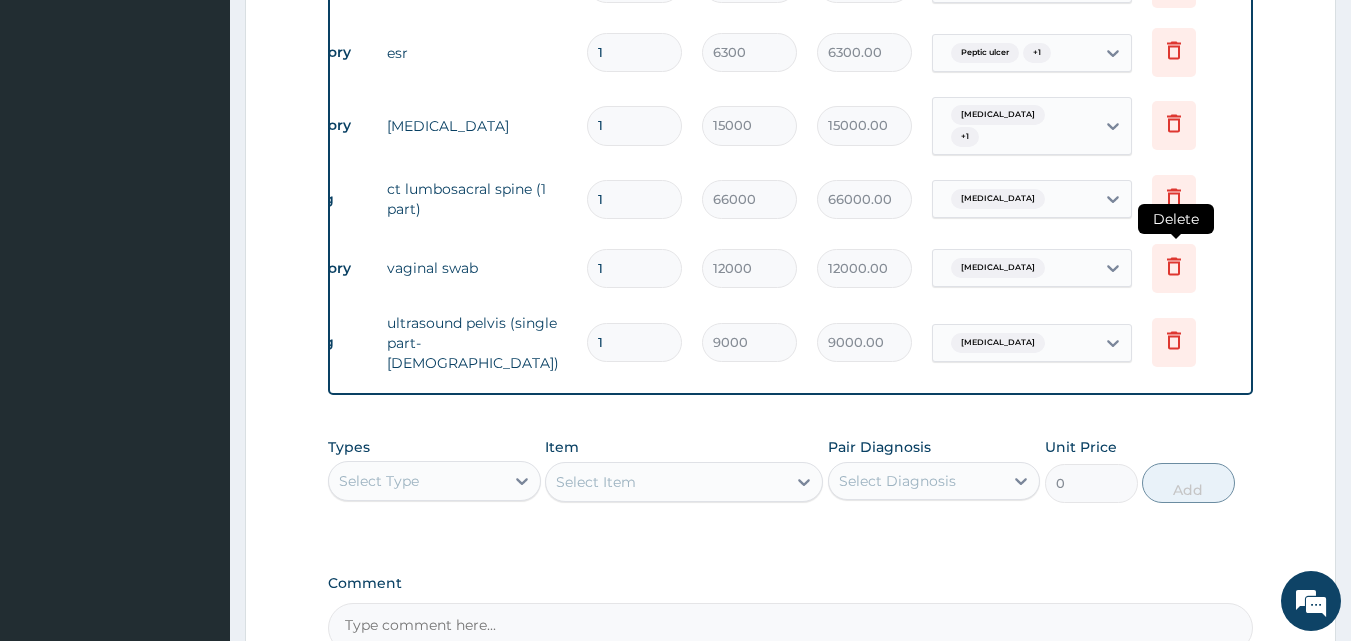 click 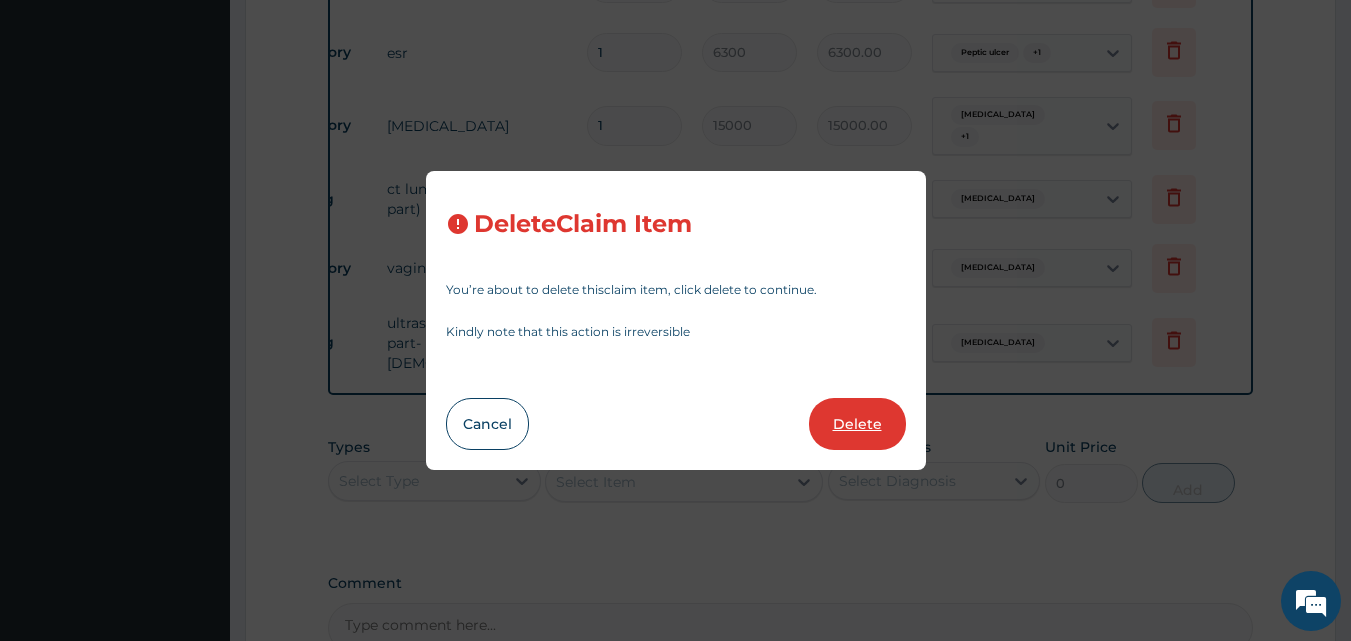 click on "Delete" at bounding box center (857, 424) 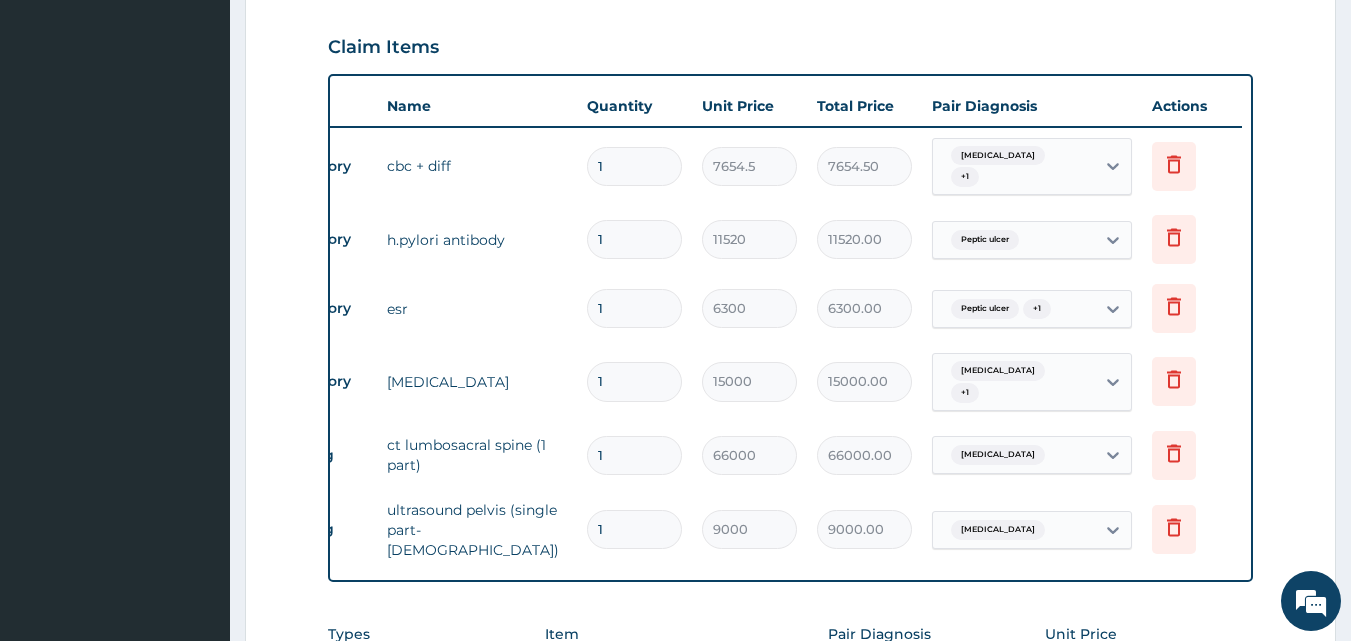 scroll, scrollTop: 626, scrollLeft: 0, axis: vertical 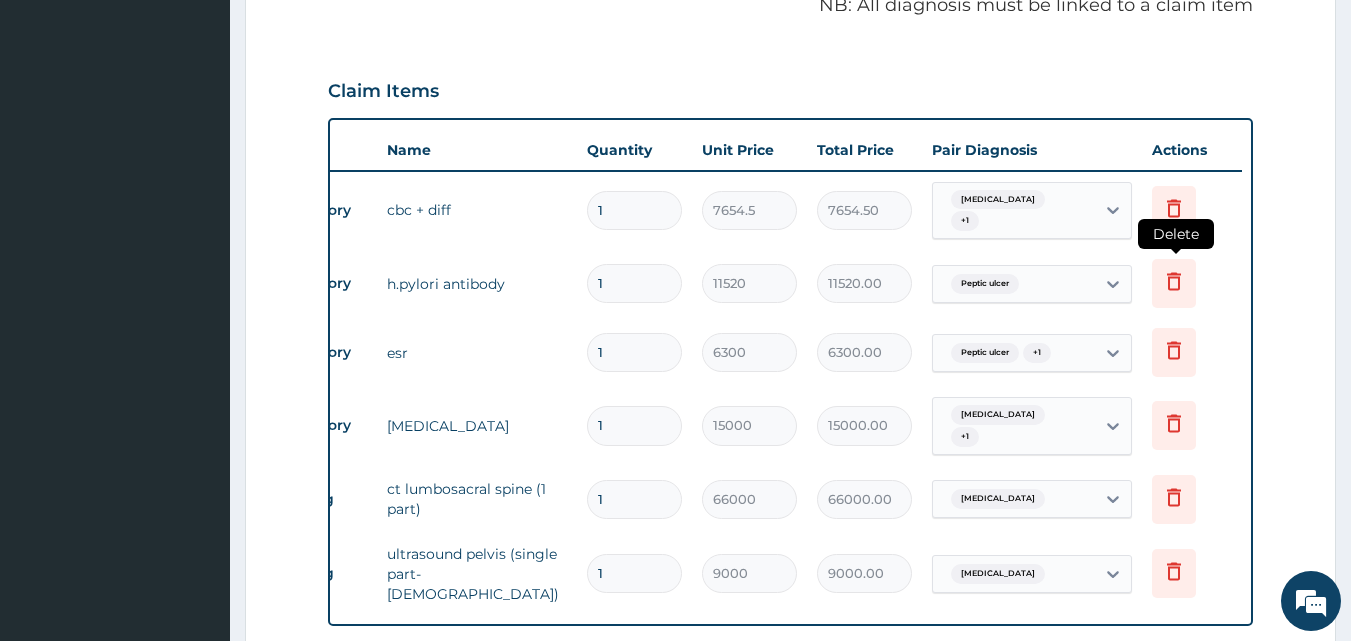 click 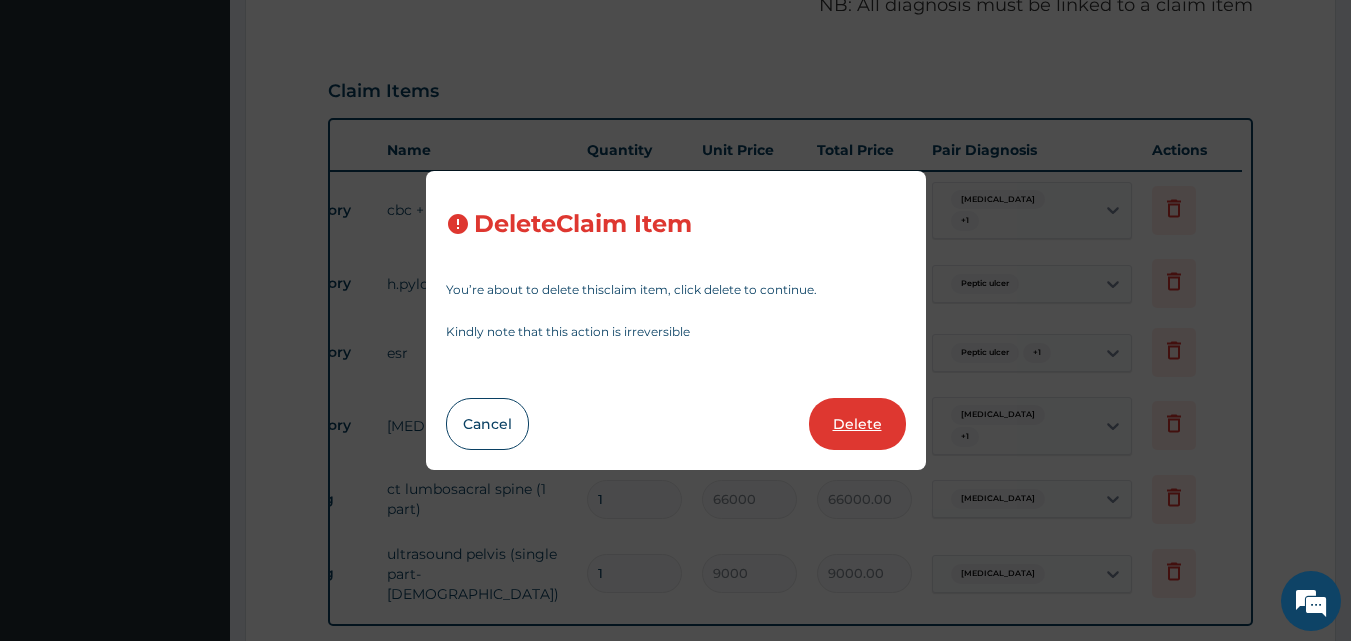 click on "Delete" at bounding box center (857, 424) 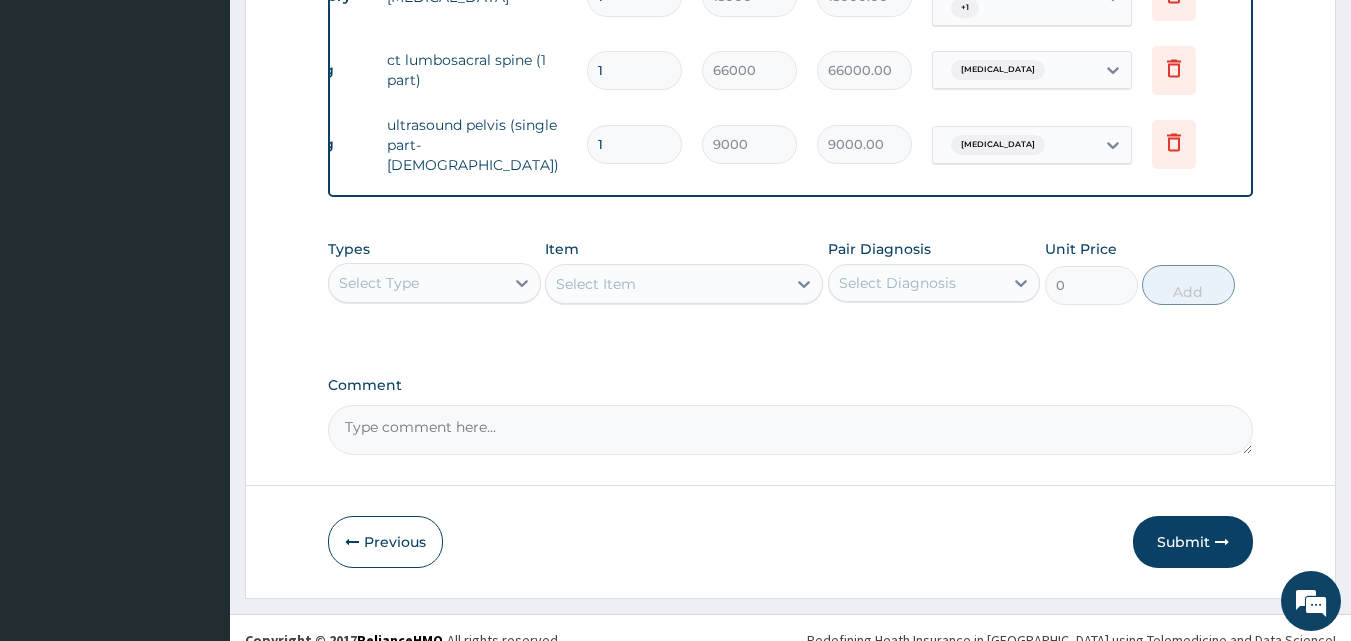 scroll, scrollTop: 997, scrollLeft: 0, axis: vertical 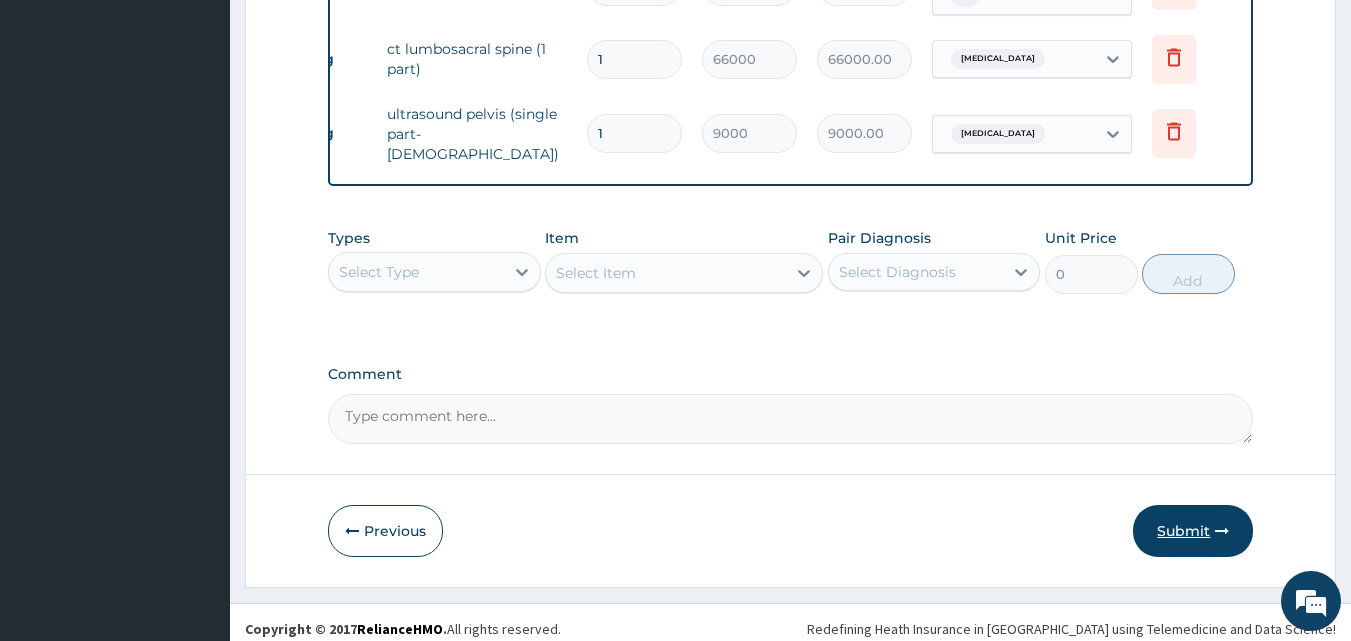 click on "Submit" at bounding box center [1193, 531] 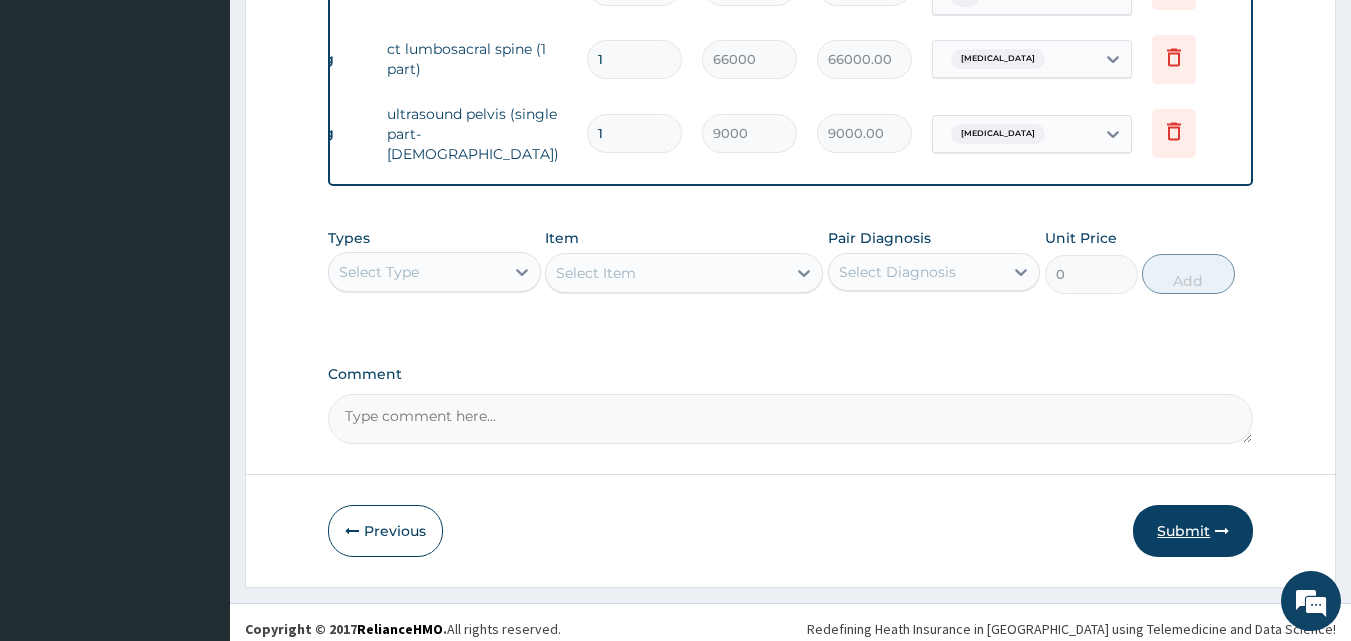 click on "Submit" at bounding box center [1193, 531] 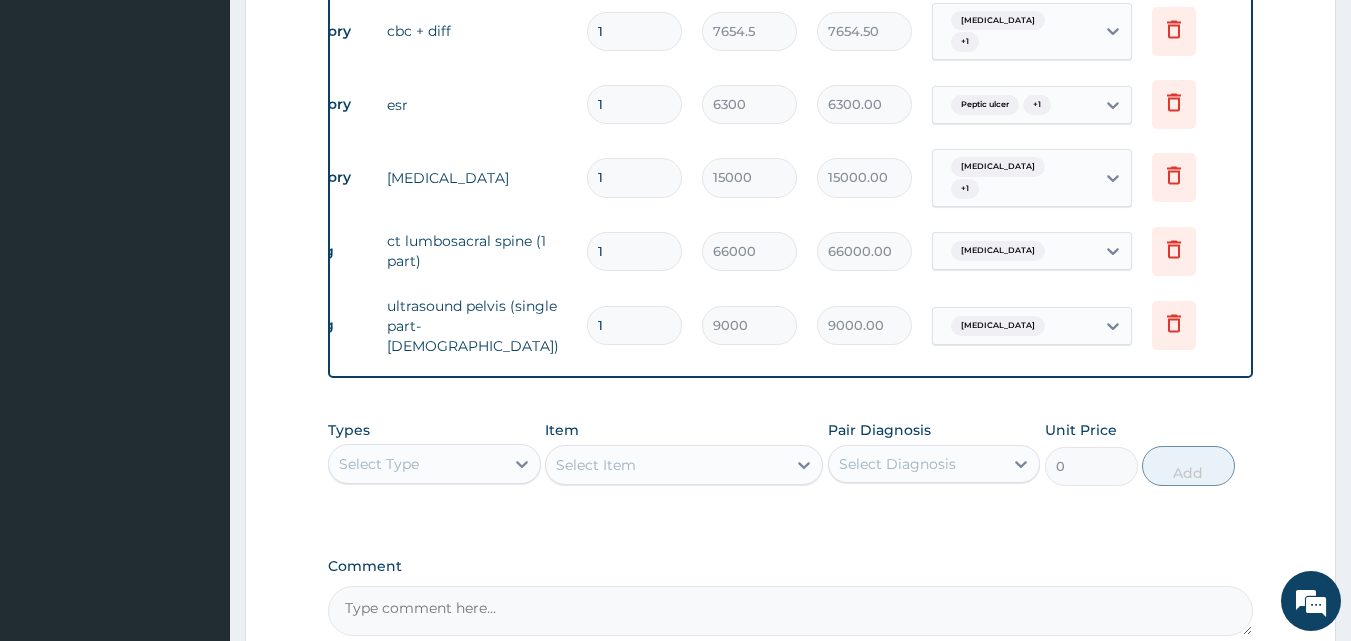 scroll, scrollTop: 497, scrollLeft: 0, axis: vertical 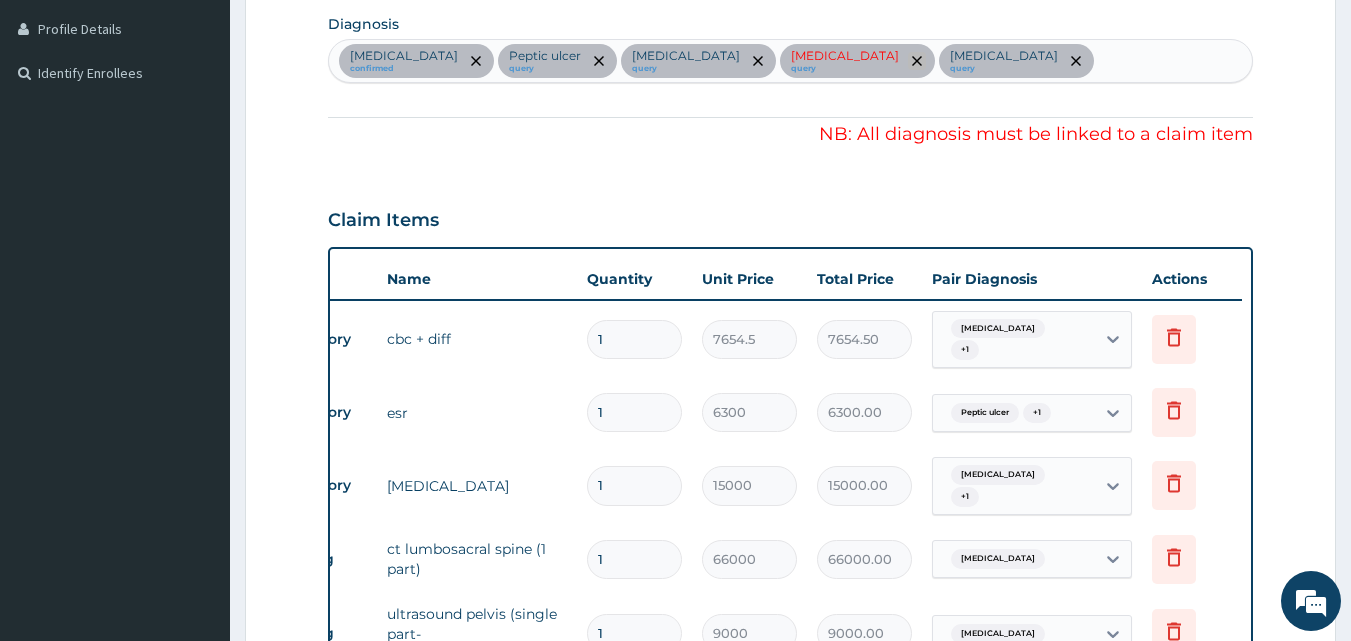 click 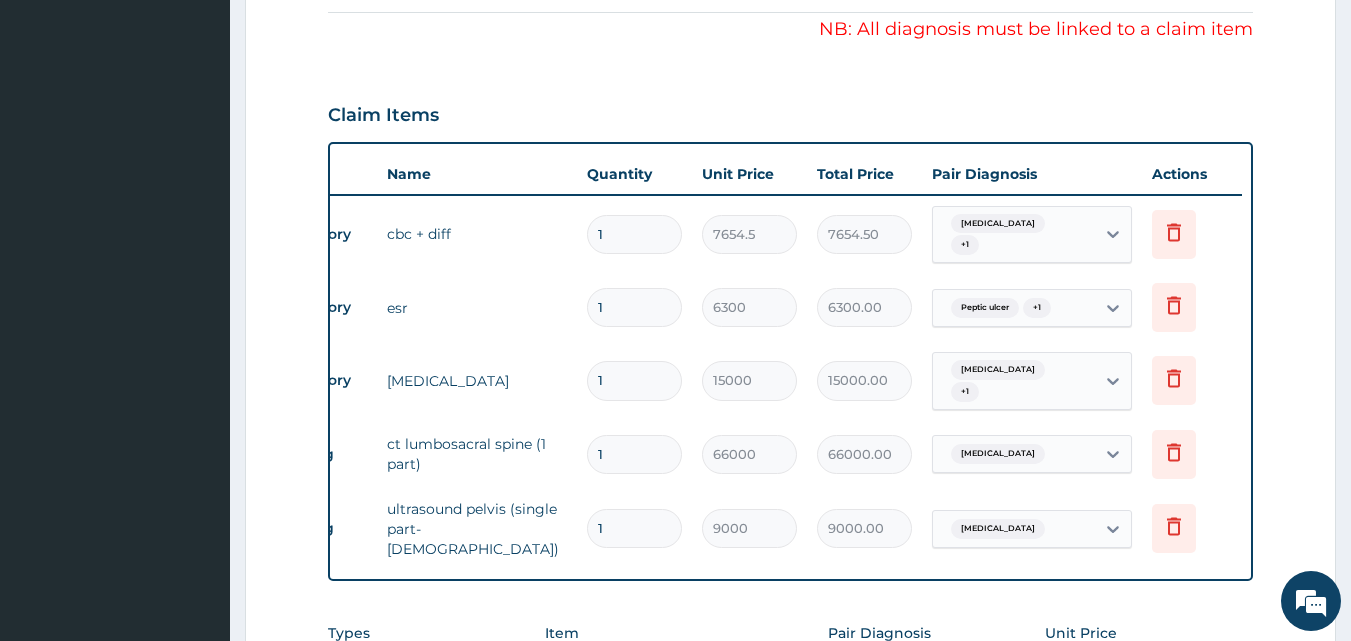 scroll, scrollTop: 597, scrollLeft: 0, axis: vertical 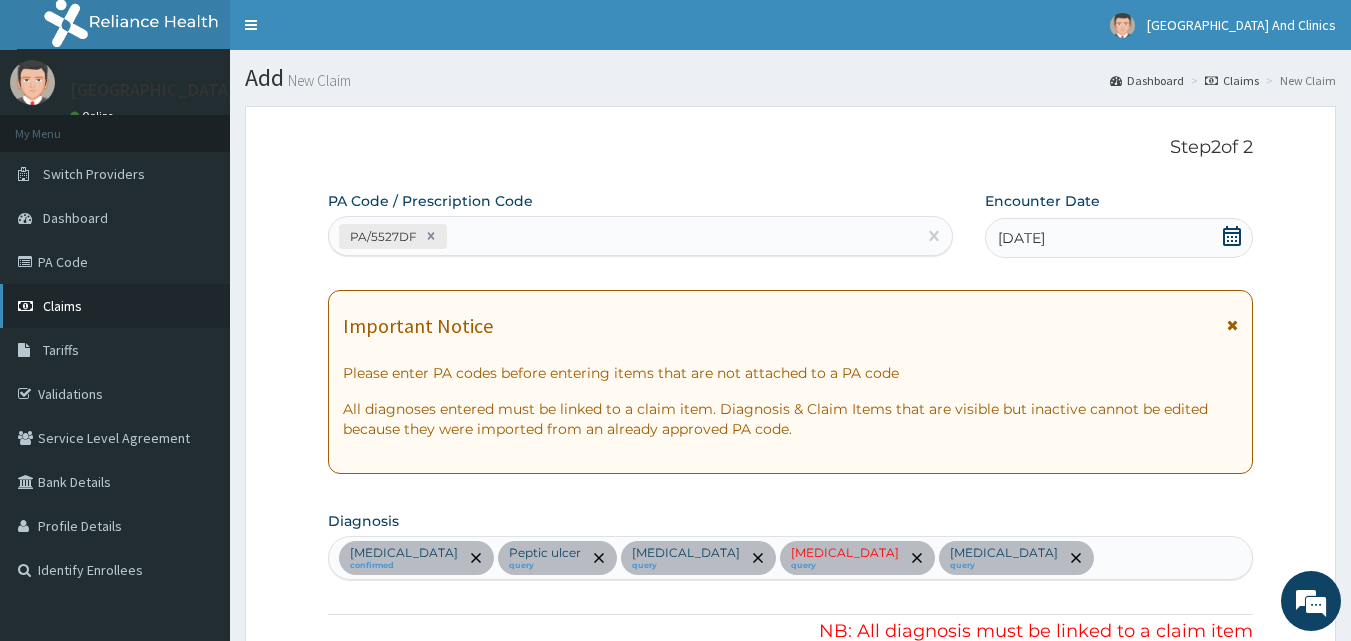 click on "Claims" at bounding box center (62, 306) 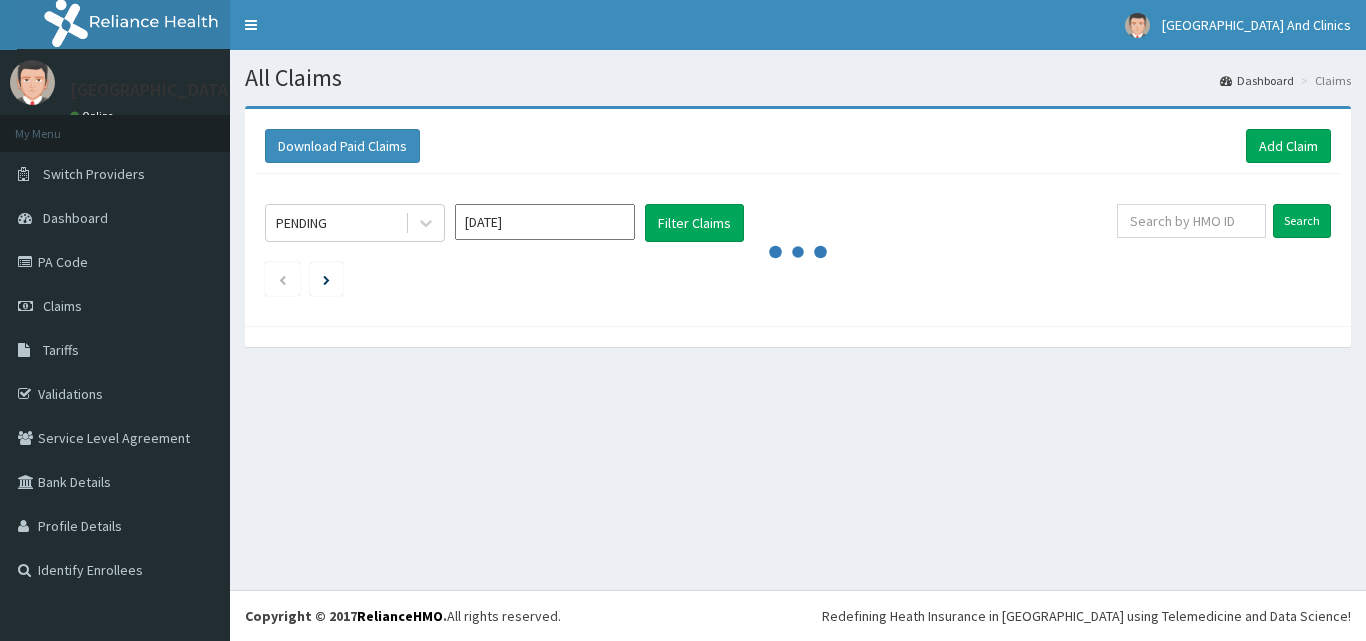 scroll, scrollTop: 0, scrollLeft: 0, axis: both 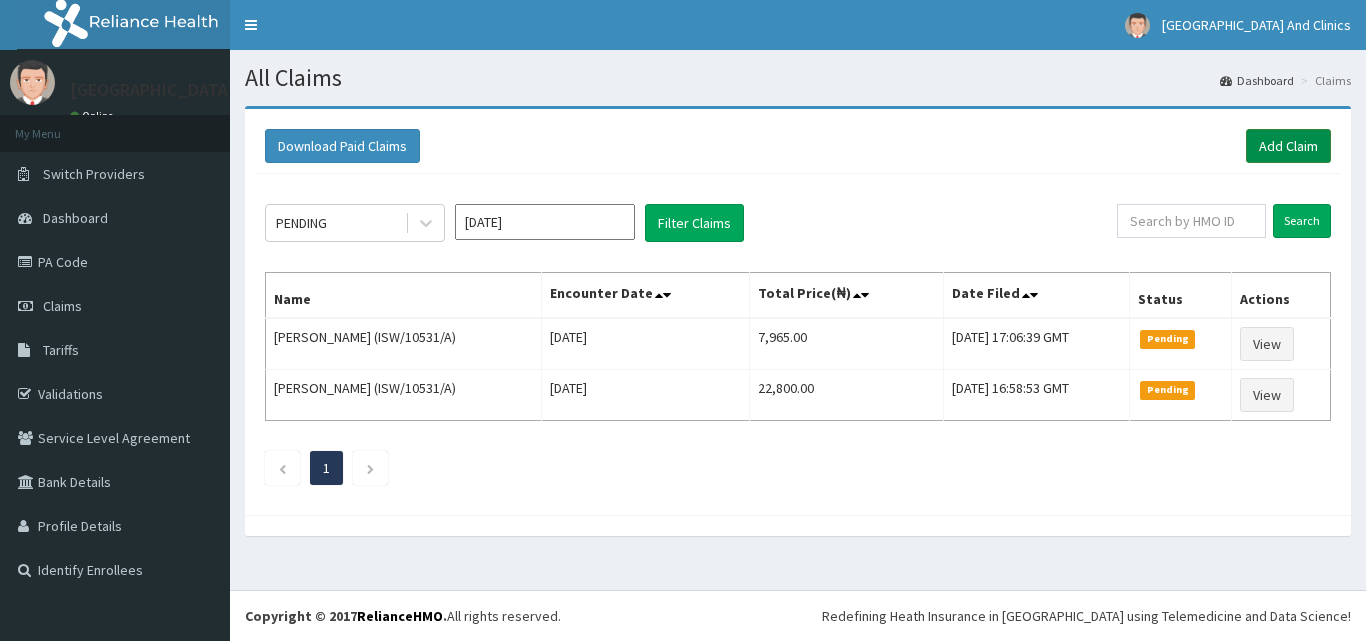 click on "Add Claim" at bounding box center (1288, 146) 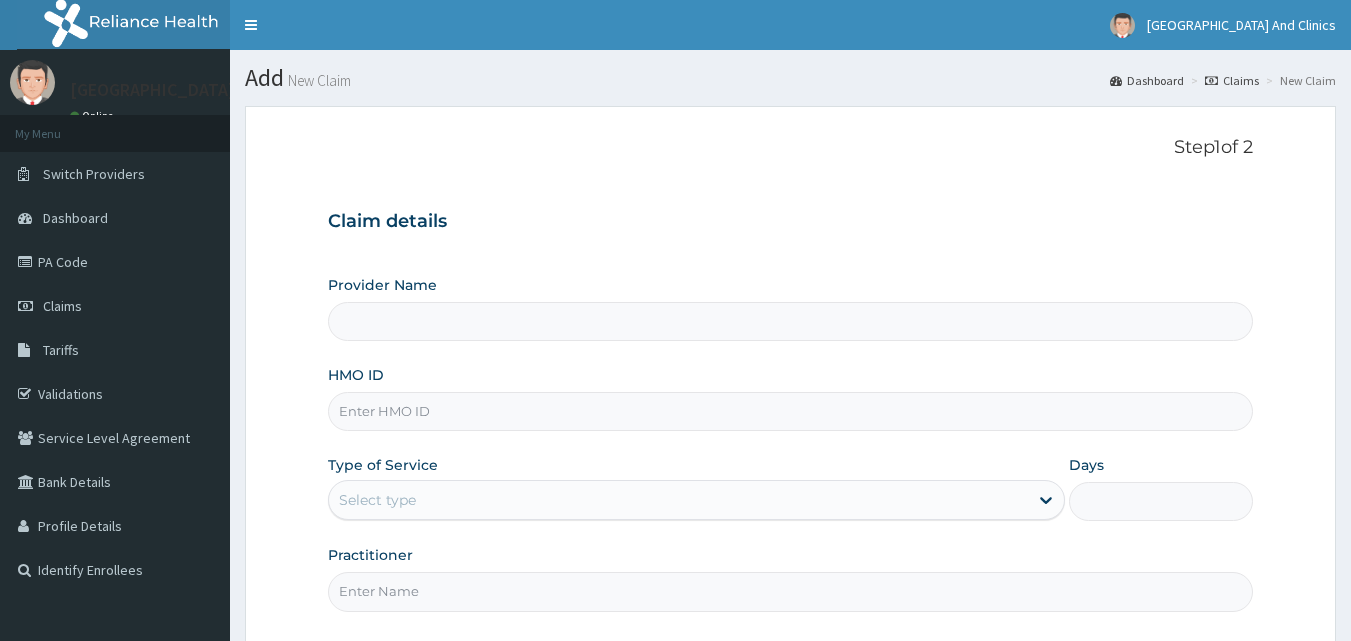 scroll, scrollTop: 0, scrollLeft: 0, axis: both 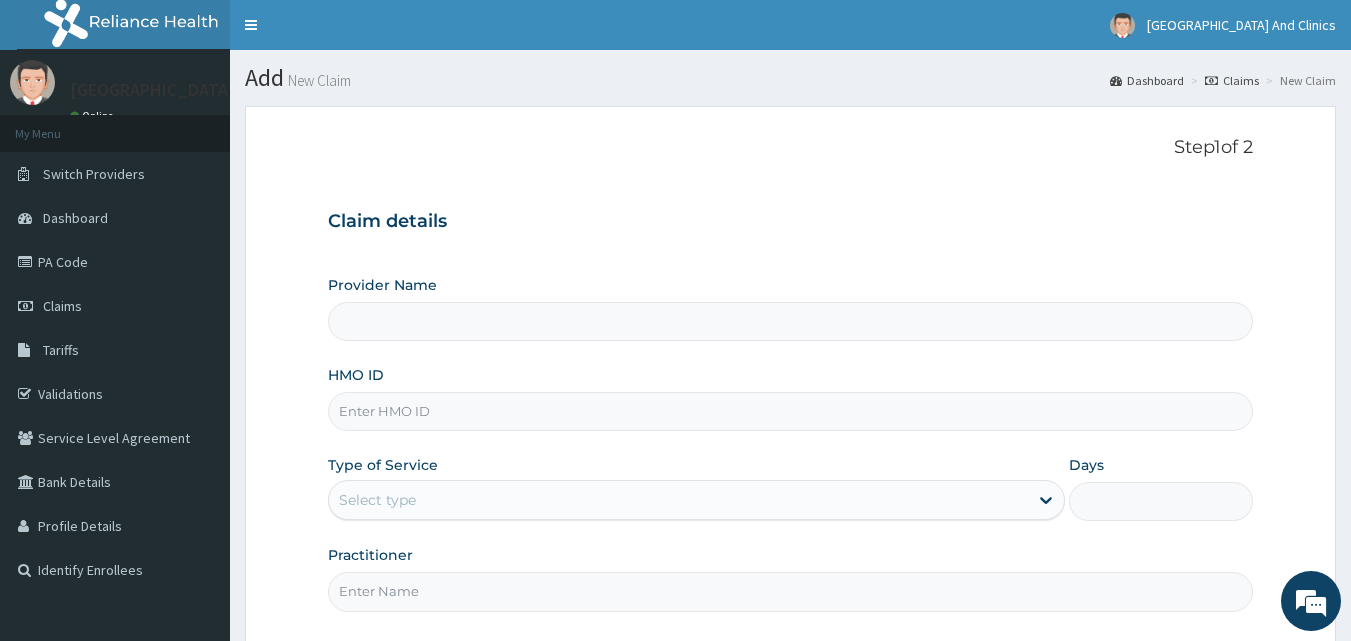 type on "United Heart Hospital and clinics Ltd" 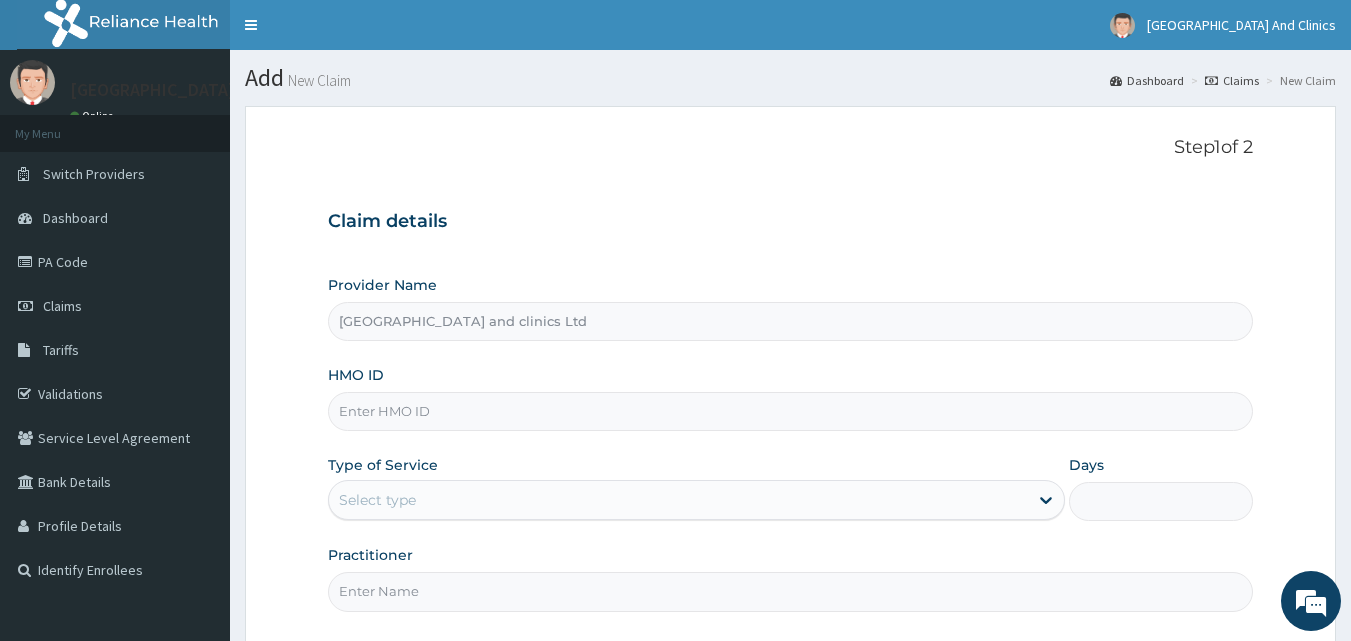click on "HMO ID" at bounding box center (791, 411) 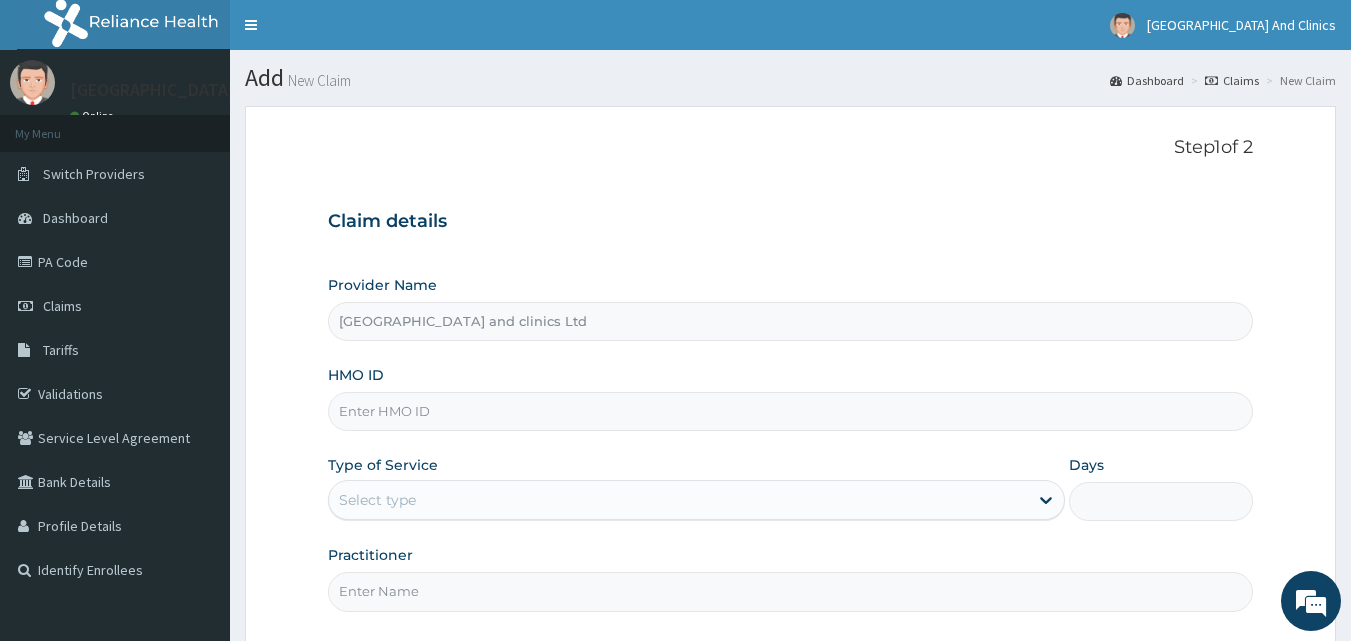 scroll, scrollTop: 0, scrollLeft: 0, axis: both 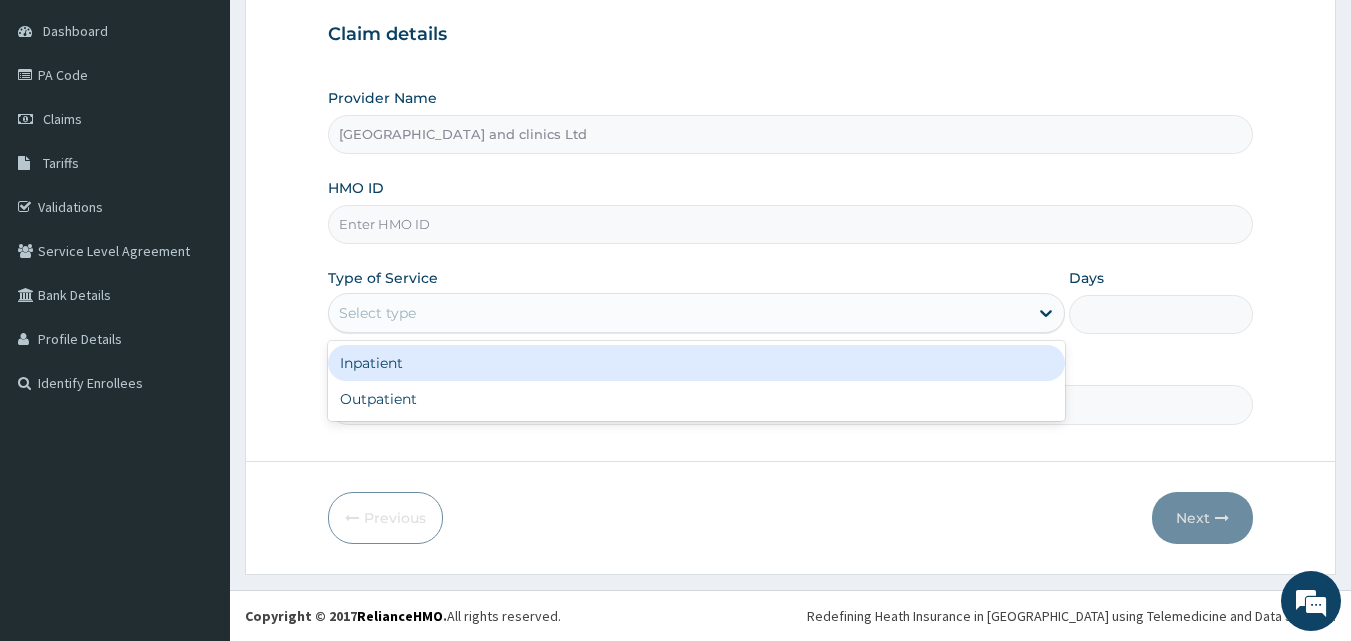 click on "Select type" at bounding box center [377, 313] 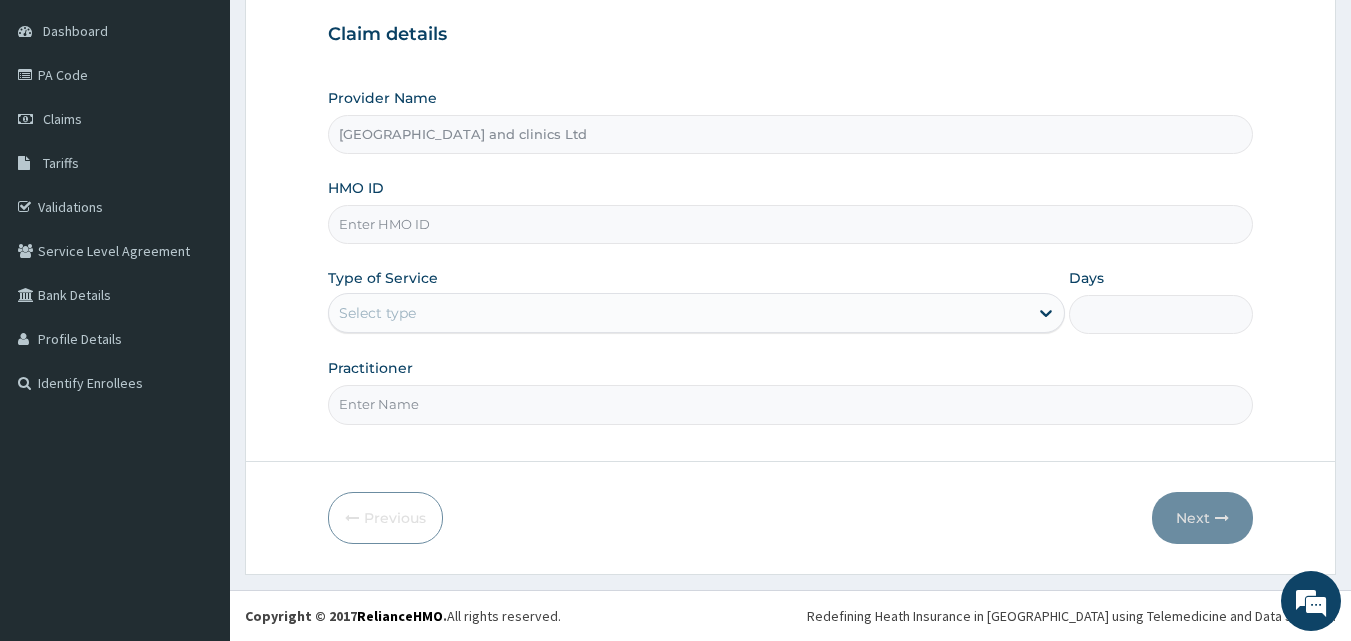 click on "HMO ID" at bounding box center [791, 224] 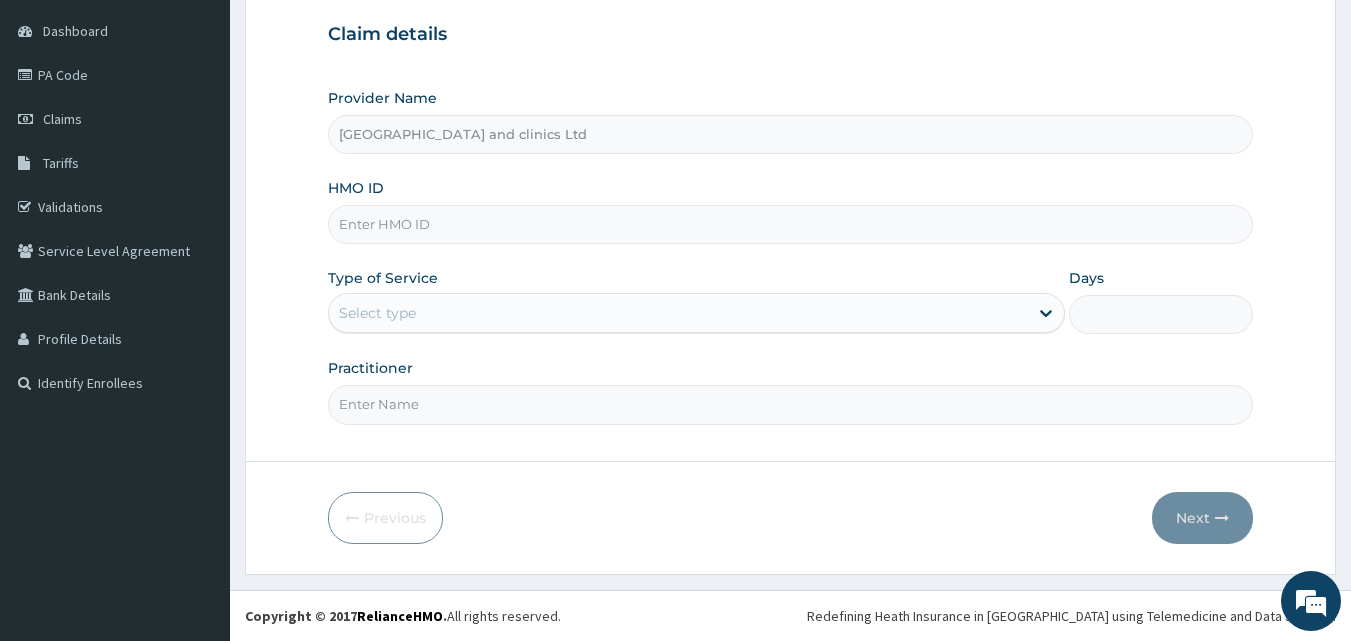paste on "ISW/10531/A" 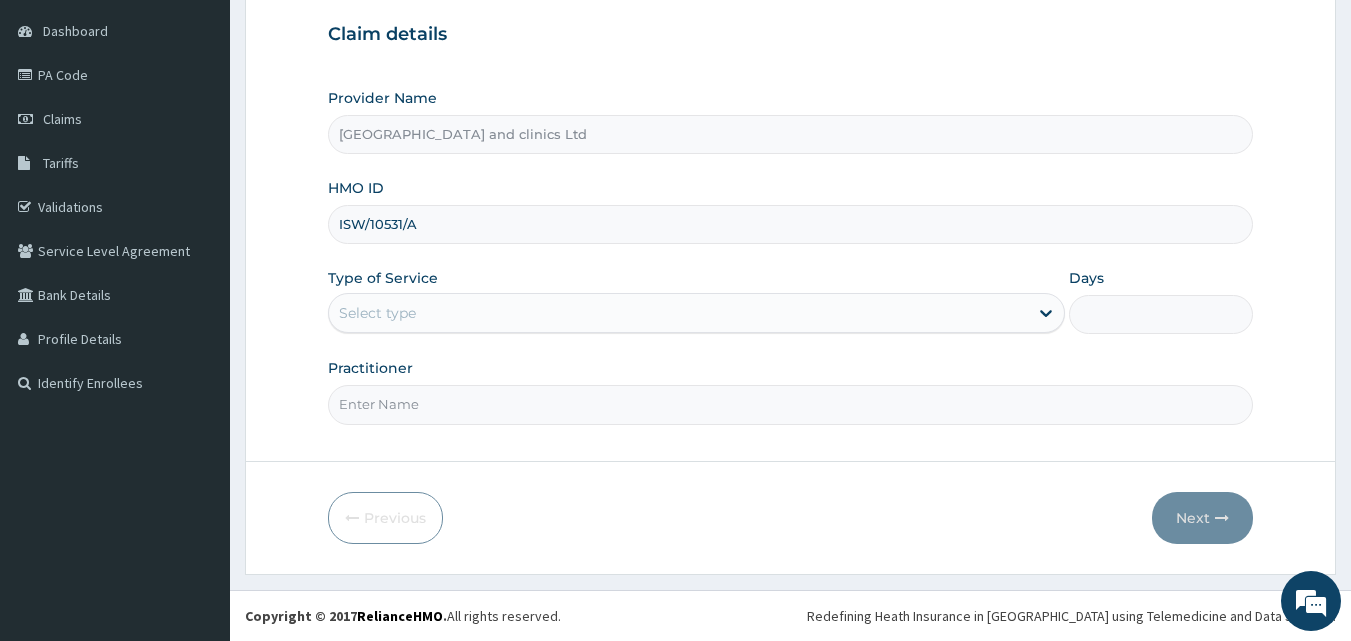 type on "ISW/10531/A" 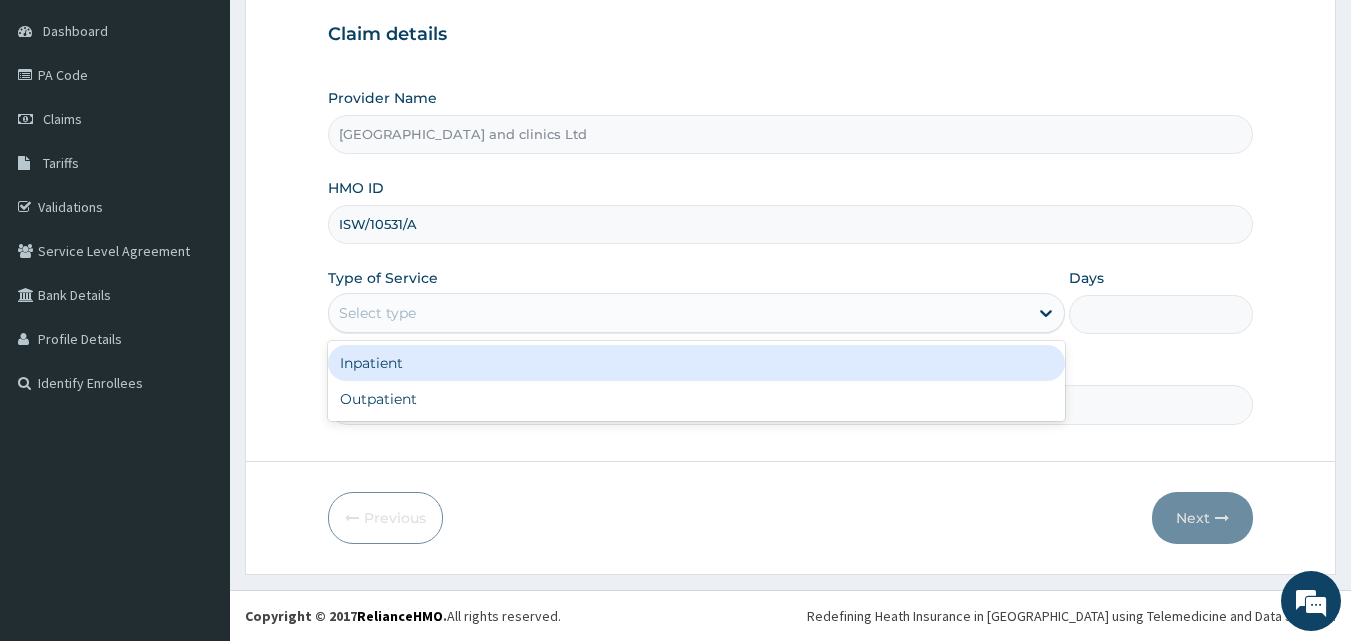 click on "Select type" at bounding box center (377, 313) 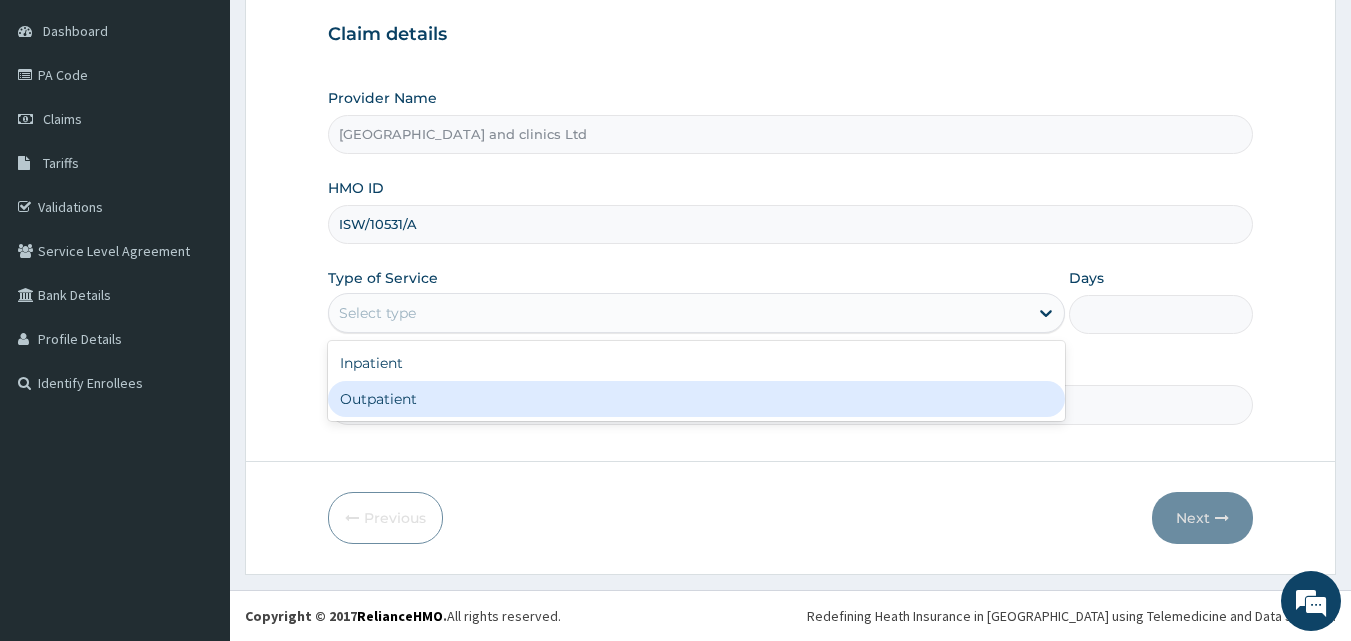 click on "Outpatient" at bounding box center [696, 399] 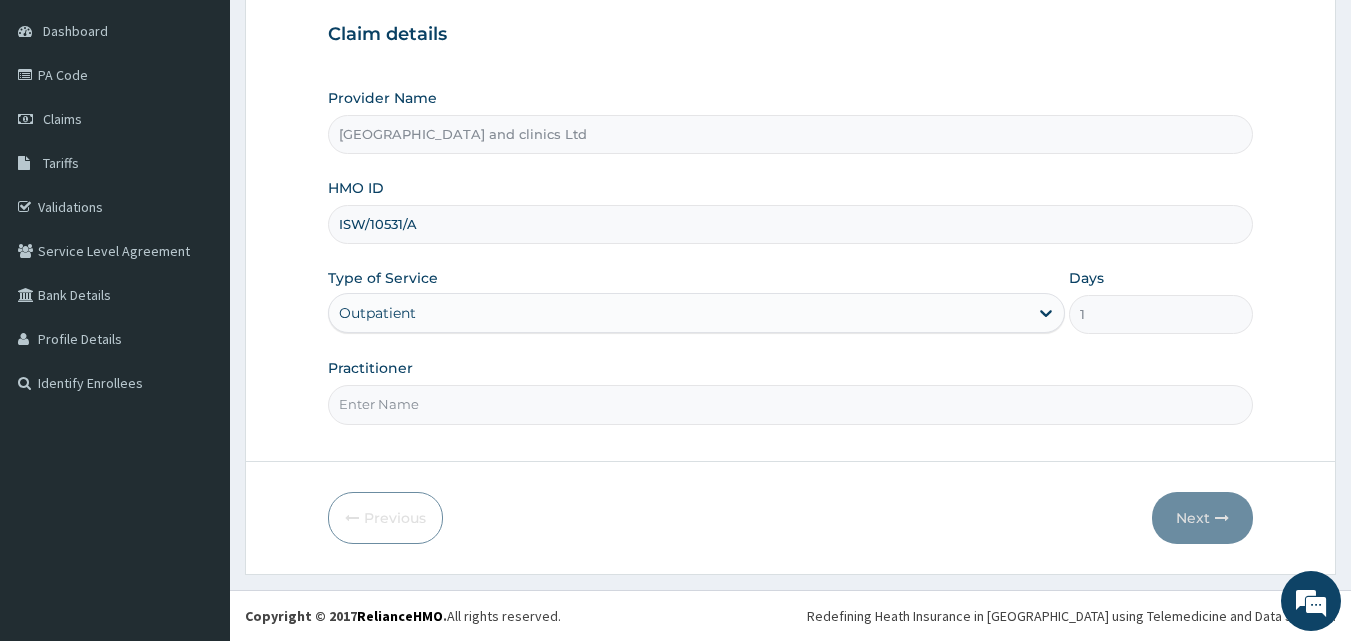 click on "Practitioner" at bounding box center (791, 404) 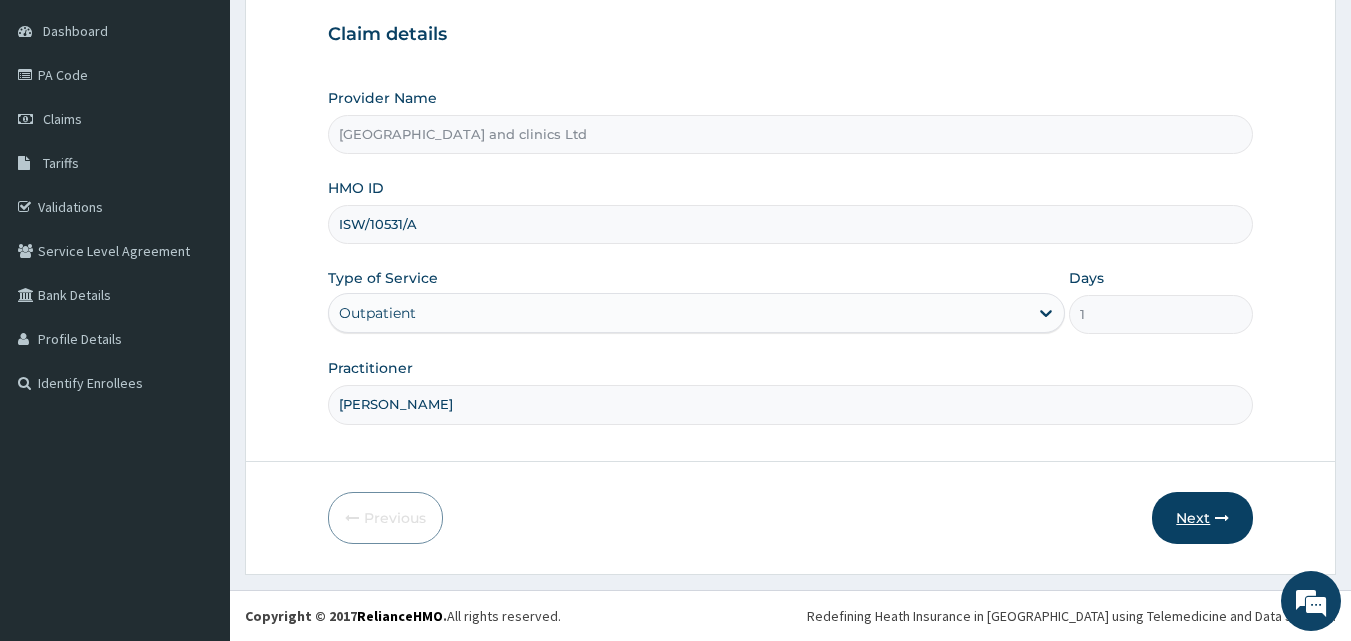 type on "DR EMMANUEL" 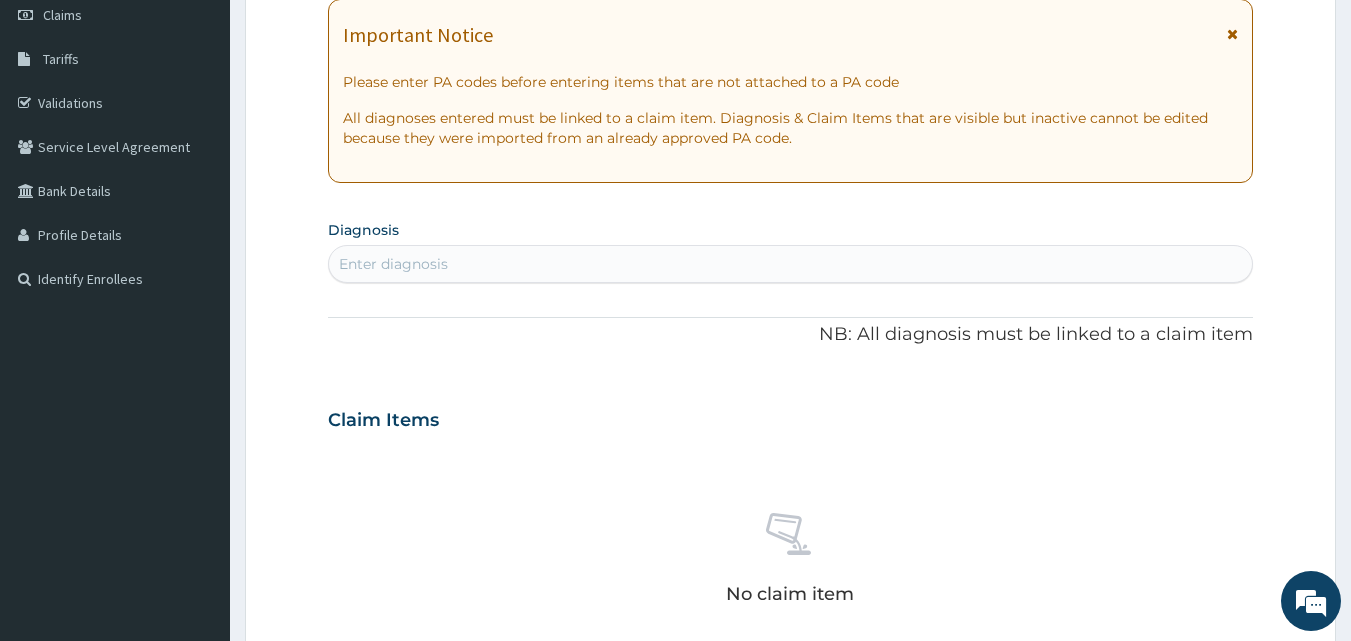 scroll, scrollTop: 300, scrollLeft: 0, axis: vertical 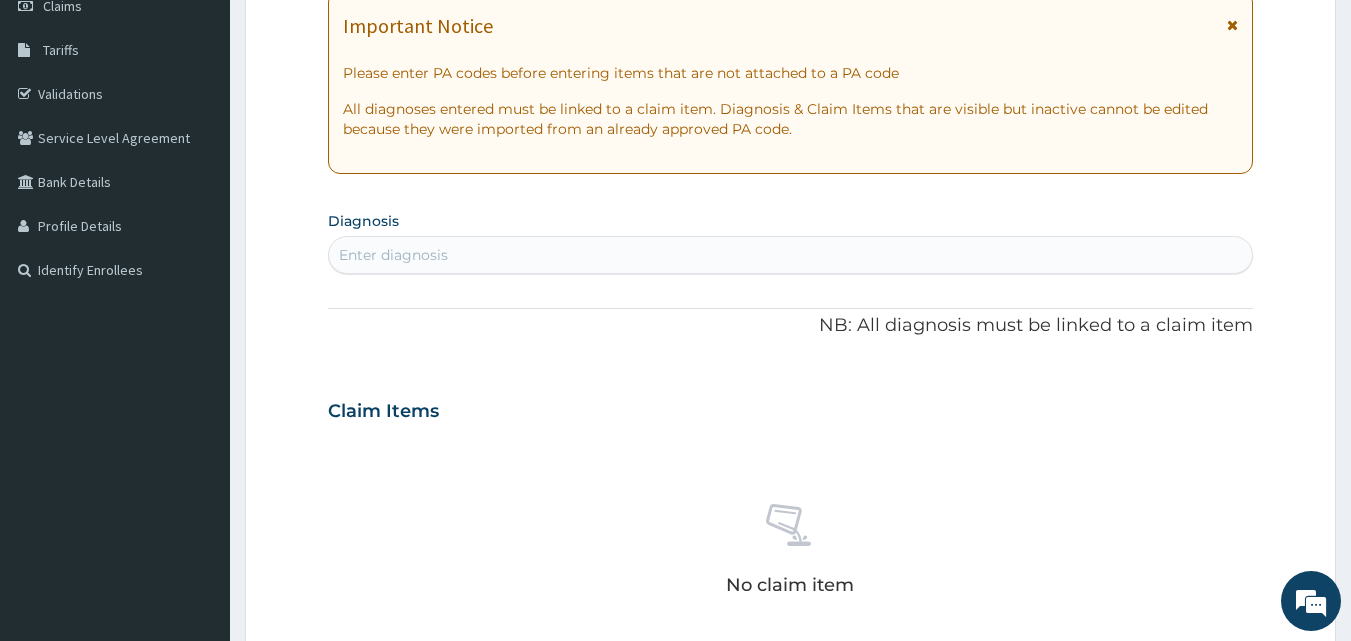 click on "Enter diagnosis" at bounding box center [393, 255] 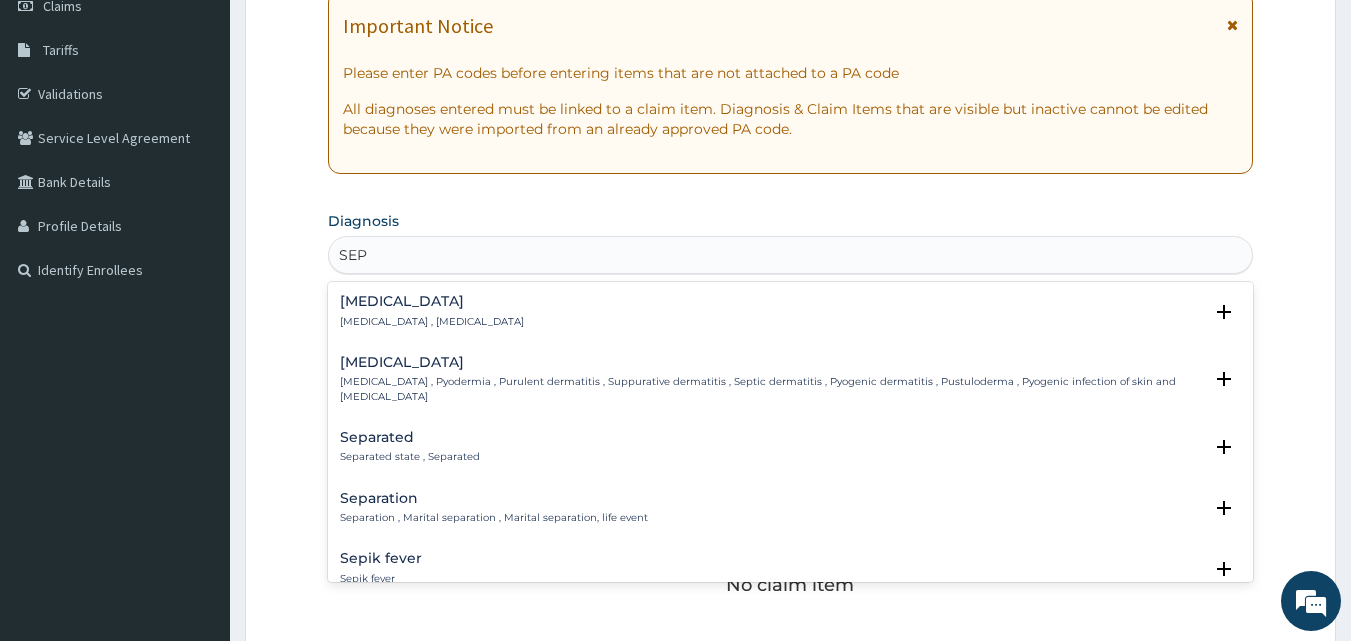 type on "SEPS" 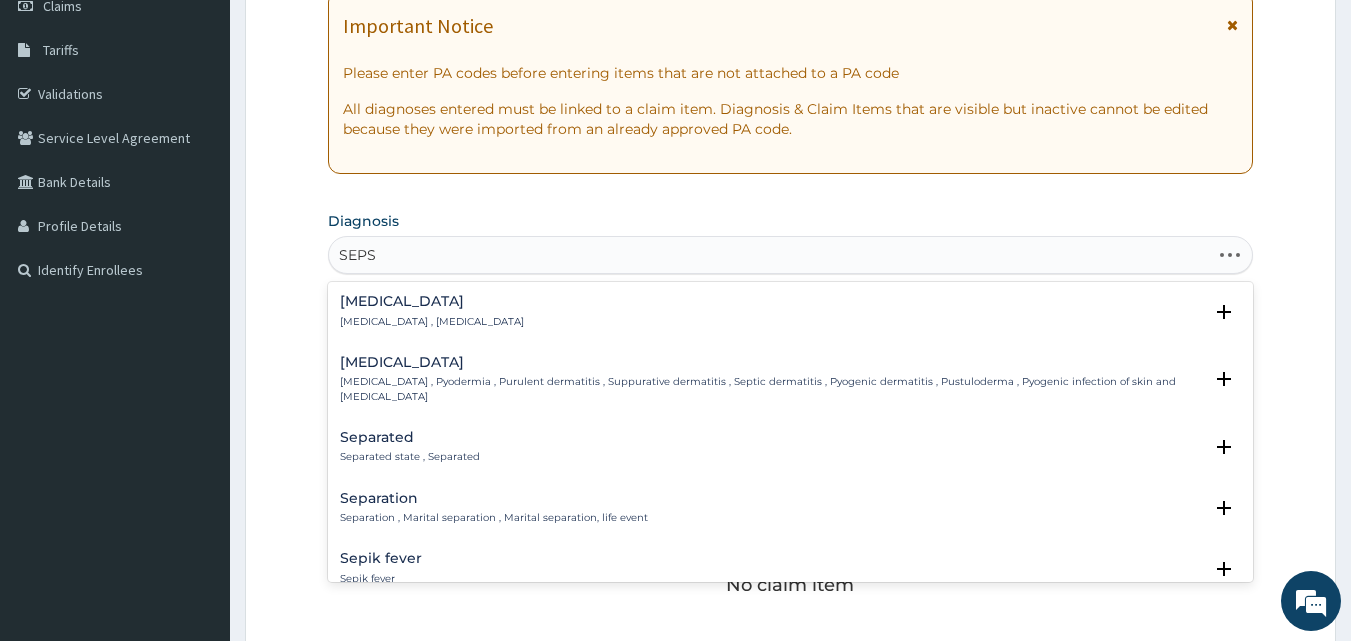click on "Sepsis" at bounding box center [432, 301] 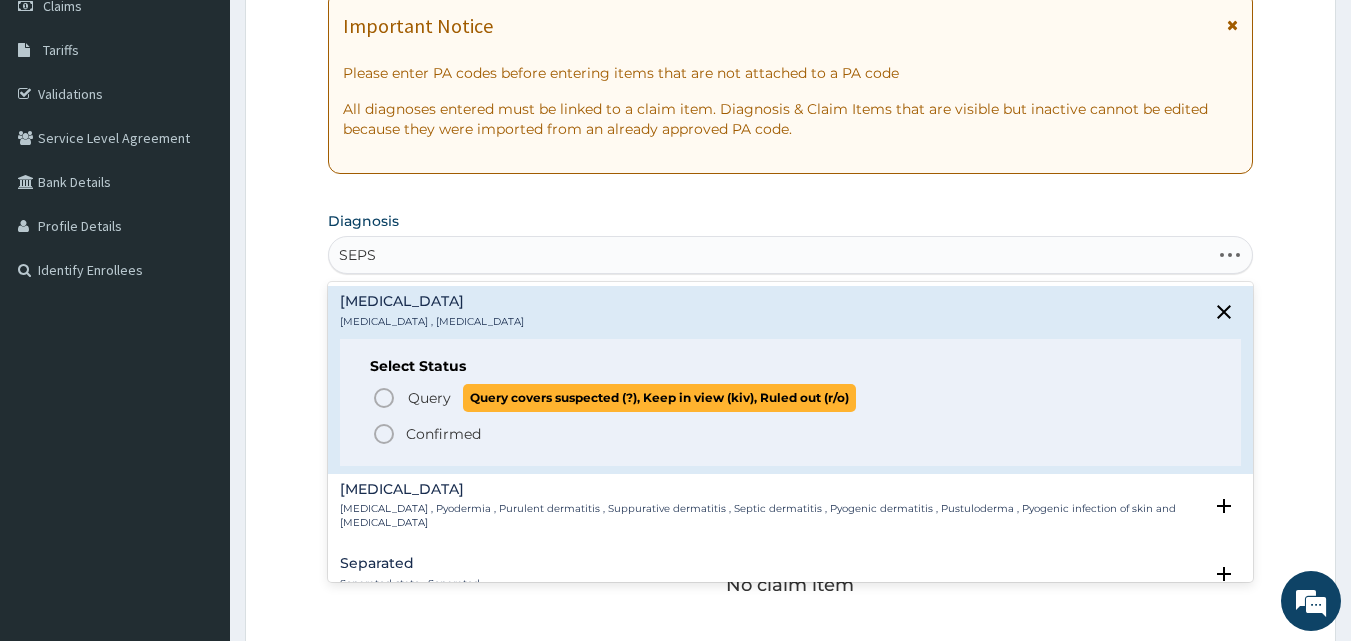 click 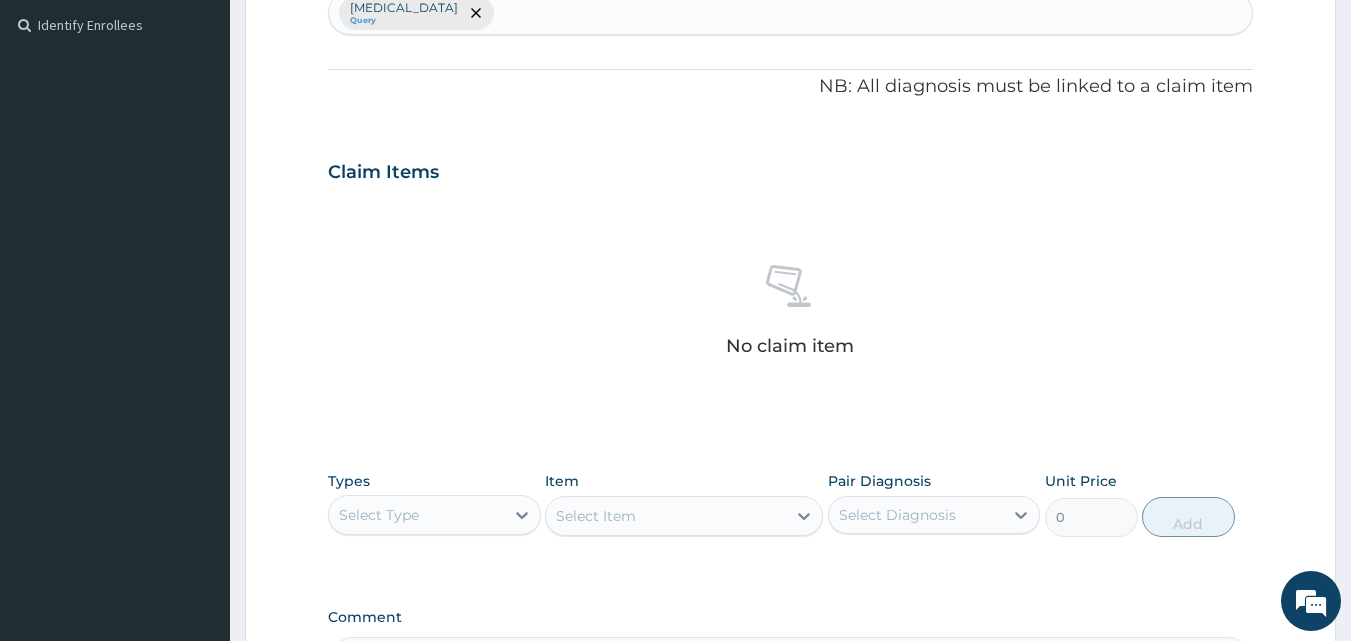 scroll, scrollTop: 500, scrollLeft: 0, axis: vertical 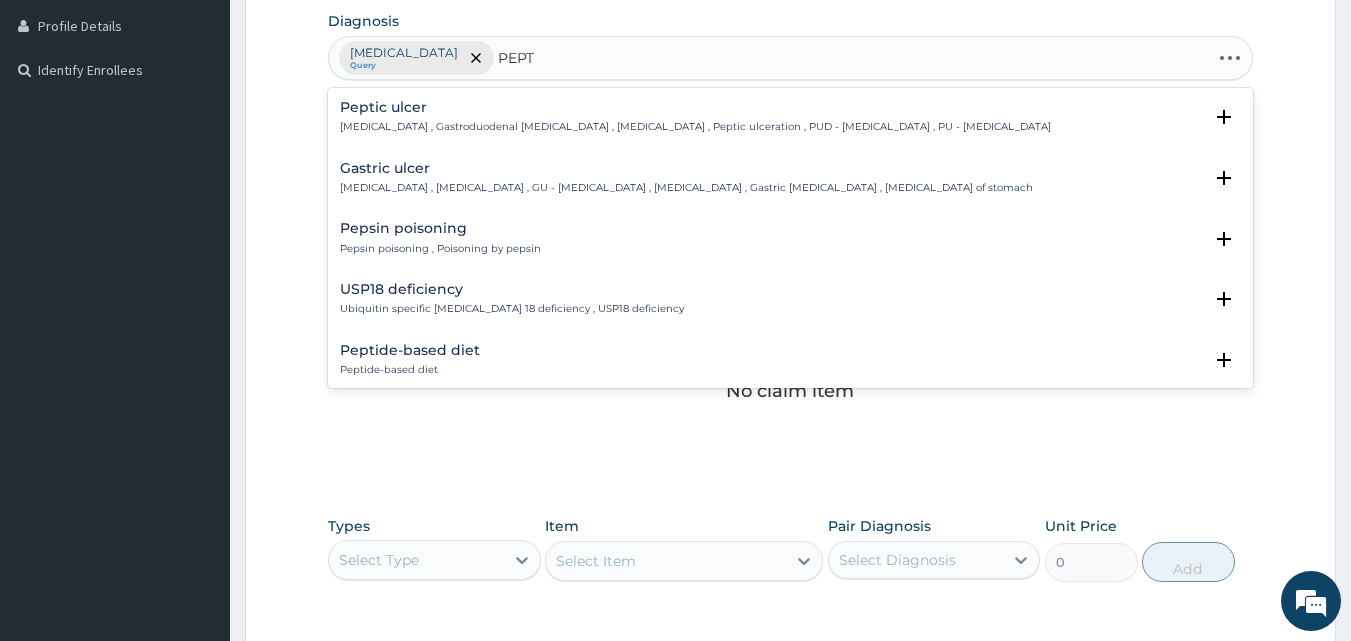 type on "PEPTI" 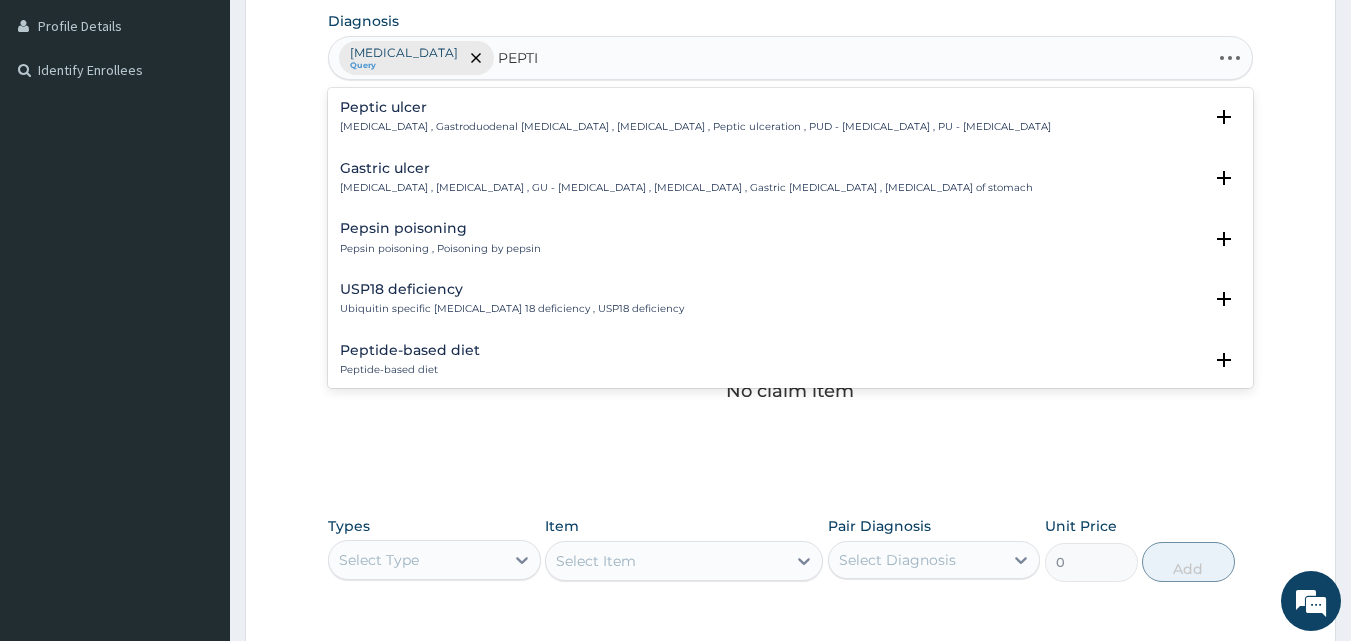 click on "Peptic ulcer Peptic ulcer , Gastroduodenal ulcer , Peptic ulcer disease , Peptic ulceration , PUD - Peptic ulcer disease , PU - Peptic ulcer" at bounding box center [695, 117] 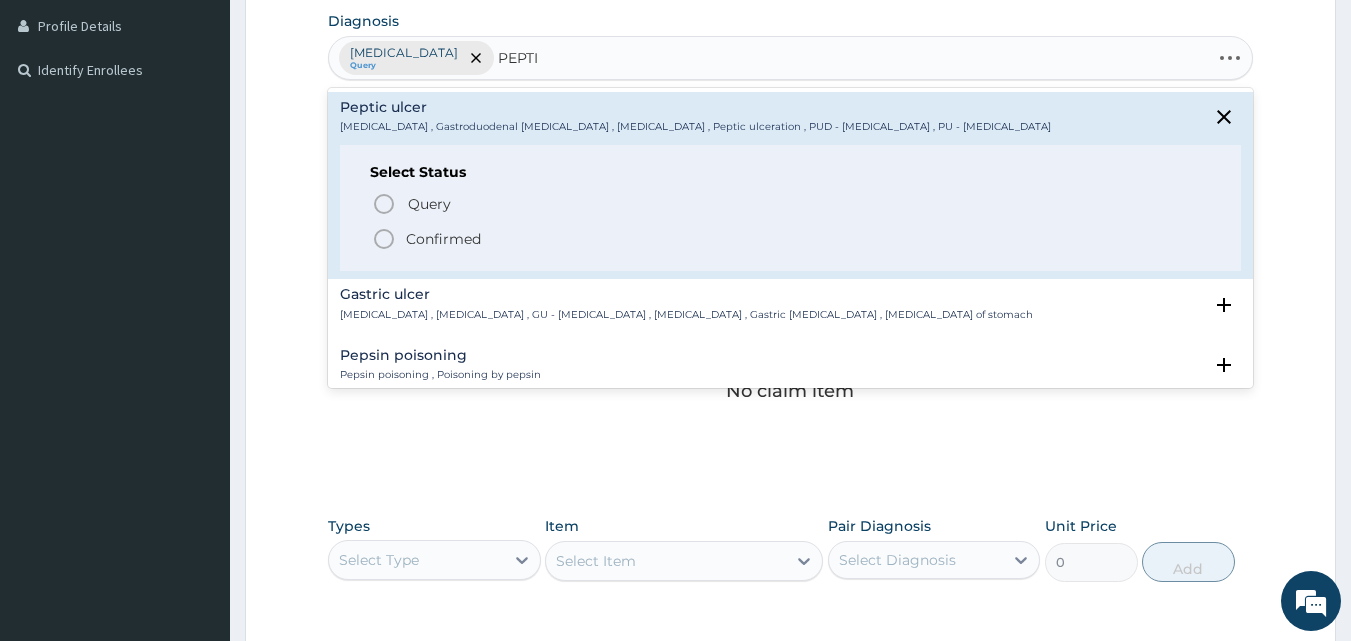 click 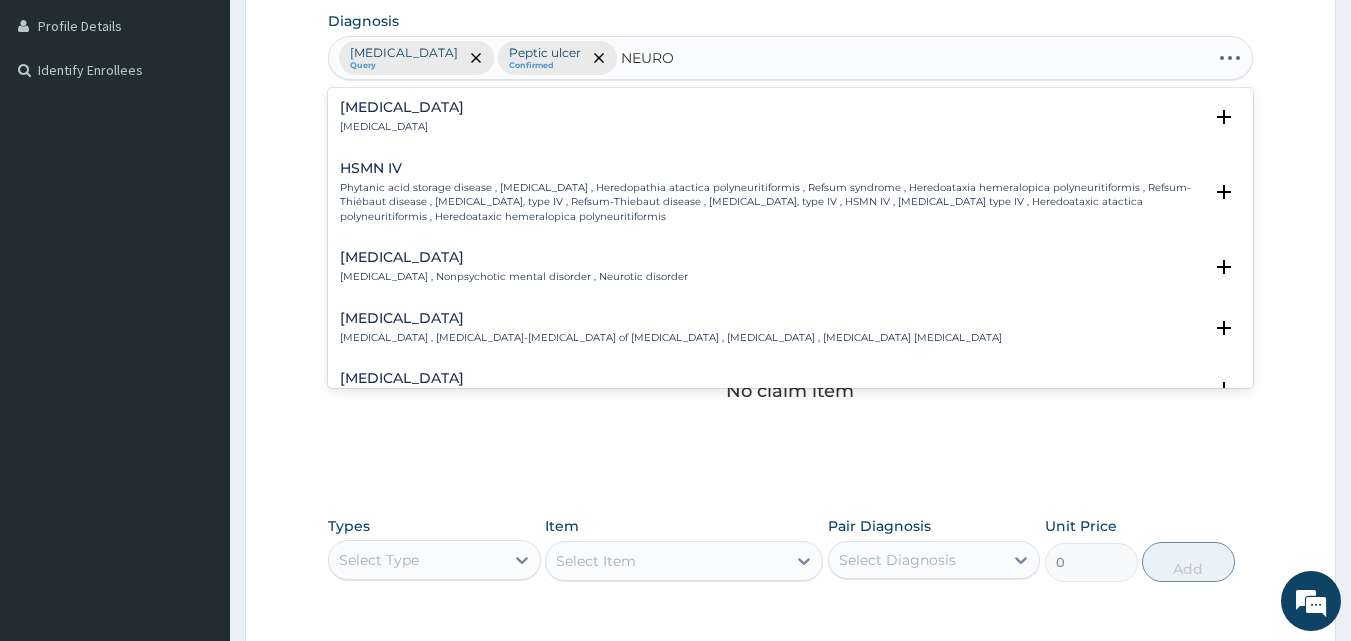 type on "NEUROP" 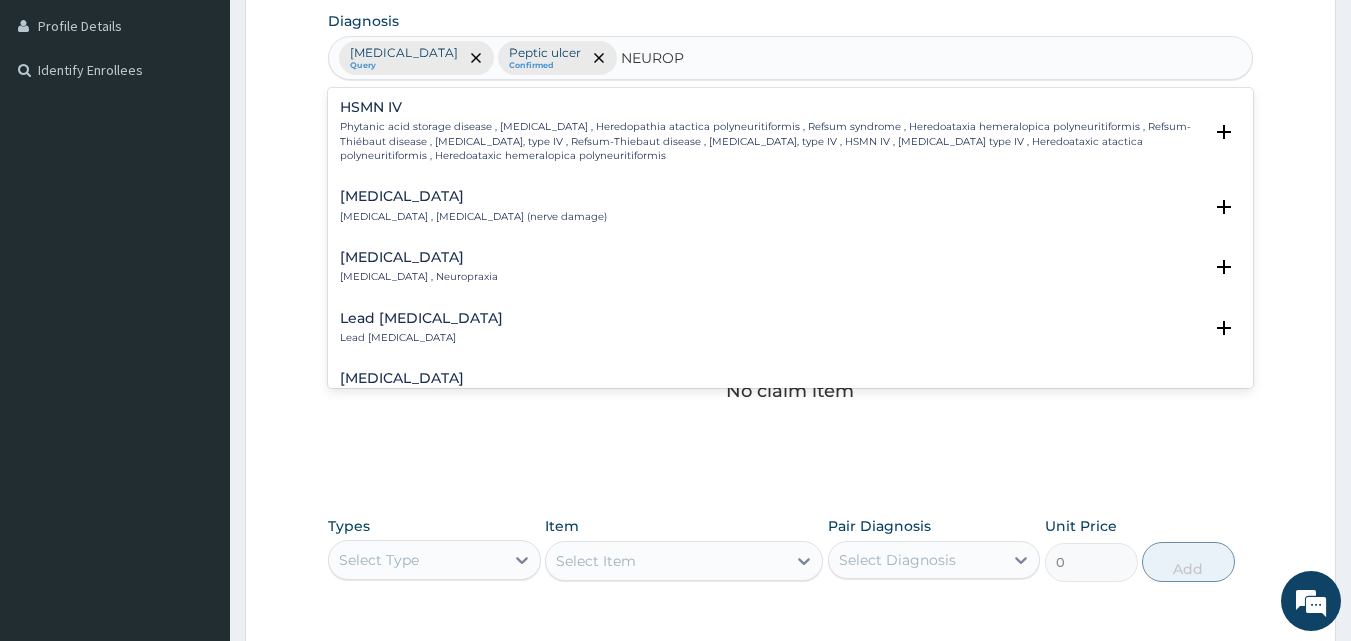 click on "Neuropathy" at bounding box center [473, 196] 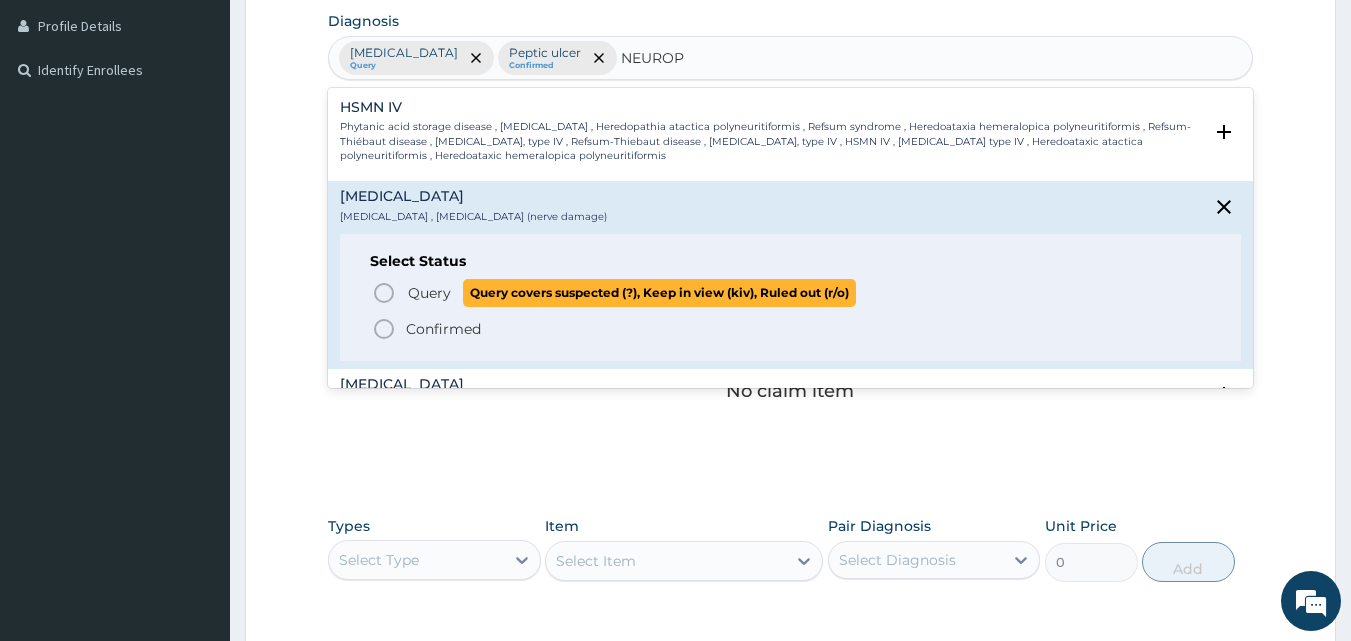 click 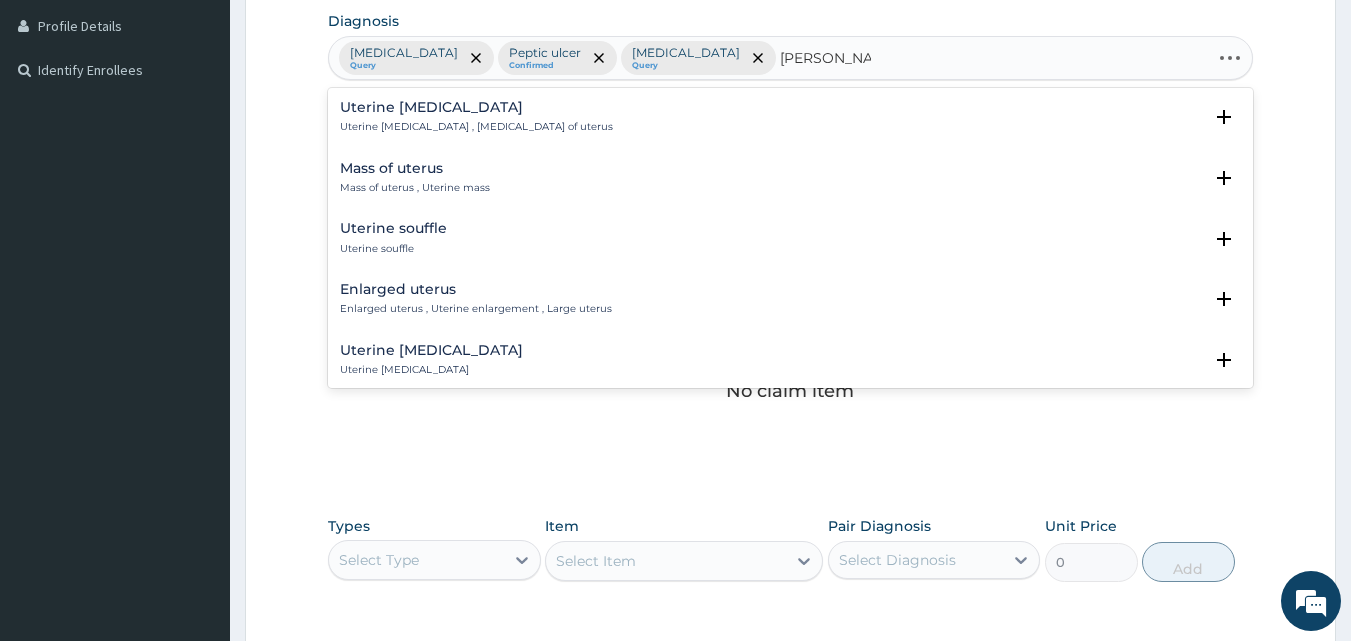 type on "UTERINE LEIO" 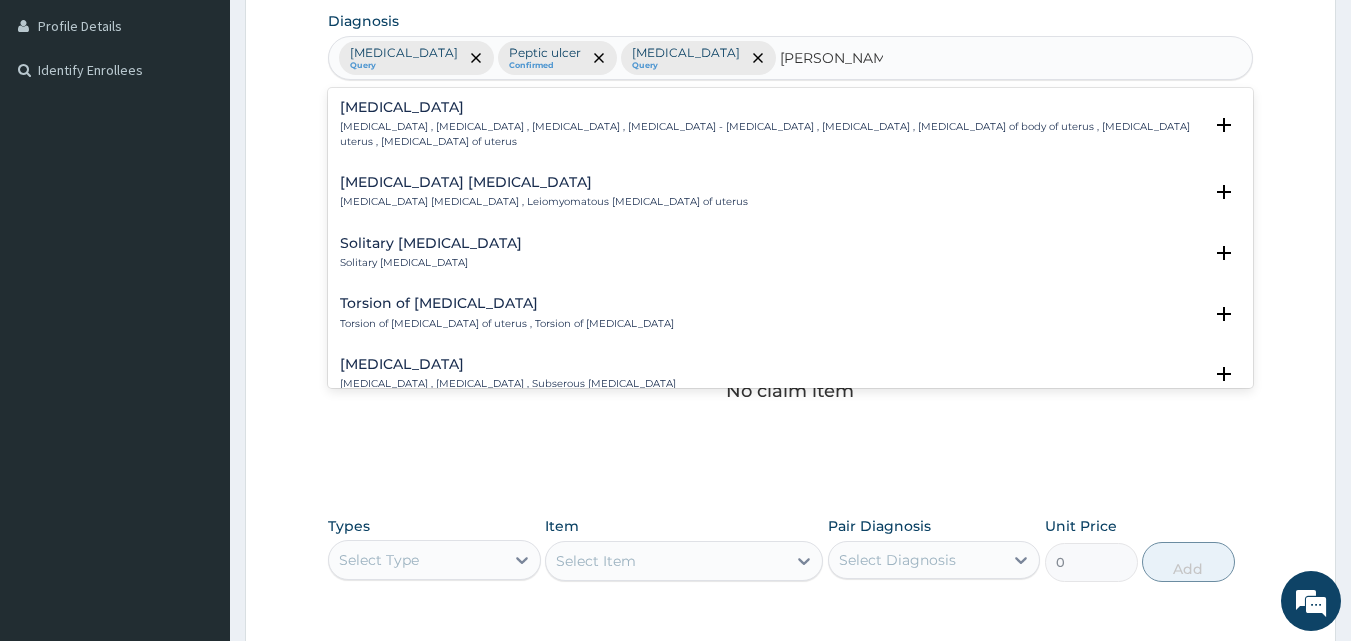 click on "Uterine leiomyoma" at bounding box center (771, 107) 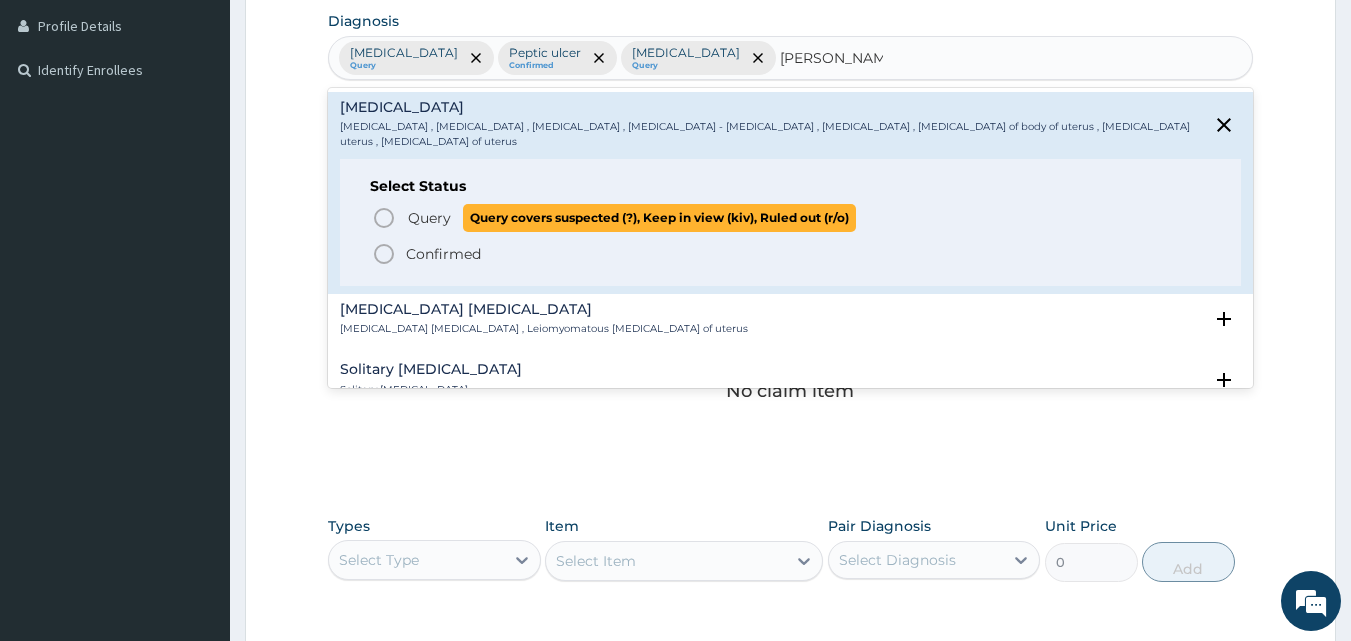 click 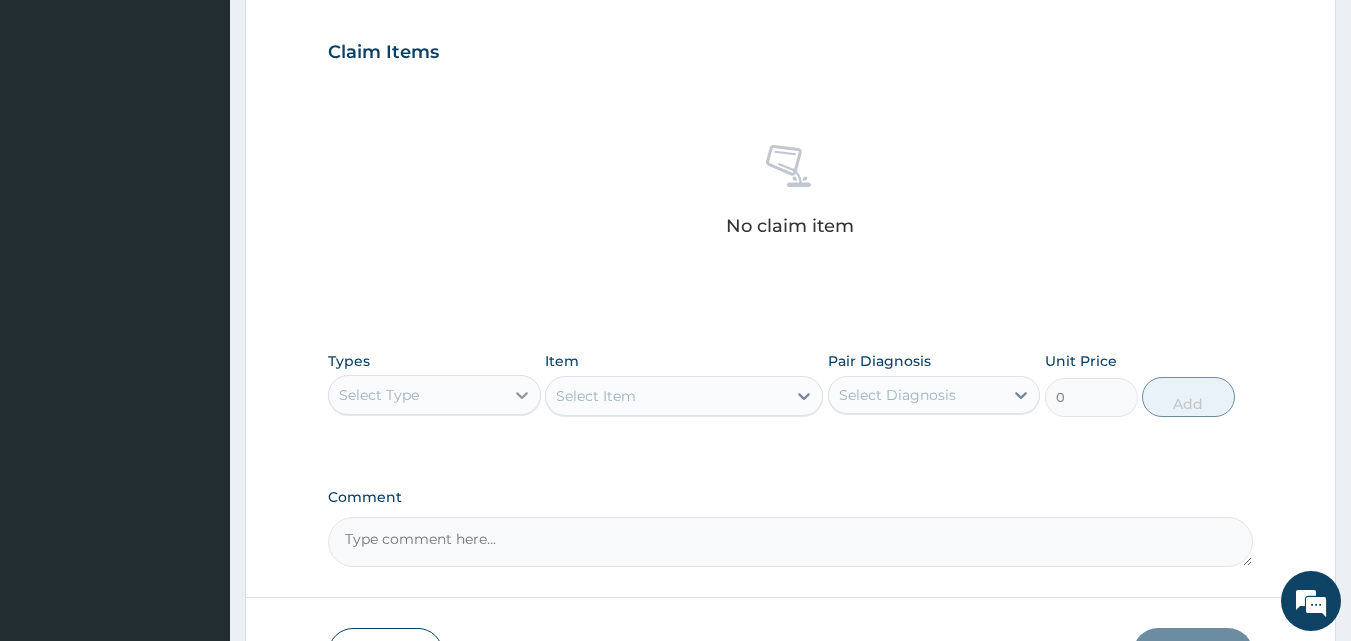scroll, scrollTop: 700, scrollLeft: 0, axis: vertical 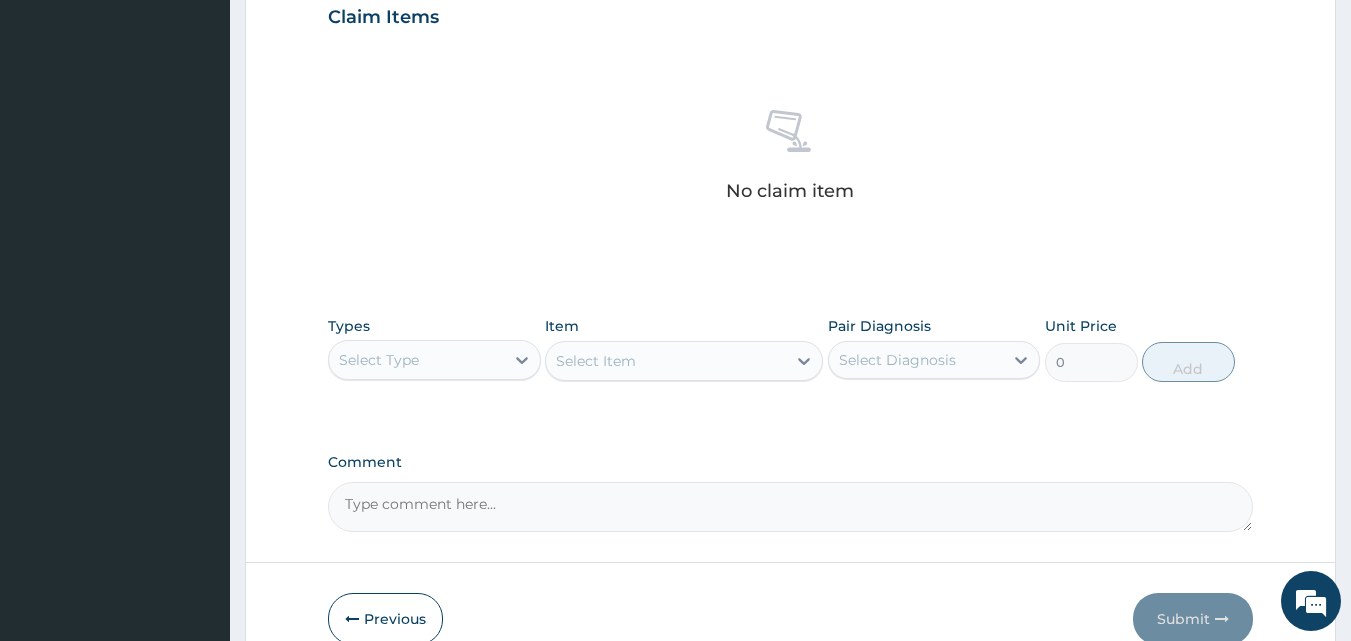 click on "Select Type" at bounding box center [416, 360] 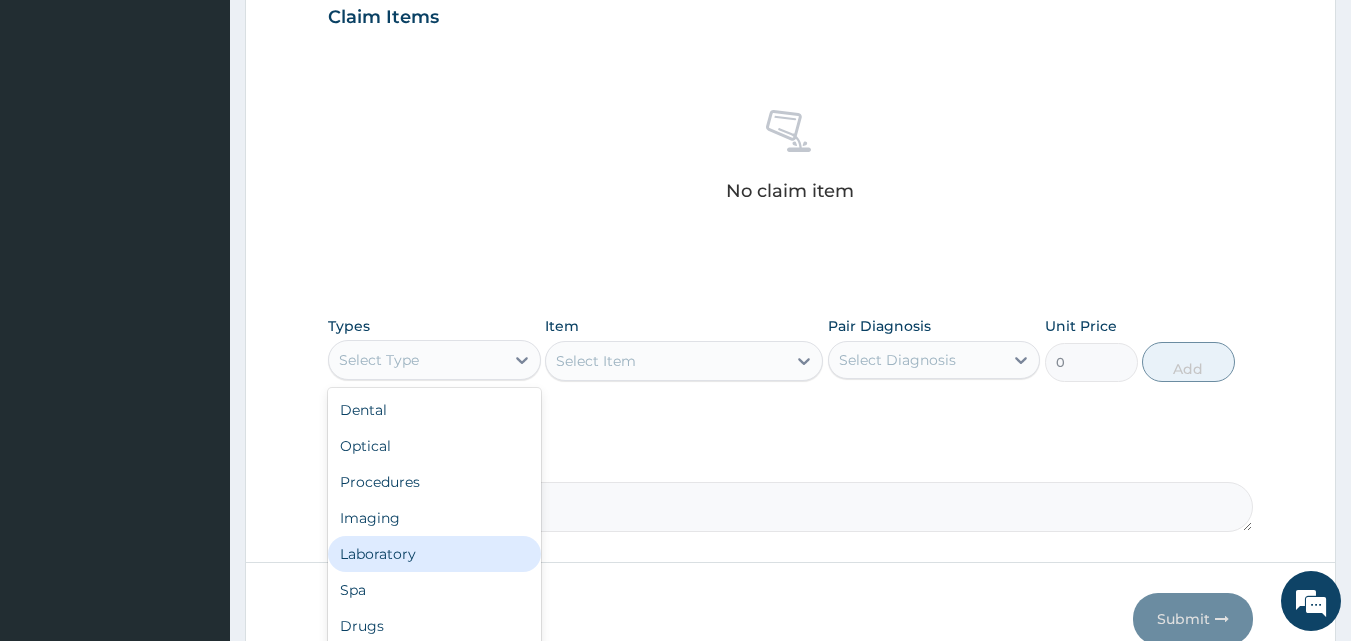 click on "Laboratory" at bounding box center [434, 554] 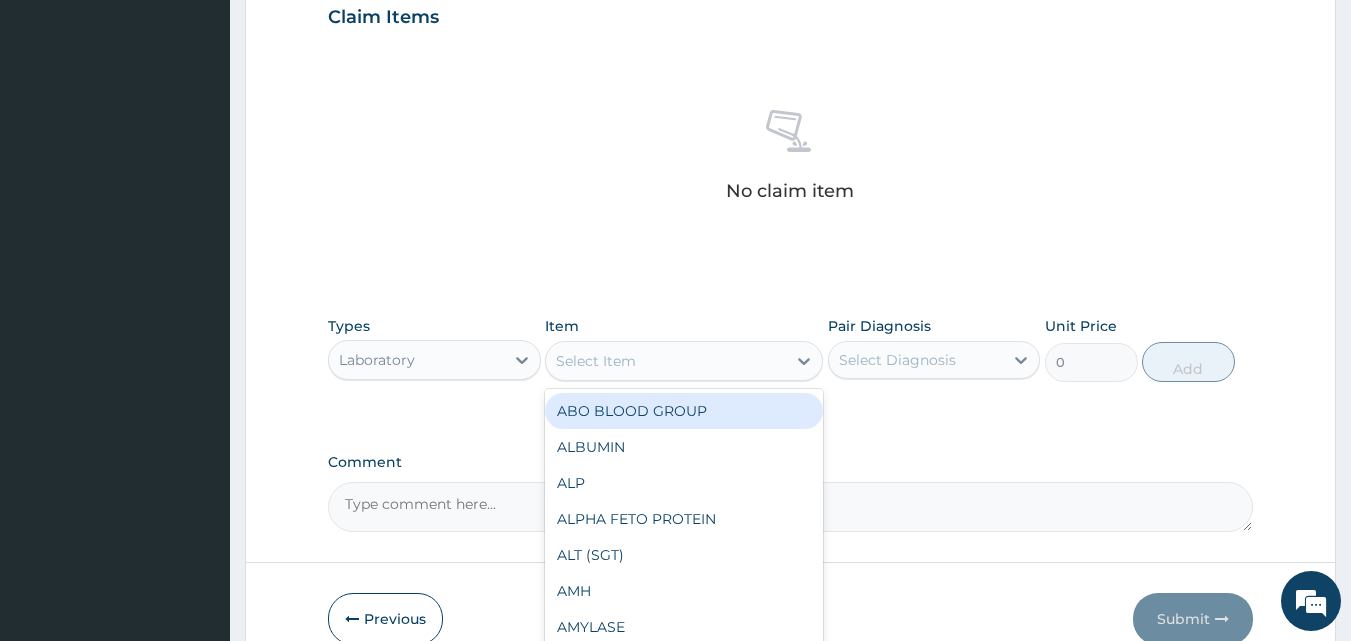 click on "Select Item" at bounding box center [666, 361] 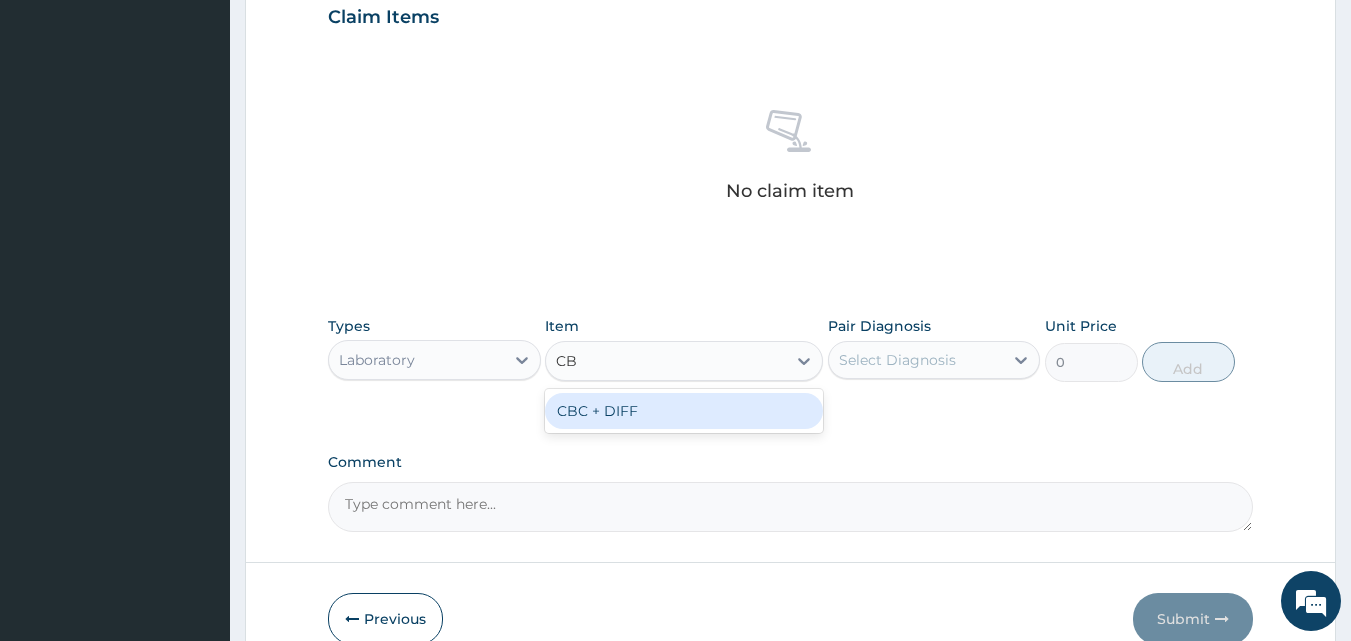 type on "CBC" 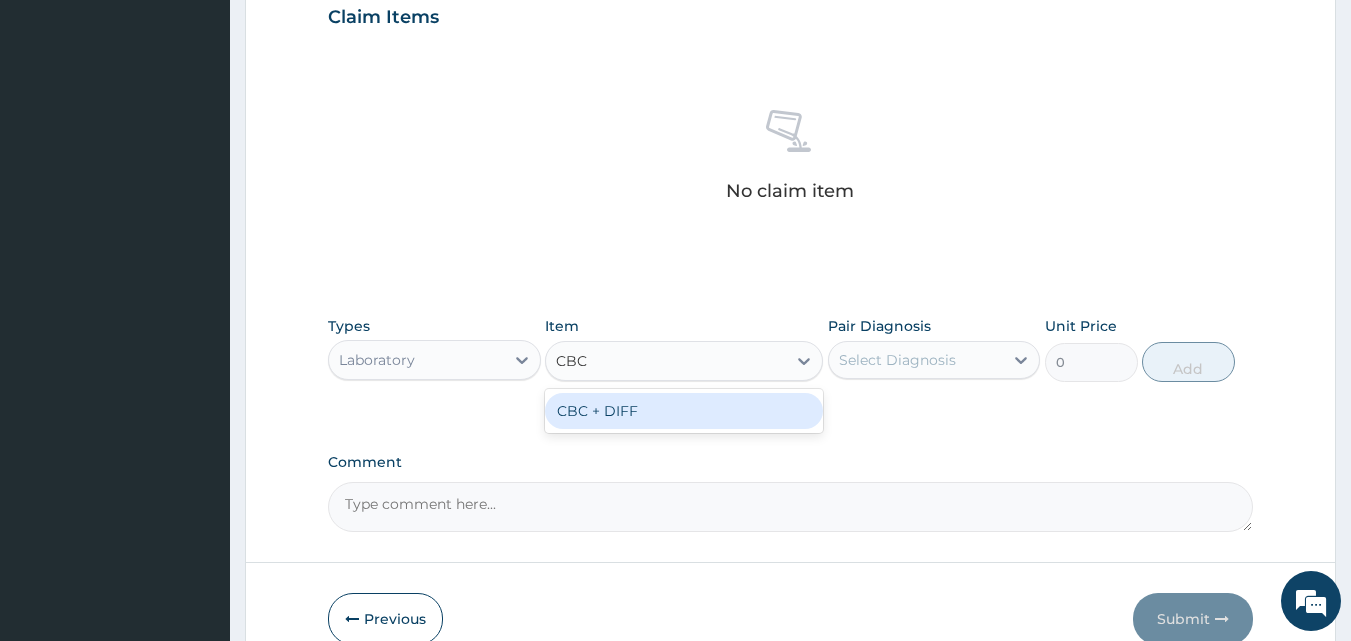 click on "CBC + DIFF" at bounding box center [684, 411] 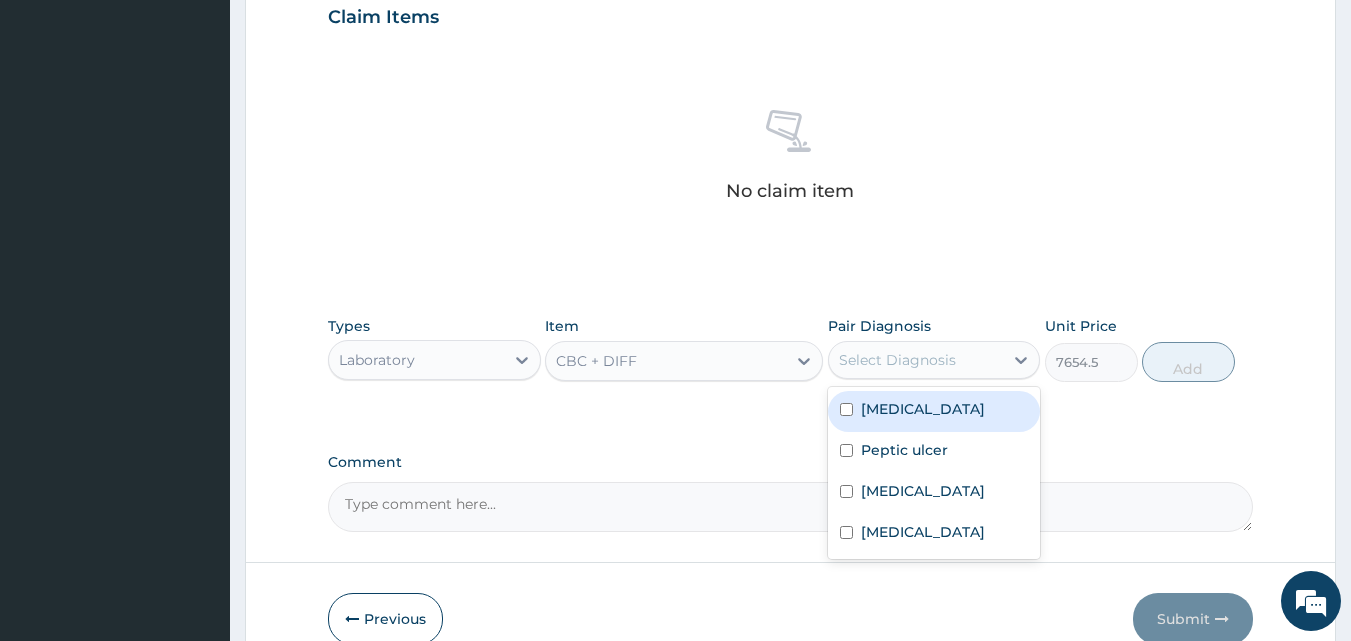click on "Select Diagnosis" at bounding box center (897, 360) 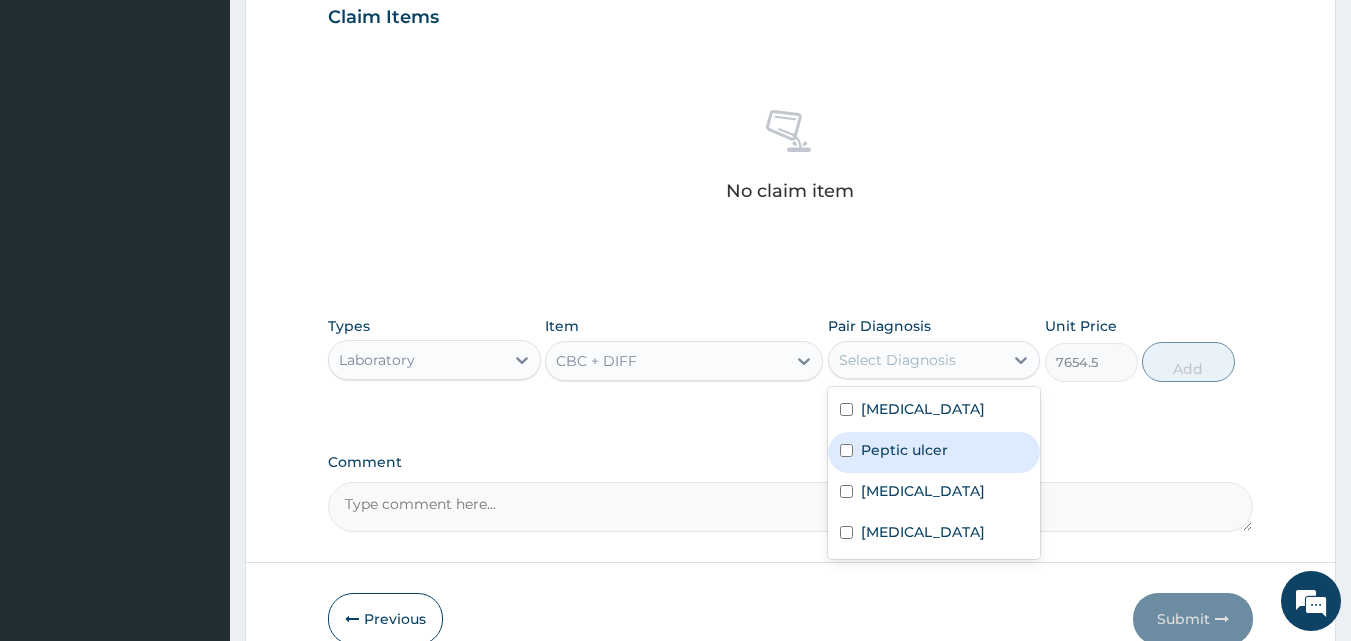 click on "Peptic ulcer" at bounding box center [904, 450] 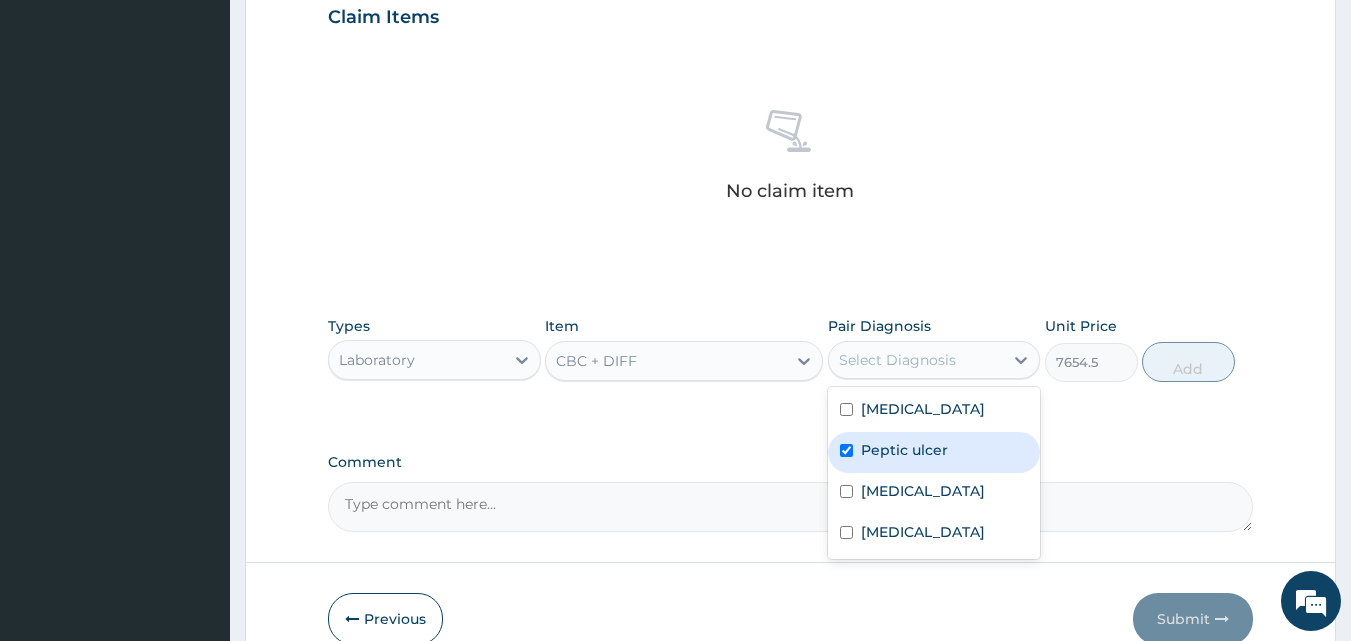 checkbox on "true" 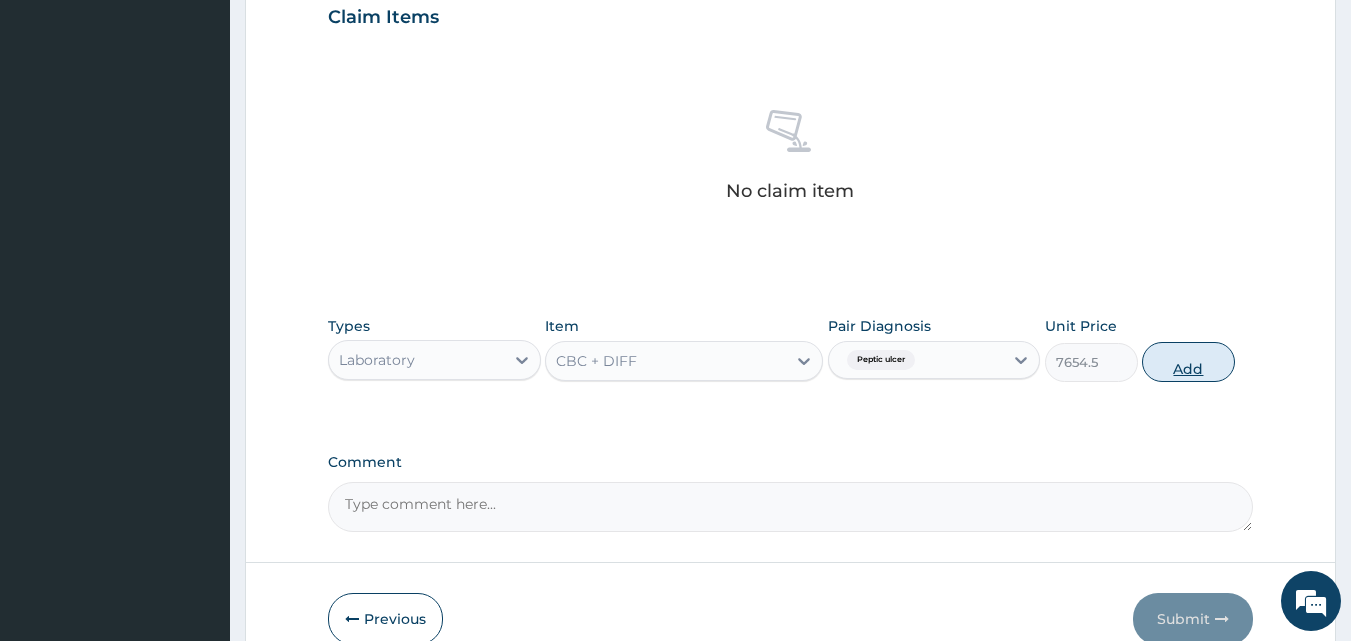click on "Add" at bounding box center [1188, 362] 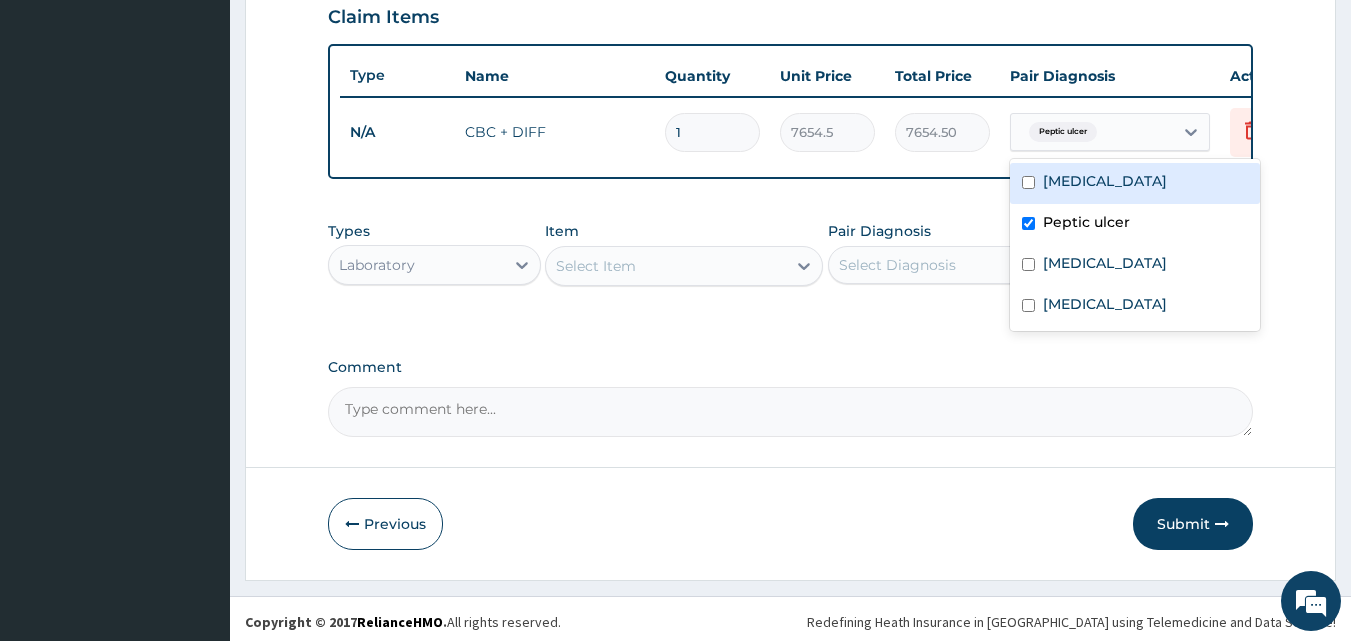 click on "Peptic ulcer" at bounding box center [1063, 132] 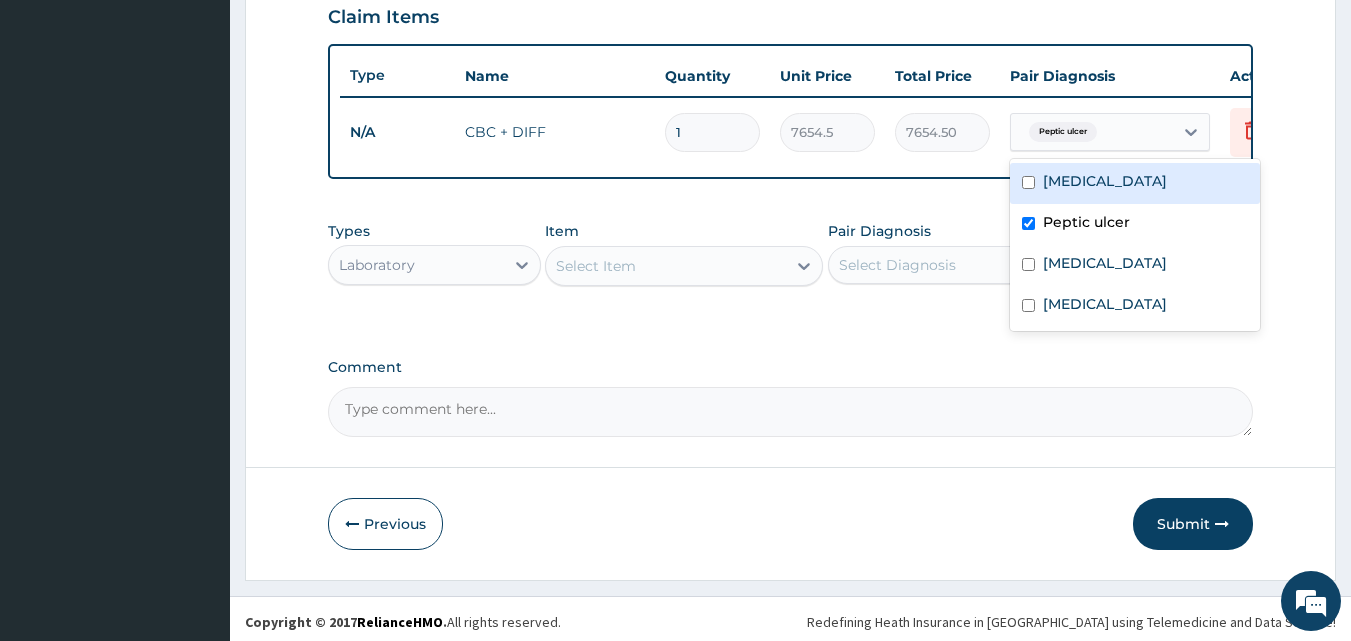 click on "Sepsis" at bounding box center (1135, 183) 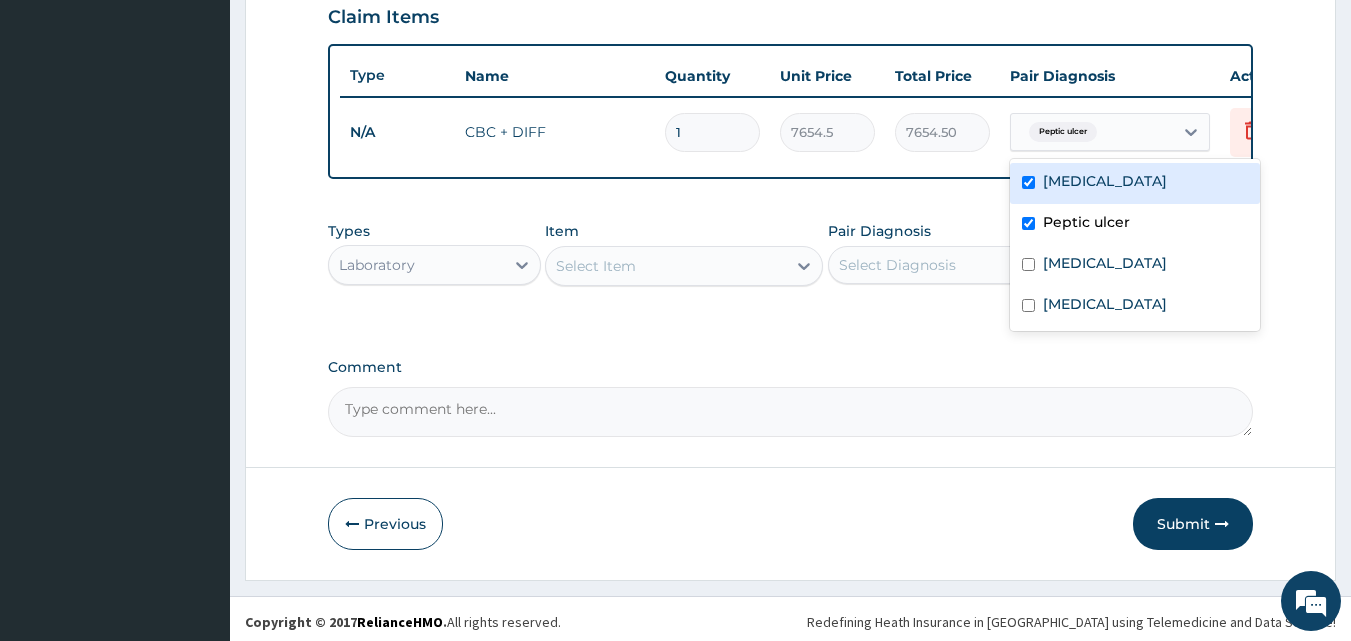 checkbox on "true" 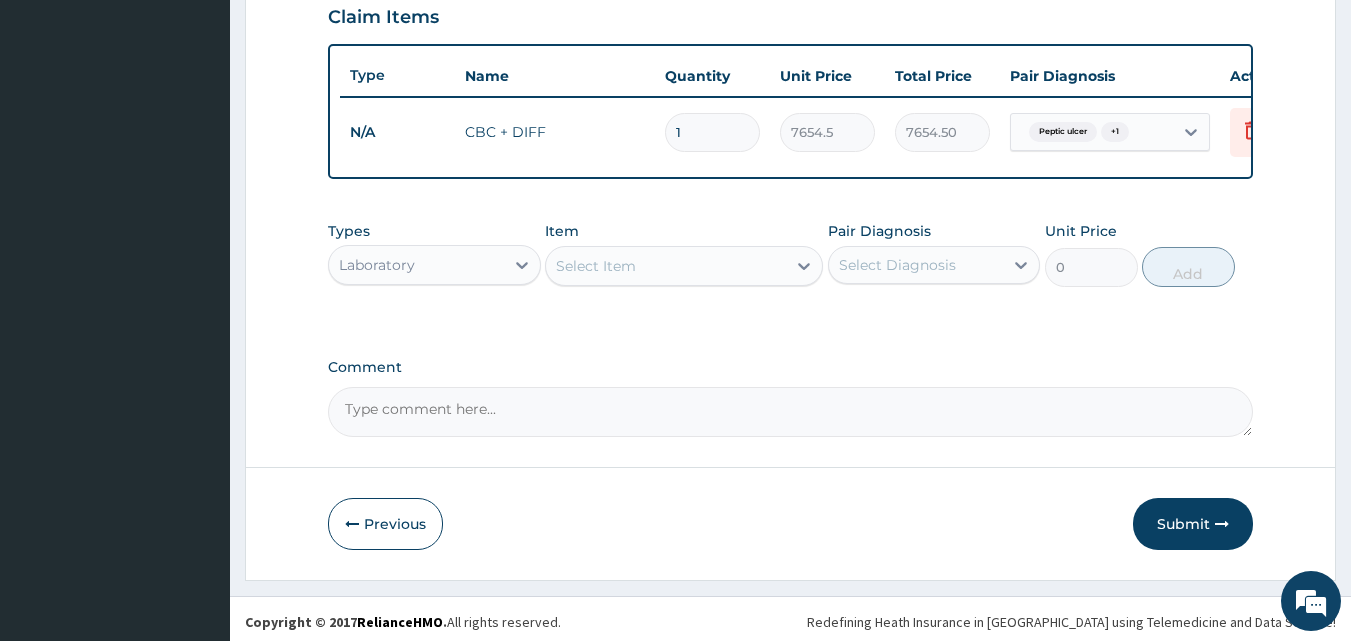 click on "Comment" at bounding box center (791, 412) 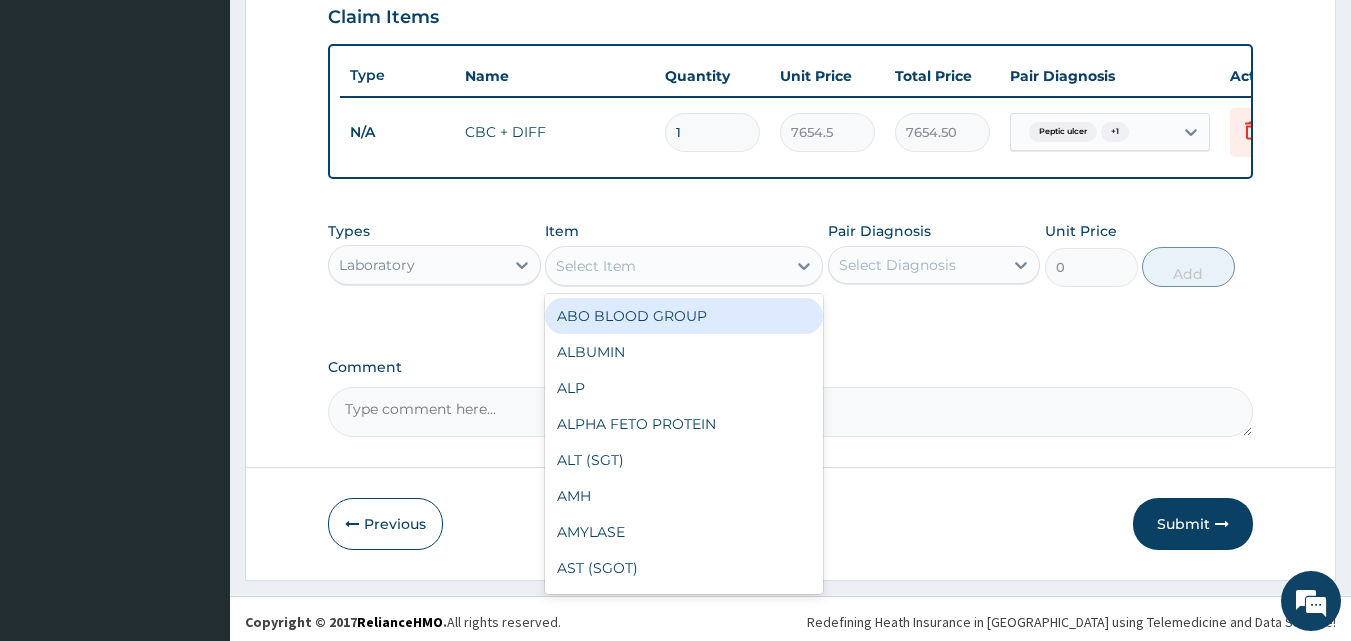 click on "Select Item" at bounding box center (596, 266) 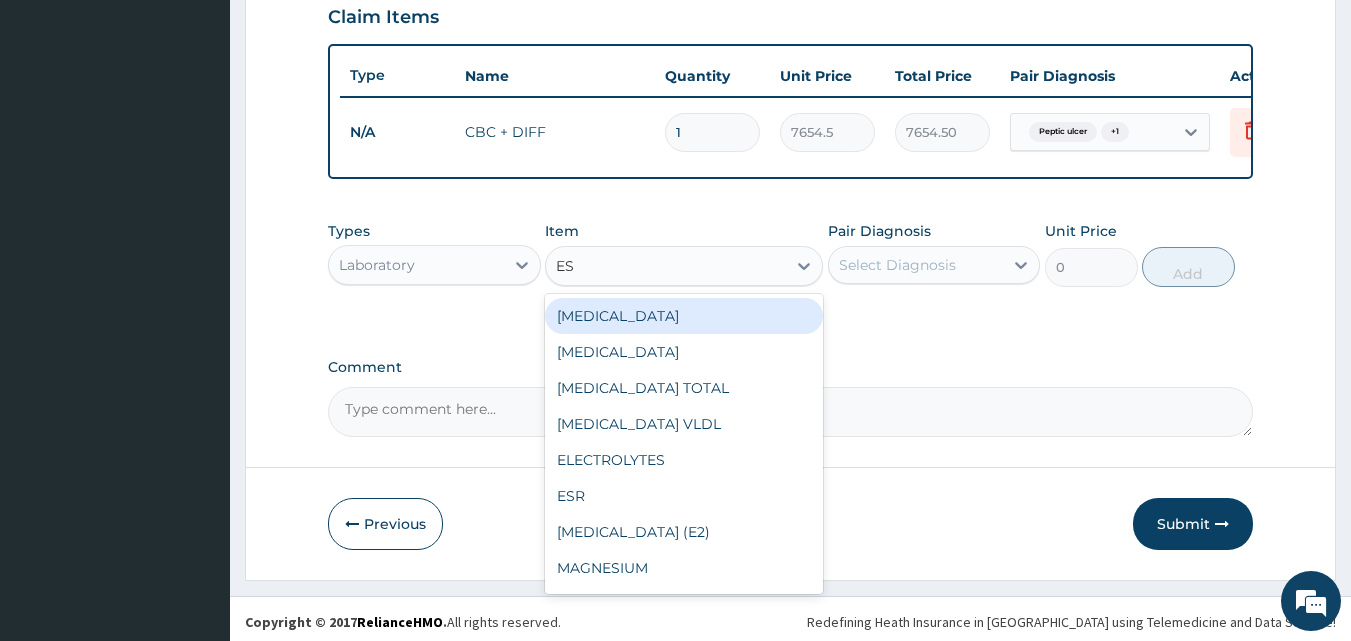 type on "ESR" 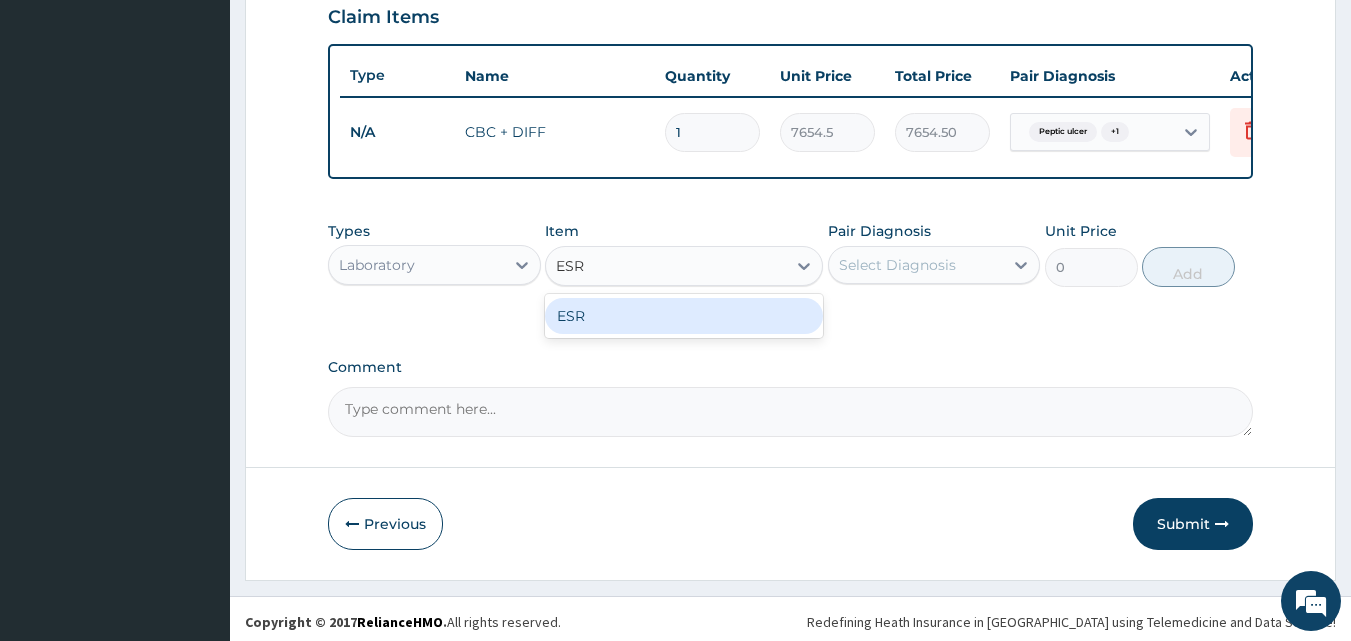 click on "ESR" at bounding box center [684, 316] 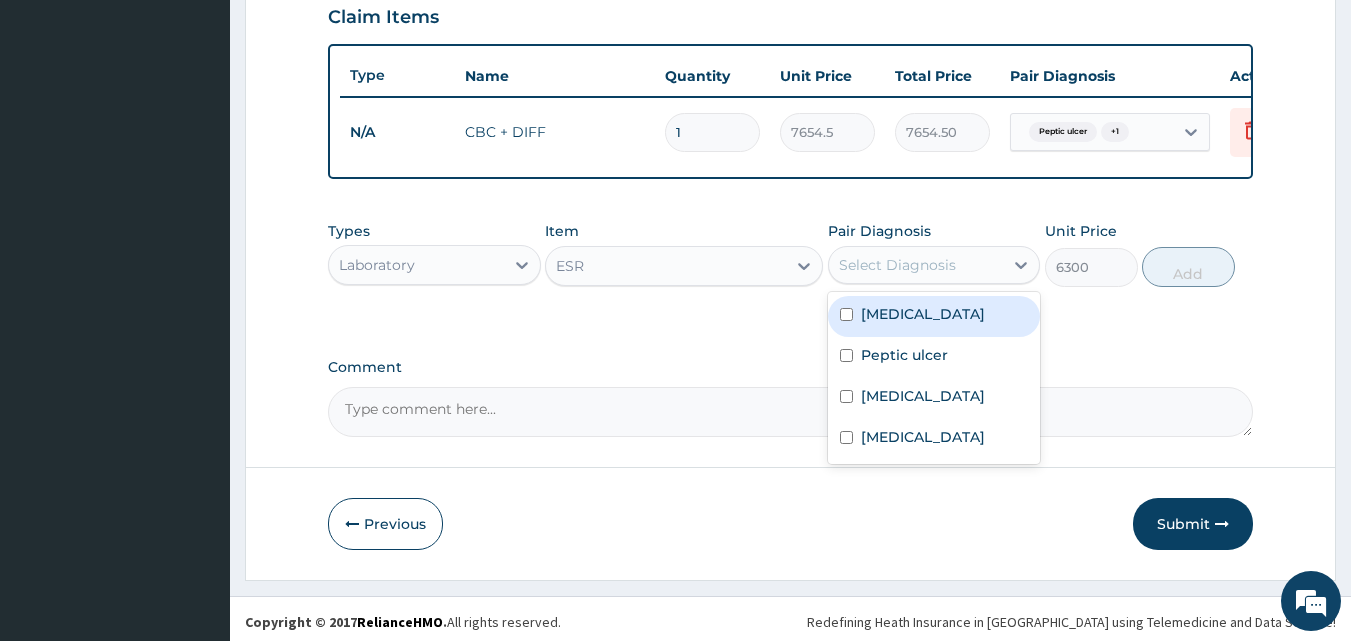 click on "Select Diagnosis" at bounding box center [897, 265] 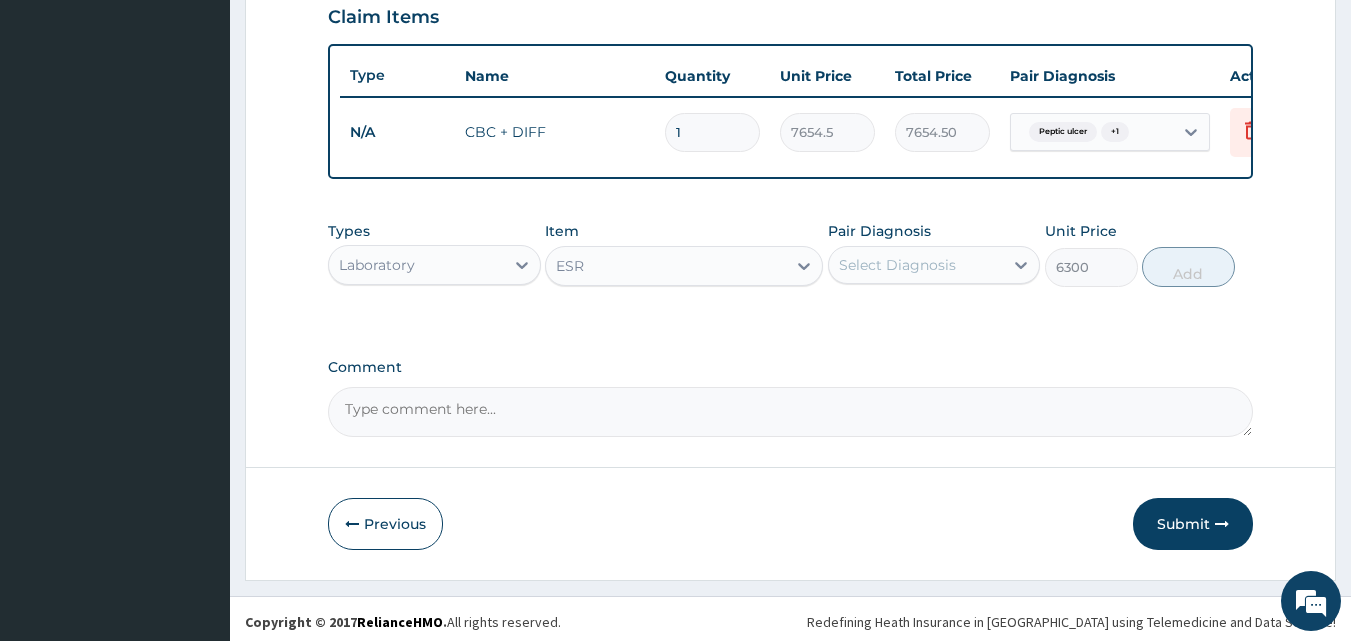 click on "Select Diagnosis" at bounding box center [897, 265] 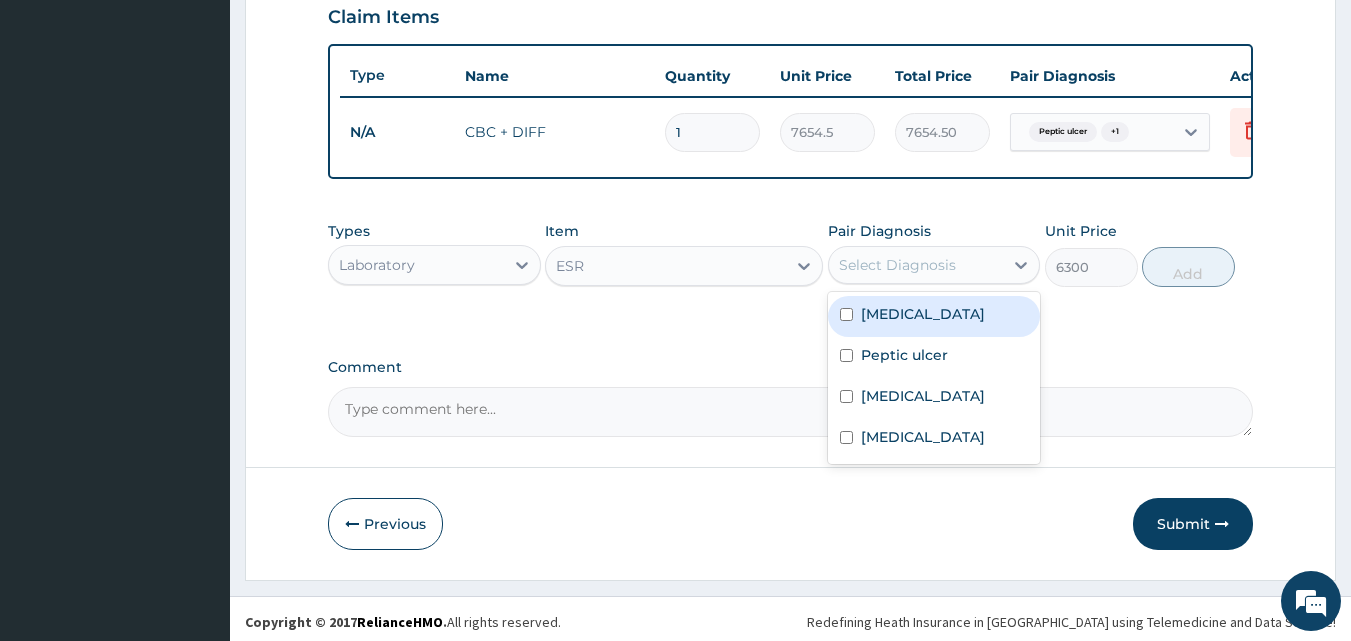 click on "Sepsis" at bounding box center (923, 314) 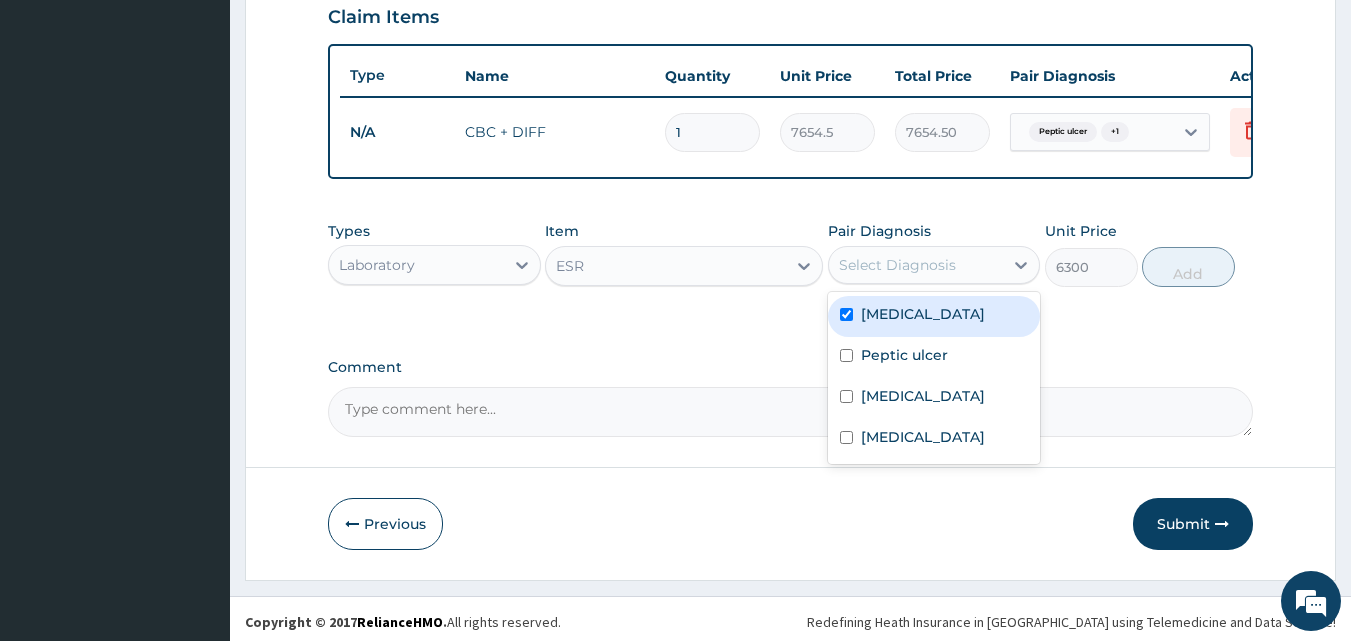 checkbox on "true" 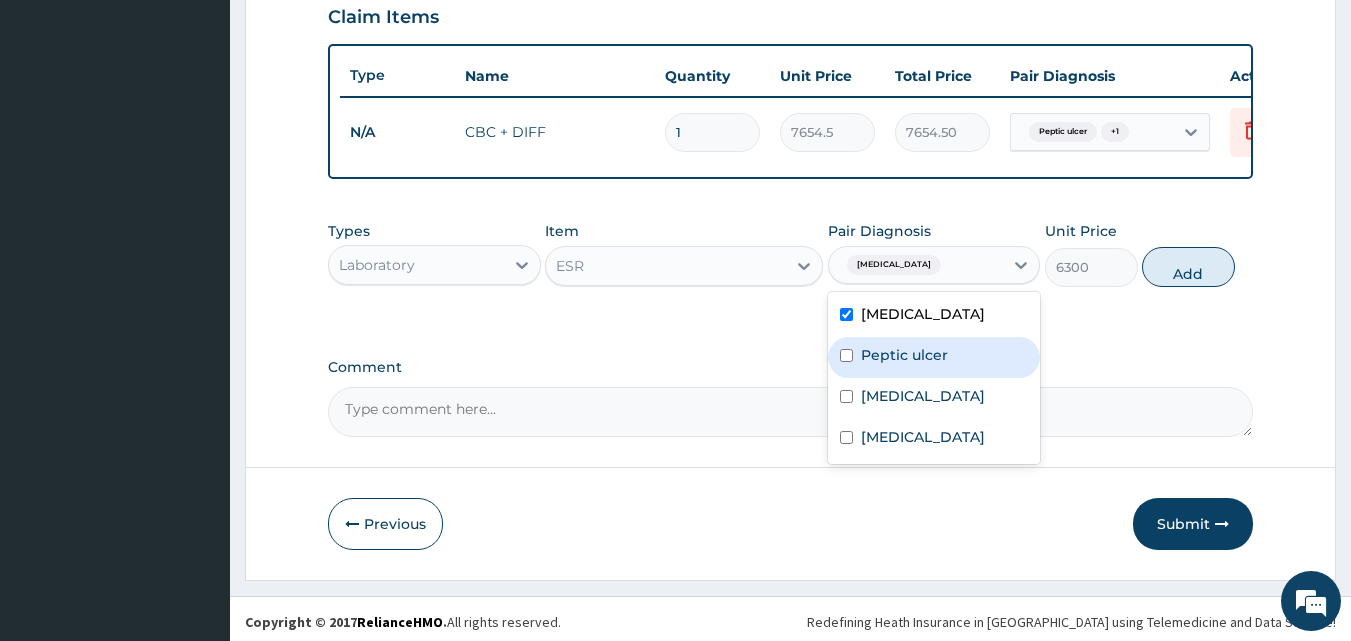 click on "Peptic ulcer" at bounding box center [904, 355] 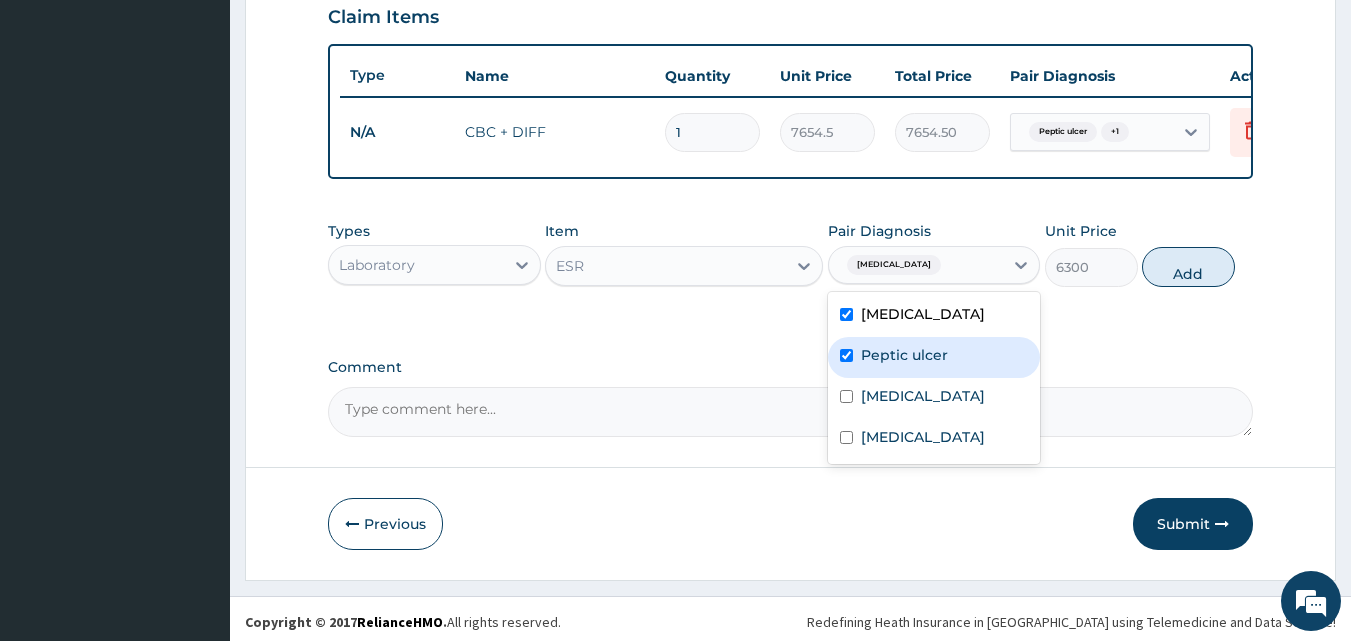 checkbox on "true" 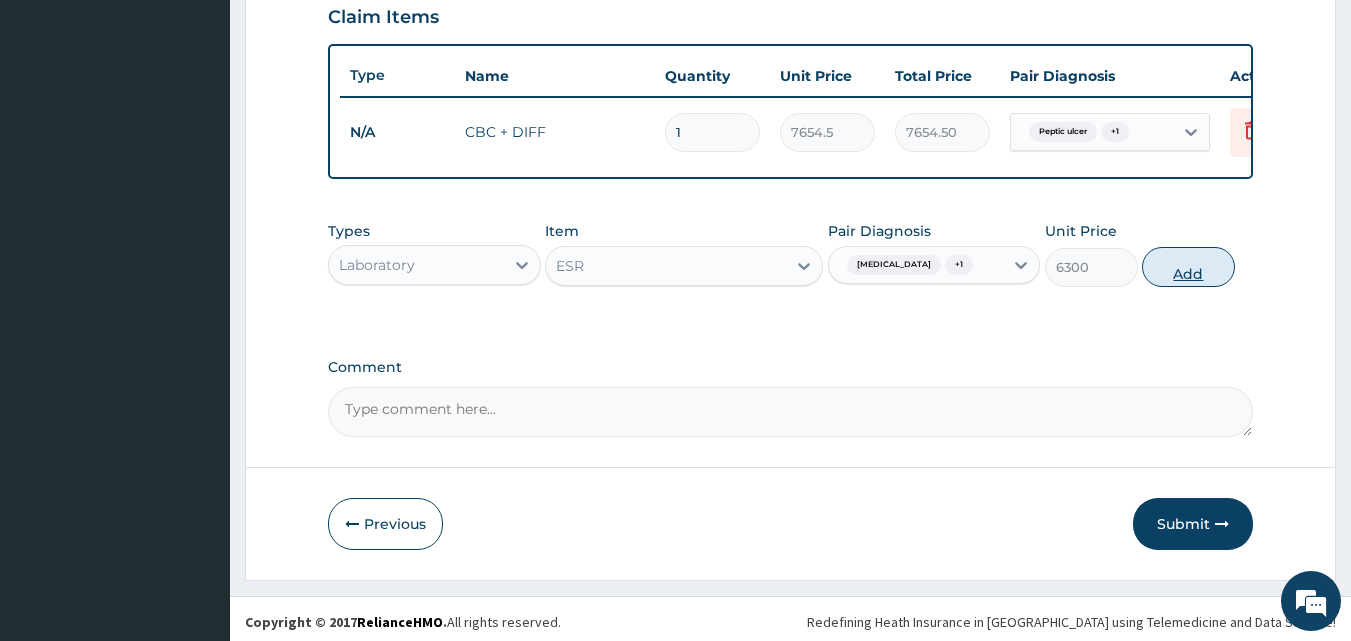 click on "Add" at bounding box center (1188, 267) 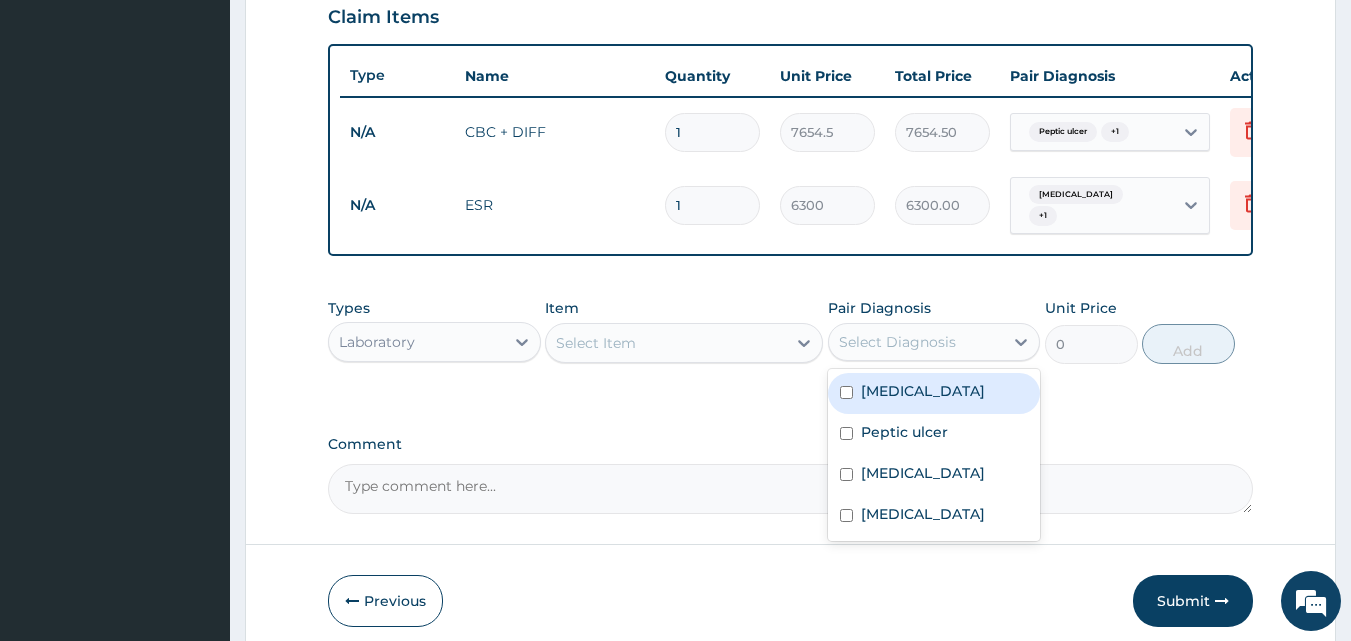 click on "Select Diagnosis" at bounding box center (897, 342) 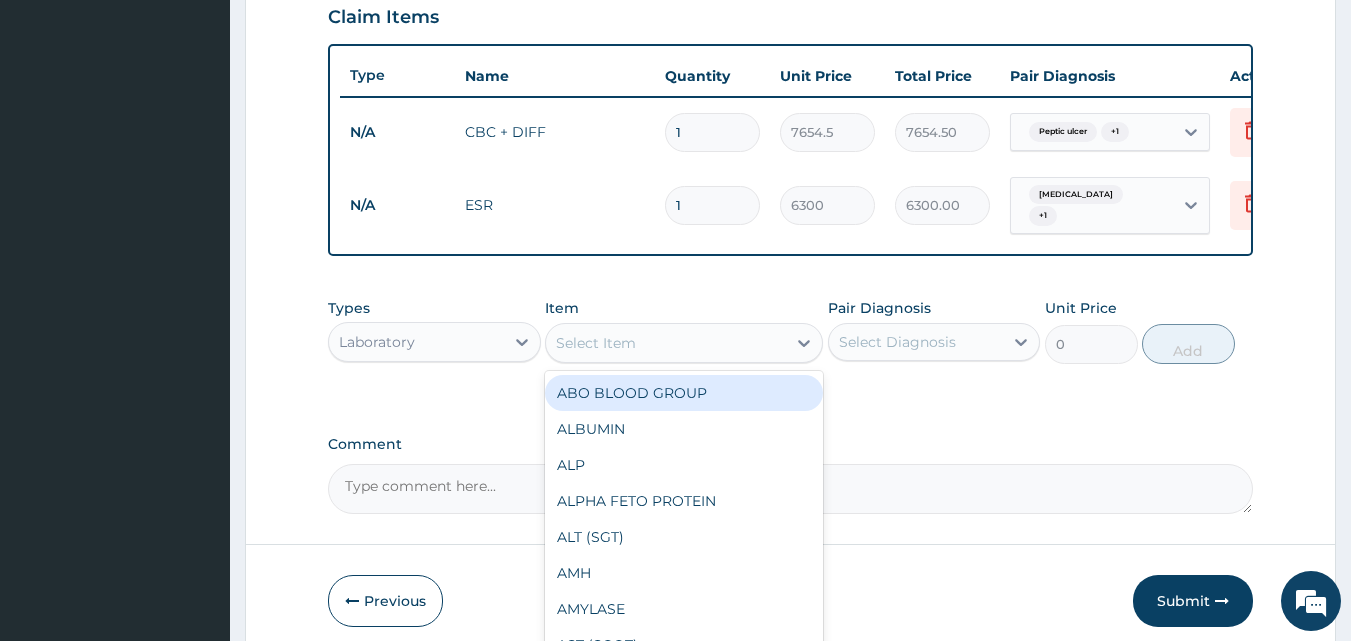 click on "Select Item" at bounding box center (596, 343) 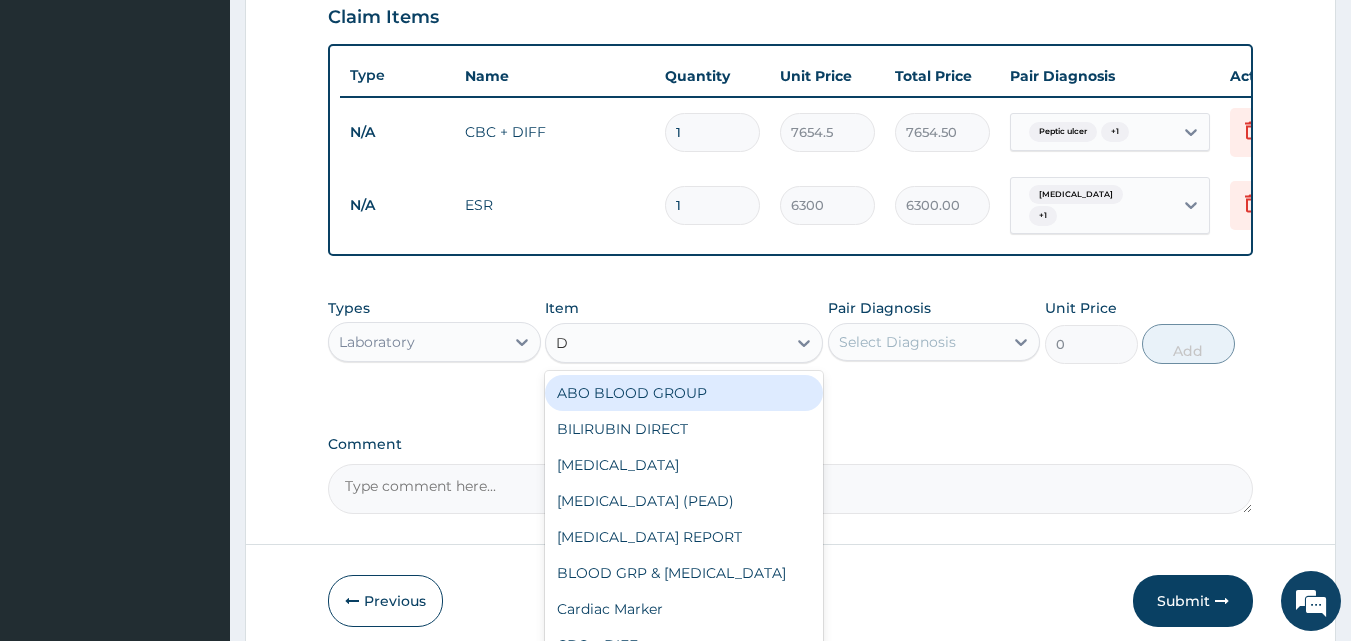 type on "DI" 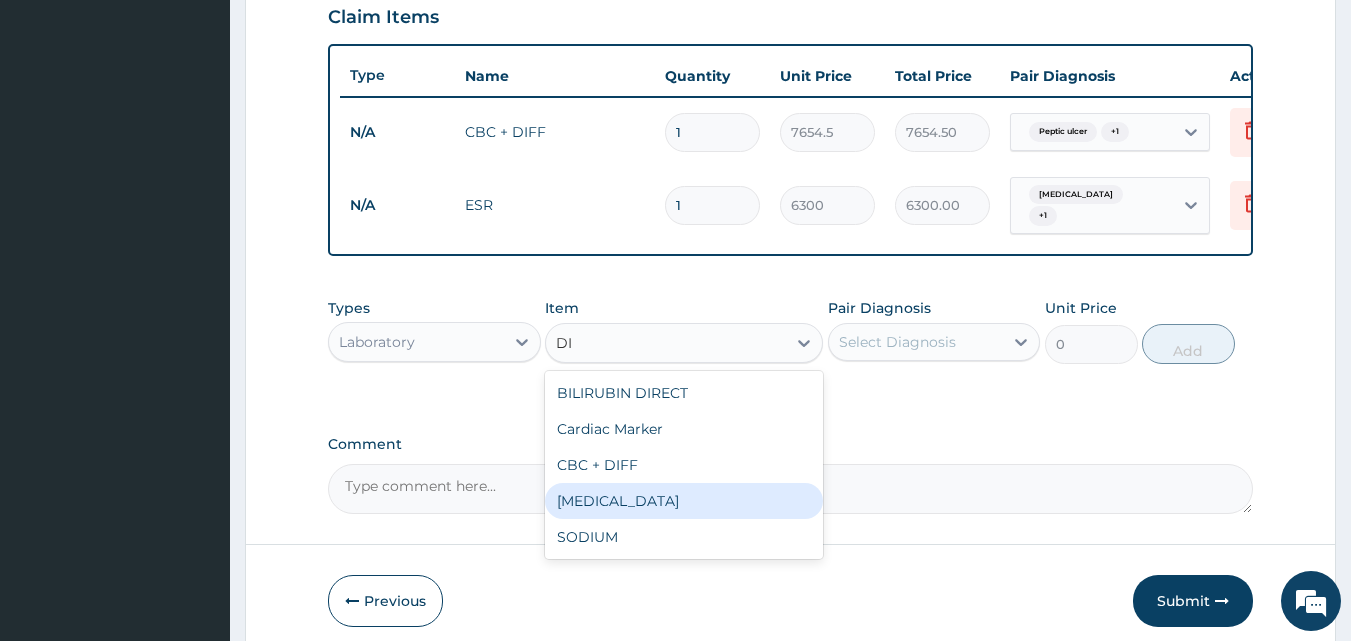 click on "D-DIMER" at bounding box center (684, 501) 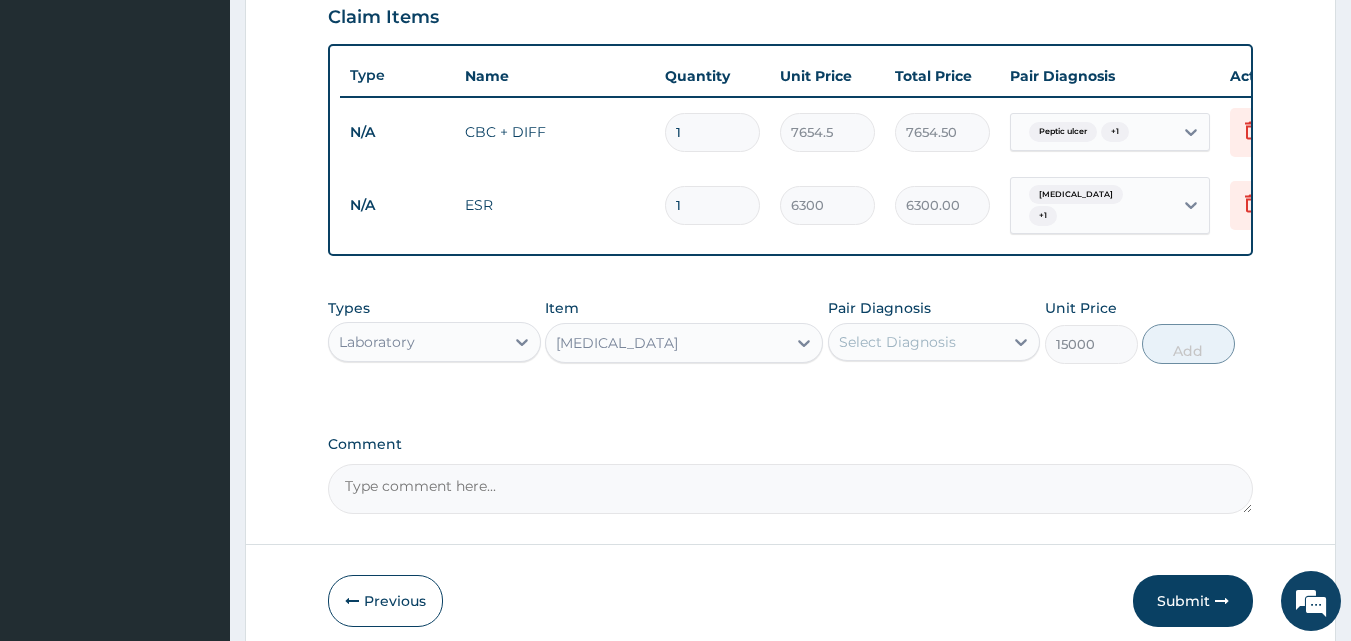 click on "Select Diagnosis" at bounding box center (897, 342) 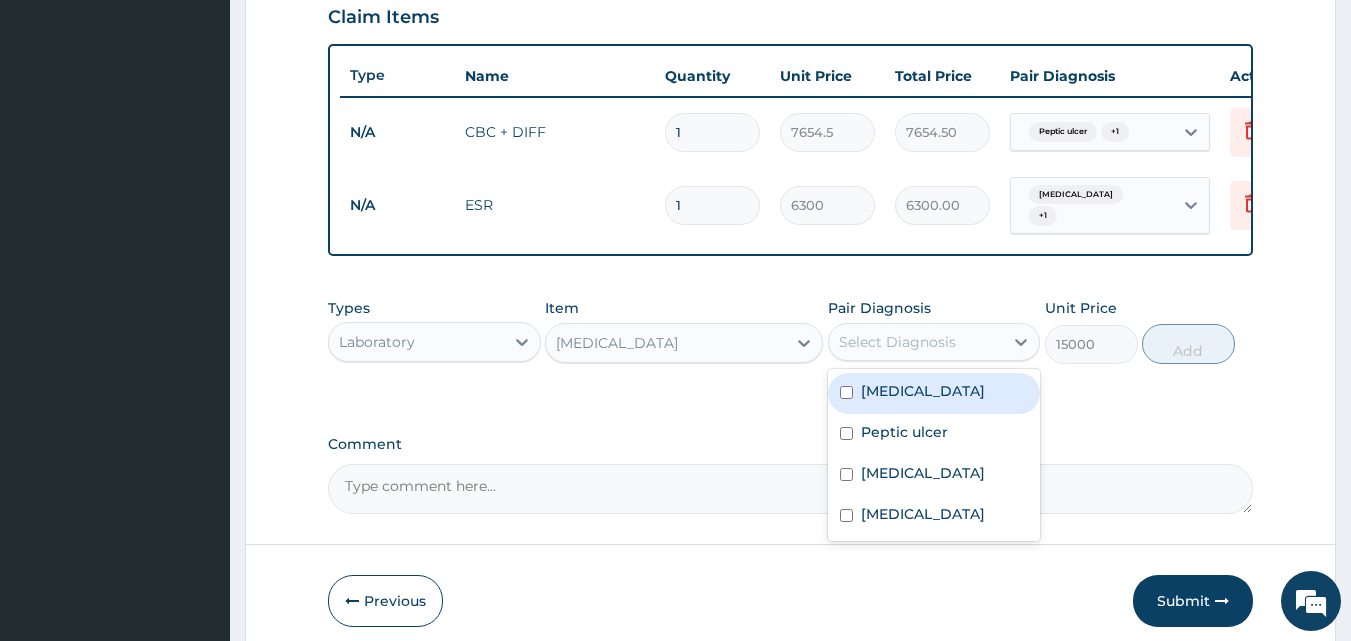 click on "Sepsis" at bounding box center (934, 393) 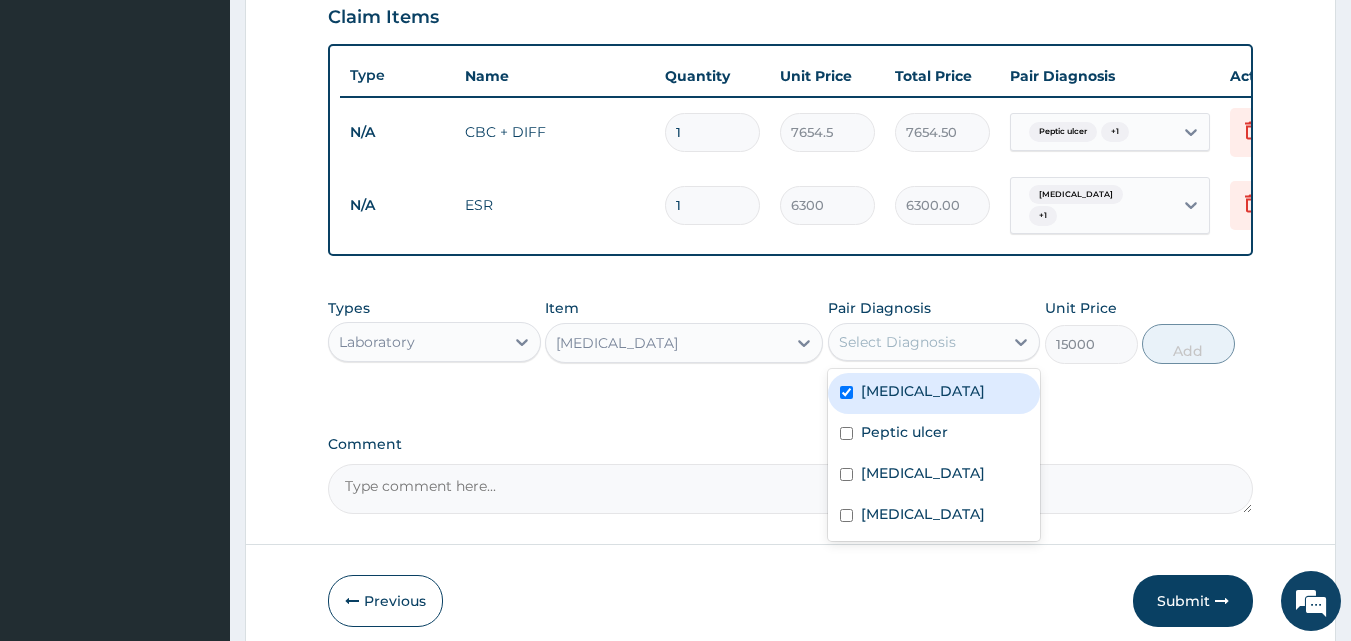 checkbox on "true" 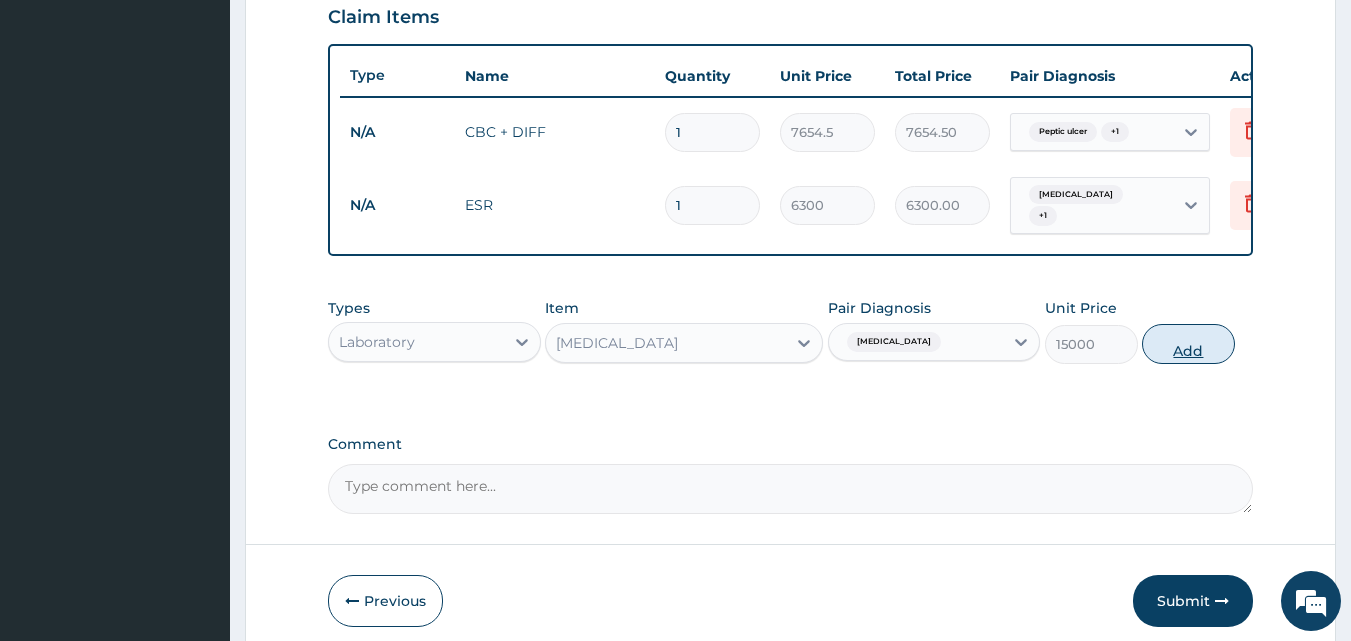 click on "Add" at bounding box center [1188, 344] 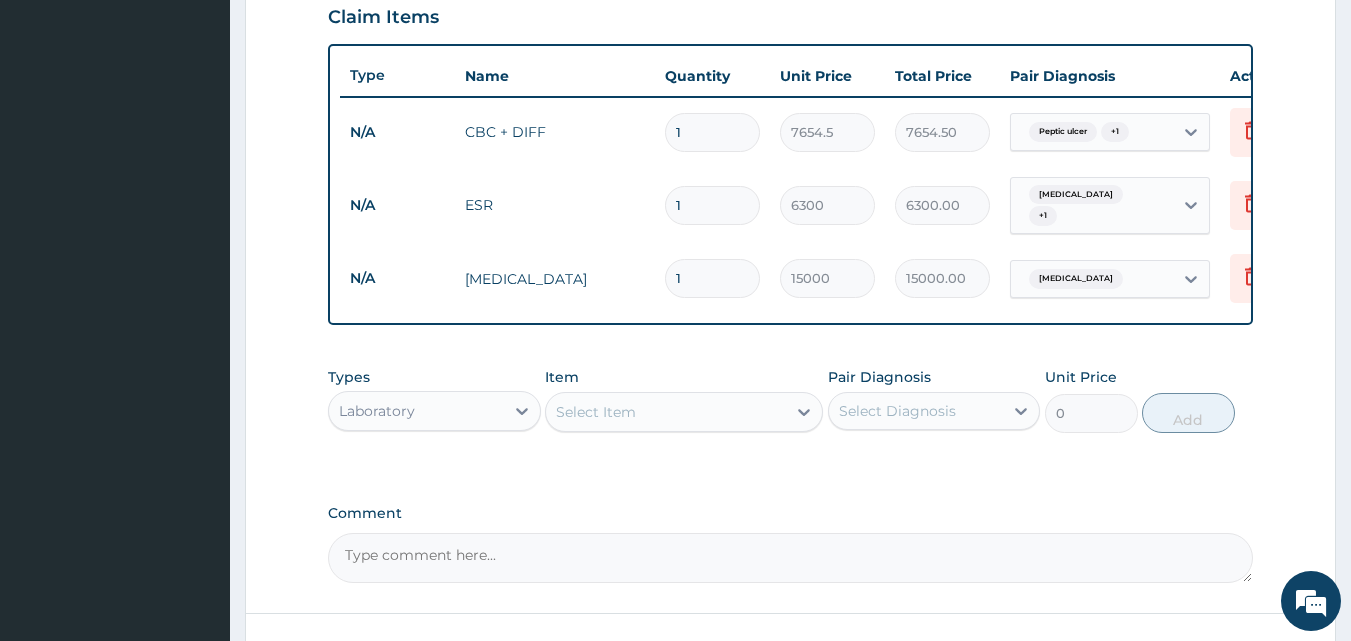 click on "Laboratory" at bounding box center (416, 411) 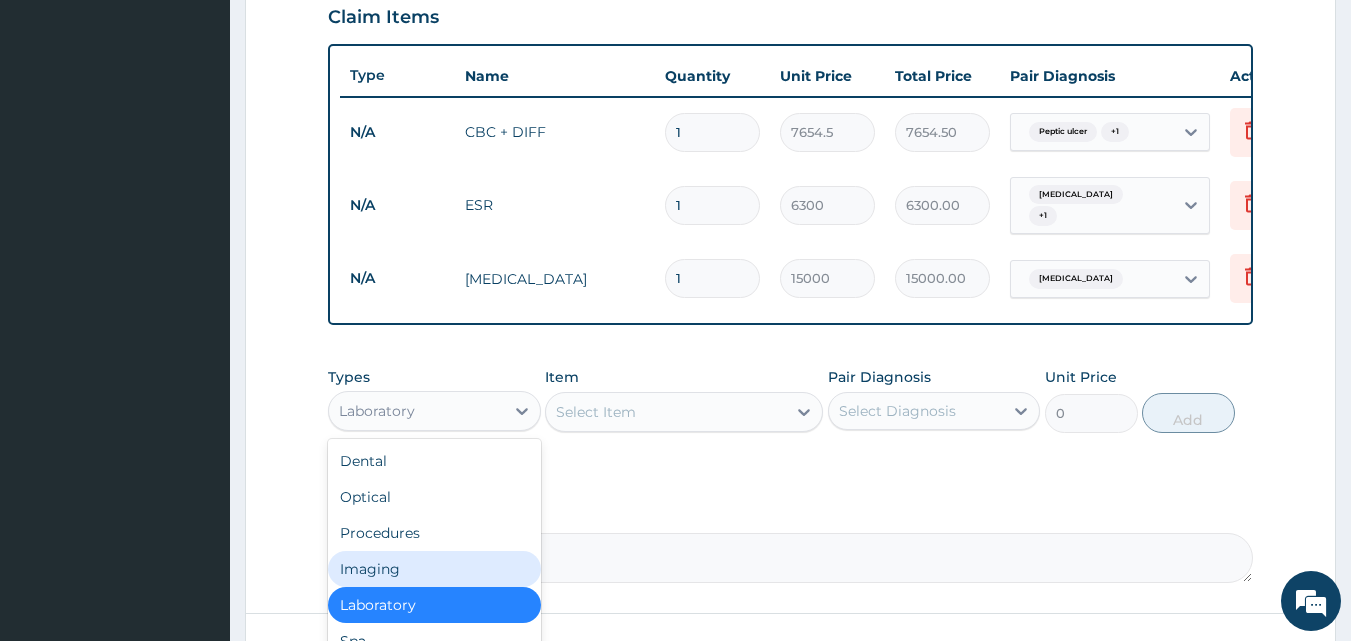 click on "Imaging" at bounding box center (434, 569) 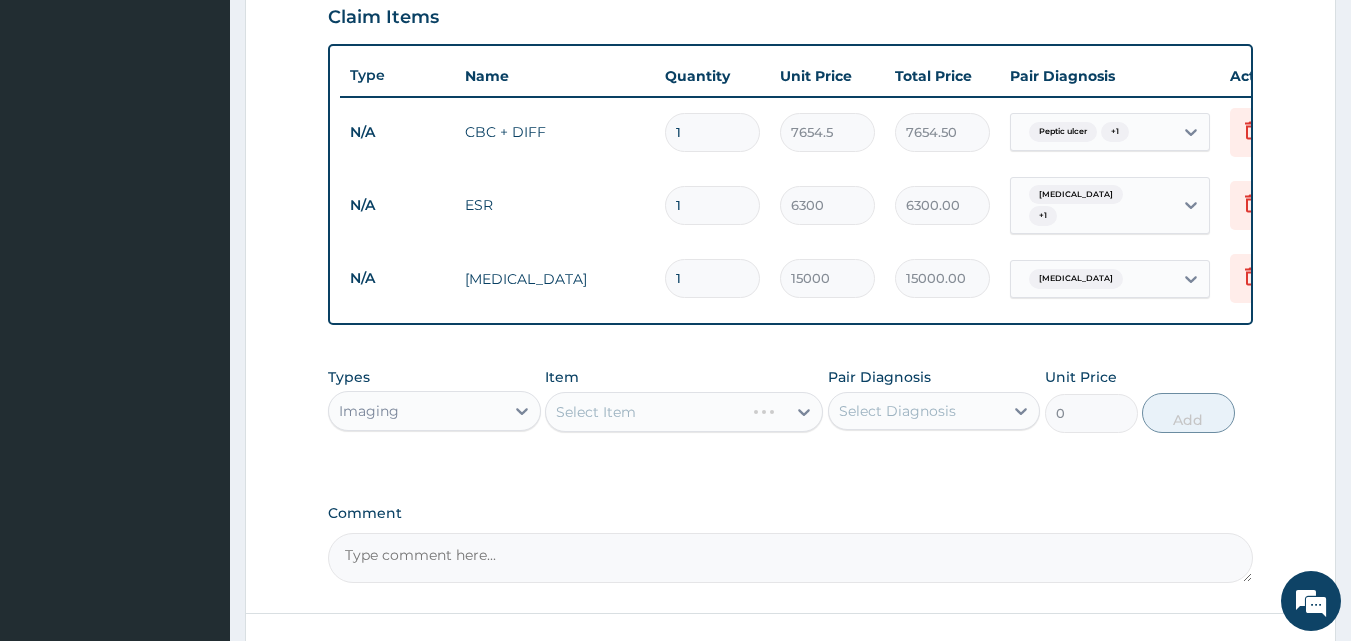 click on "Select Item" at bounding box center (684, 412) 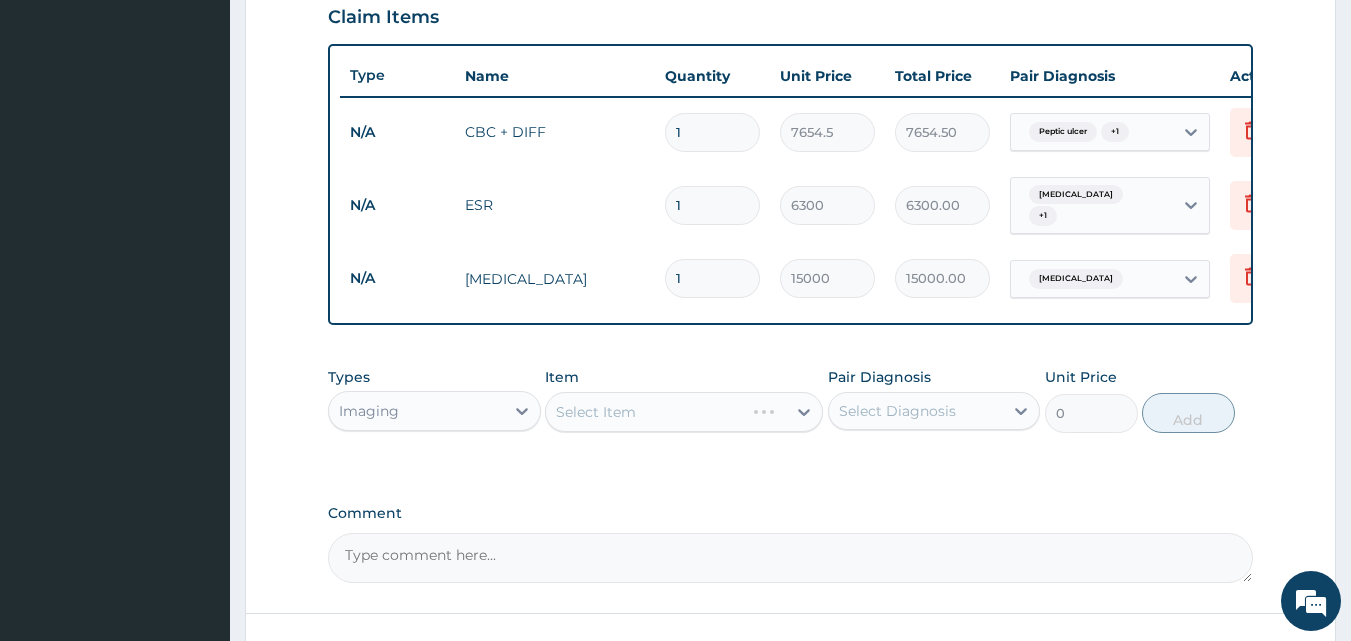 click on "Select Item" at bounding box center (684, 412) 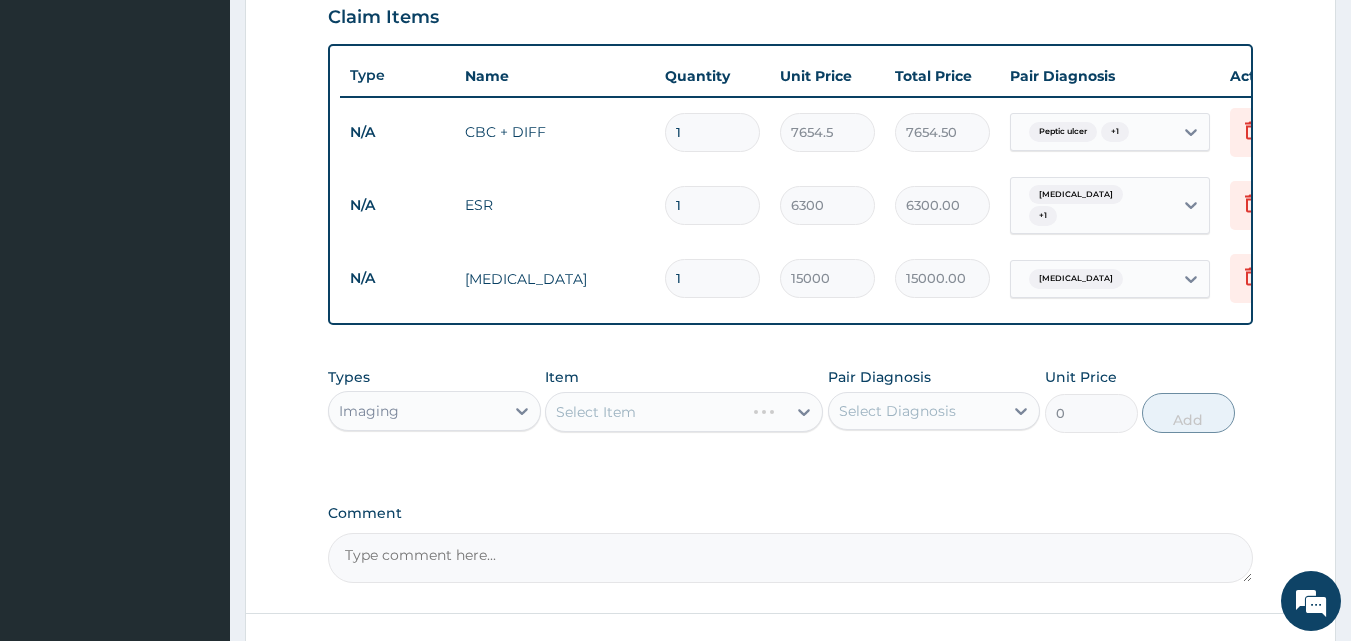 click on "Select Item" at bounding box center (684, 412) 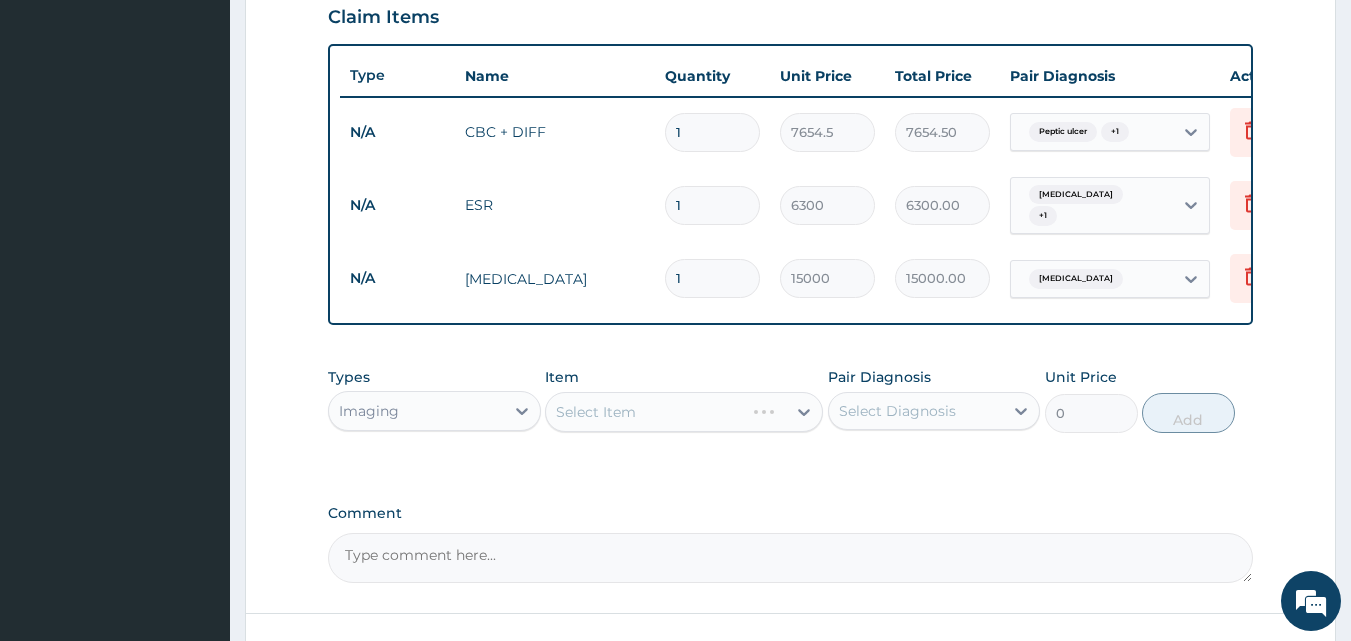click on "Select Item" at bounding box center [684, 412] 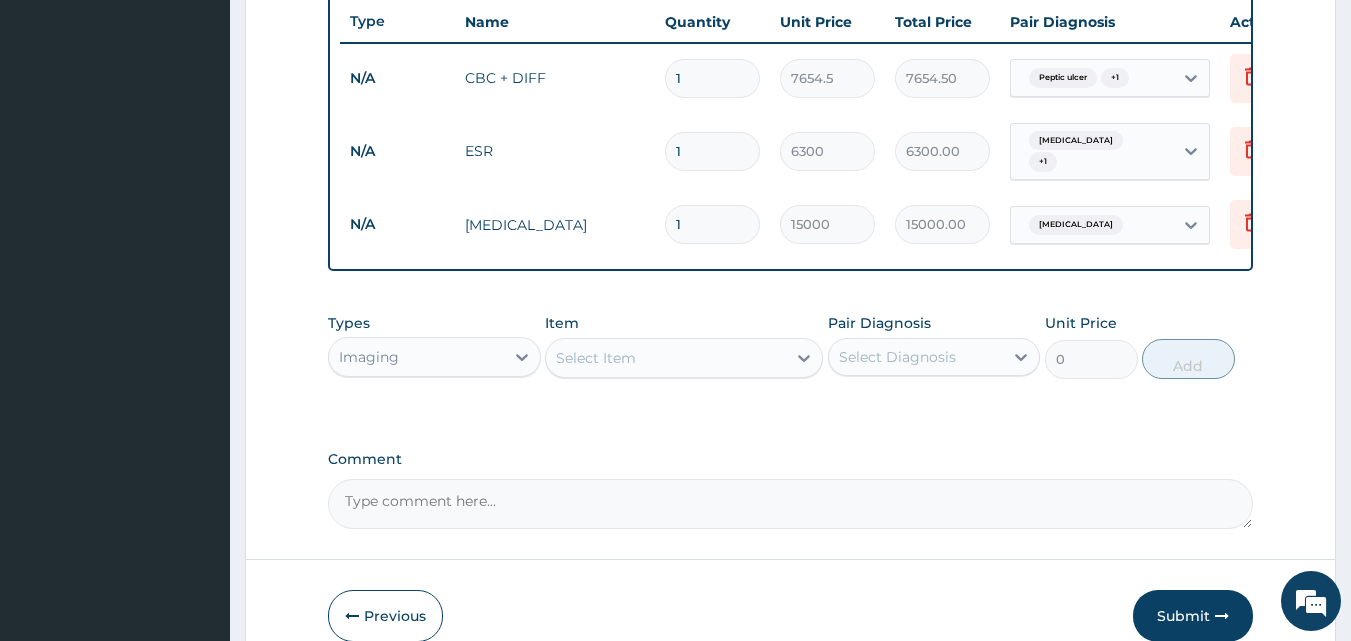scroll, scrollTop: 800, scrollLeft: 0, axis: vertical 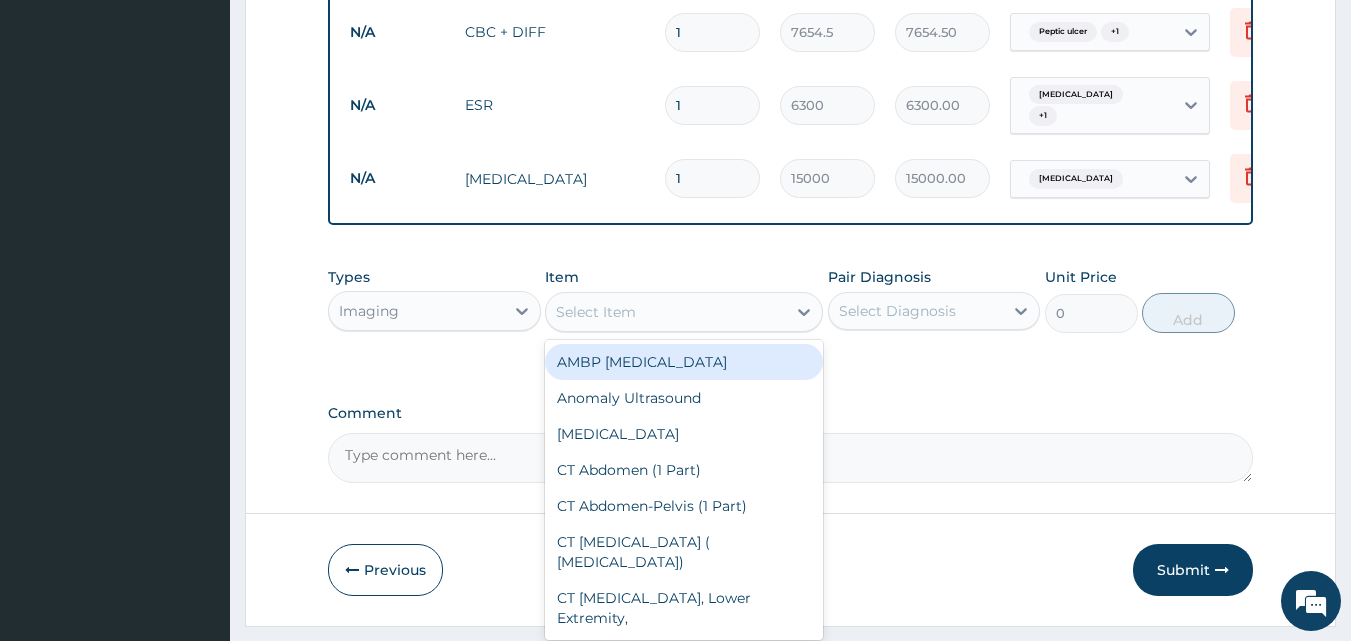 click on "Select Item" at bounding box center [596, 312] 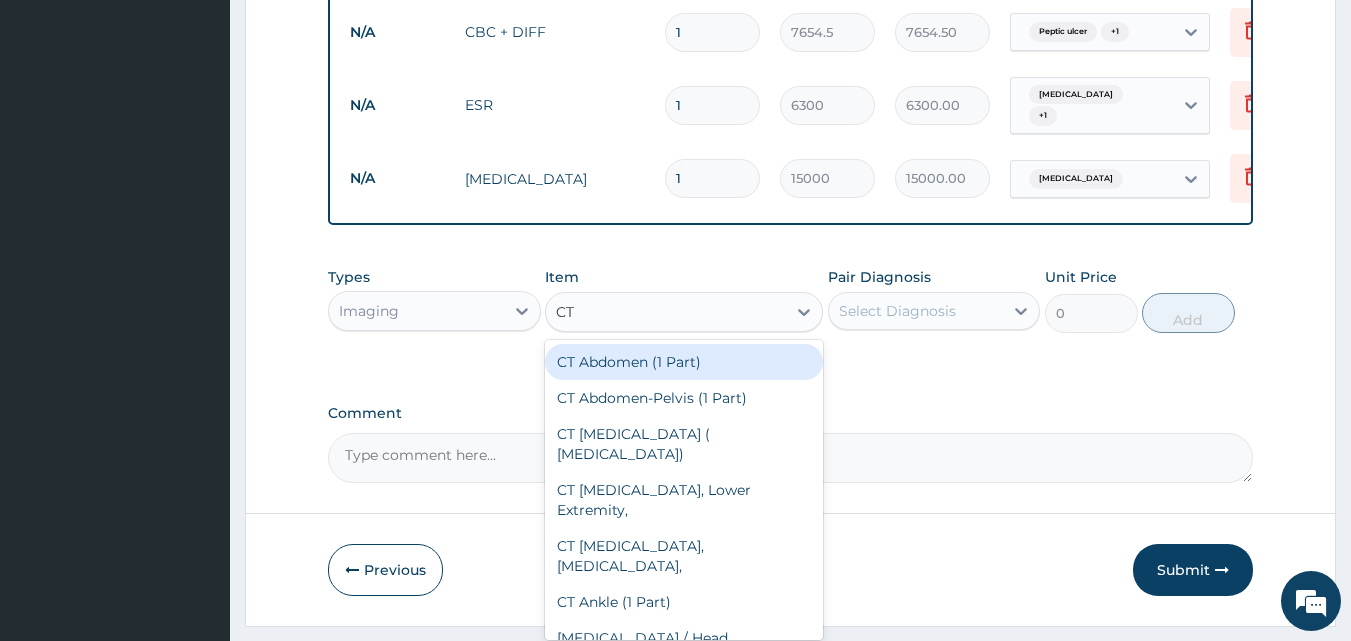 type on "CT L" 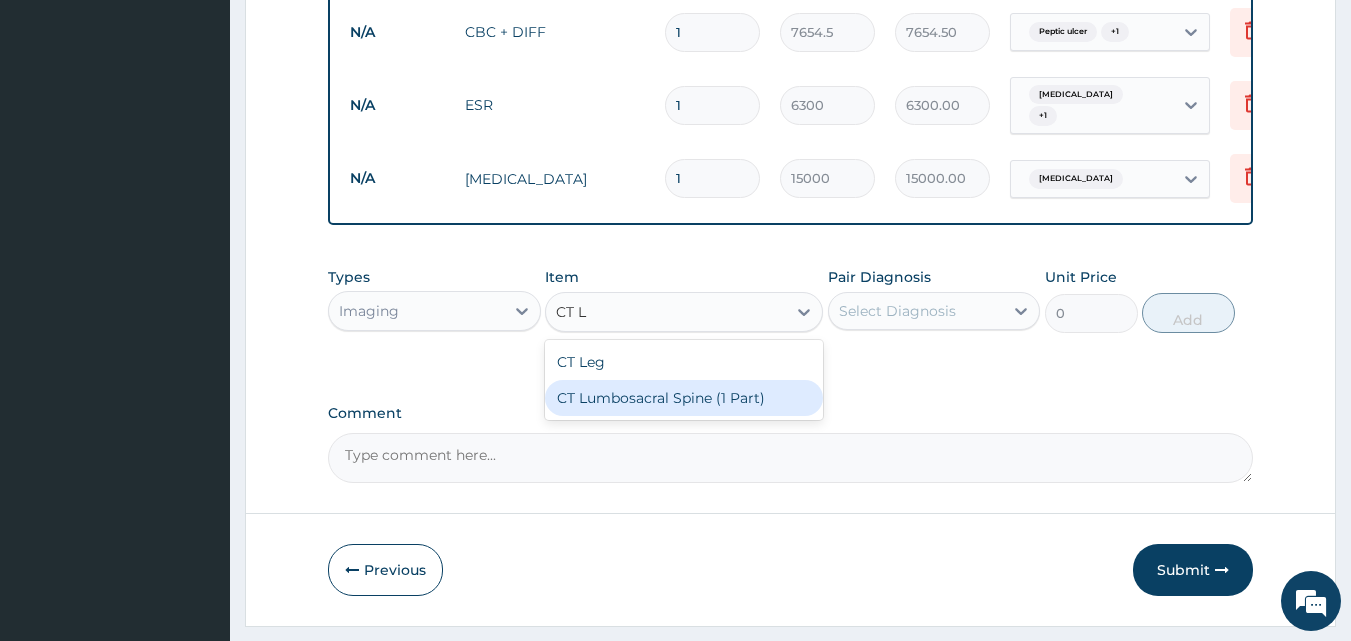 click on "CT Lumbosacral Spine (1 Part)" at bounding box center [684, 398] 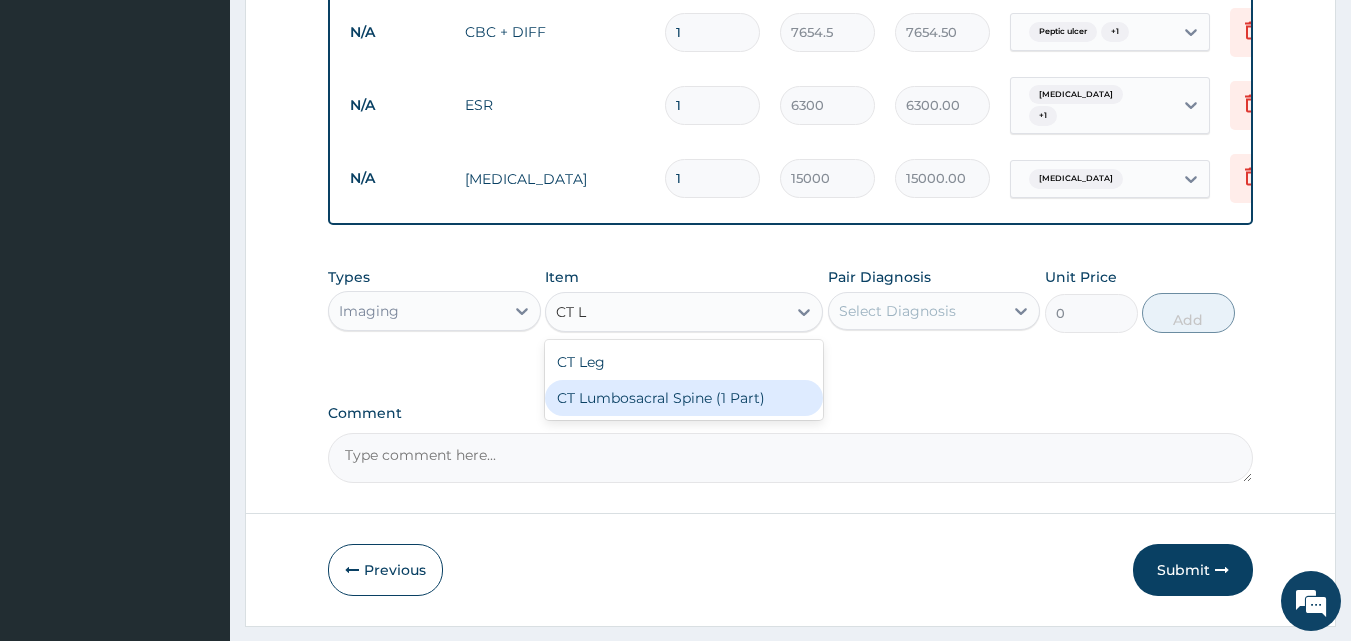 type 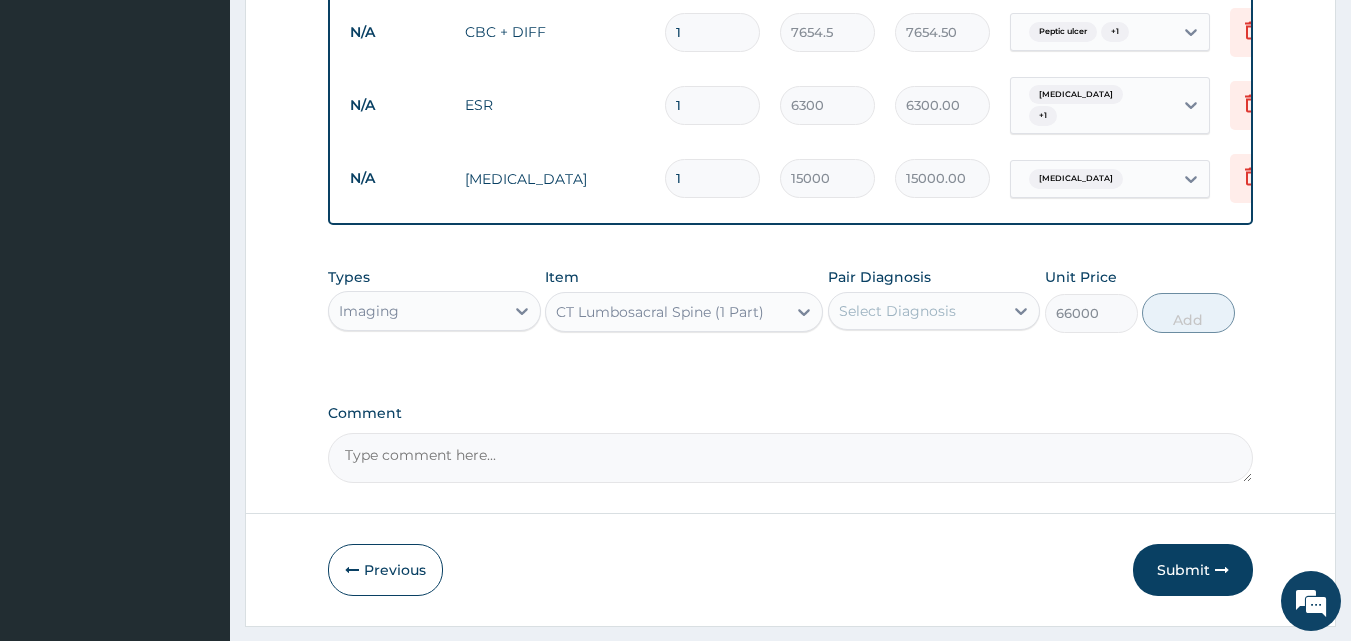click on "Select Diagnosis" at bounding box center (897, 311) 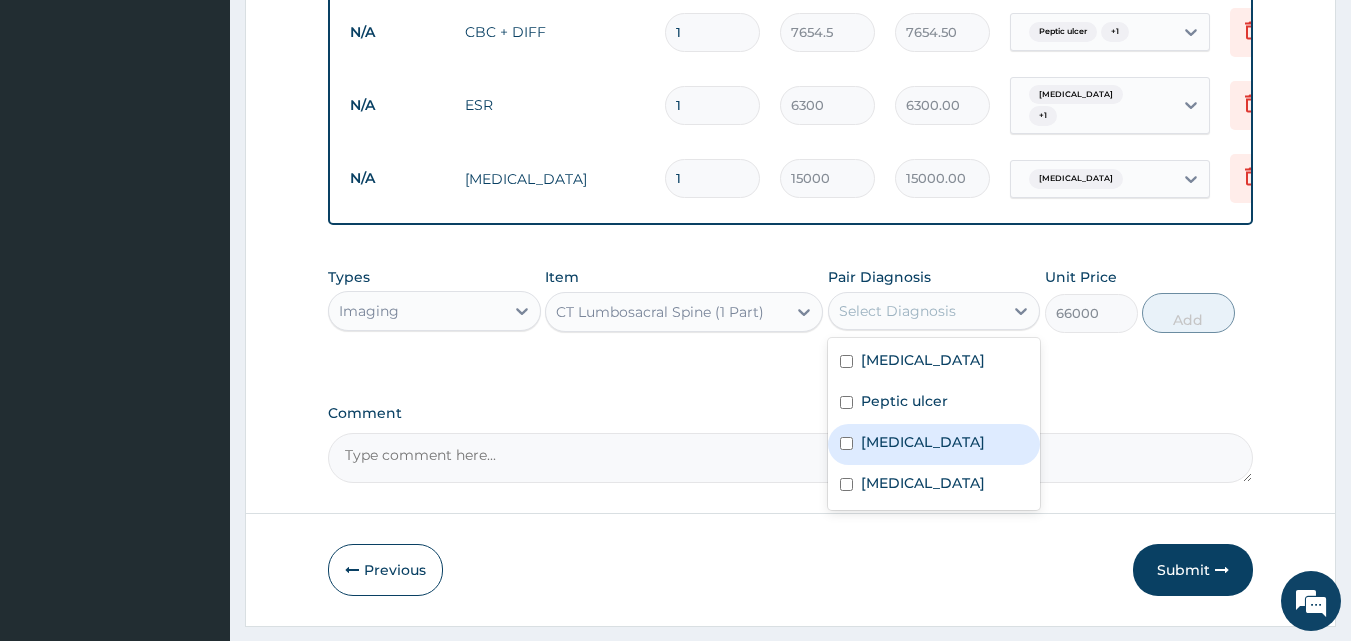 click on "Neuropathy" at bounding box center (934, 444) 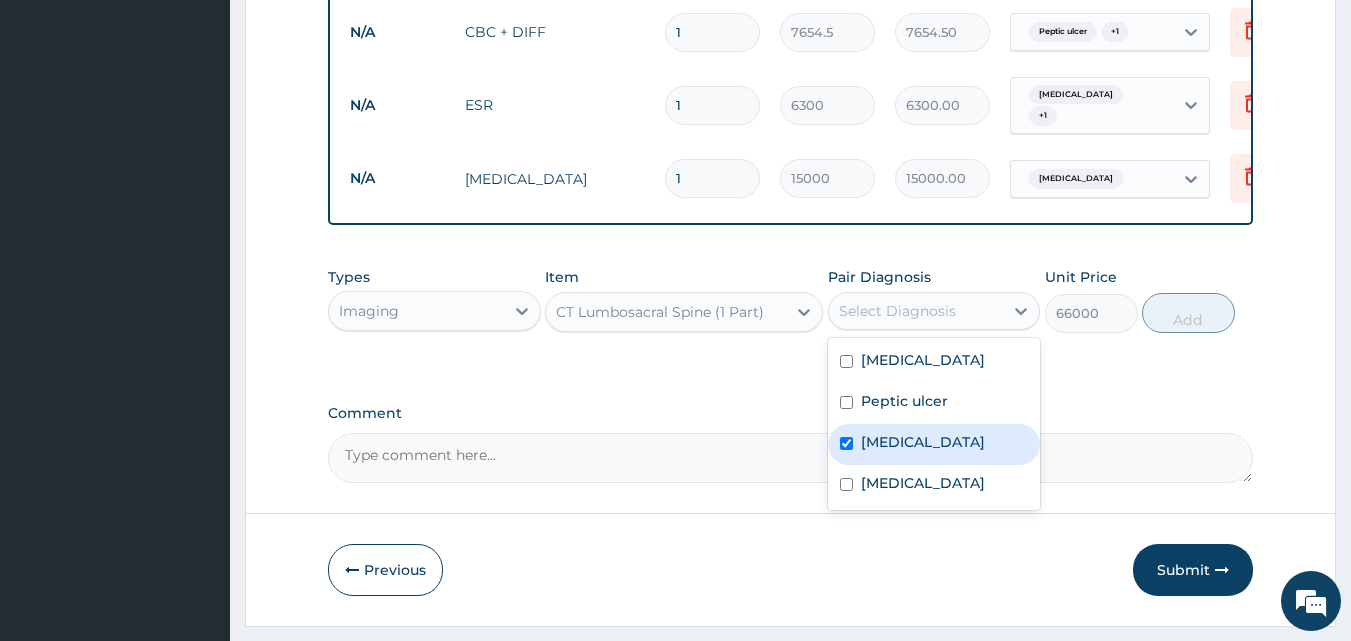 checkbox on "true" 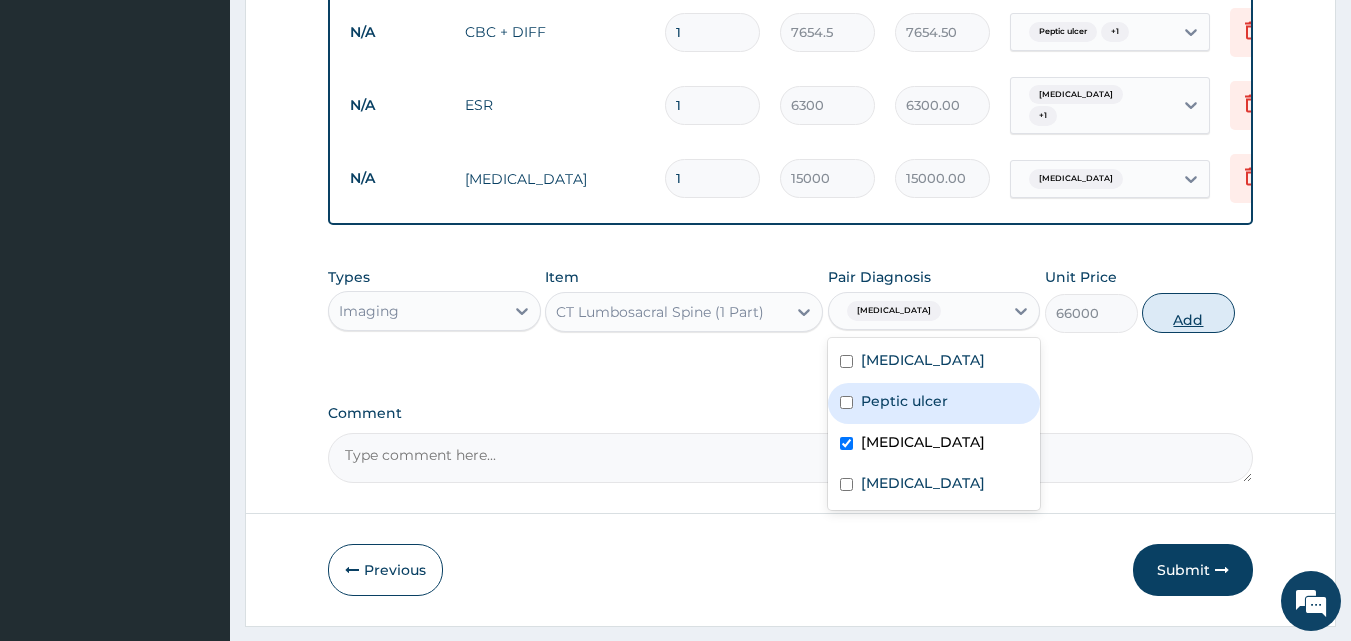 click on "Add" at bounding box center [1188, 313] 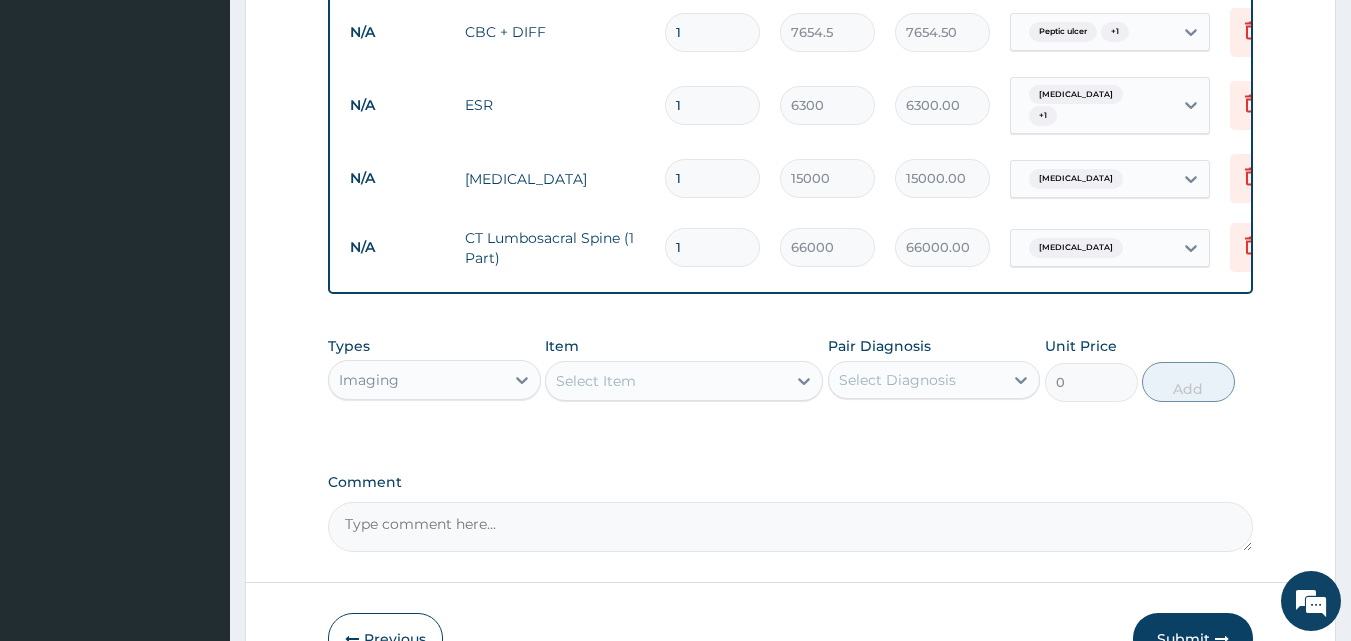 click on "Select Item" at bounding box center [666, 381] 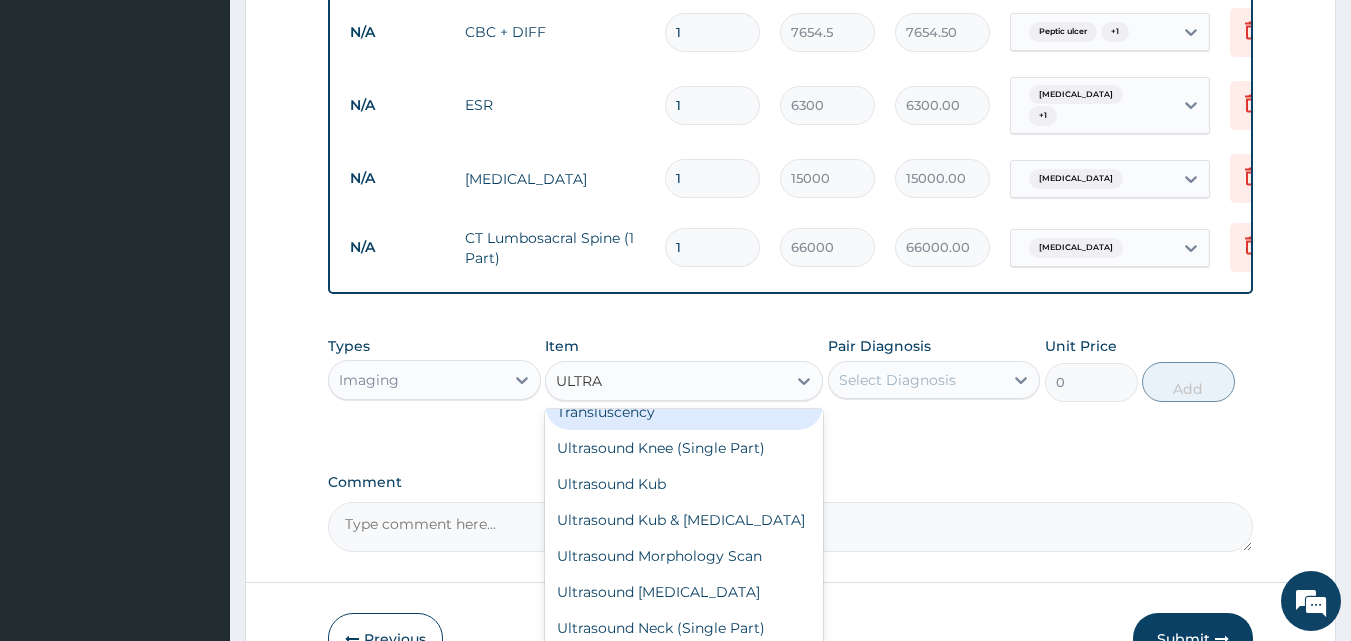 scroll, scrollTop: 900, scrollLeft: 0, axis: vertical 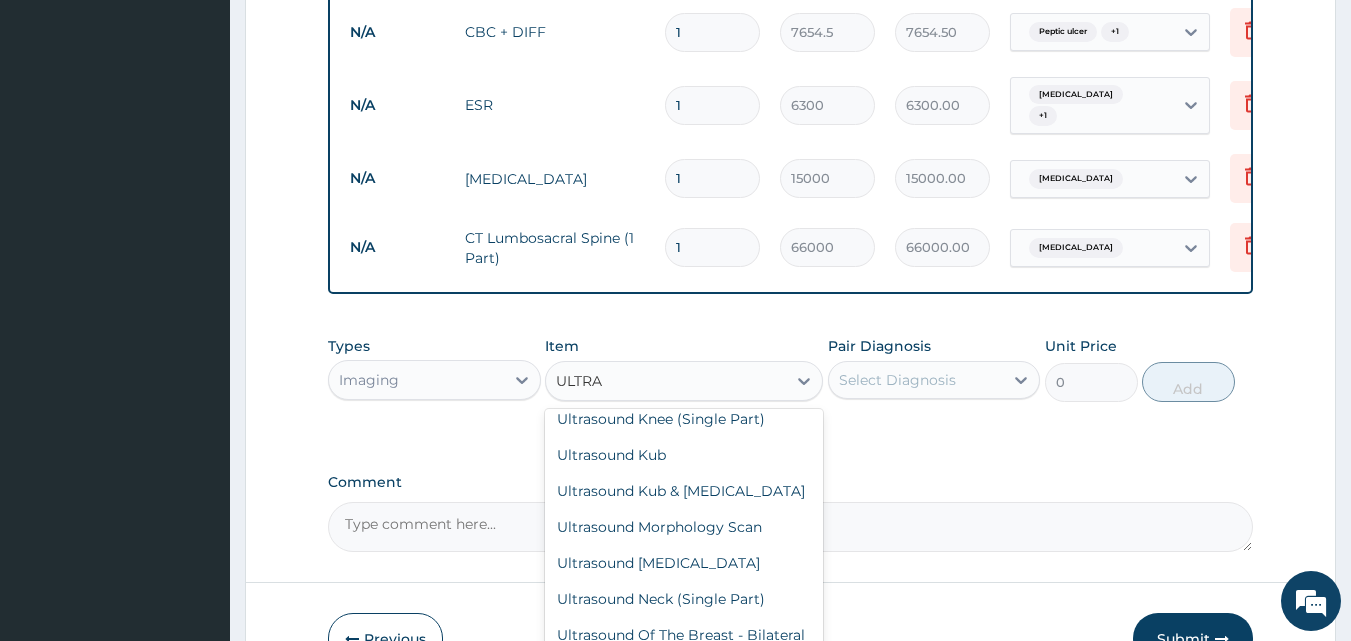 type on "ULTRA" 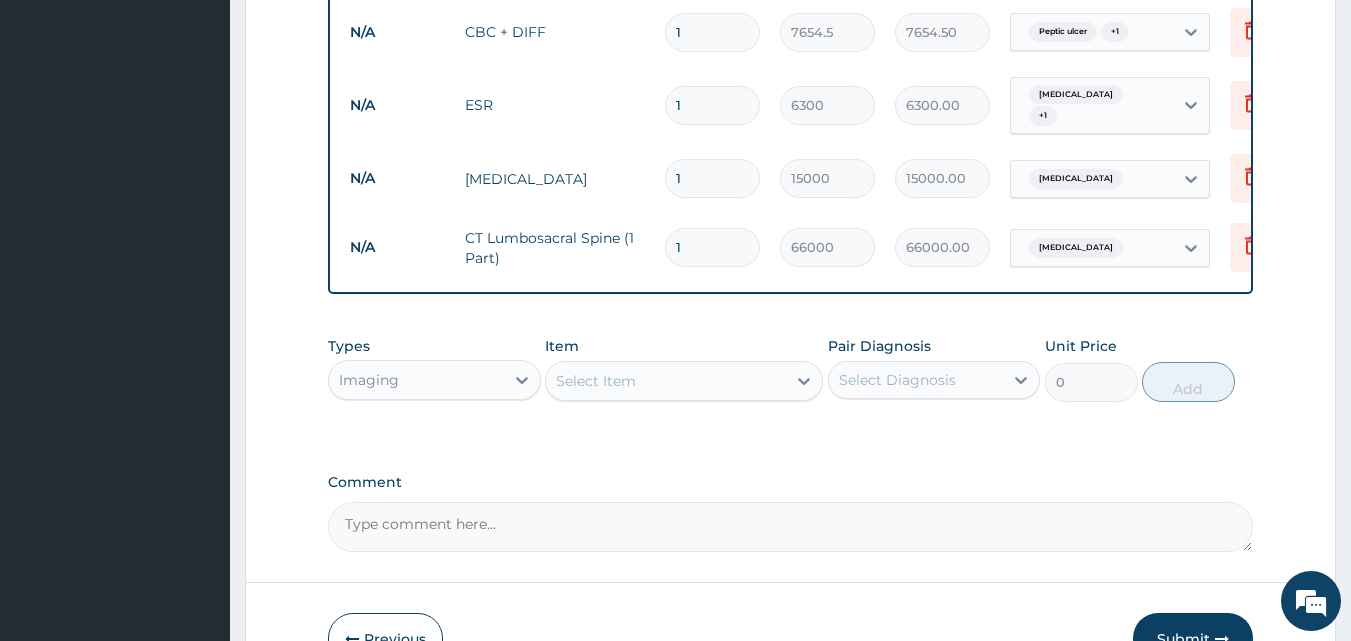 paste on "Ultrasound Pelvis (single Part- Female)" 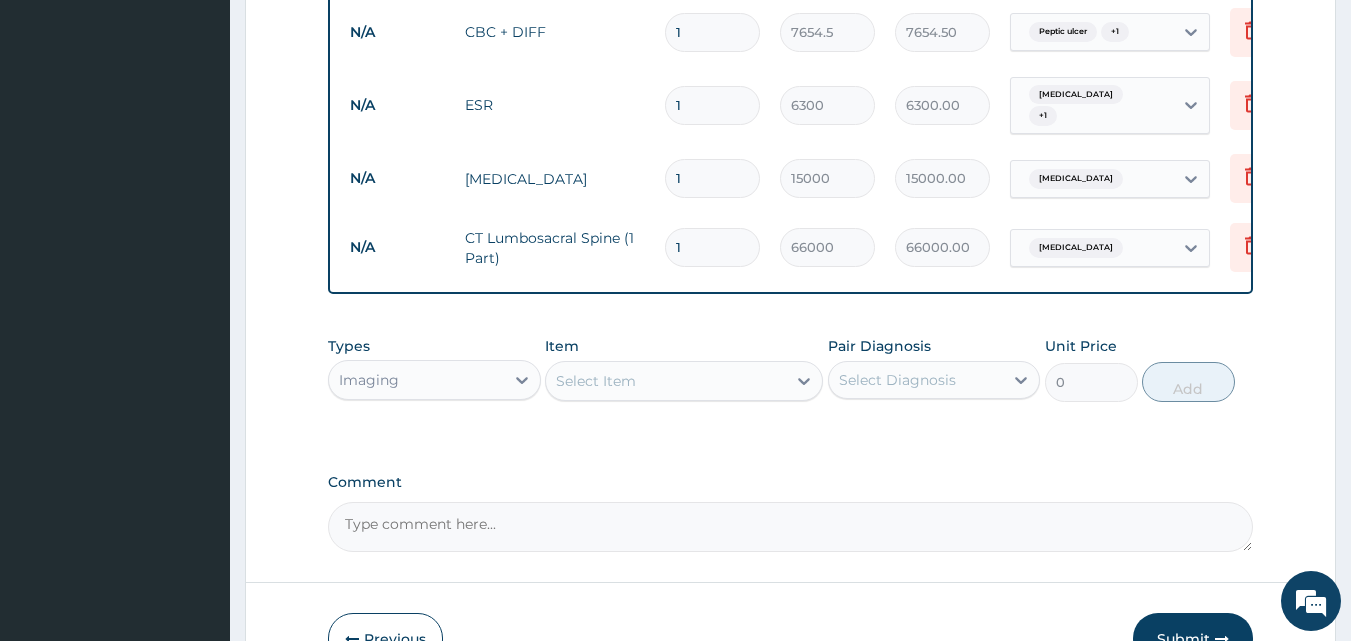 type on "Ultrasound Pelvis (single Part- Female)" 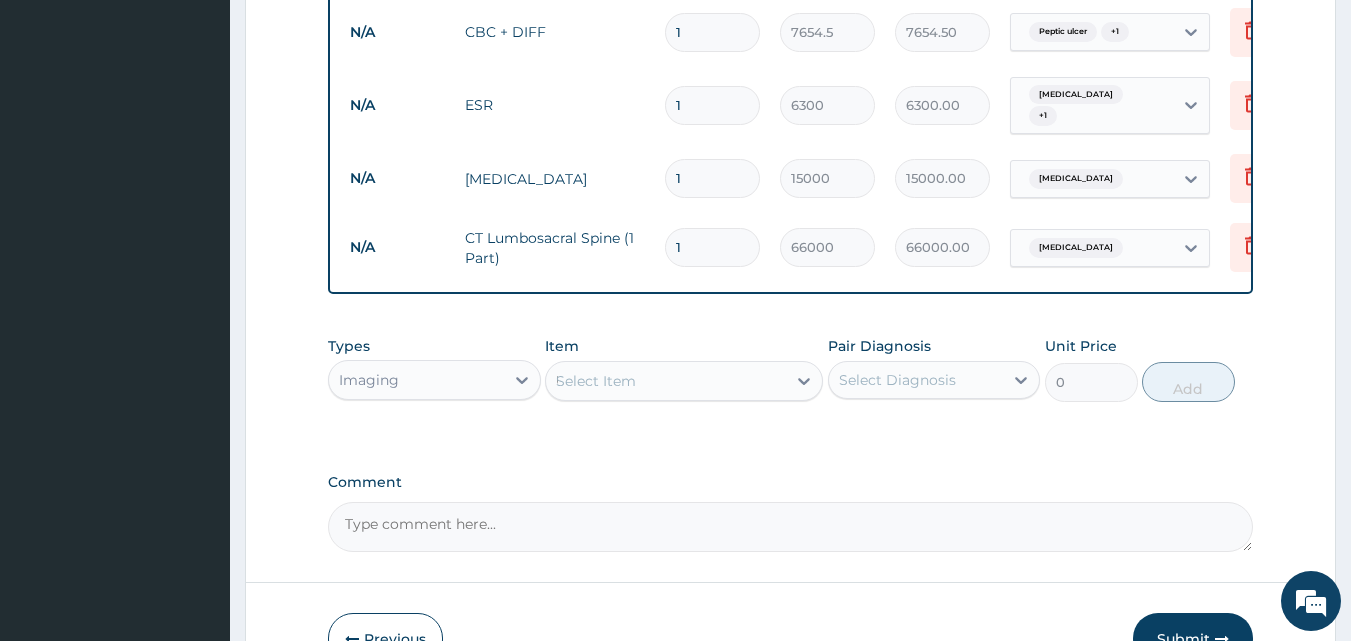 scroll, scrollTop: 0, scrollLeft: 25, axis: horizontal 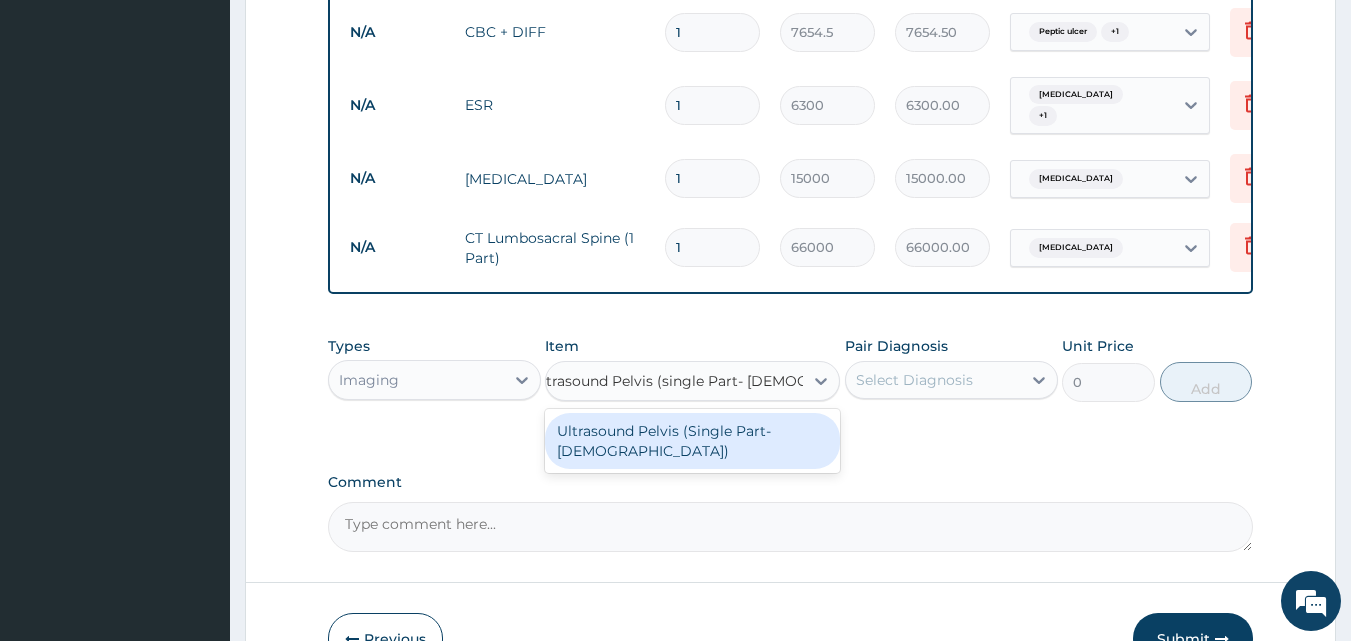 click on "Ultrasound Pelvis (Single Part- Female)" at bounding box center (692, 441) 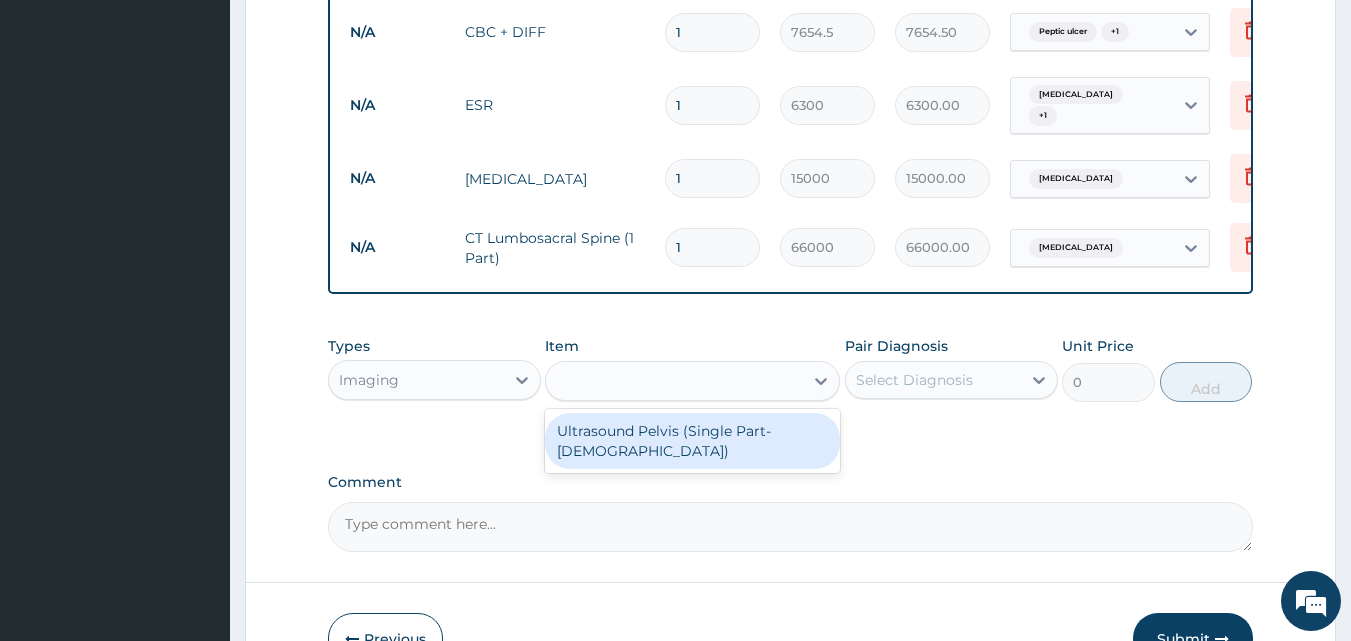 type on "9000" 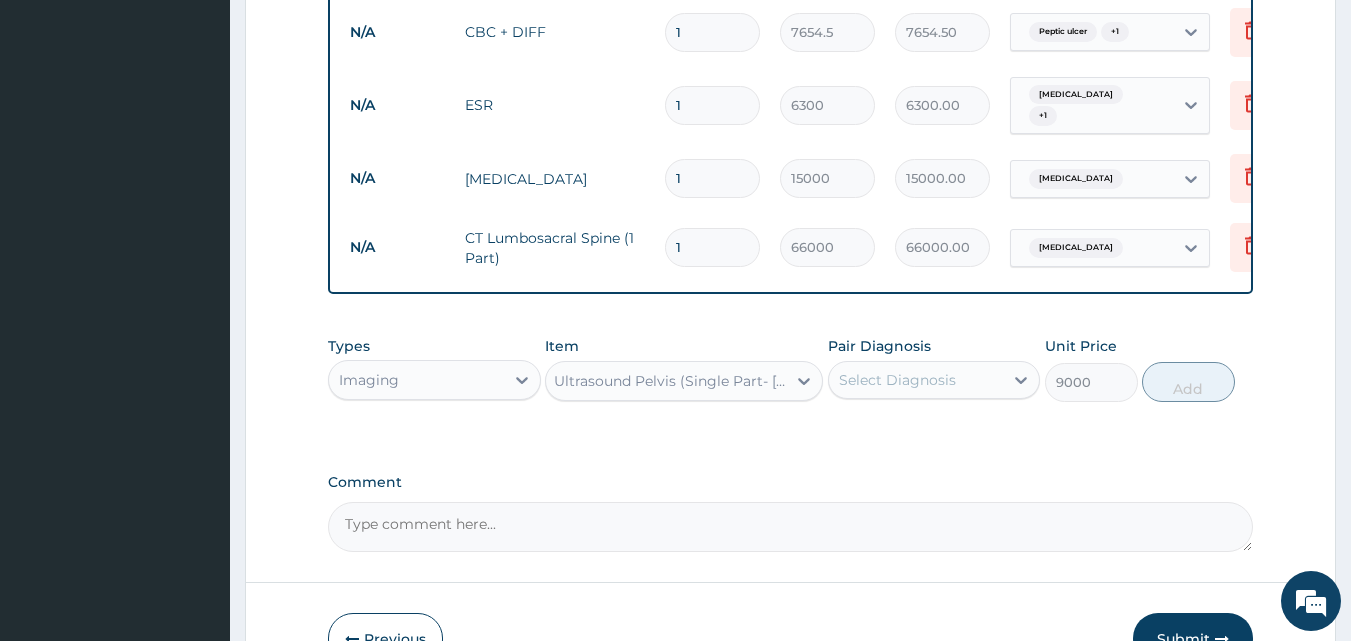 scroll, scrollTop: 0, scrollLeft: 2, axis: horizontal 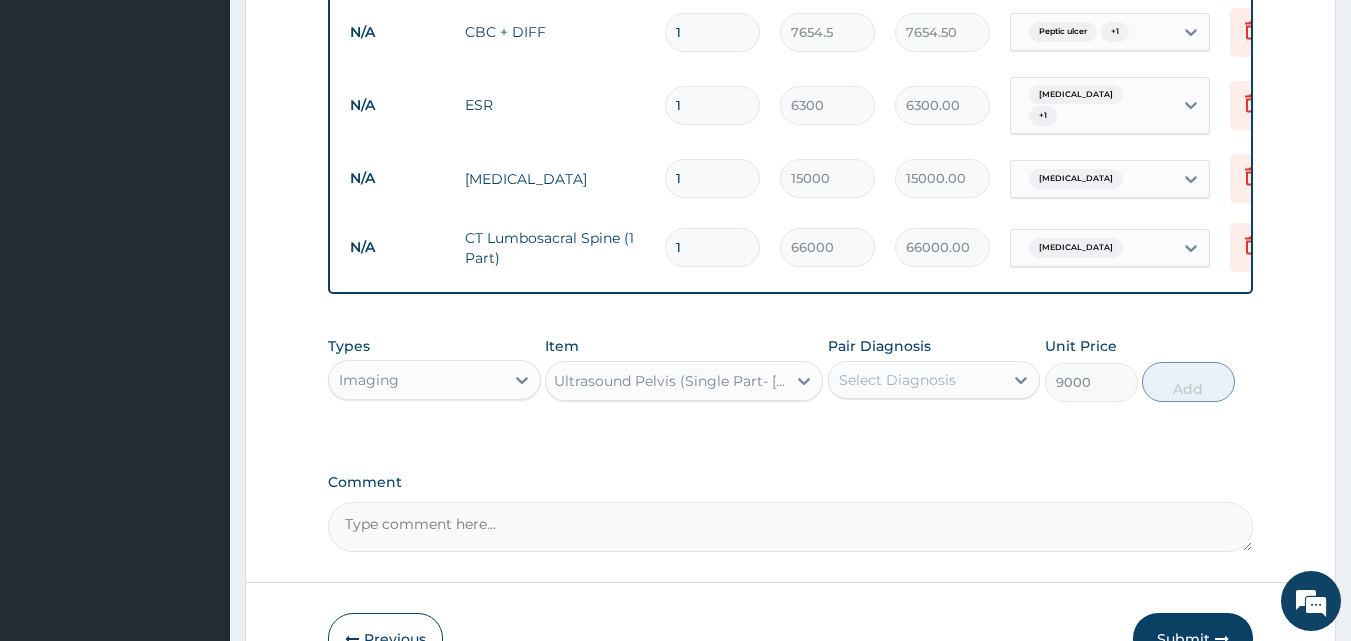click on "Select Diagnosis" at bounding box center (897, 380) 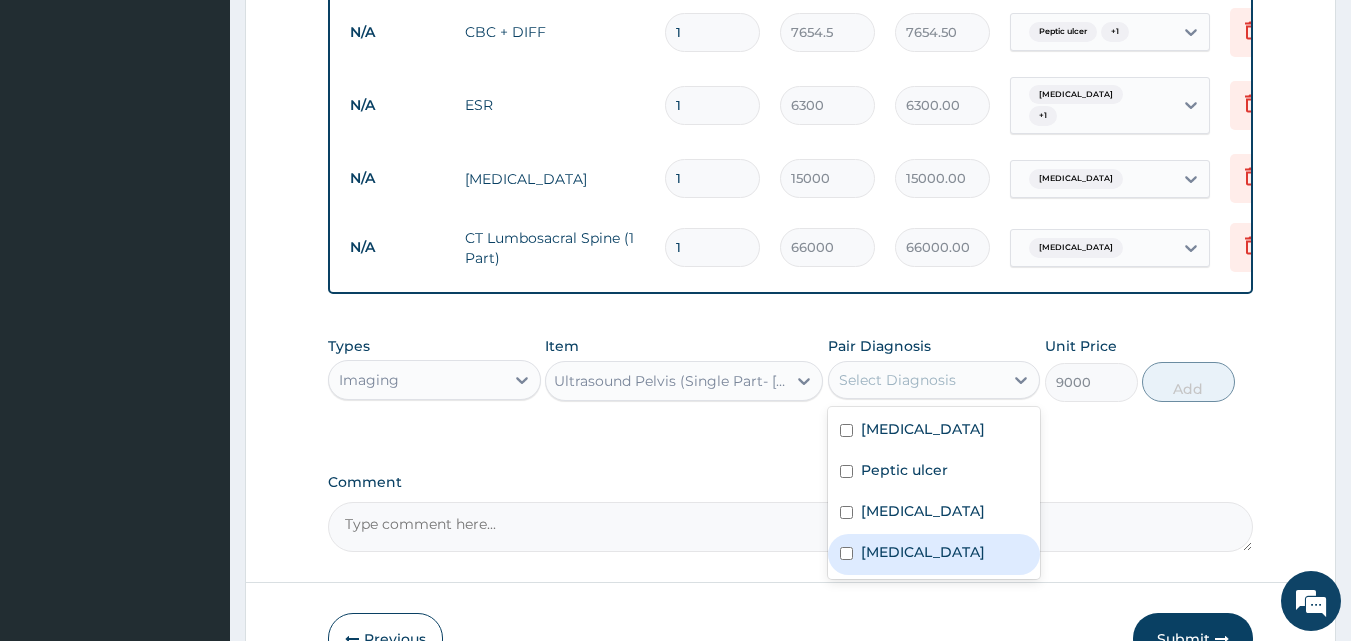 click on "Uterine leiomyoma" at bounding box center (923, 552) 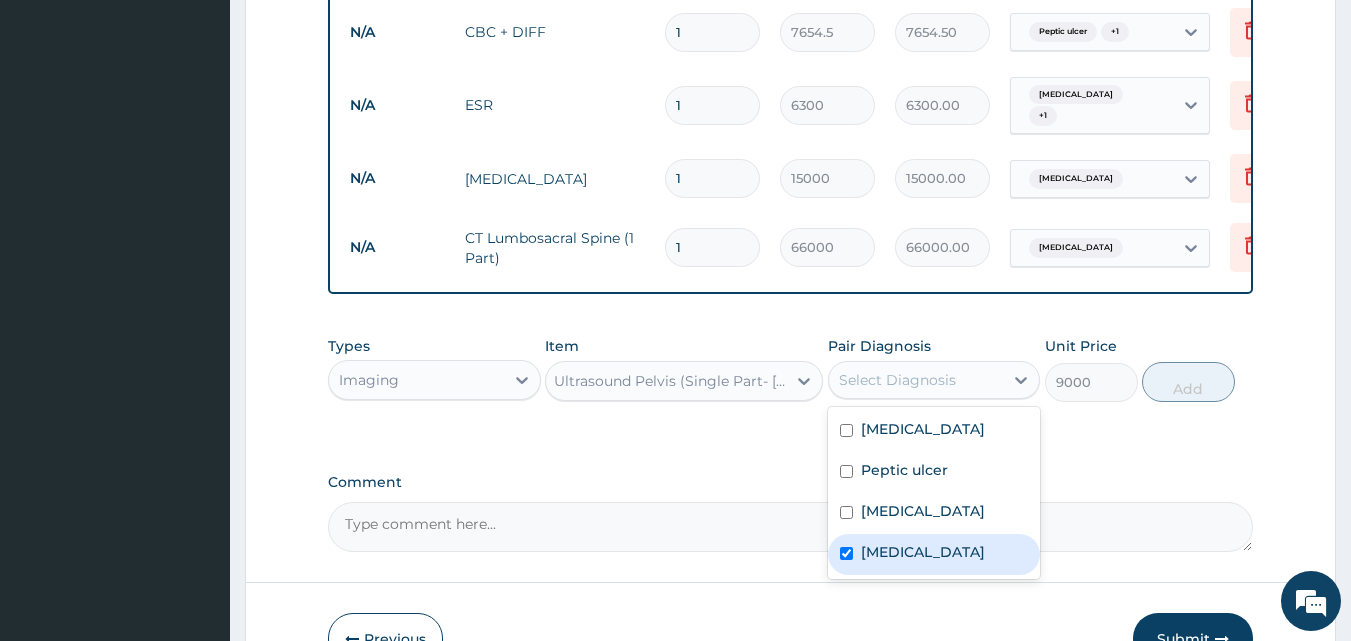 checkbox on "true" 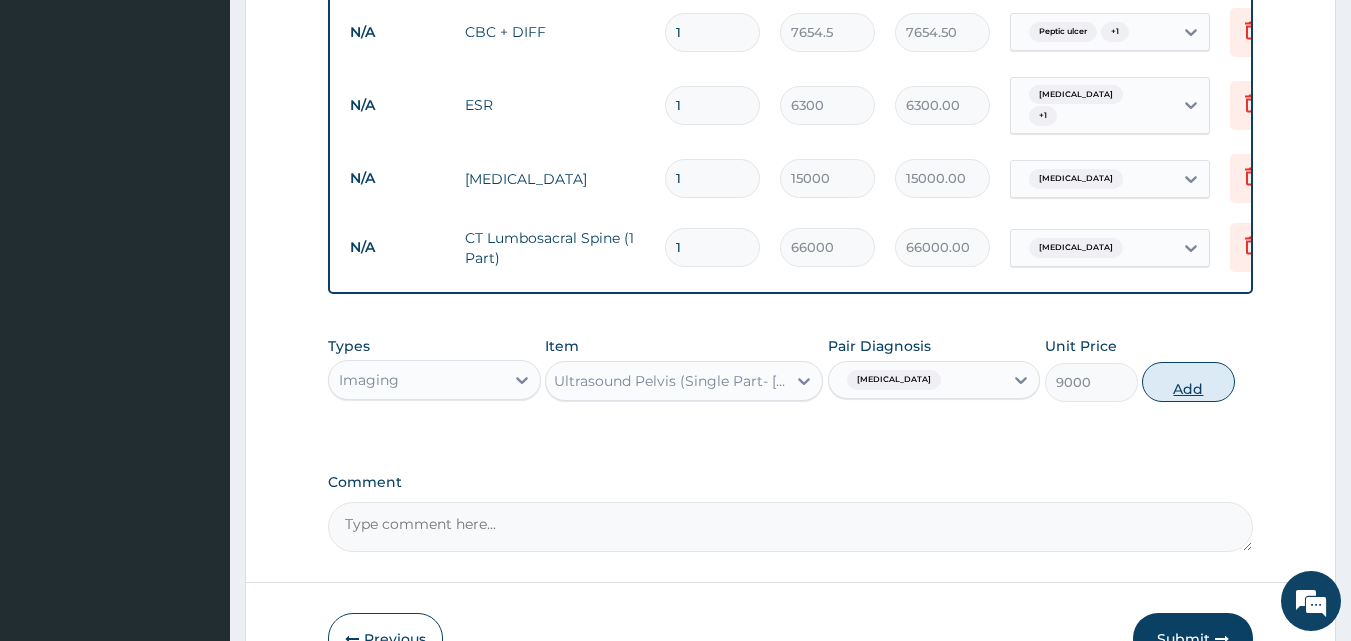 click on "Add" at bounding box center [1188, 382] 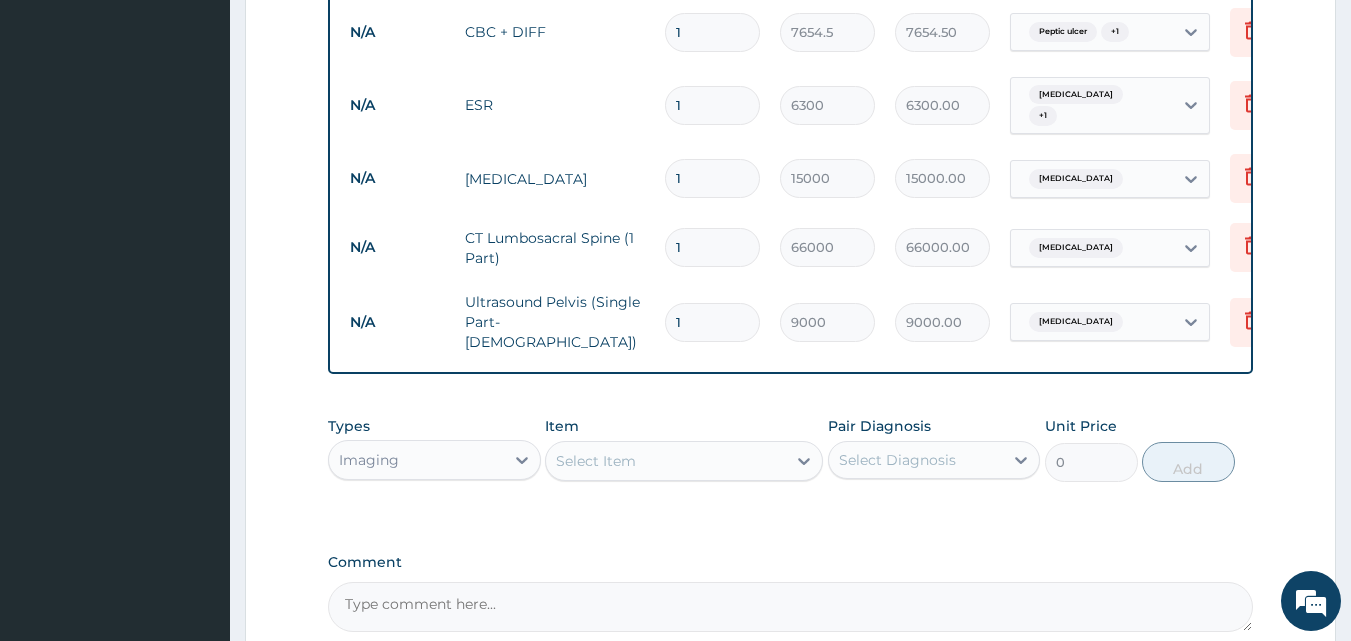 scroll, scrollTop: 0, scrollLeft: 0, axis: both 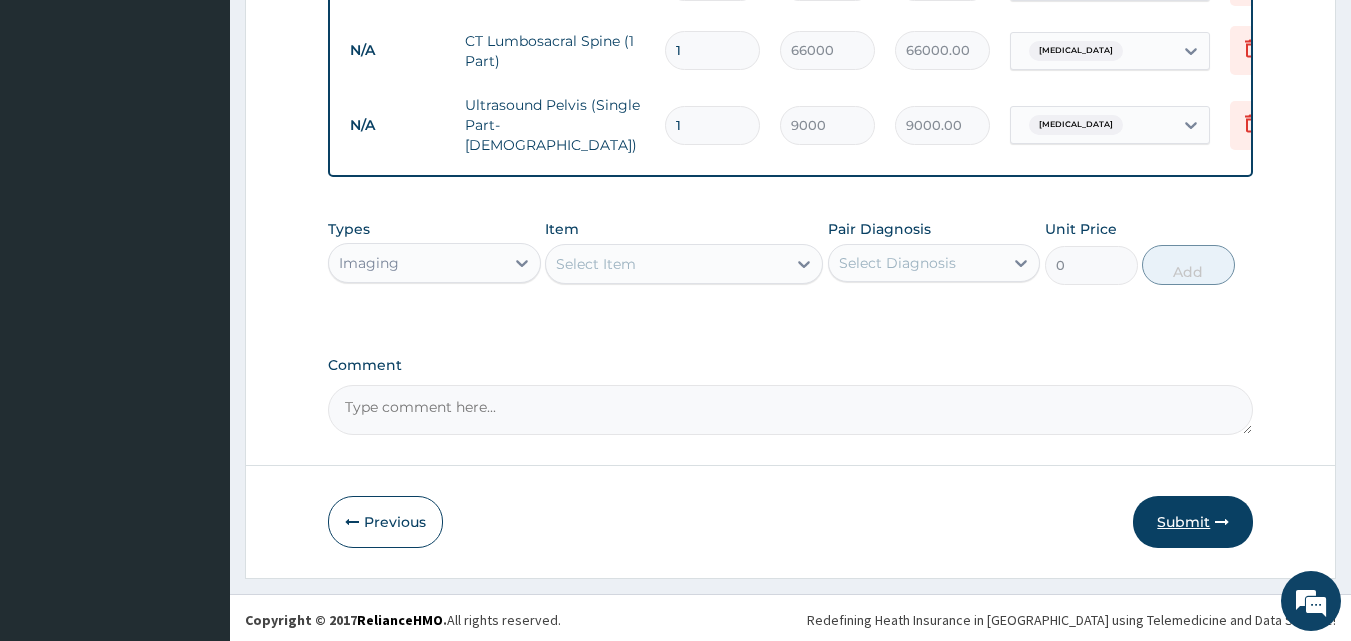 click on "Submit" at bounding box center [1193, 522] 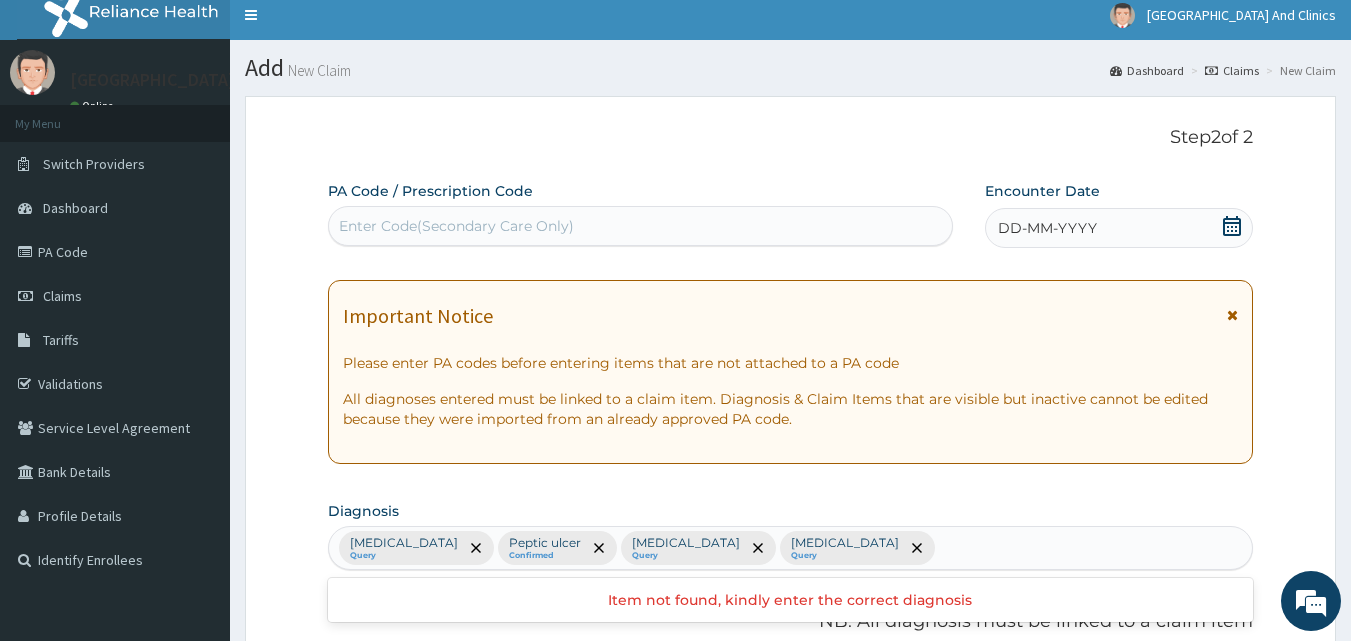 scroll, scrollTop: 0, scrollLeft: 0, axis: both 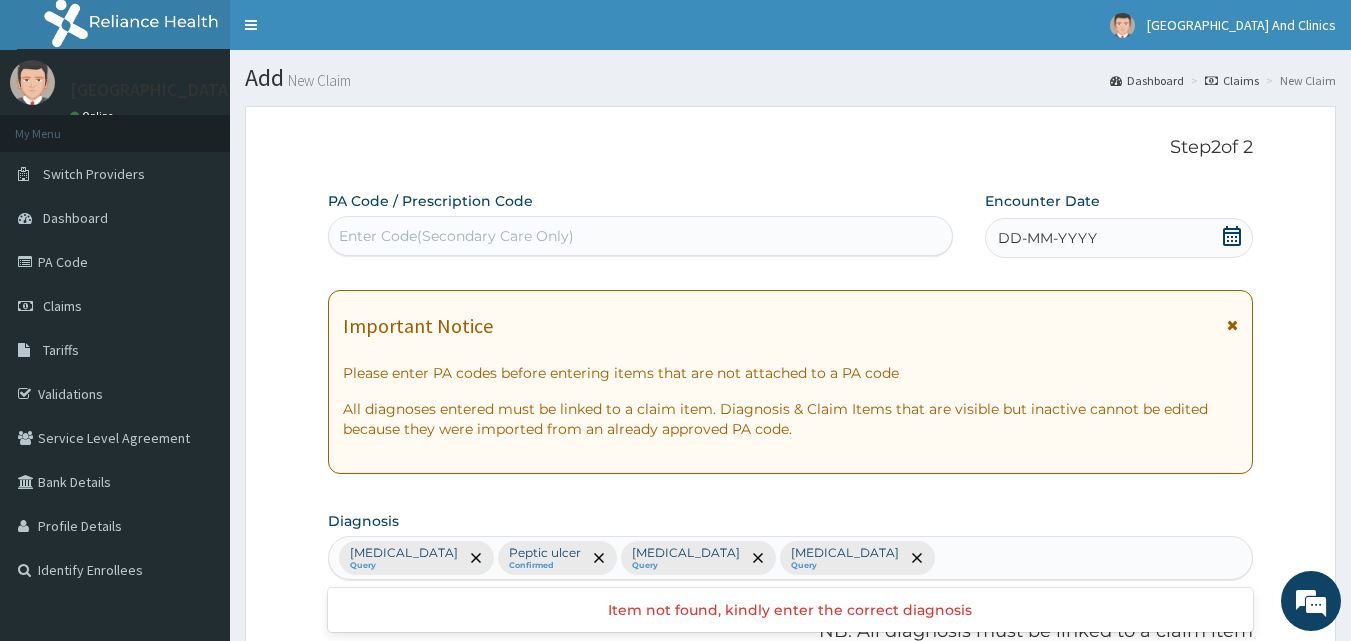 click 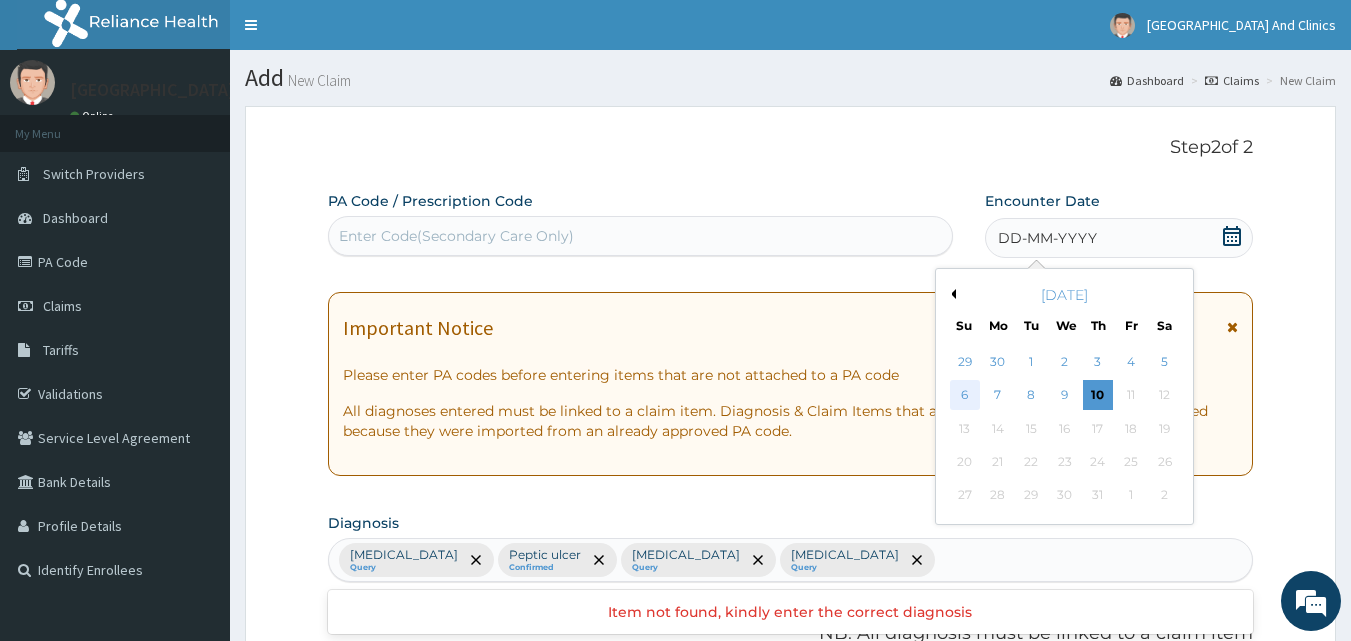 click on "6" at bounding box center [965, 396] 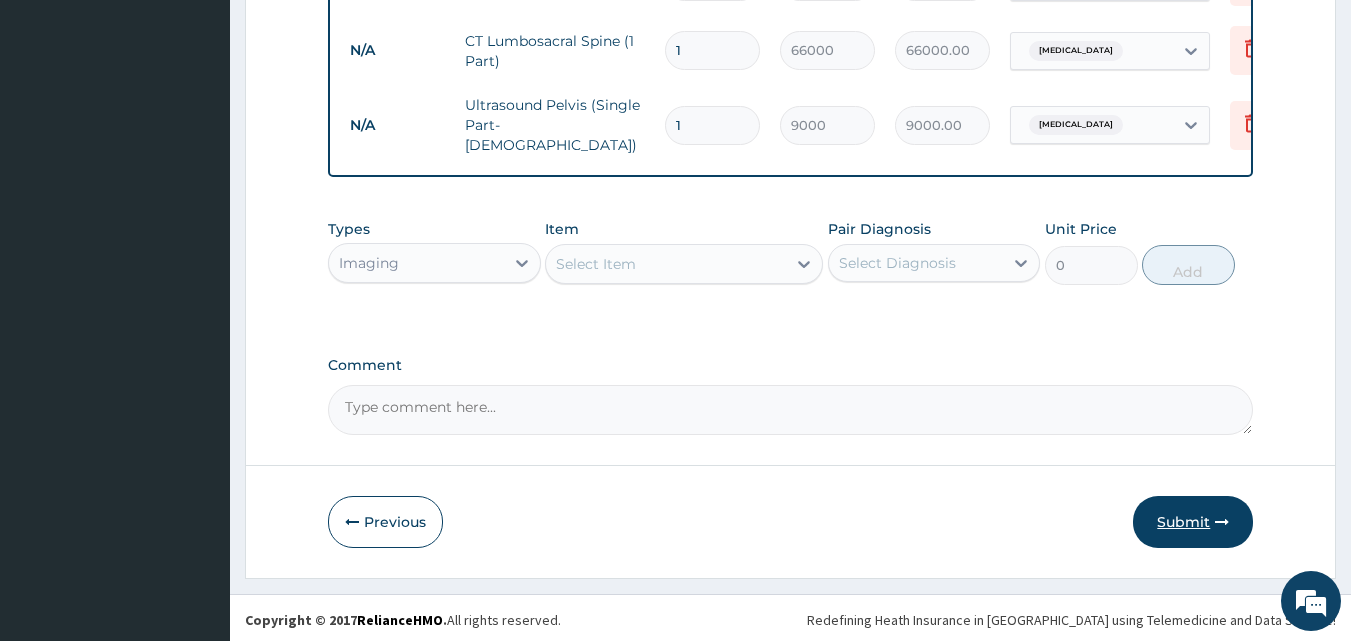 click on "Submit" at bounding box center [1193, 522] 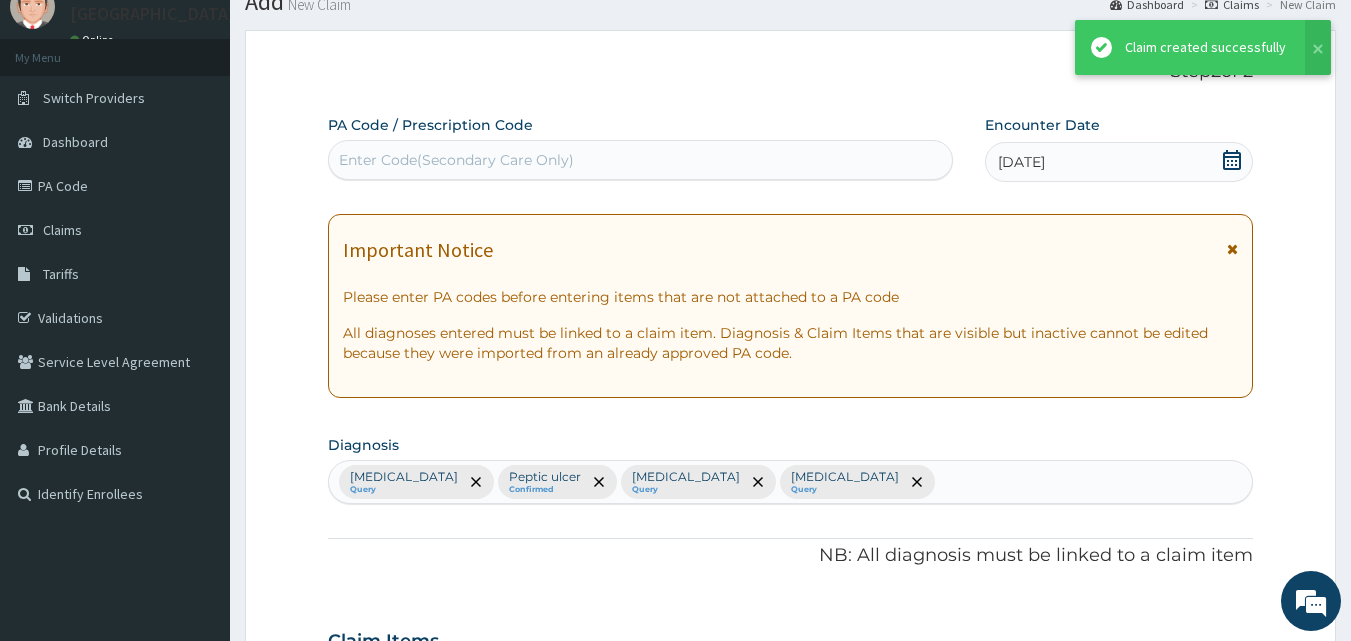 scroll, scrollTop: 997, scrollLeft: 0, axis: vertical 